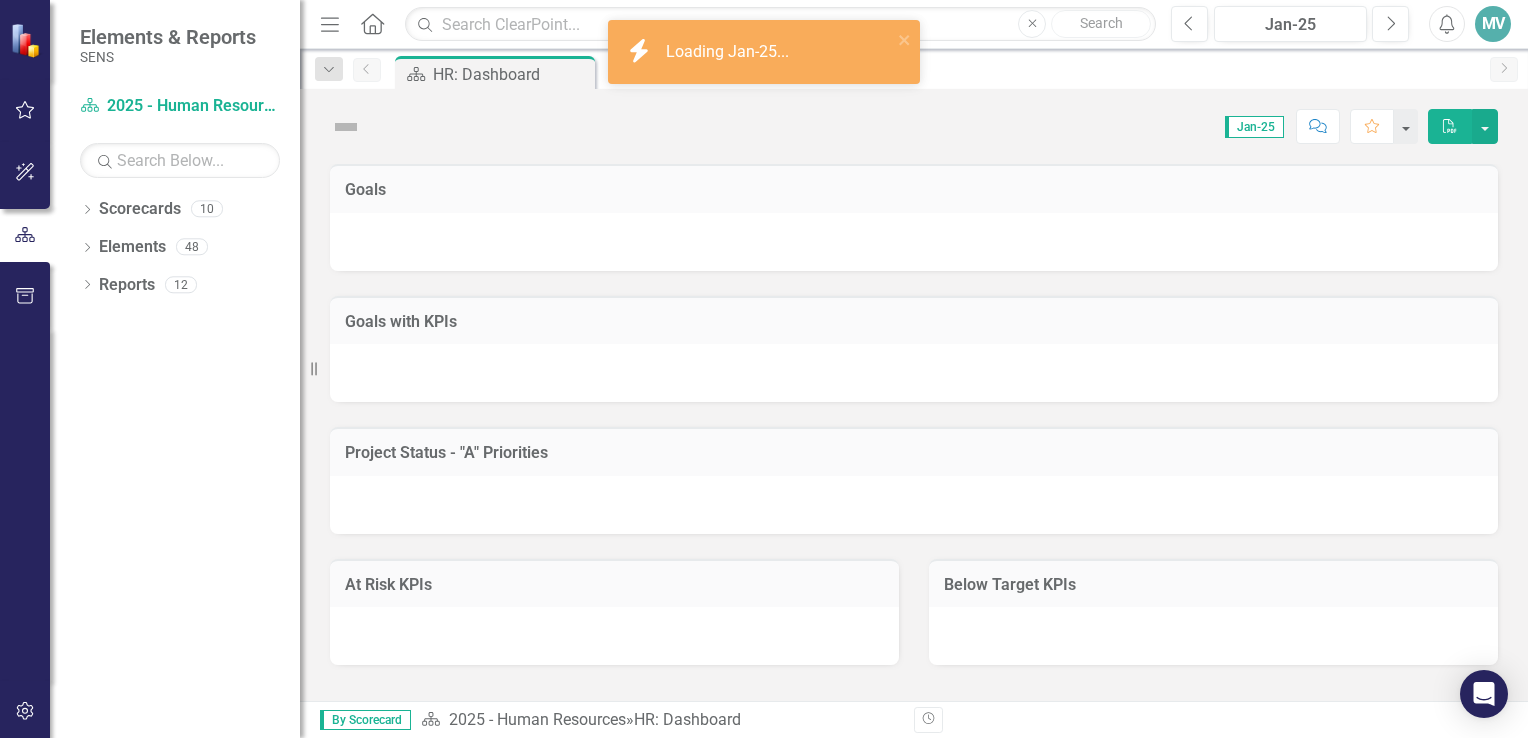 scroll, scrollTop: 0, scrollLeft: 0, axis: both 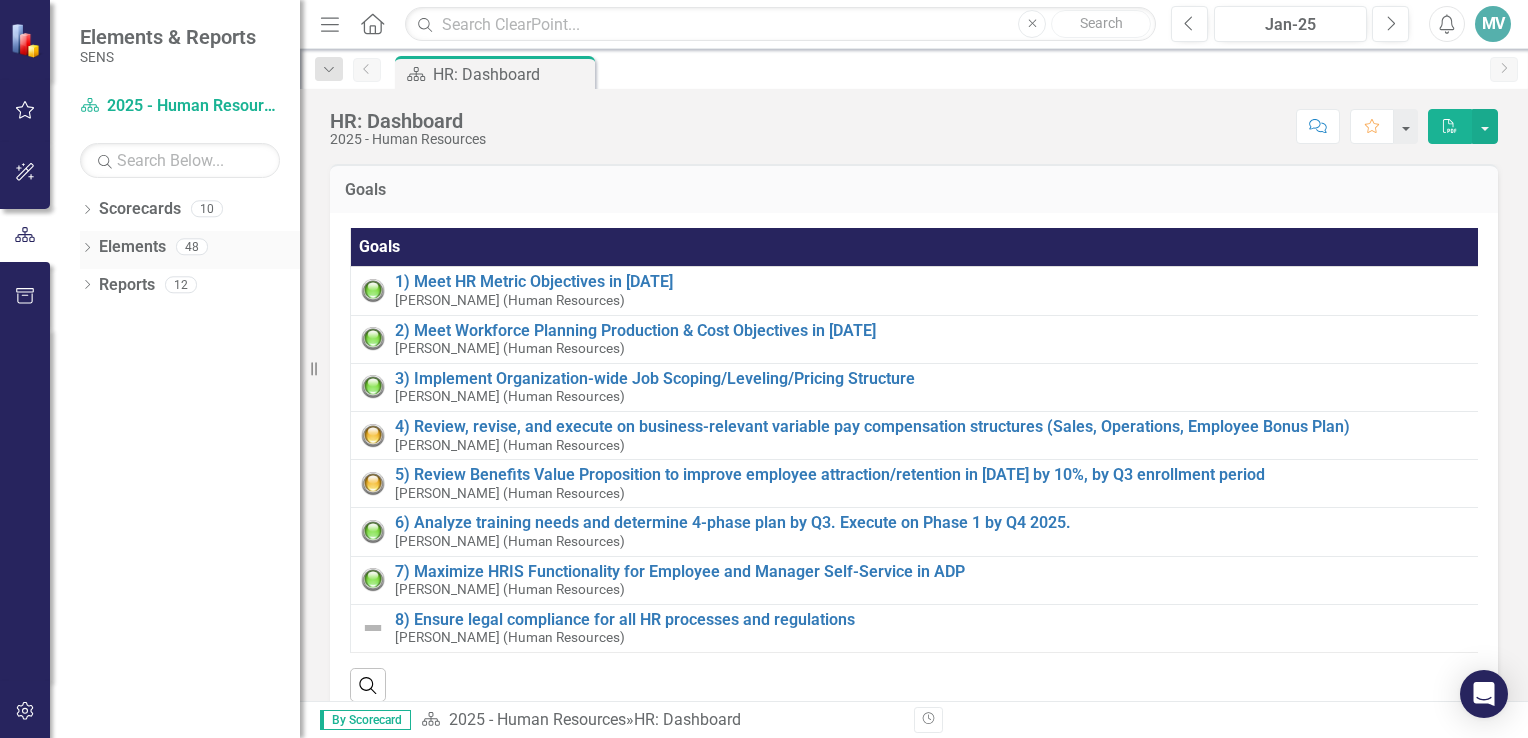click on "Dropdown" 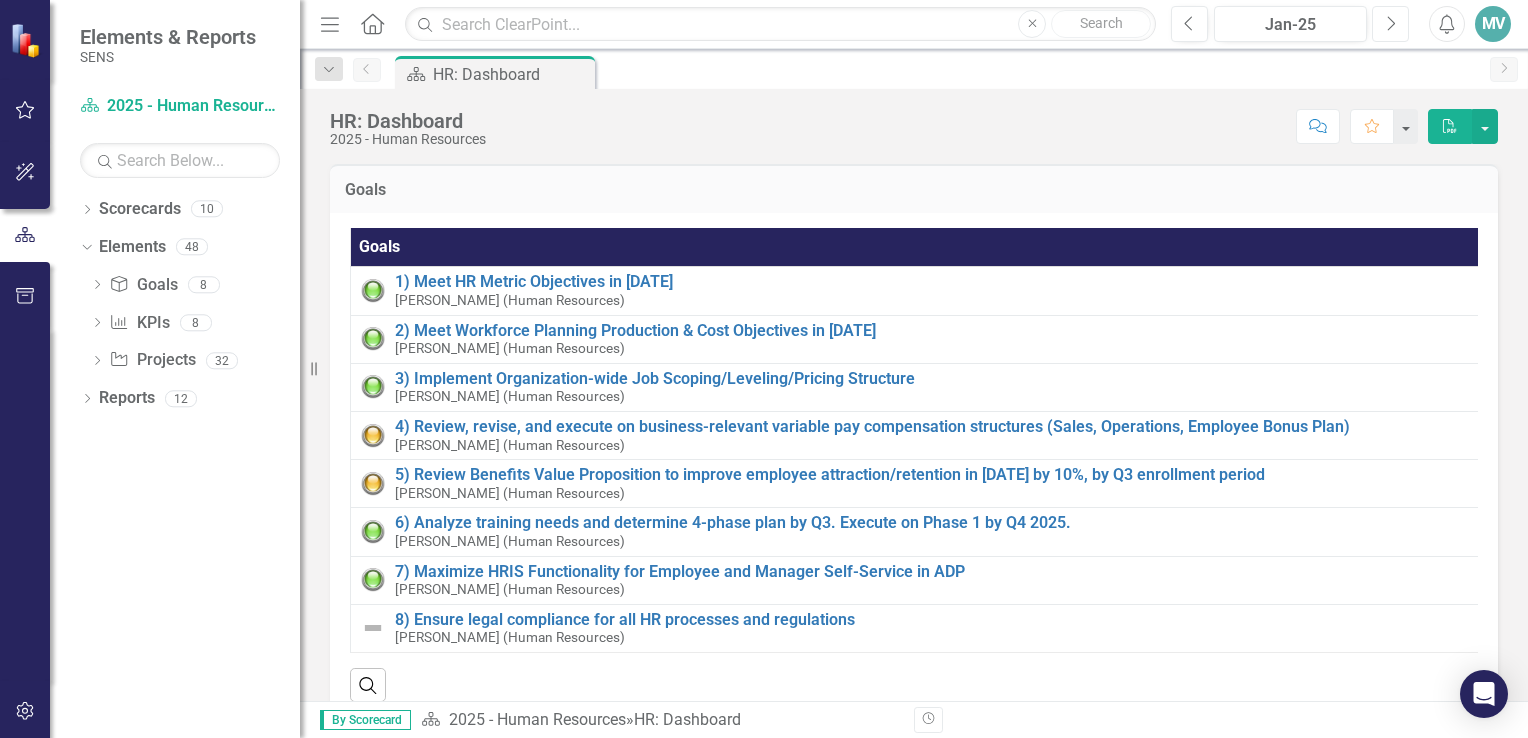 click on "Next" 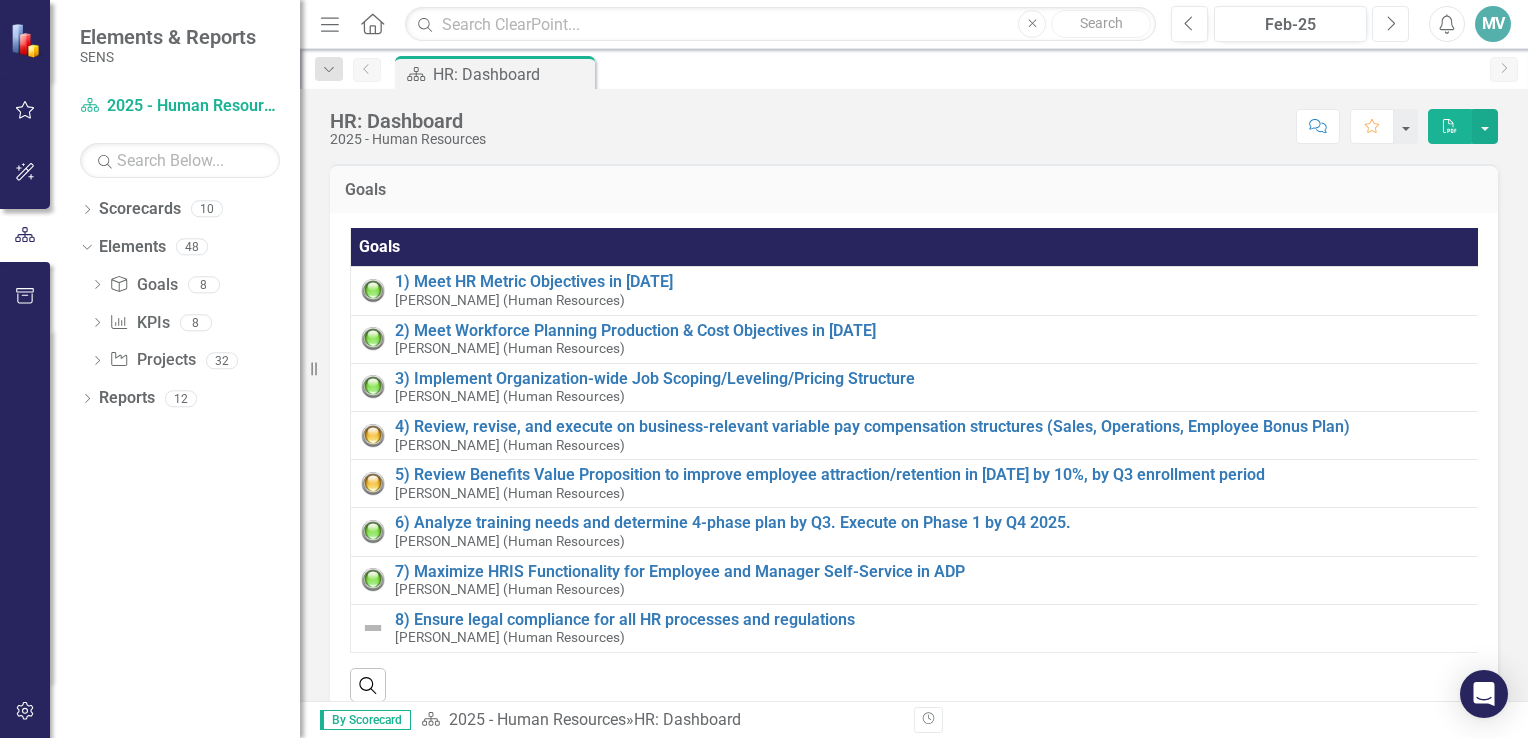 click on "Next" 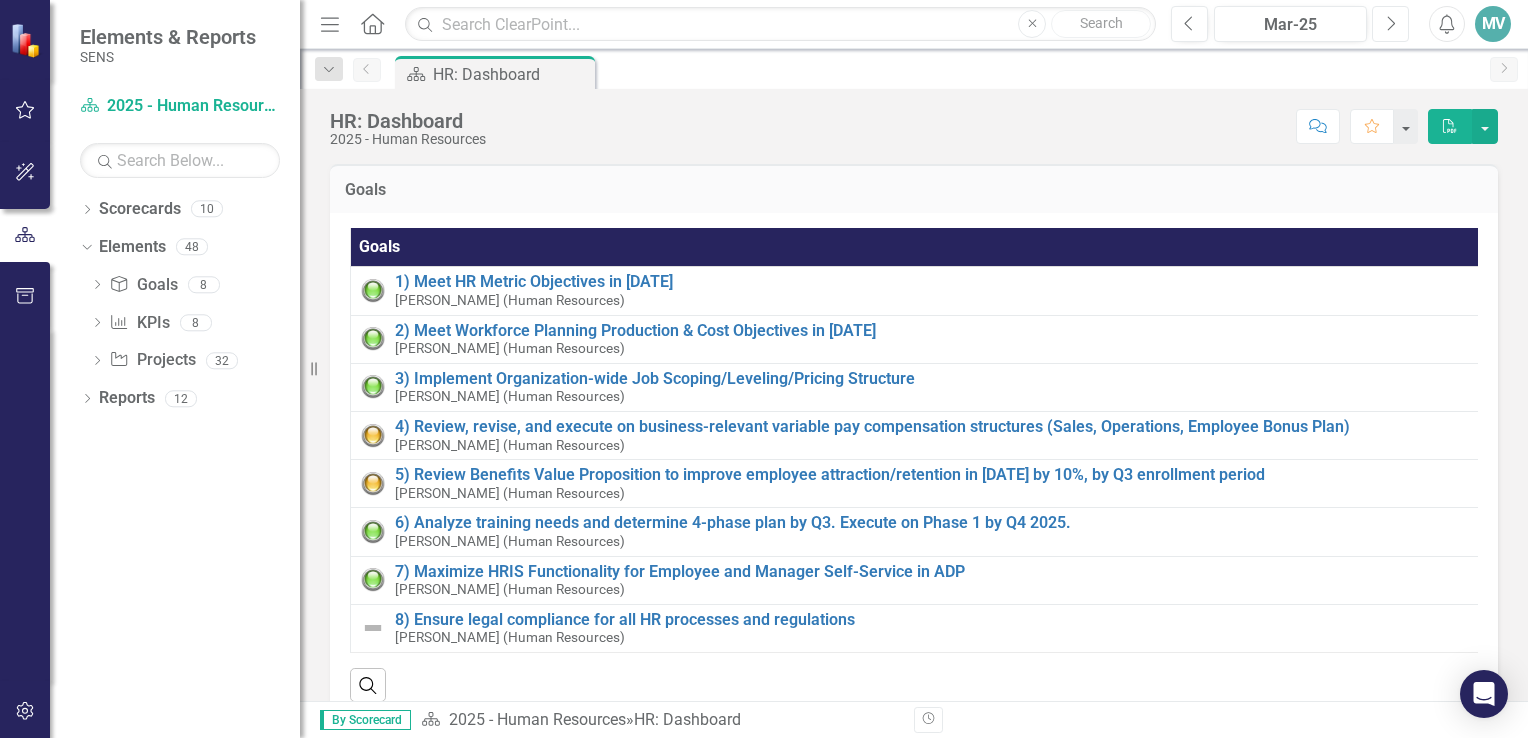 click on "Next" 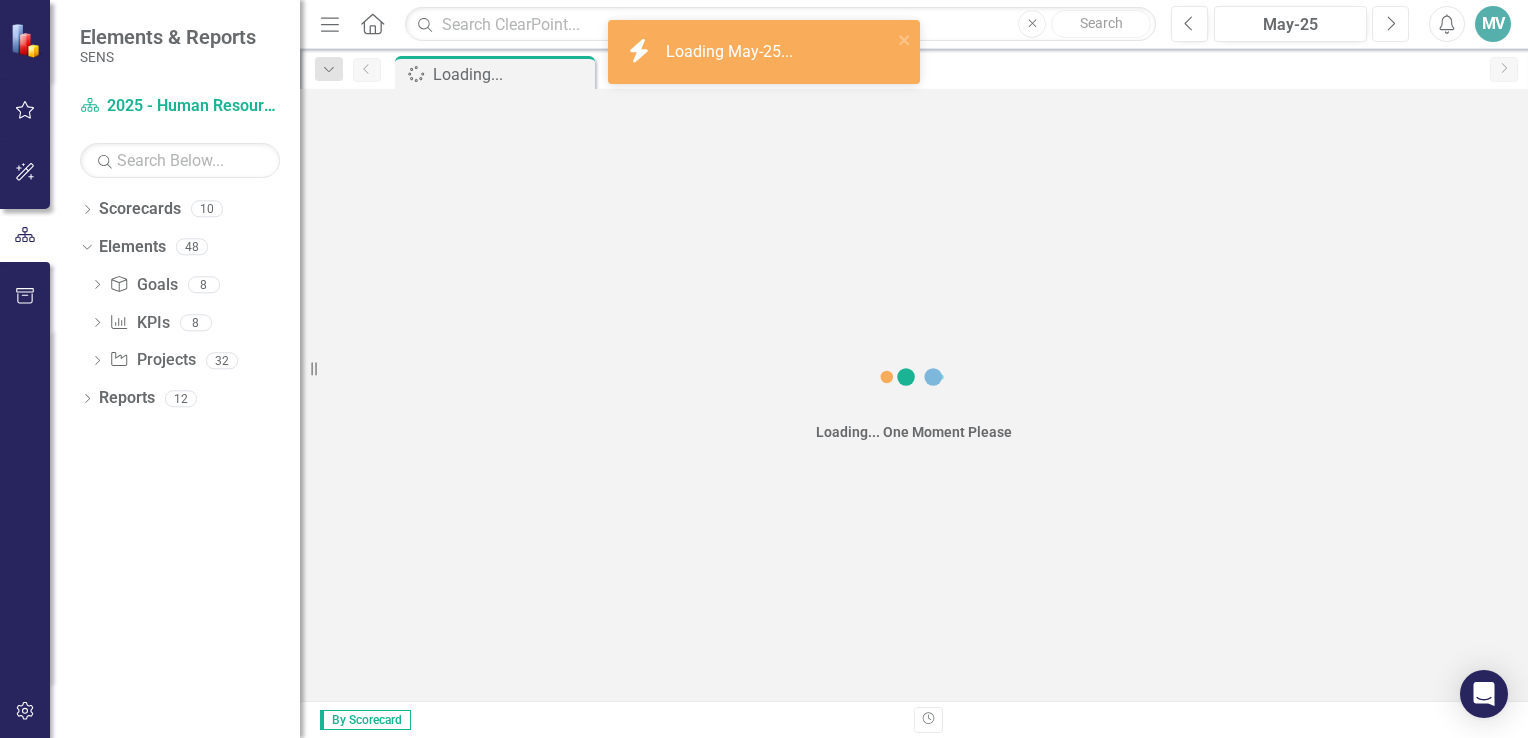 click on "Next" 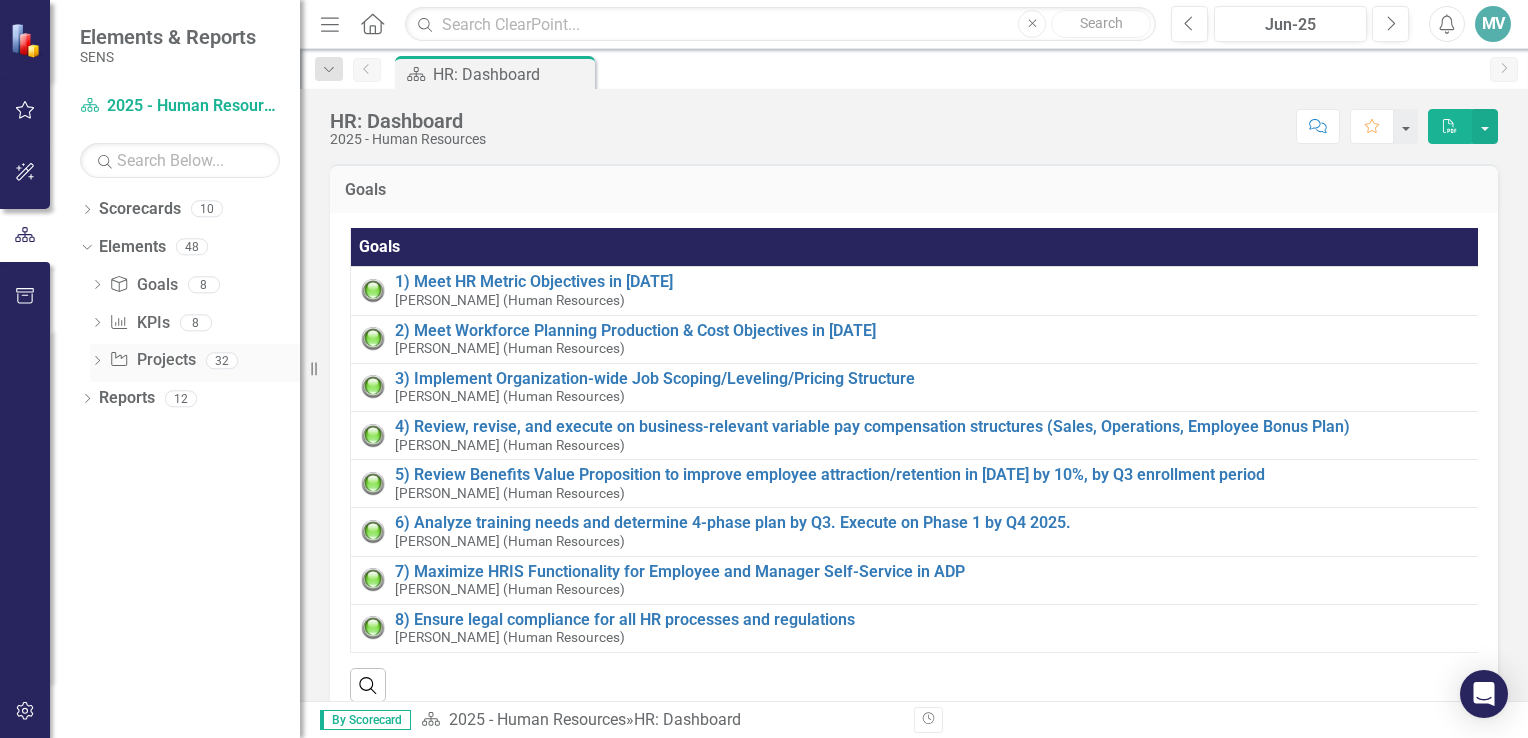 click on "Project Projects" at bounding box center (152, 360) 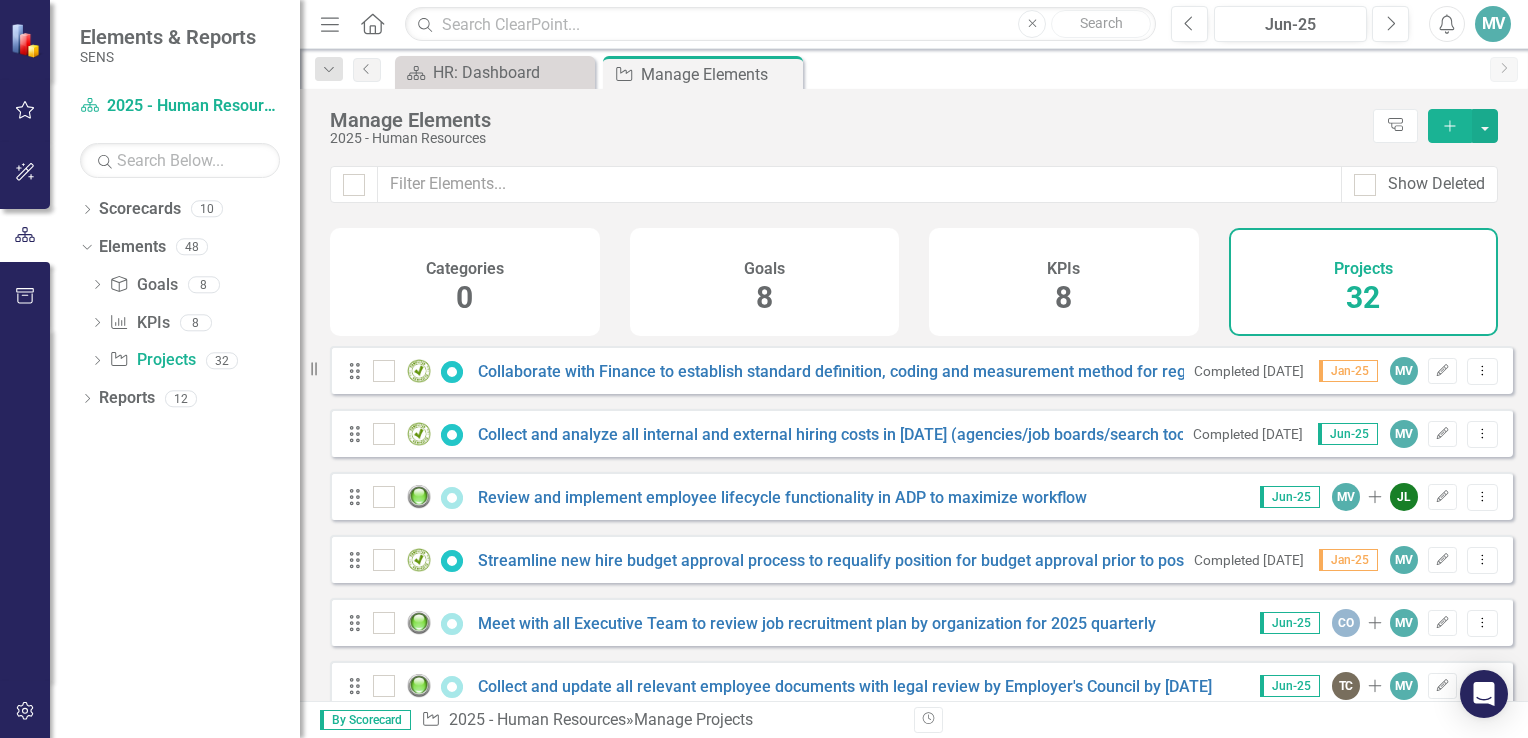 click on "Add" 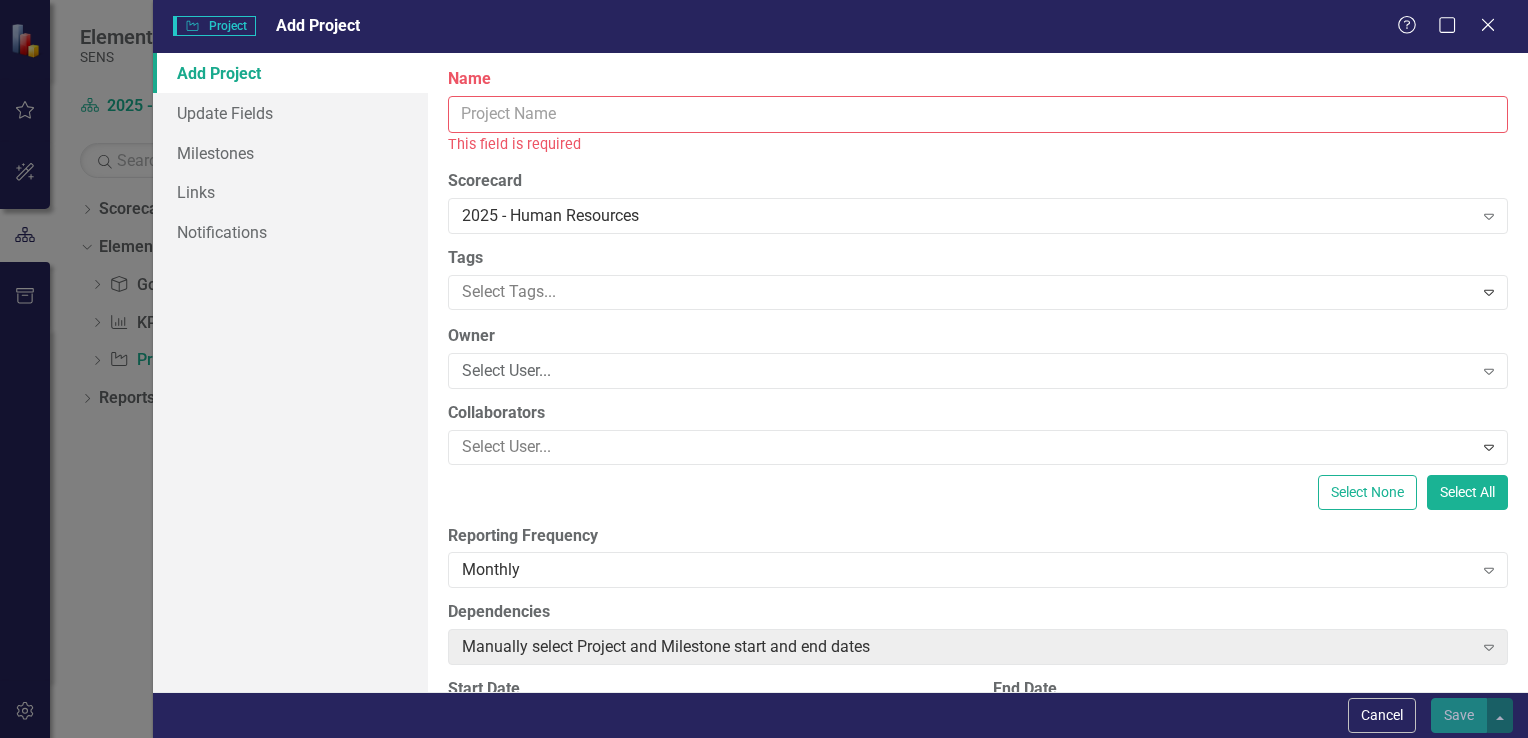 click on "Name" at bounding box center [978, 114] 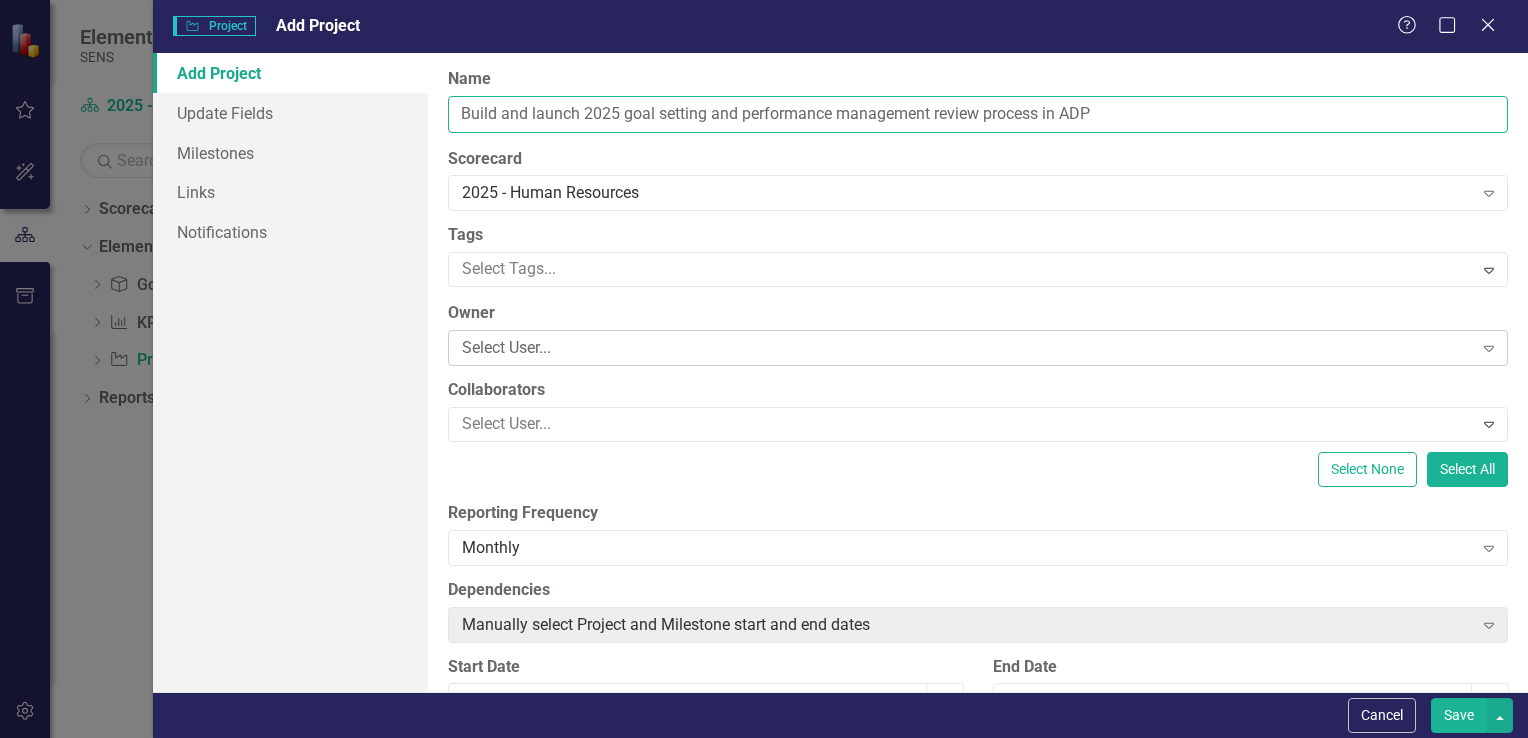 type on "Build and launch 2025 goal setting and performance management review process in ADP" 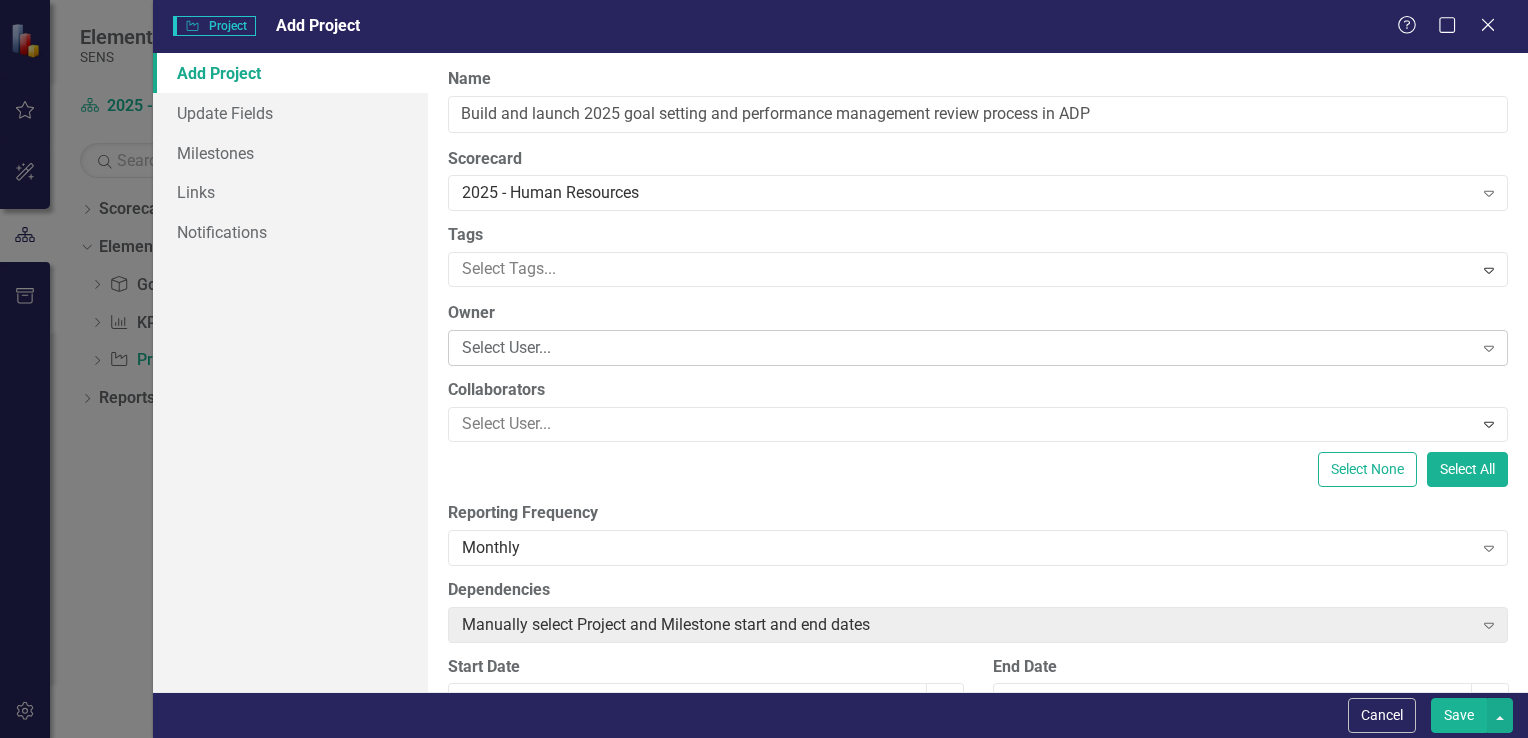 click on "Select User..." at bounding box center [967, 348] 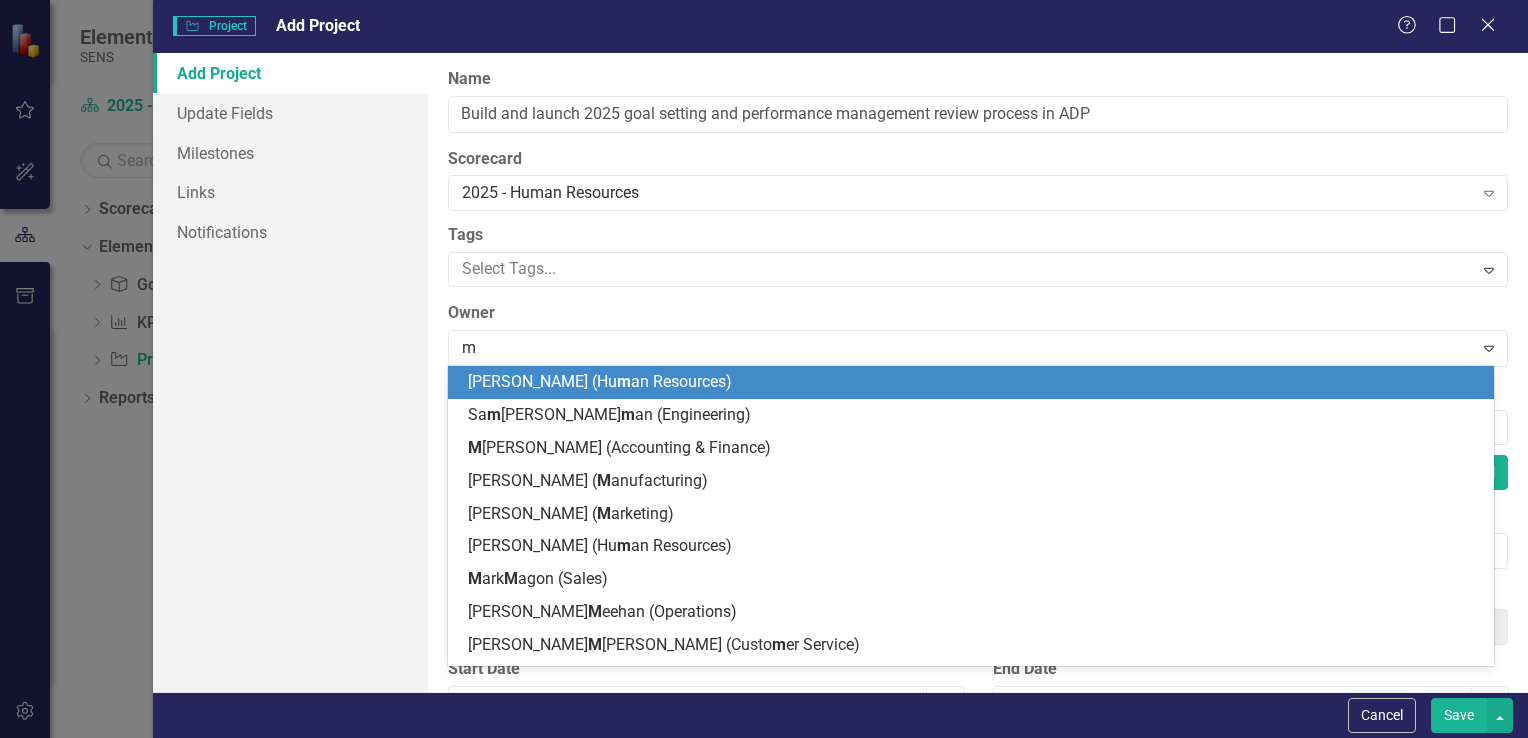 type on "mi" 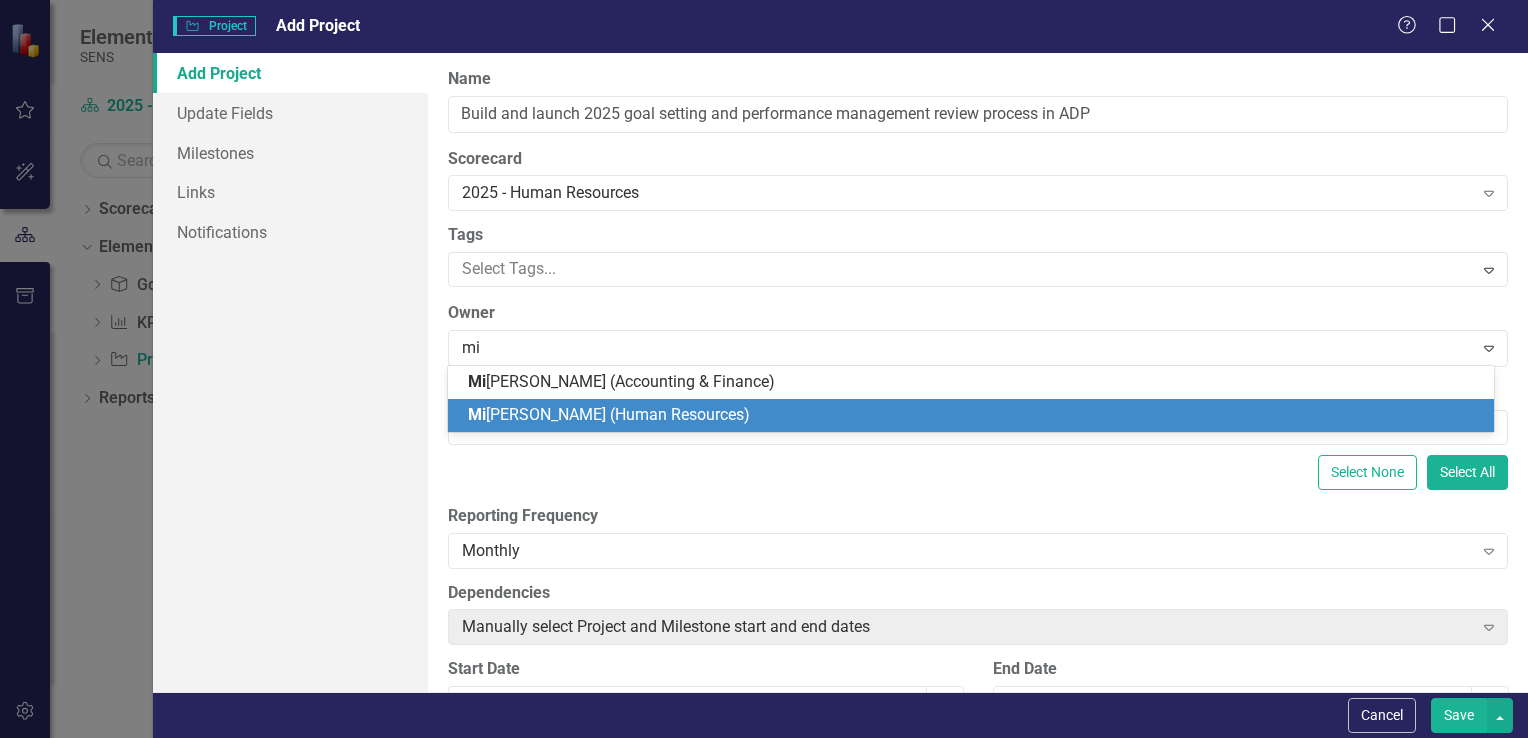 click on "Mi [PERSON_NAME] (Human Resources)" at bounding box center (609, 414) 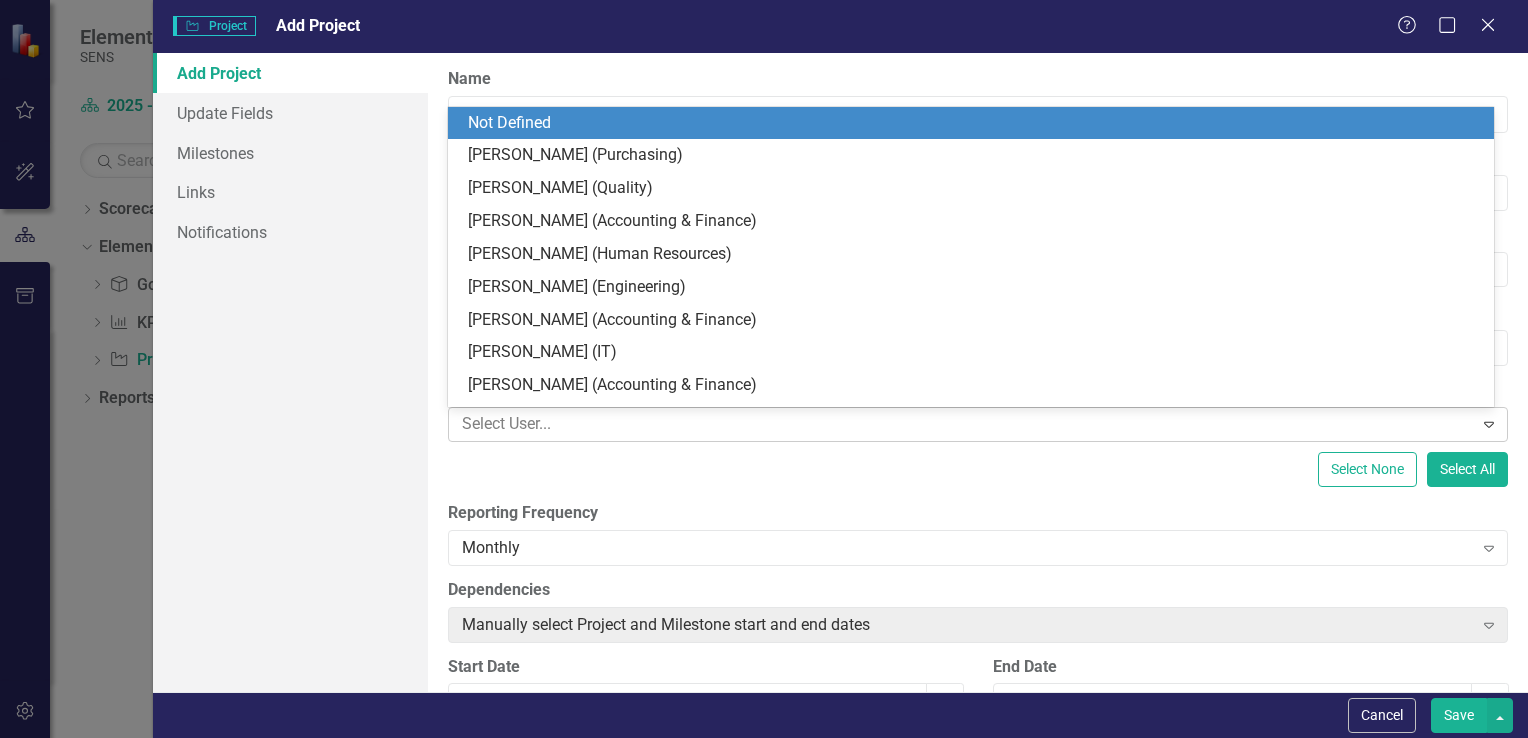 click at bounding box center [963, 424] 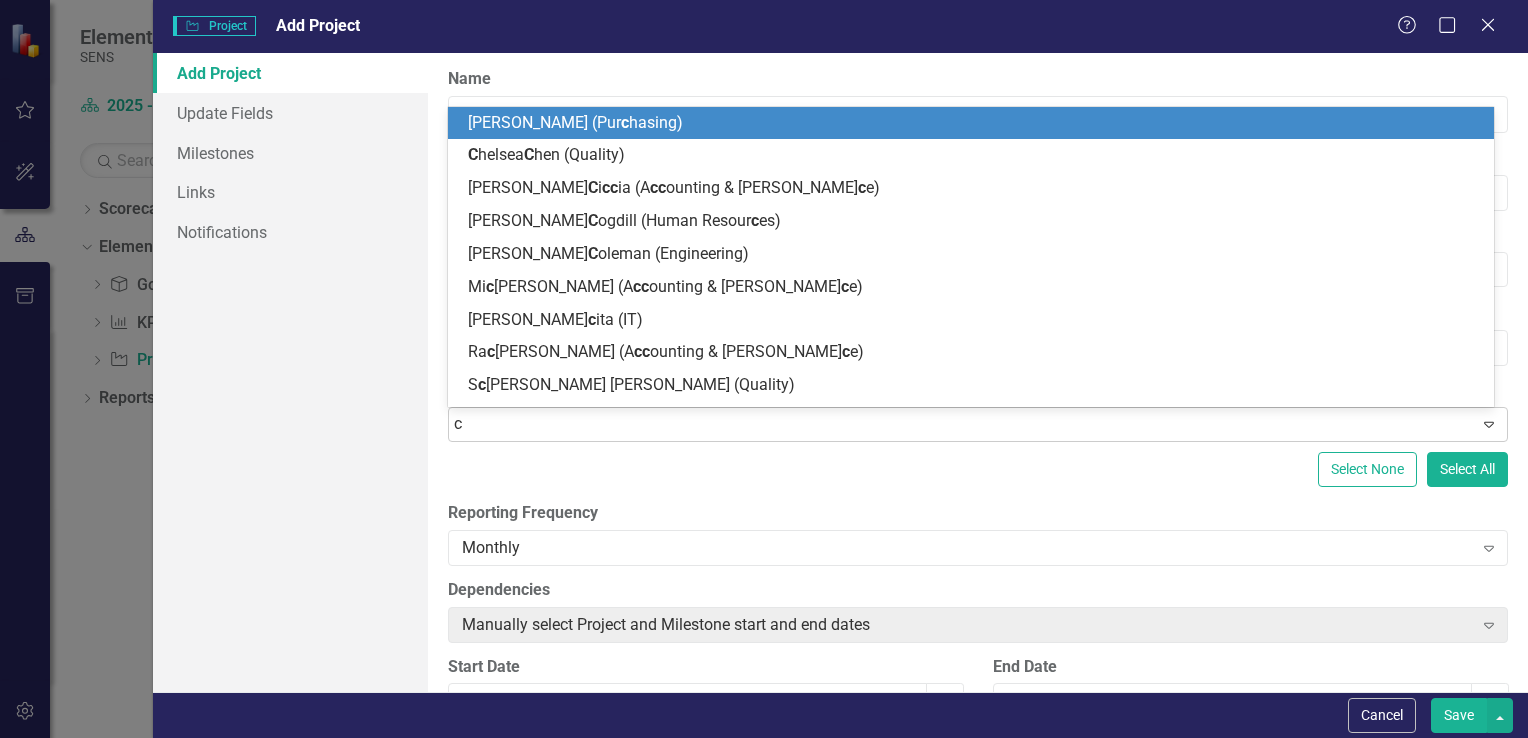 type on "ca" 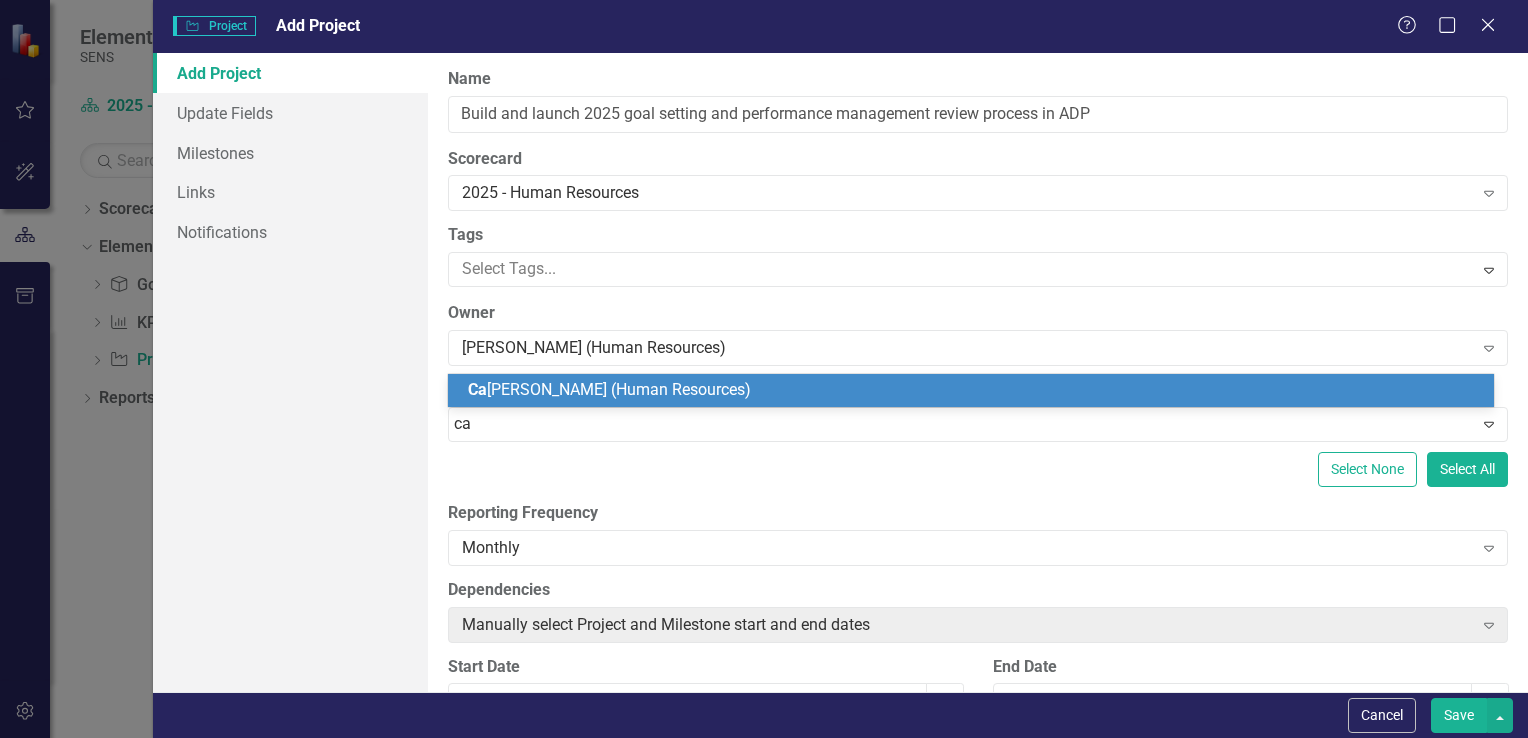 click on "Ca [PERSON_NAME] (Human Resources)" at bounding box center (609, 389) 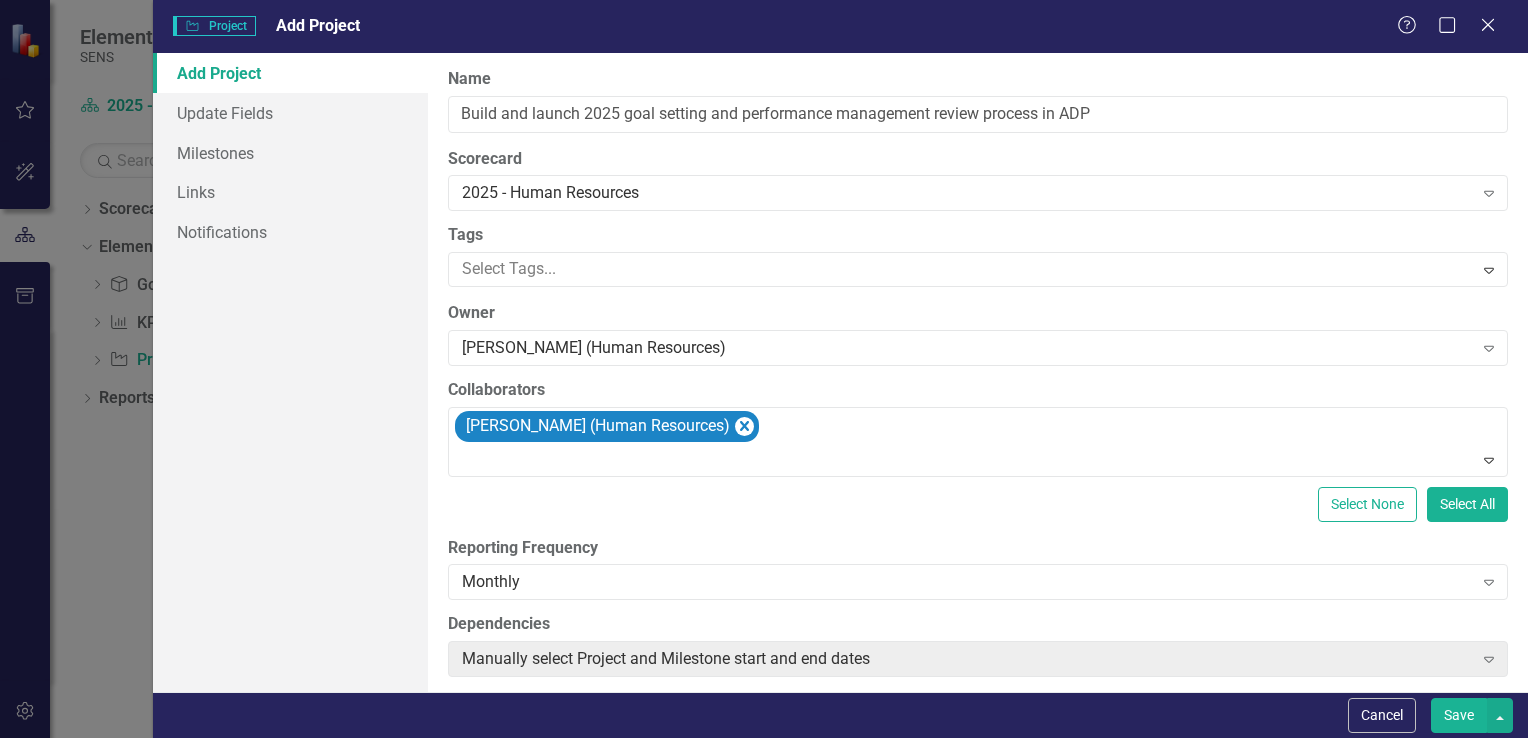 scroll, scrollTop: 560, scrollLeft: 0, axis: vertical 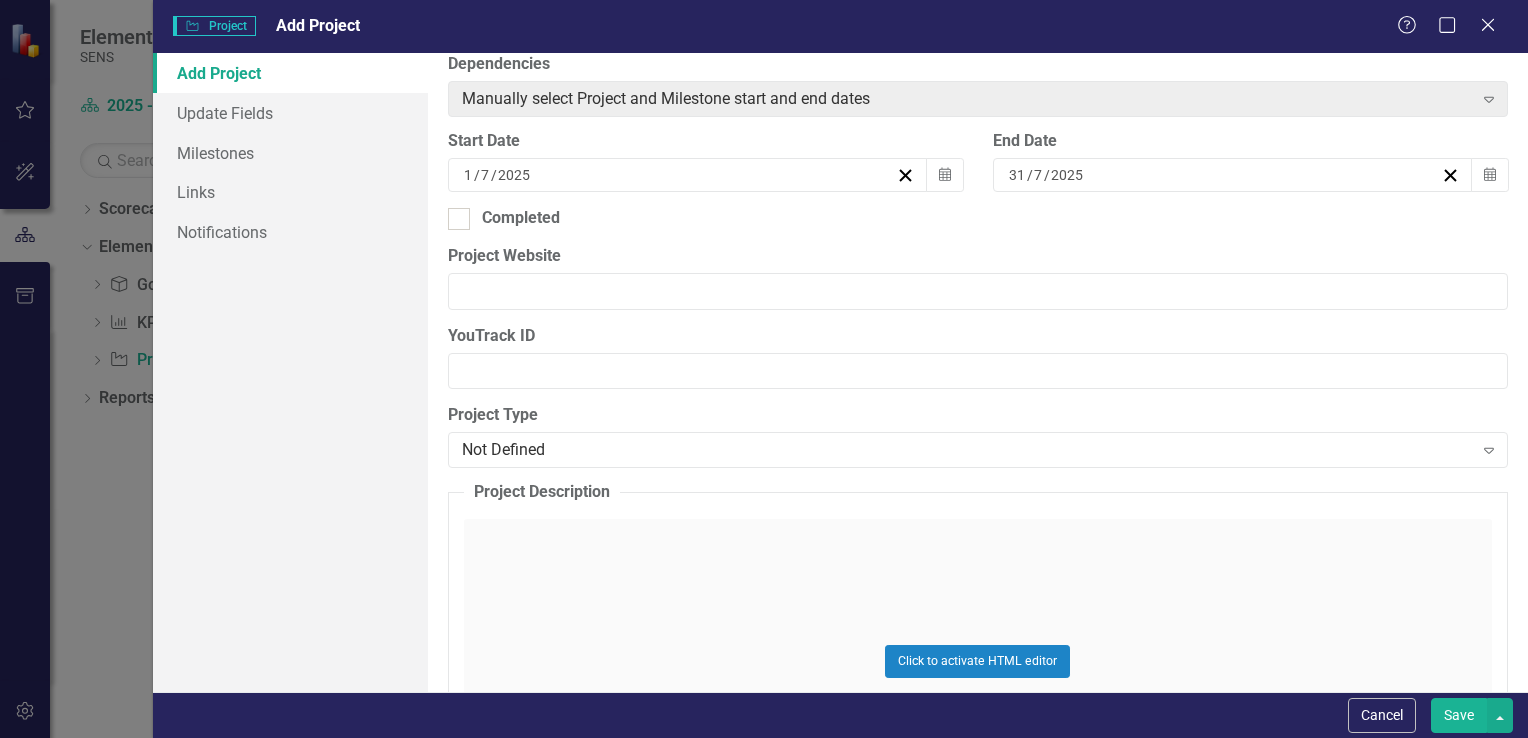 click on "[DATE]" at bounding box center (678, 175) 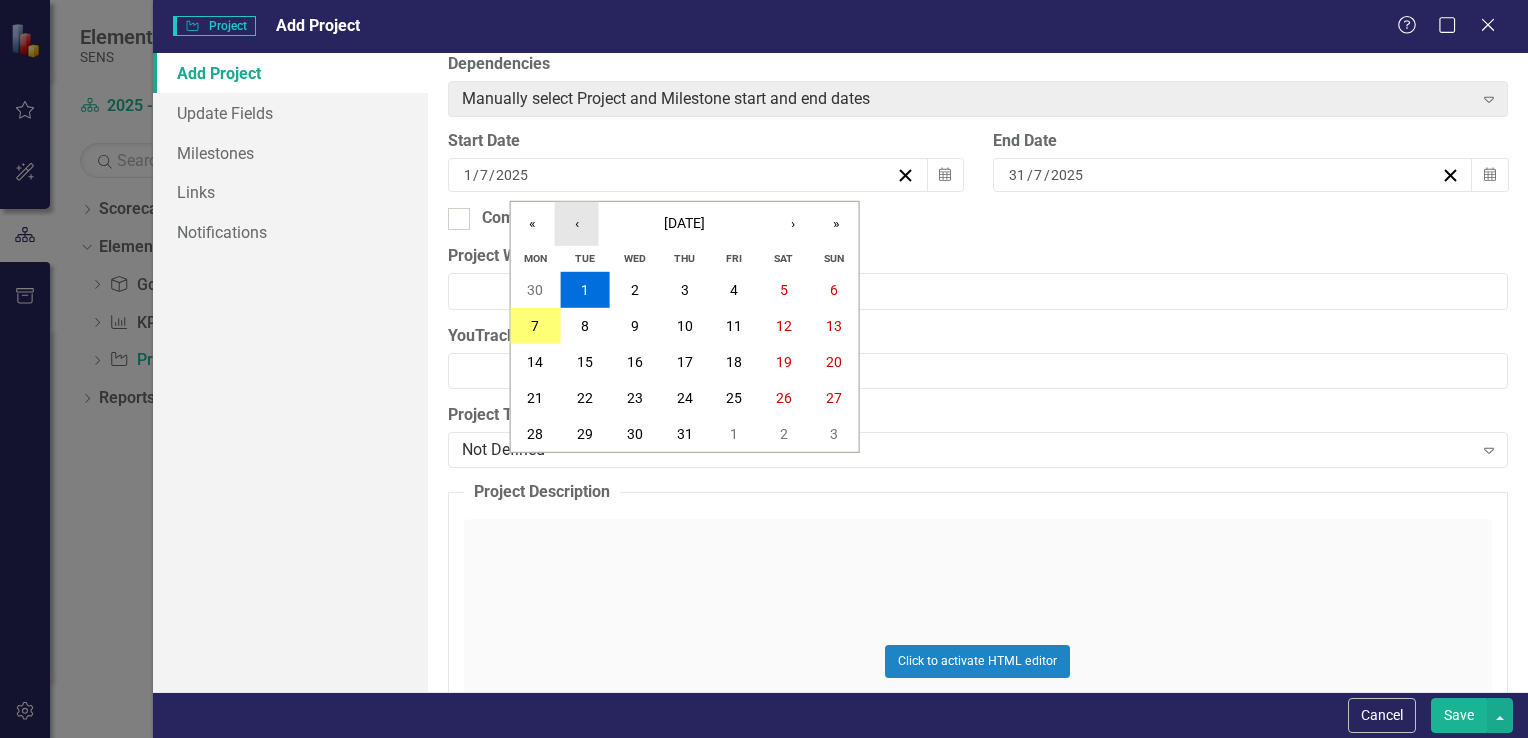 click on "‹" at bounding box center (577, 224) 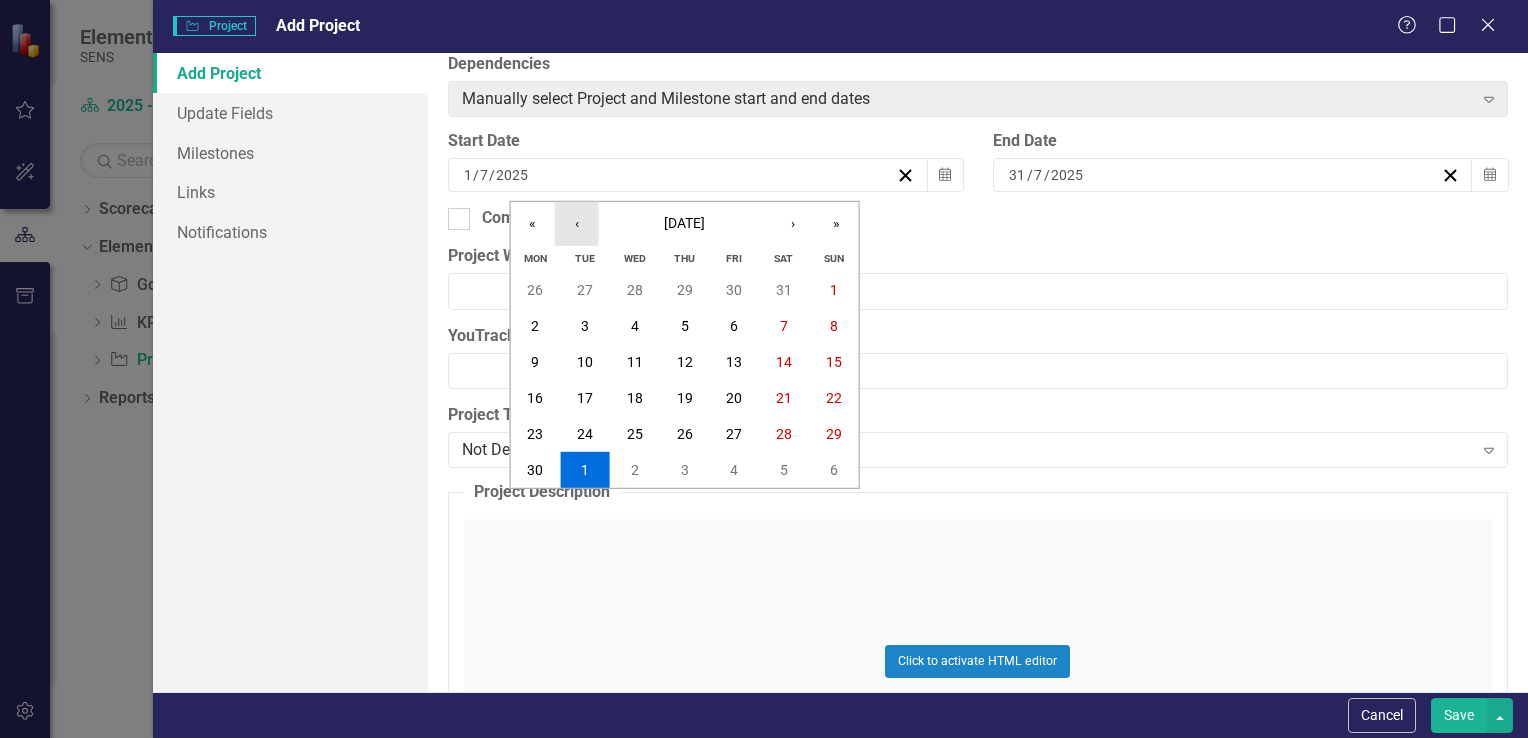 click on "‹" at bounding box center [577, 224] 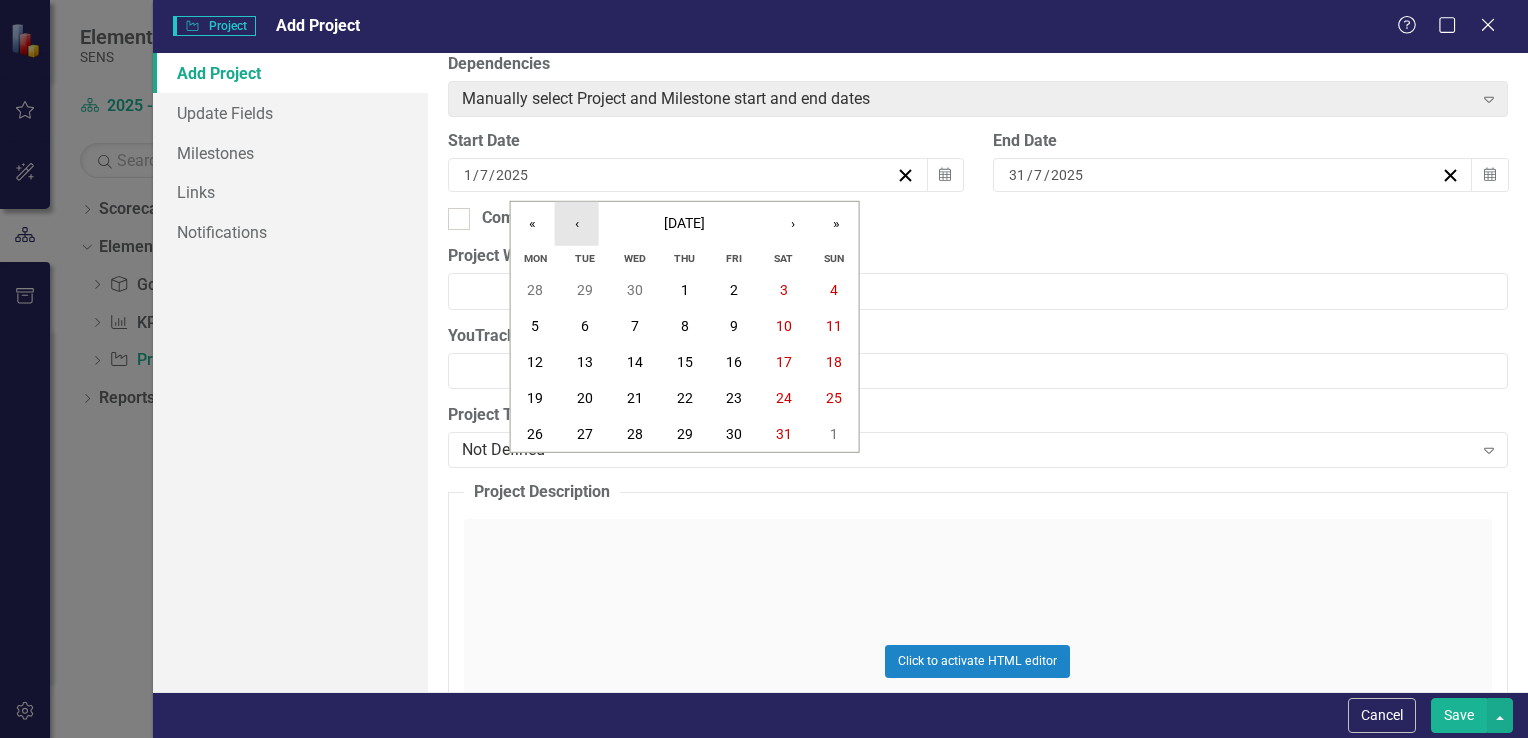 click on "‹" at bounding box center (577, 224) 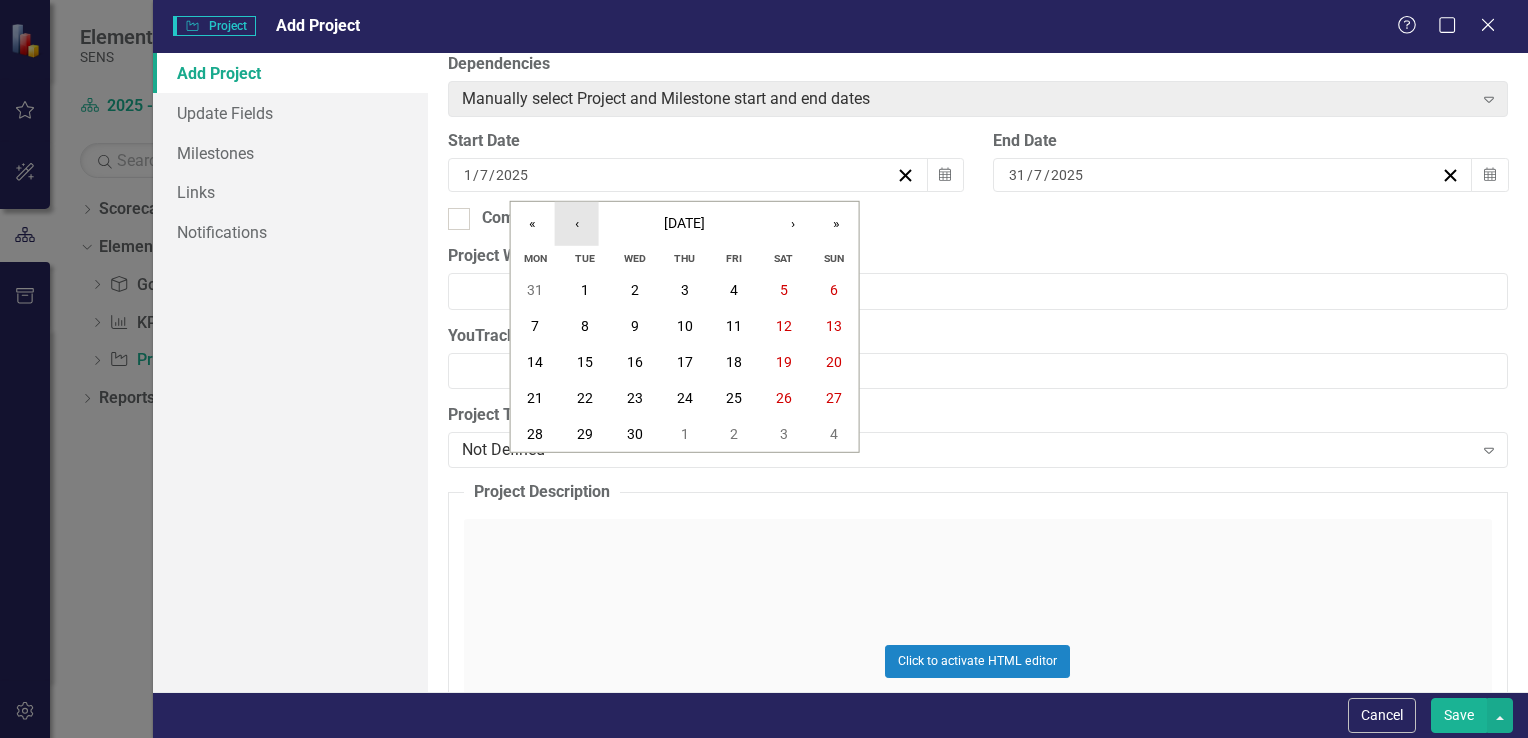 click on "‹" at bounding box center [577, 224] 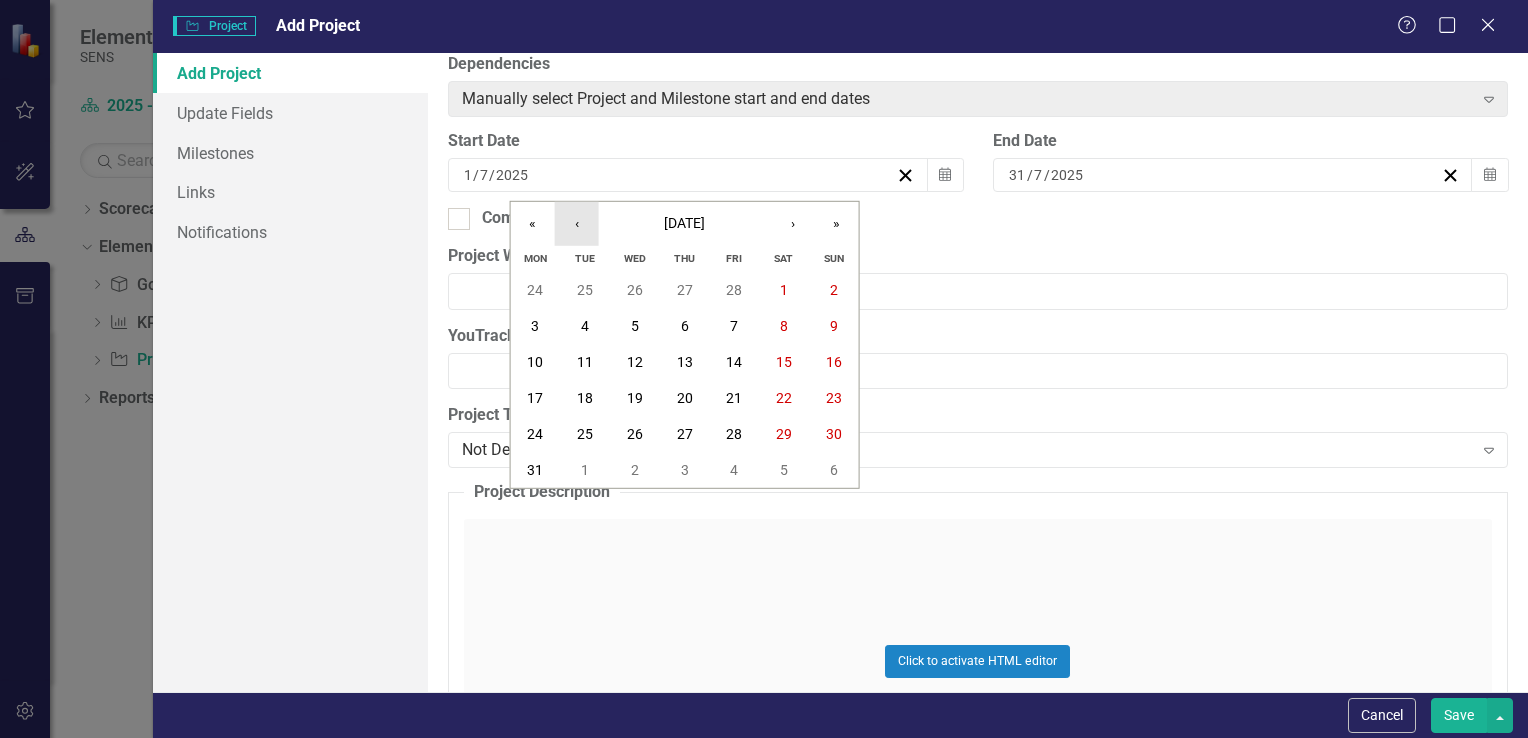 click on "‹" at bounding box center [577, 224] 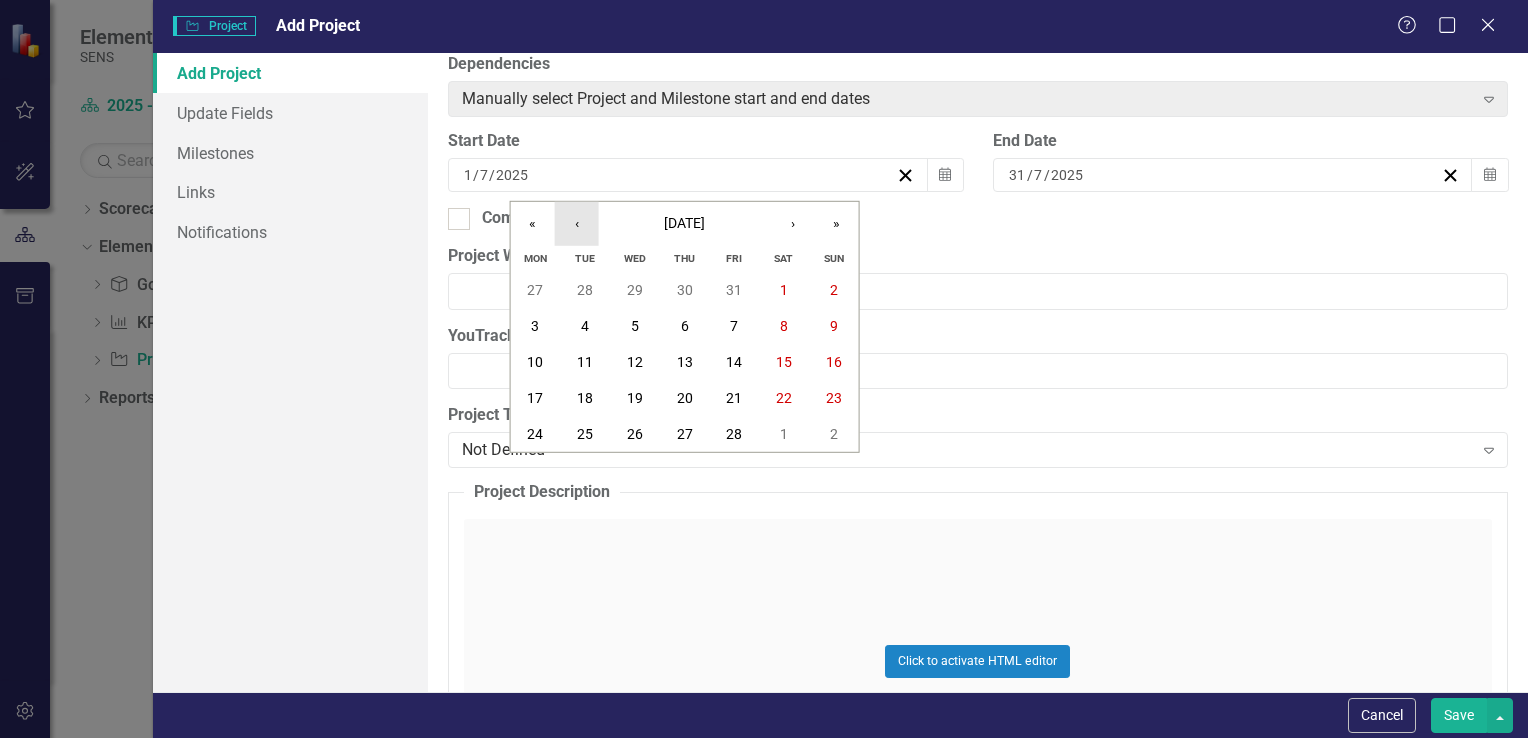 click on "‹" at bounding box center [577, 224] 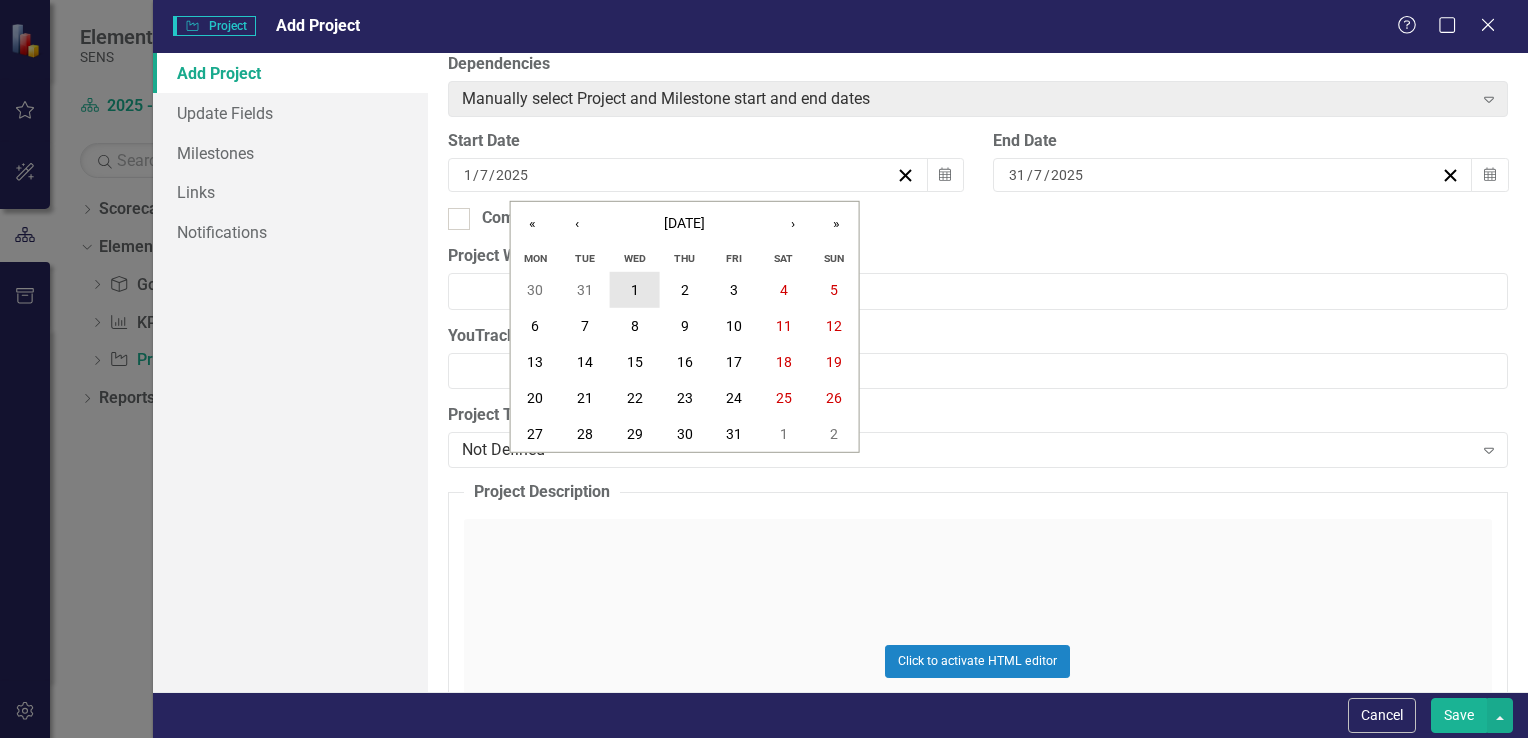 click on "1" at bounding box center (635, 290) 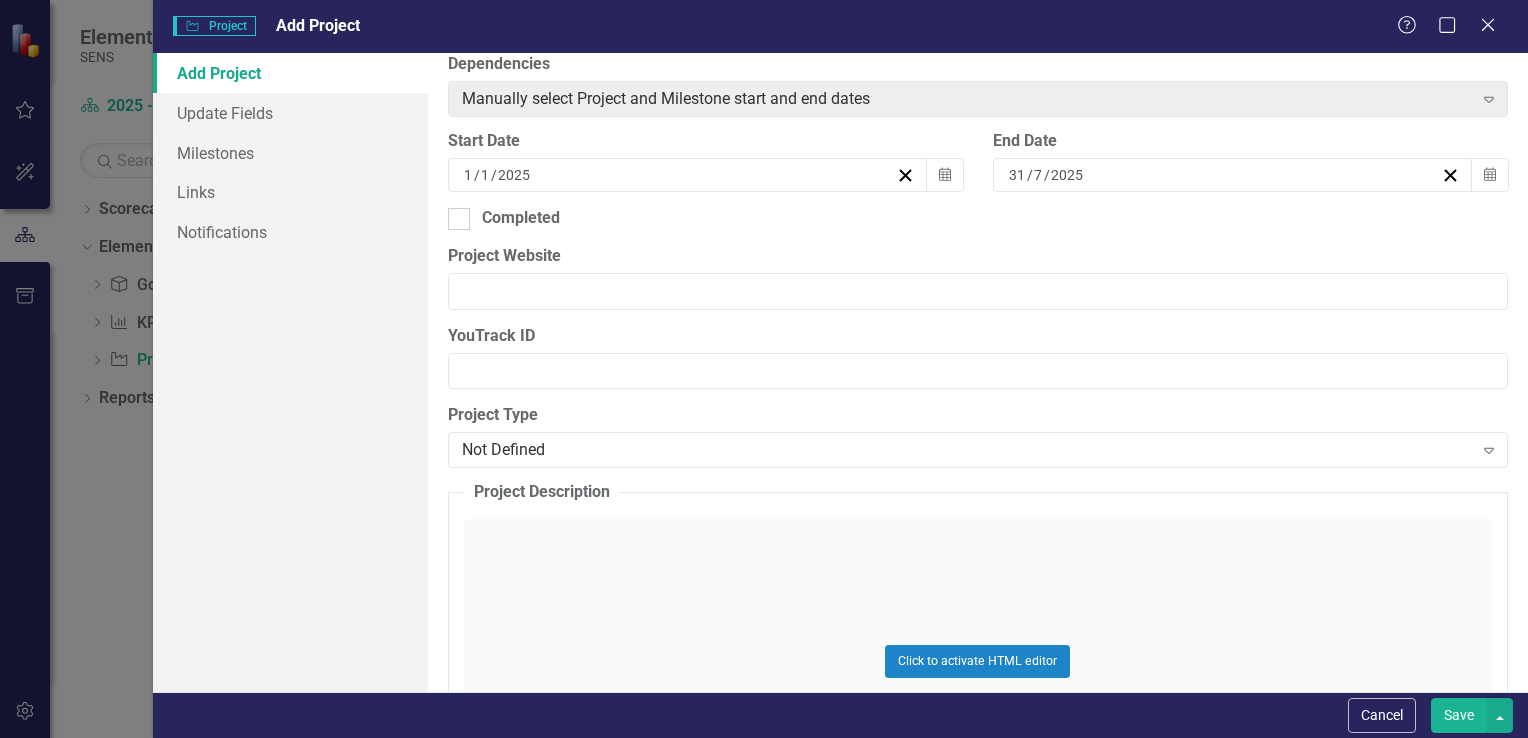 click on "[DATE]" at bounding box center [1233, 175] 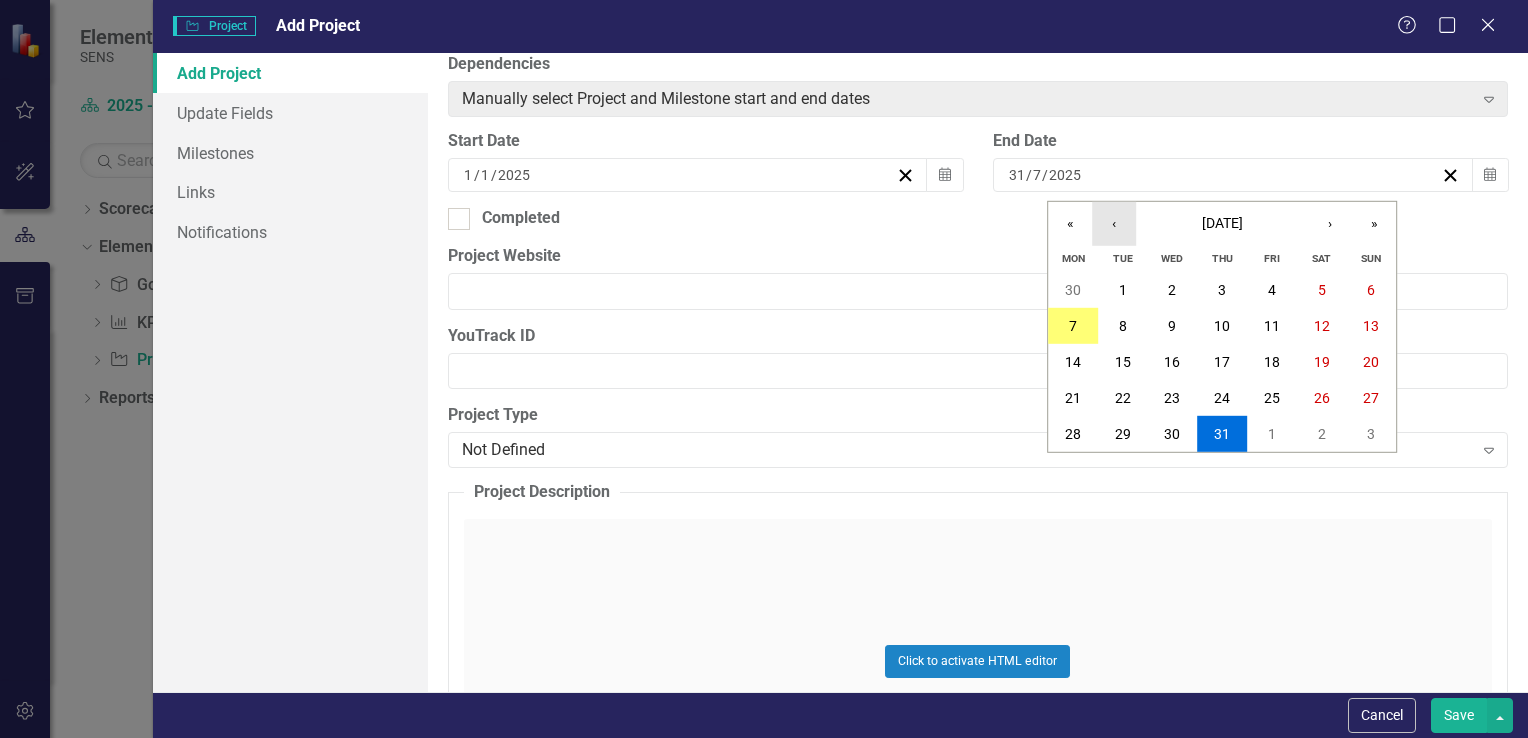 click on "‹" at bounding box center (1114, 224) 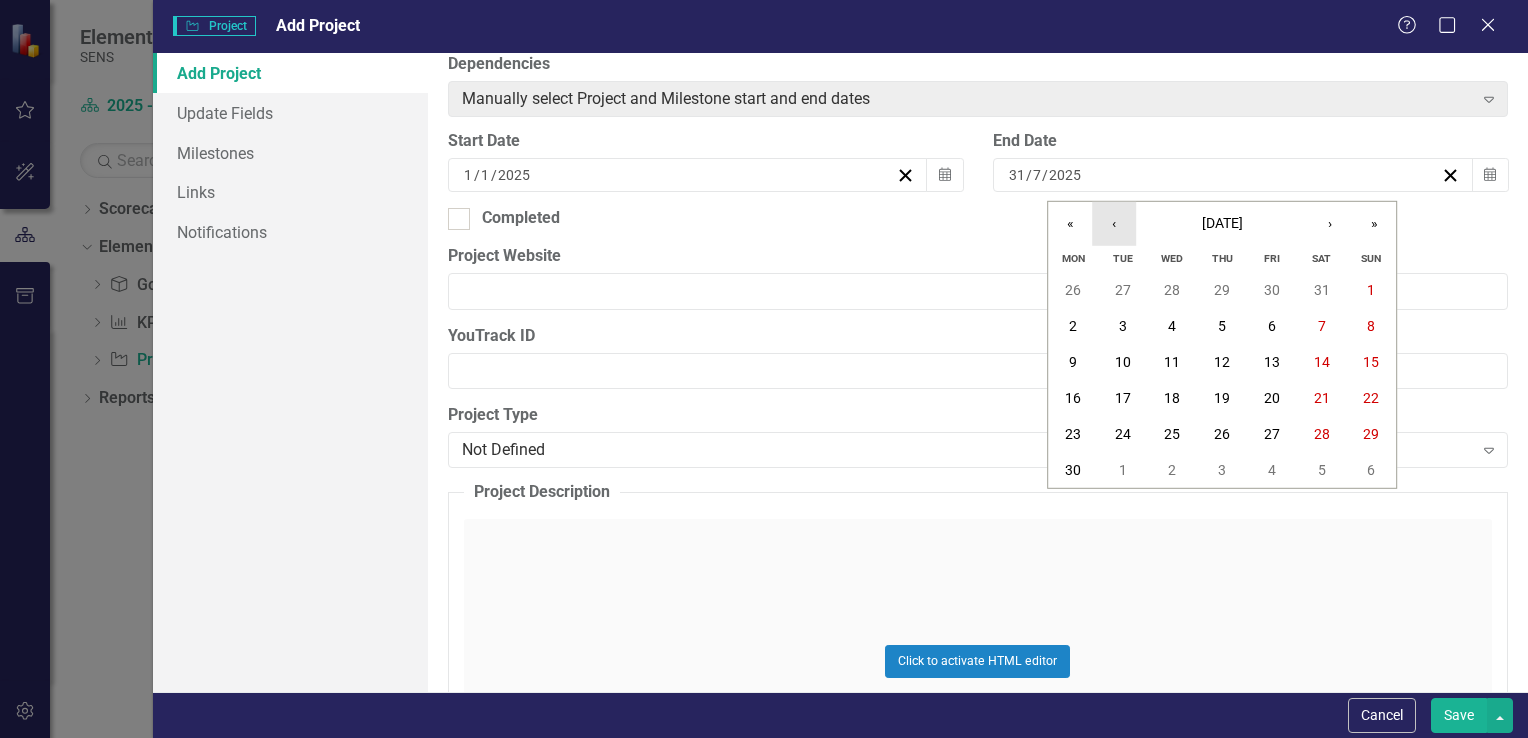 click on "‹" at bounding box center (1114, 224) 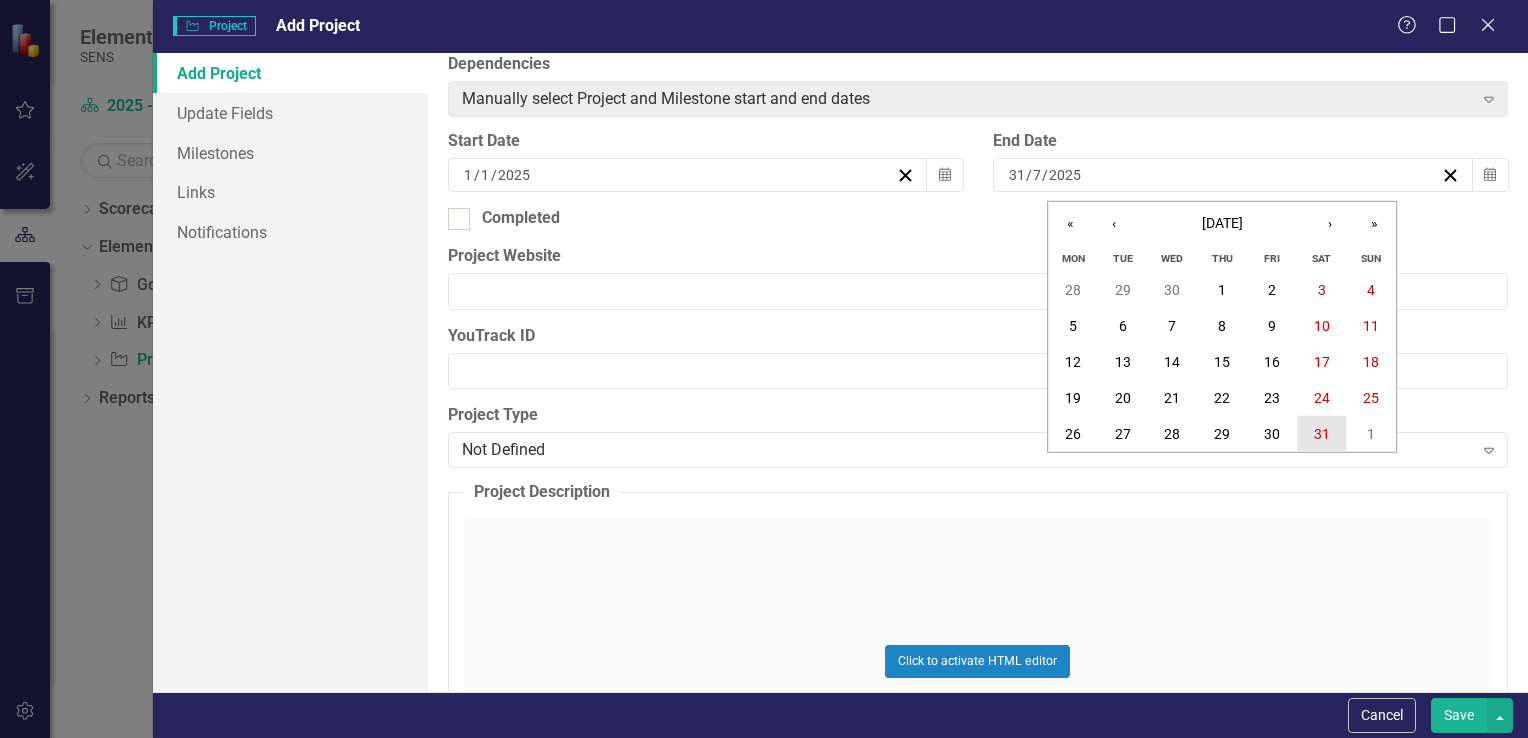 click on "31" at bounding box center [1322, 434] 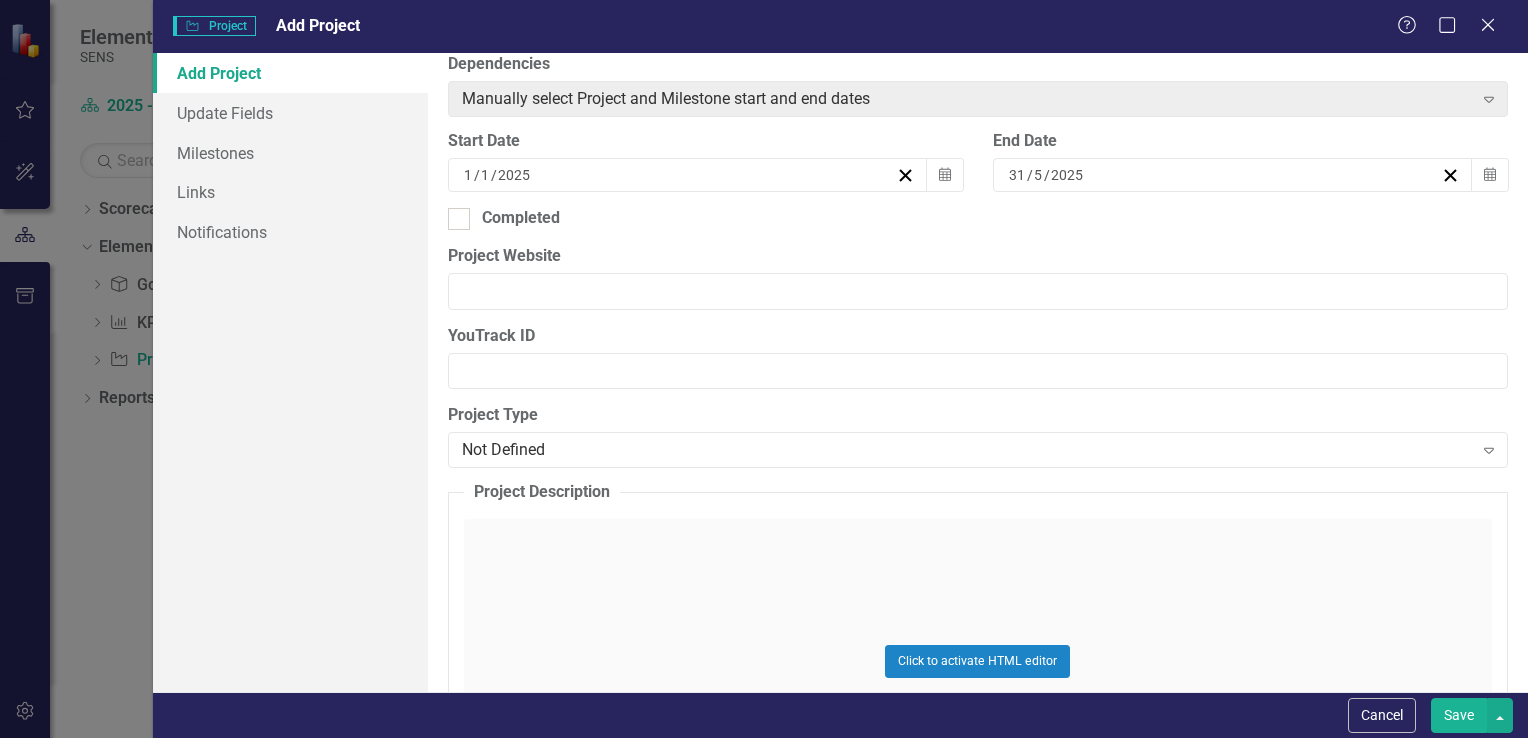 click on "[DATE]" at bounding box center [1223, 175] 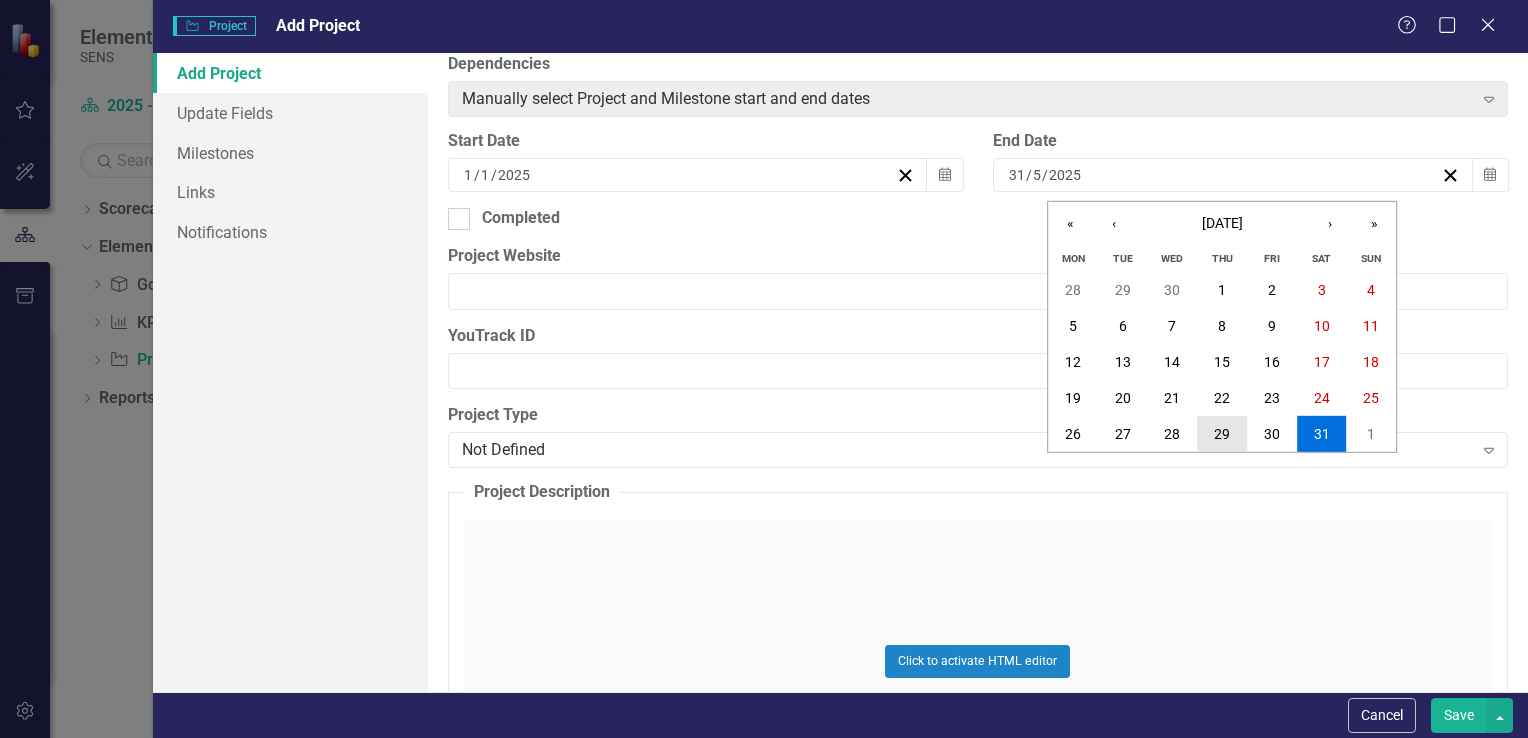 click on "29" at bounding box center (1222, 434) 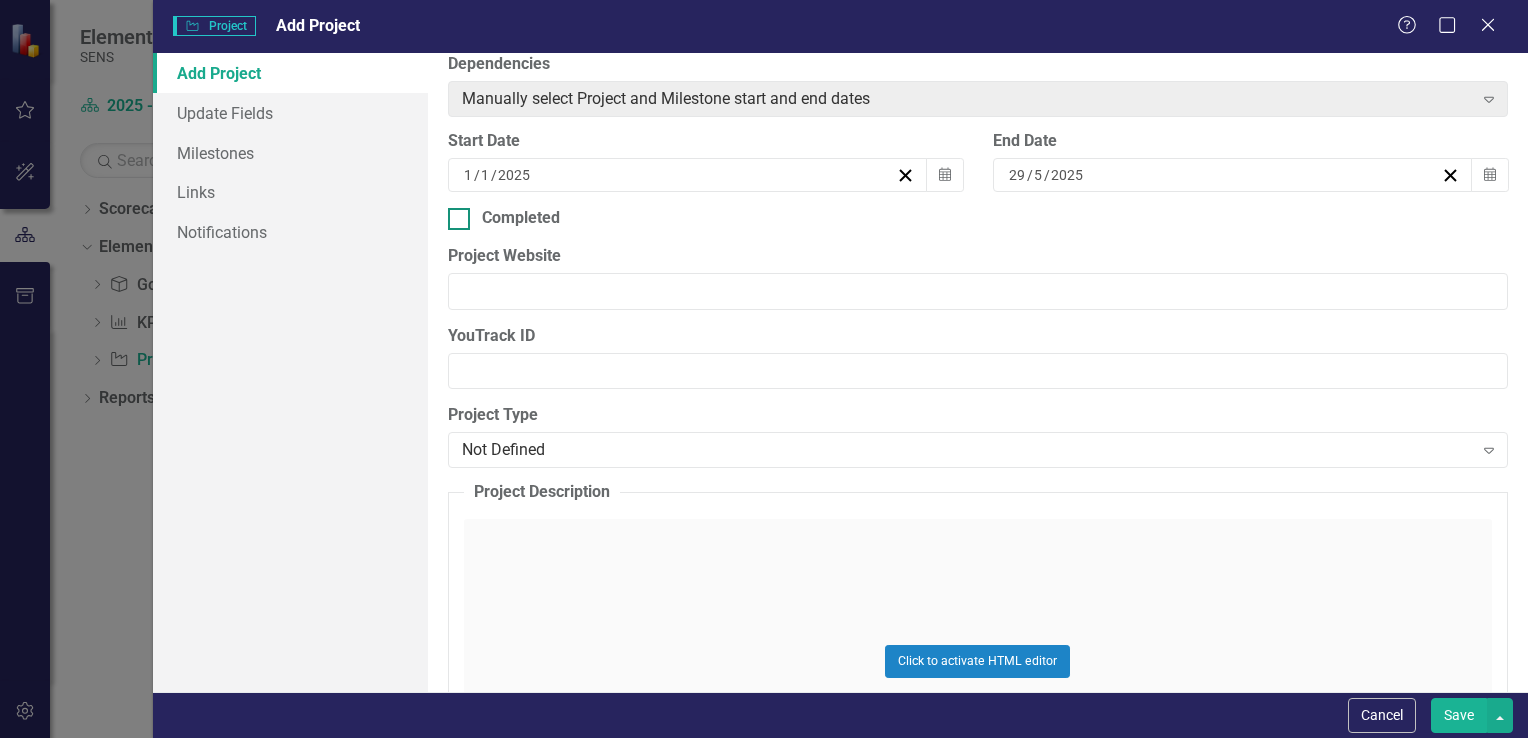 click at bounding box center [459, 219] 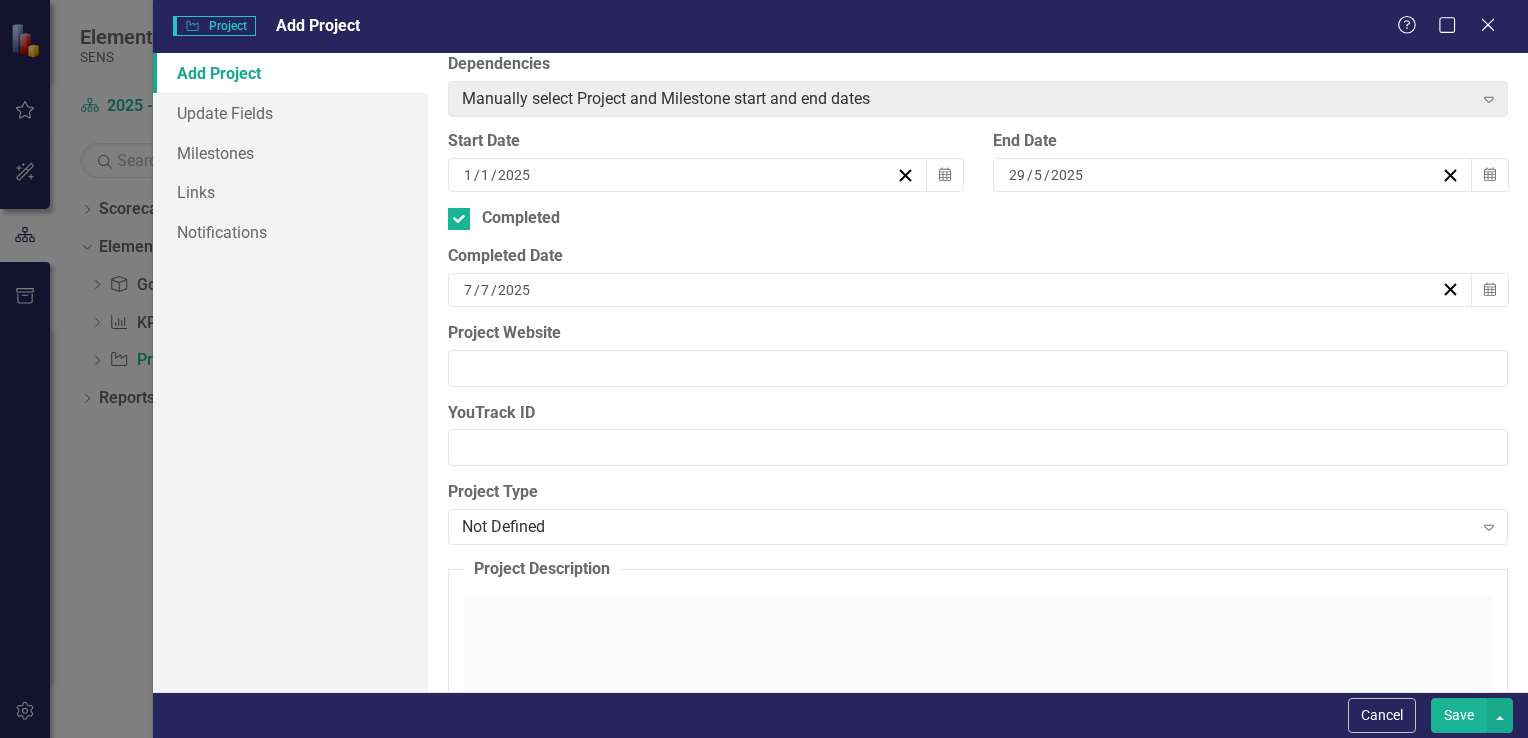 click on "[DATE]" at bounding box center (951, 290) 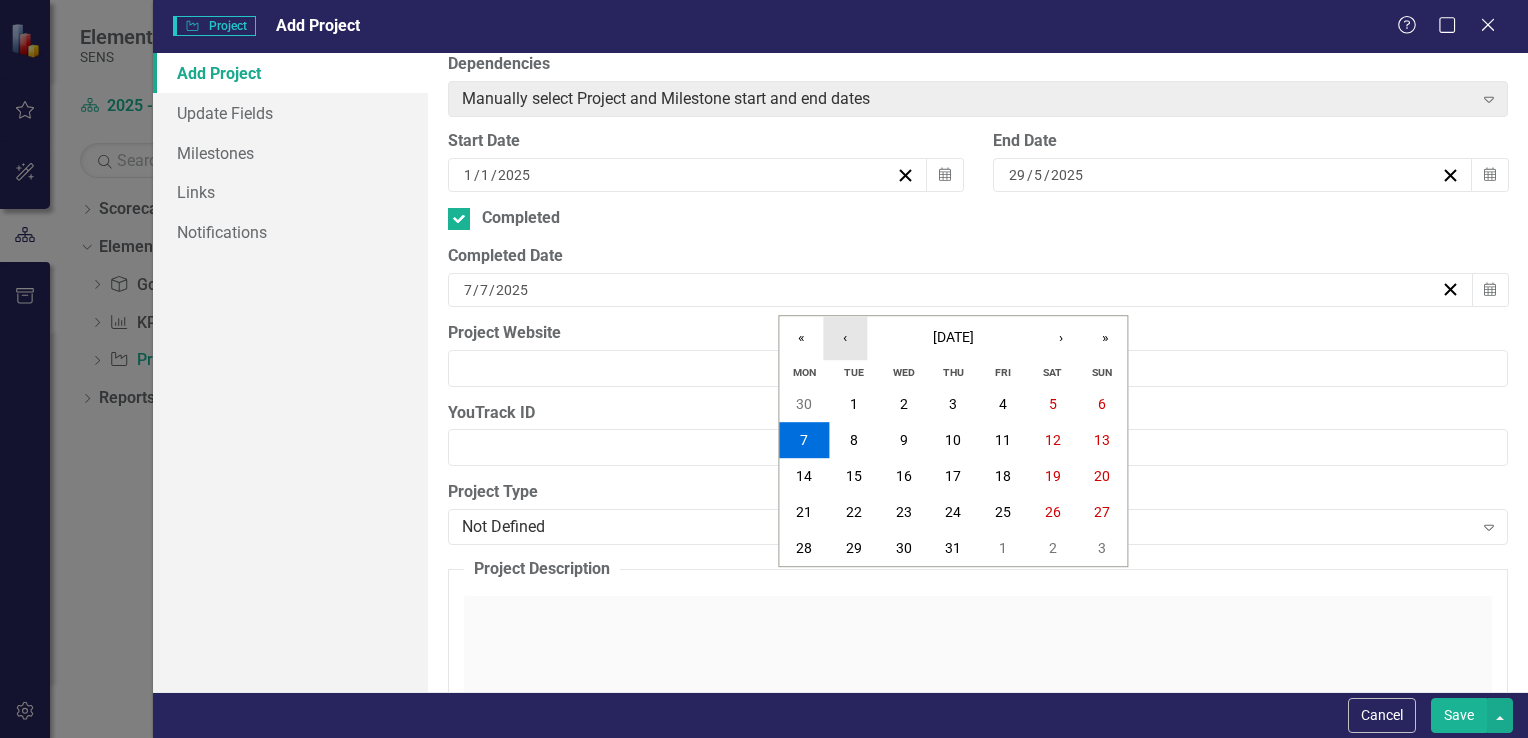 click on "‹" at bounding box center (845, 338) 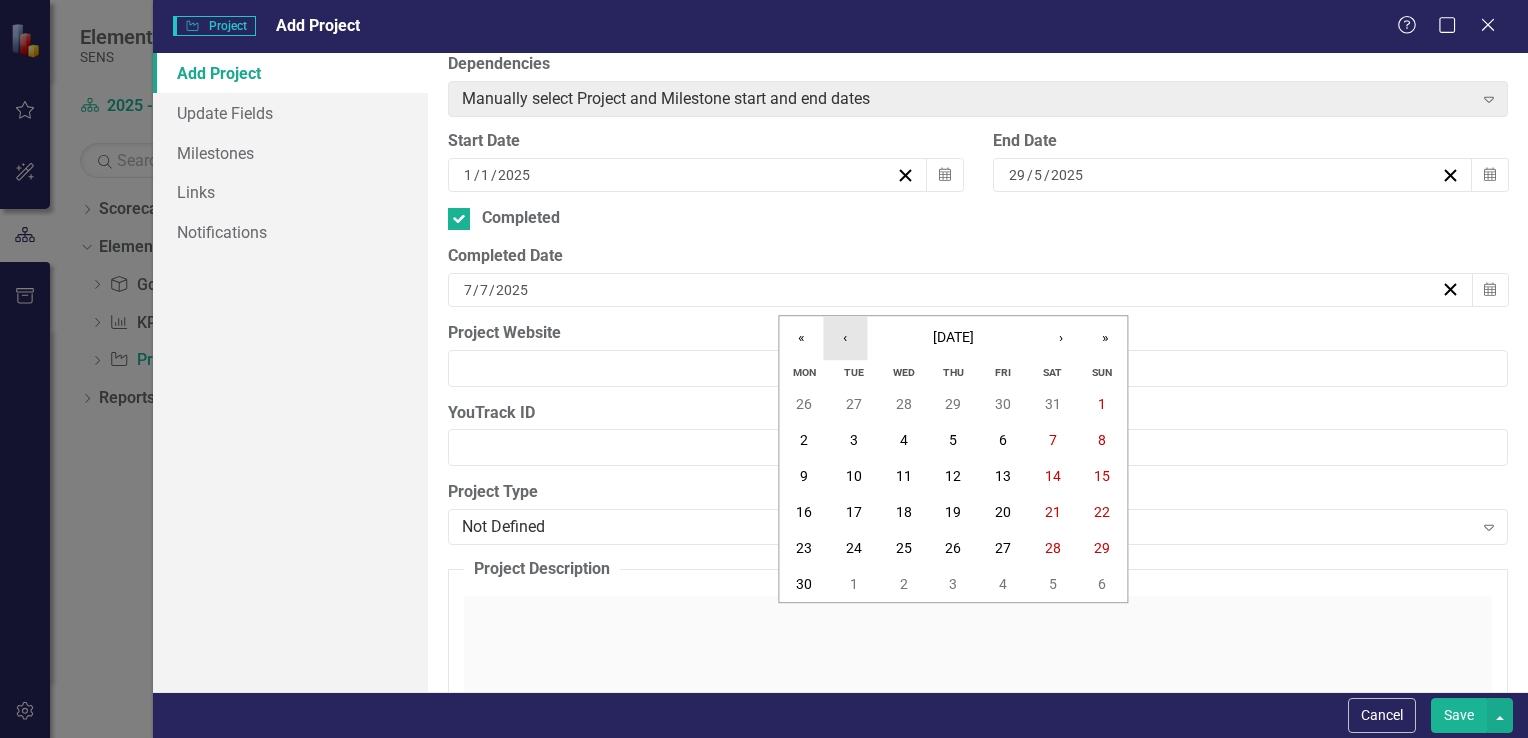 click on "‹" at bounding box center (845, 338) 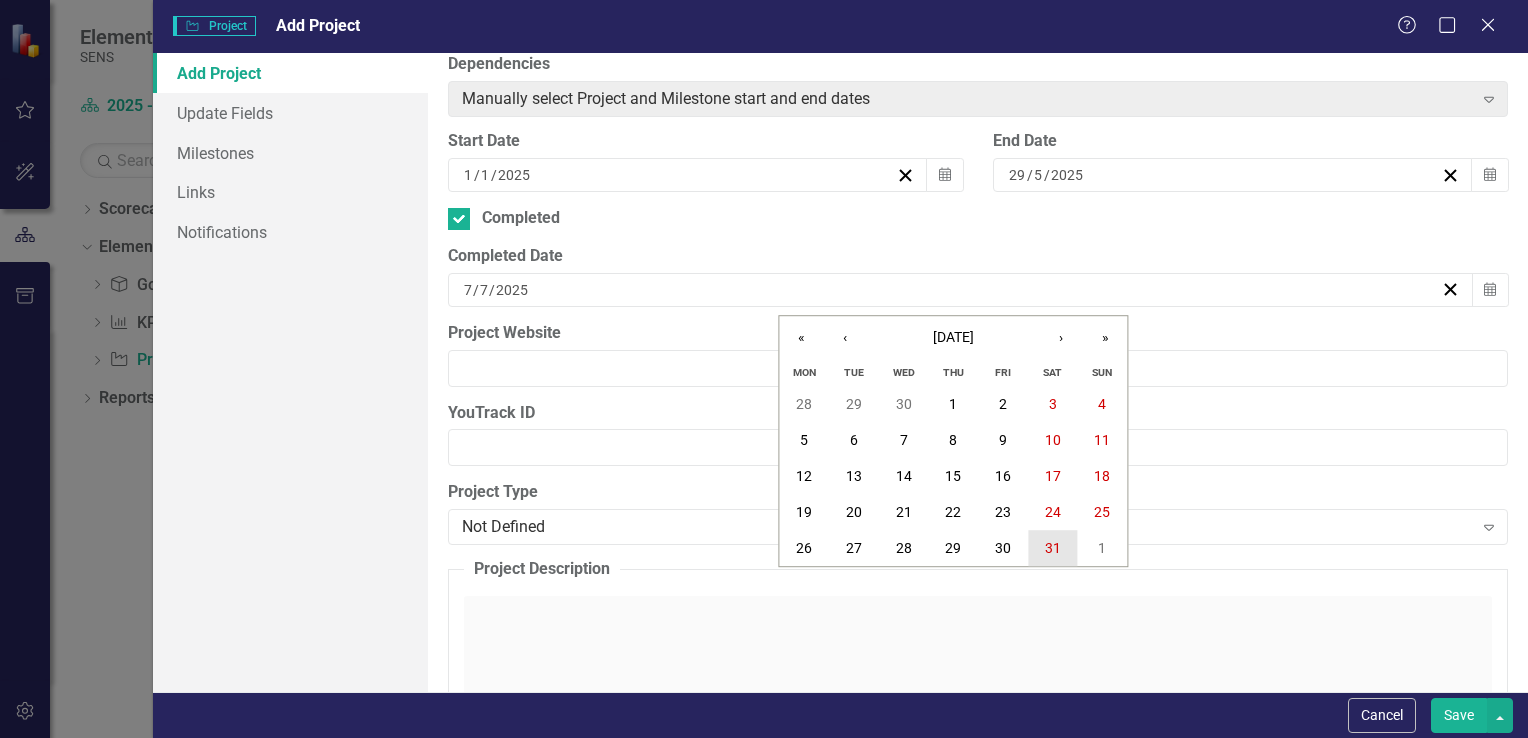 click on "31" at bounding box center (1053, 548) 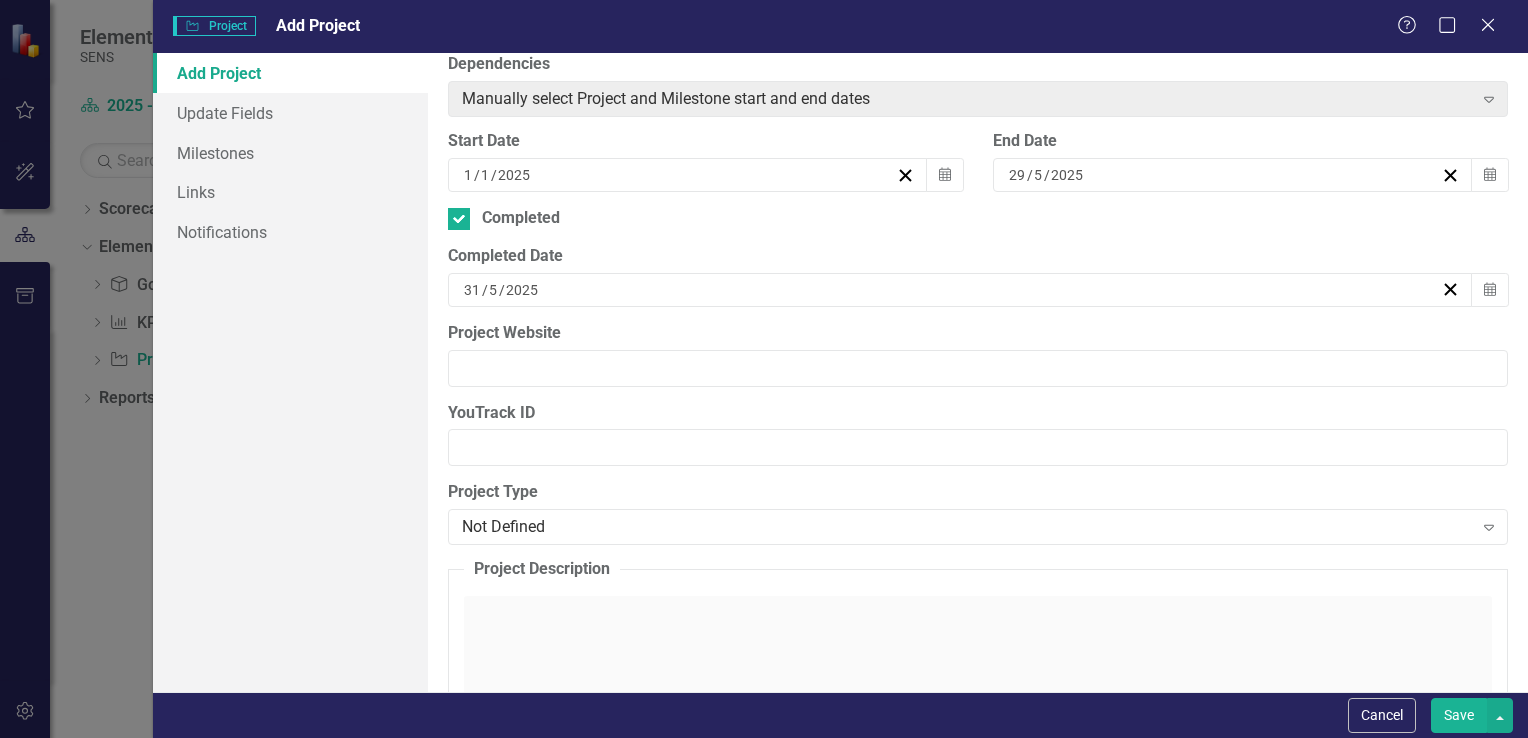 click on "Save" at bounding box center (1459, 715) 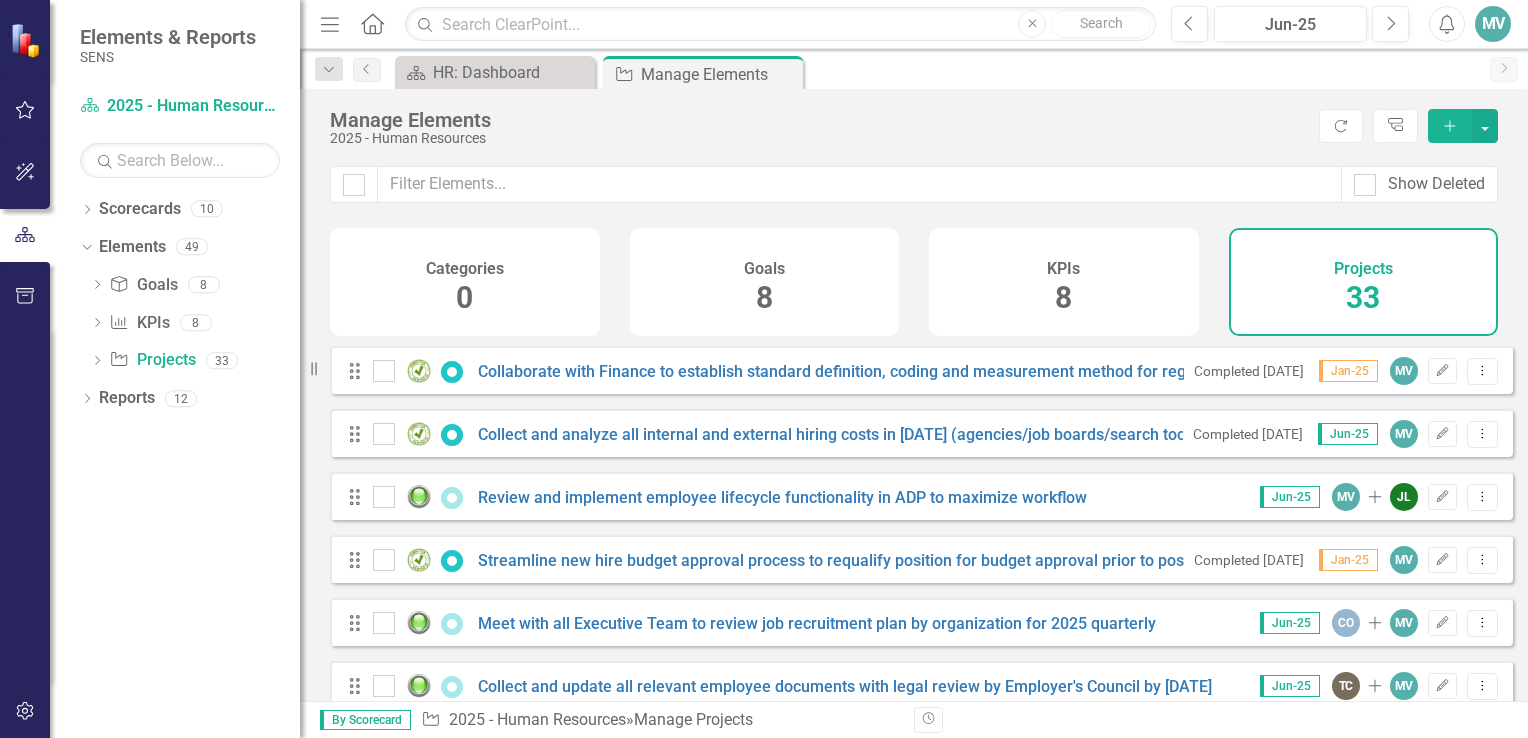 click on "Add" 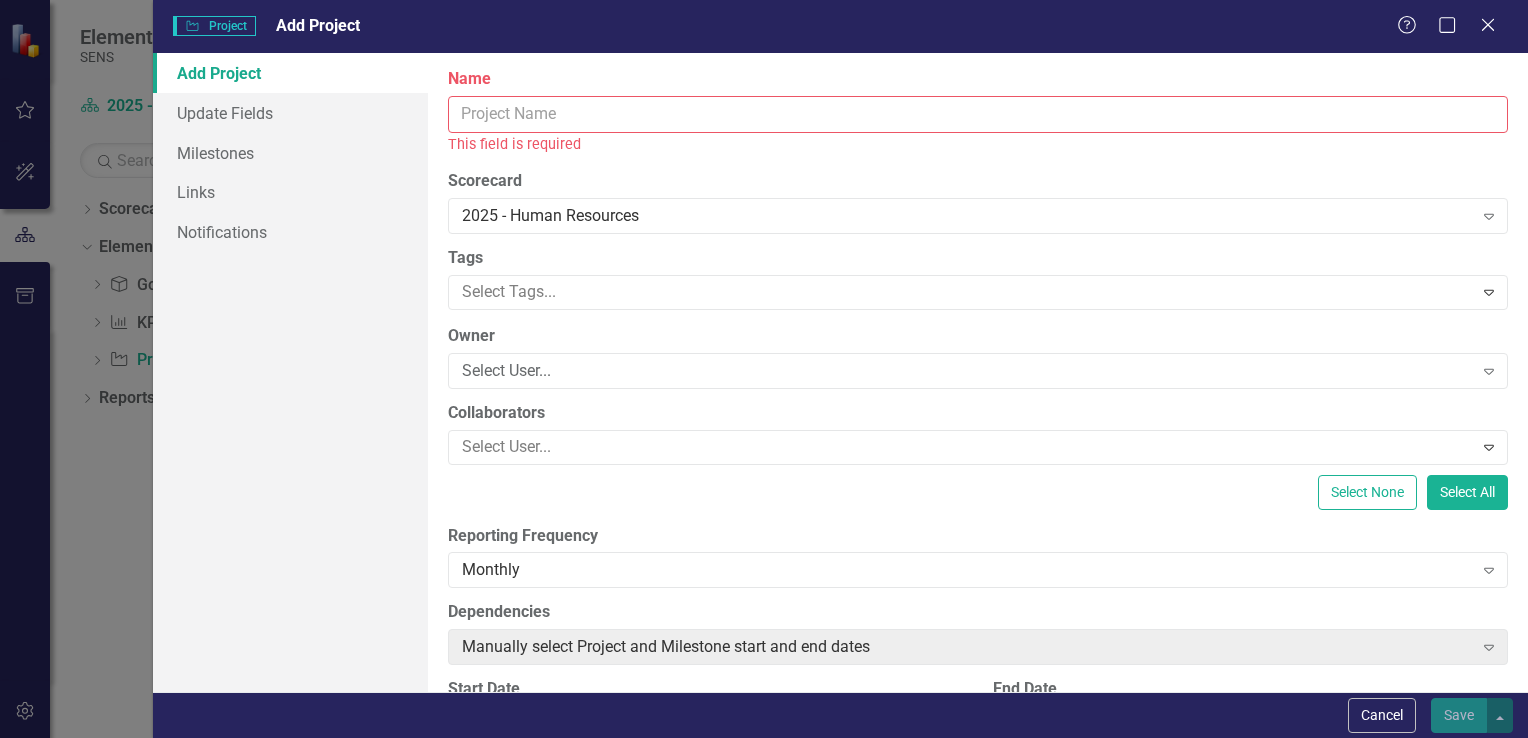 click on "Name" at bounding box center (978, 114) 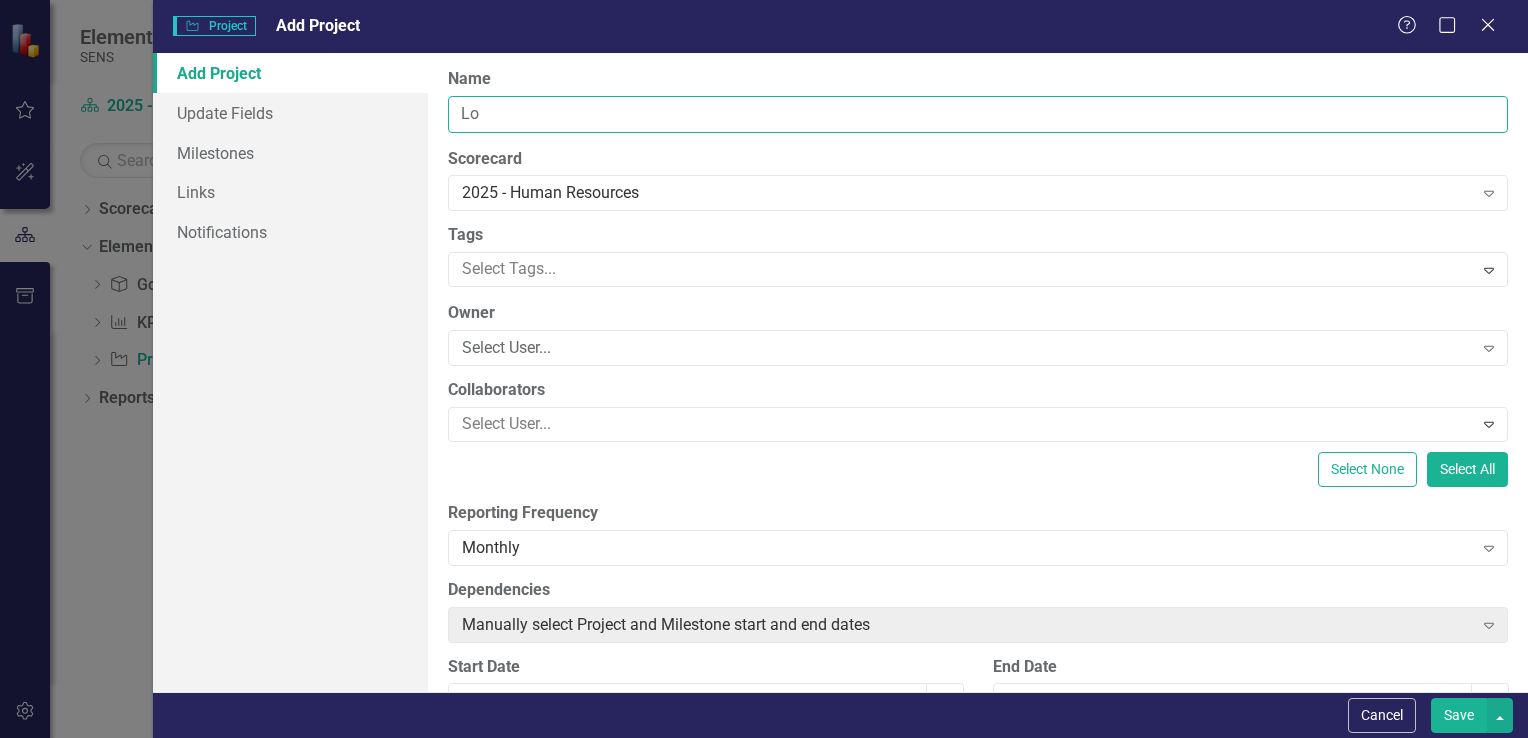 type on "L" 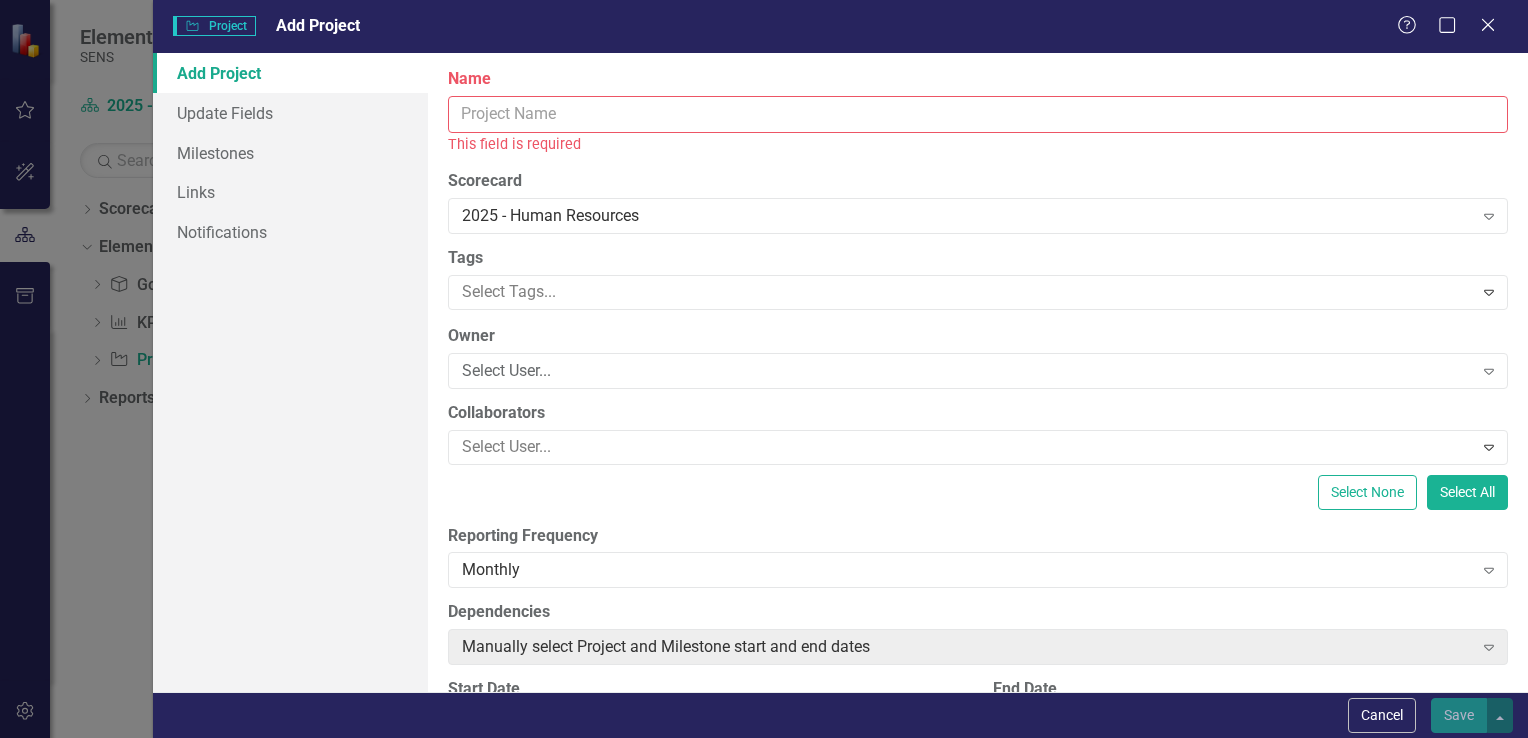 type on "f" 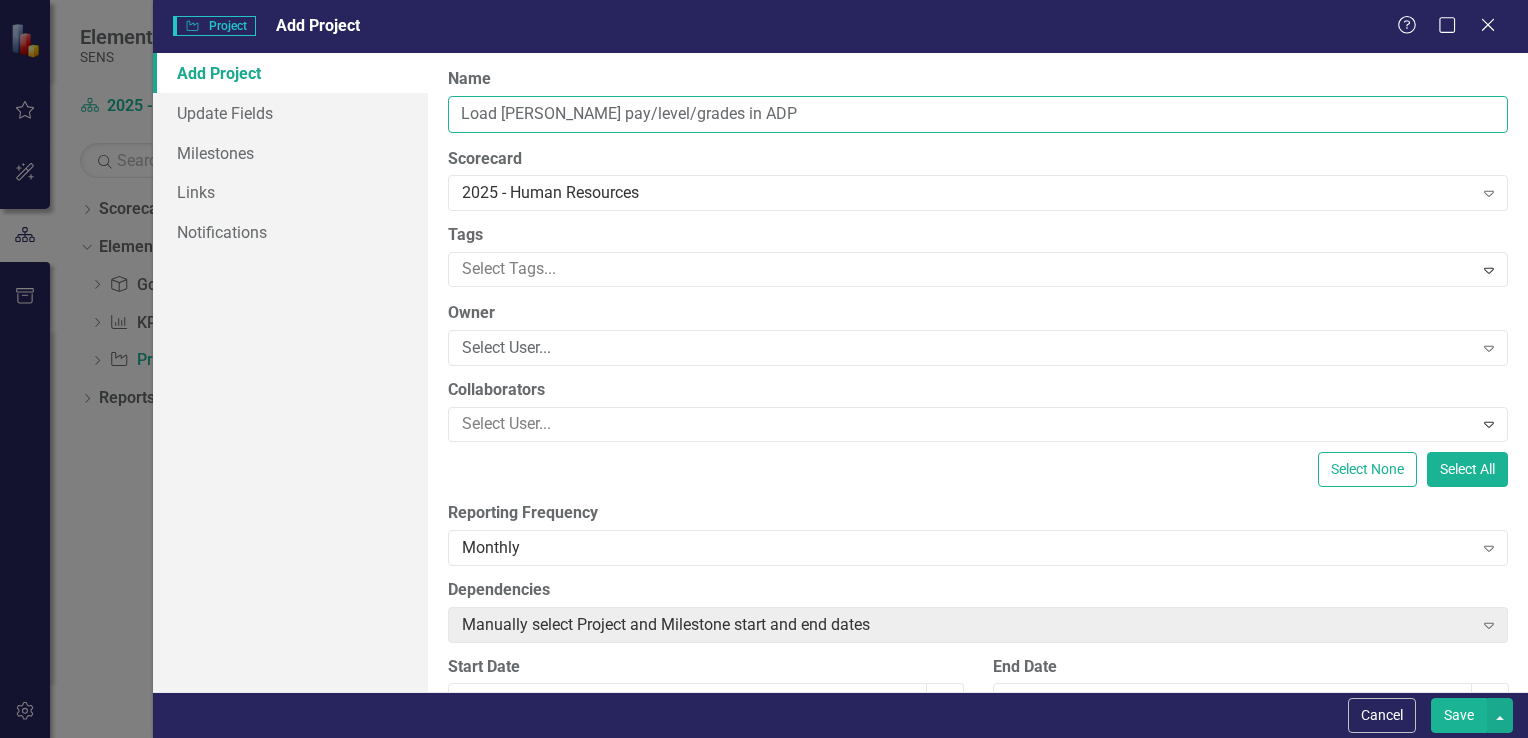 click on "Load [PERSON_NAME] pay/level/grades in ADP" at bounding box center [978, 114] 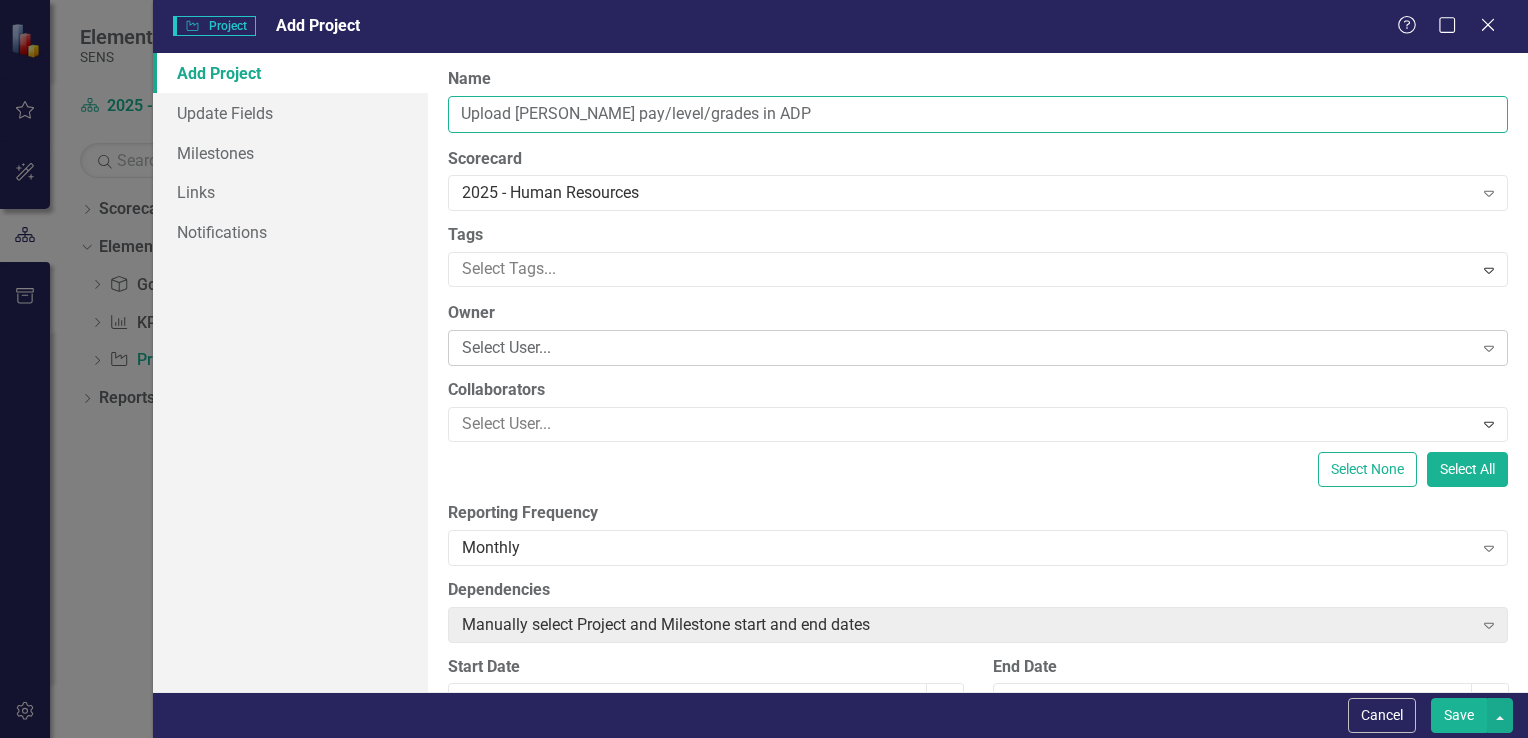 type on "Upload [PERSON_NAME] pay/level/grades in ADP" 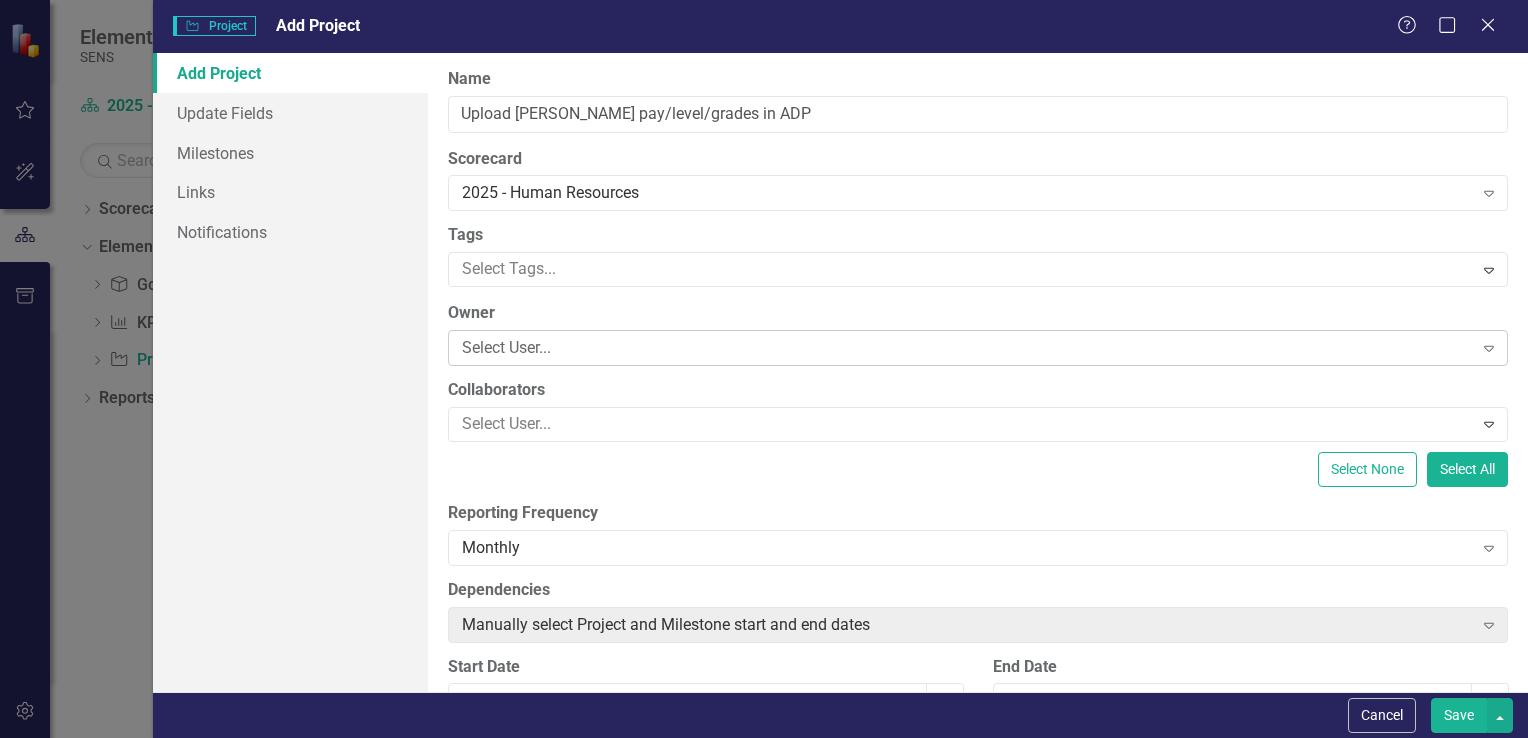 click on "Select User..." at bounding box center [967, 348] 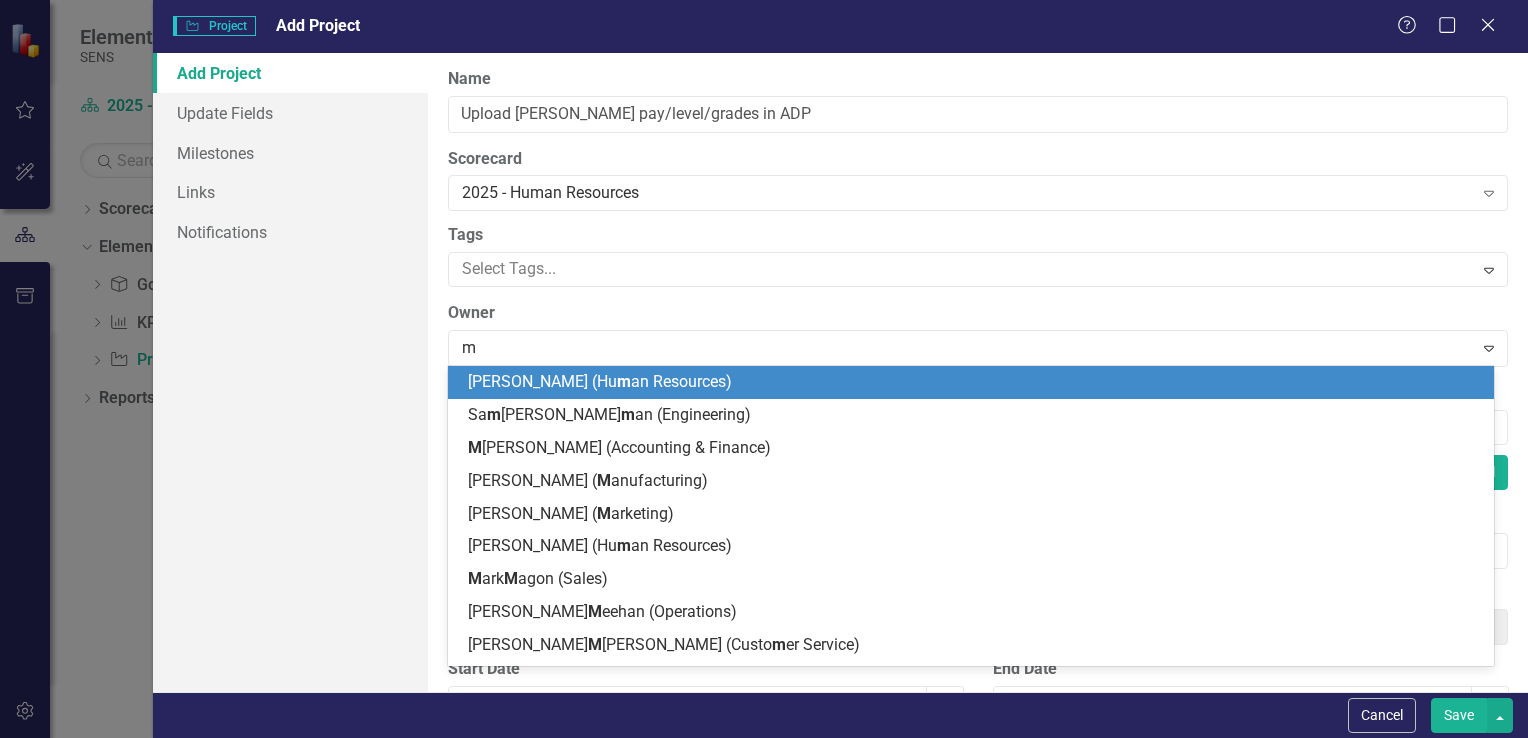 type on "mi" 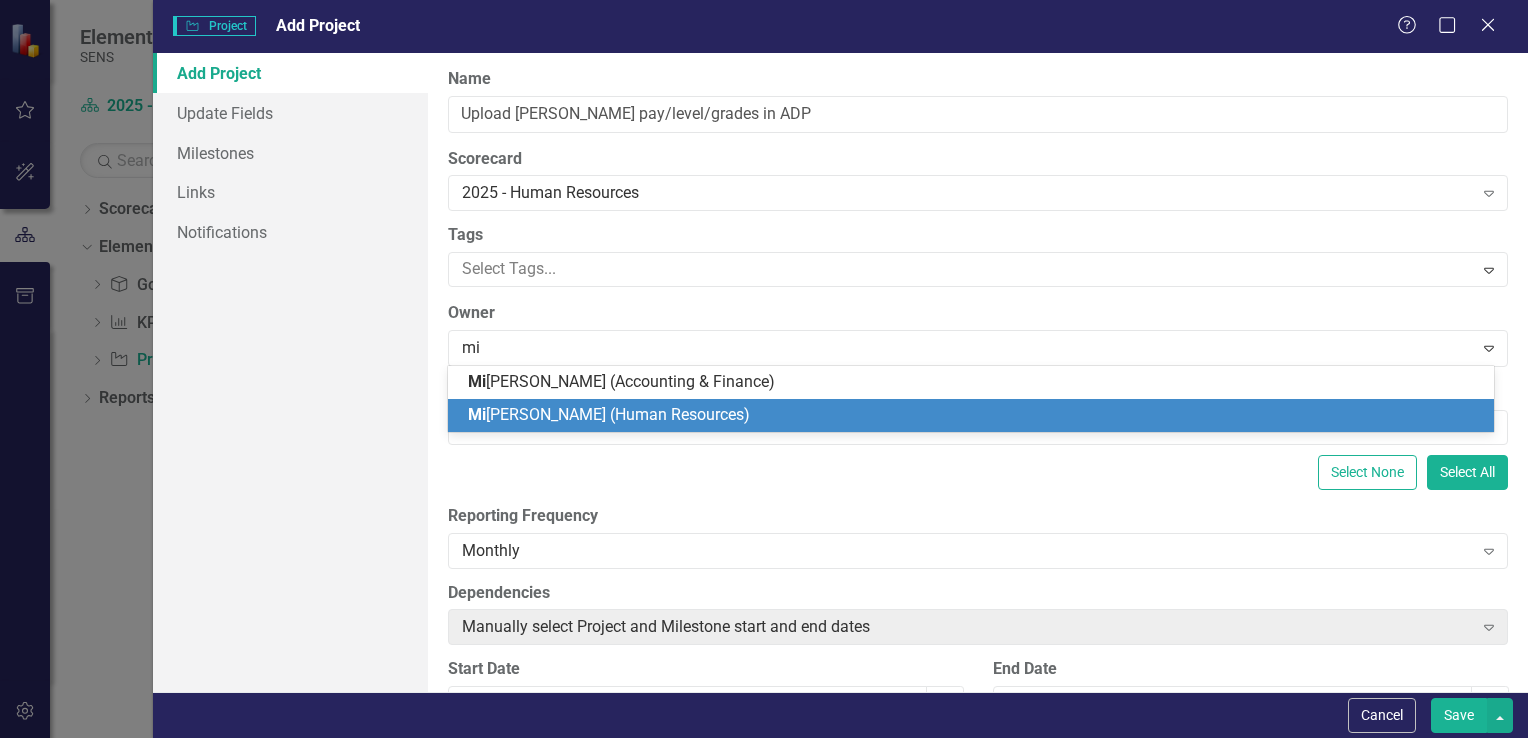 click on "Mi [PERSON_NAME] (Human Resources)" at bounding box center [609, 414] 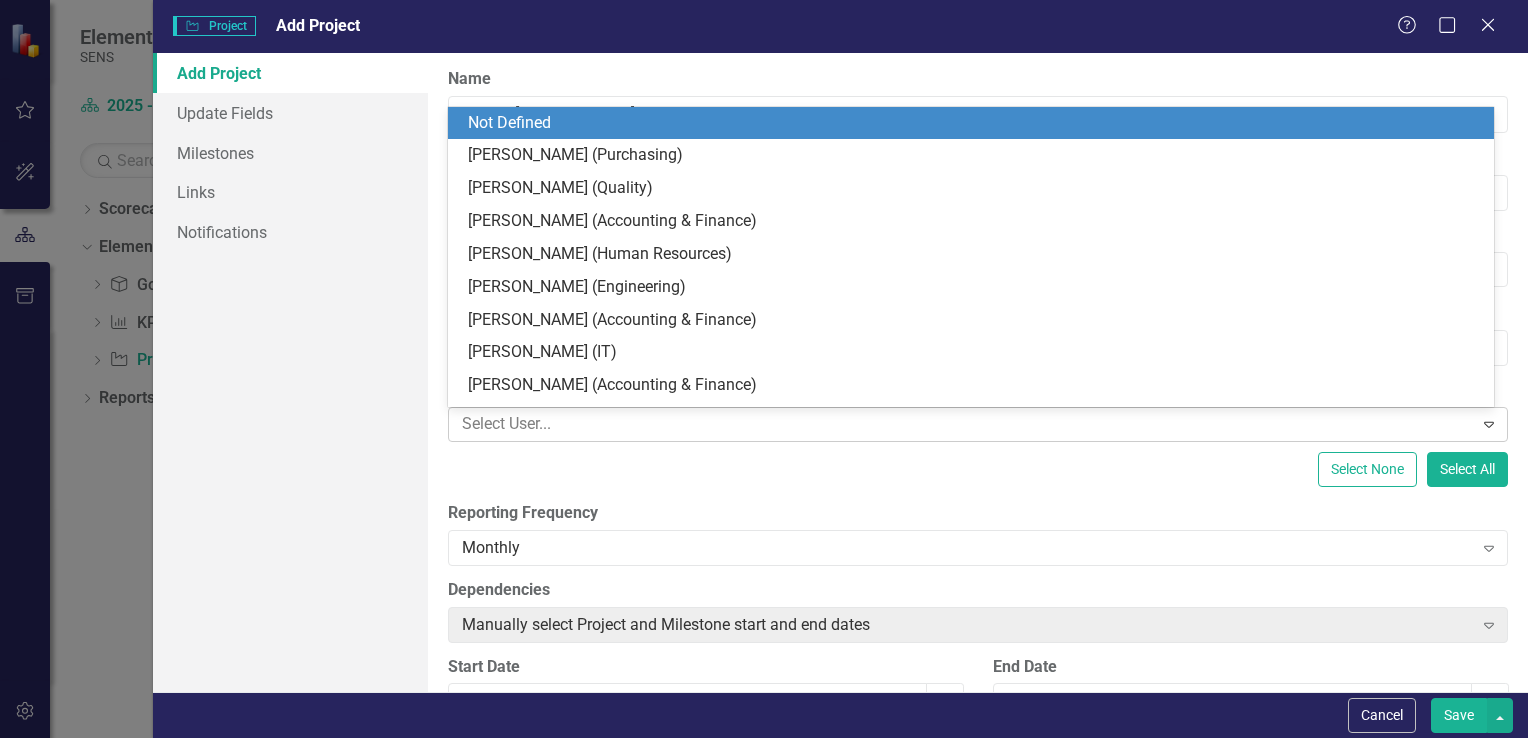 click at bounding box center (456, 424) 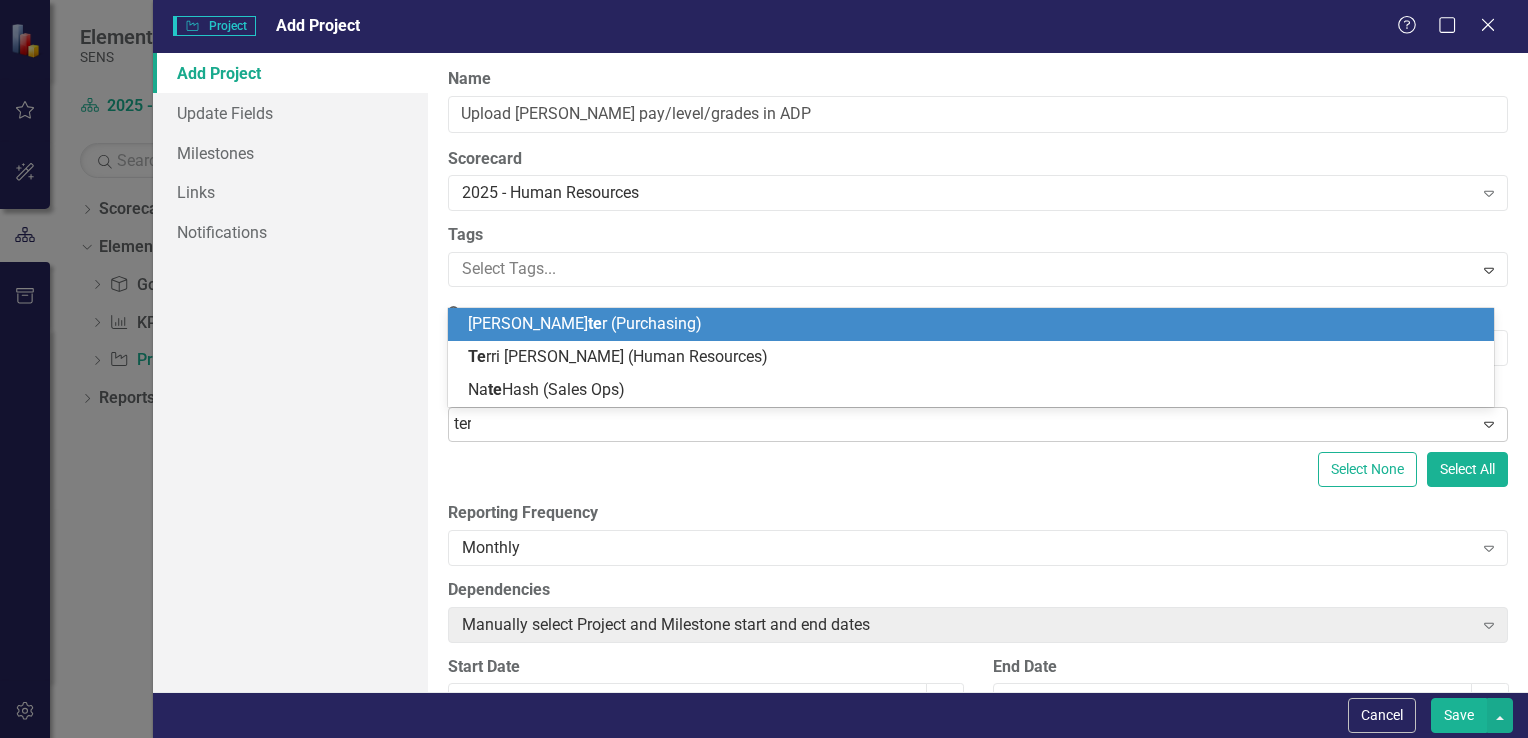 type on "terr" 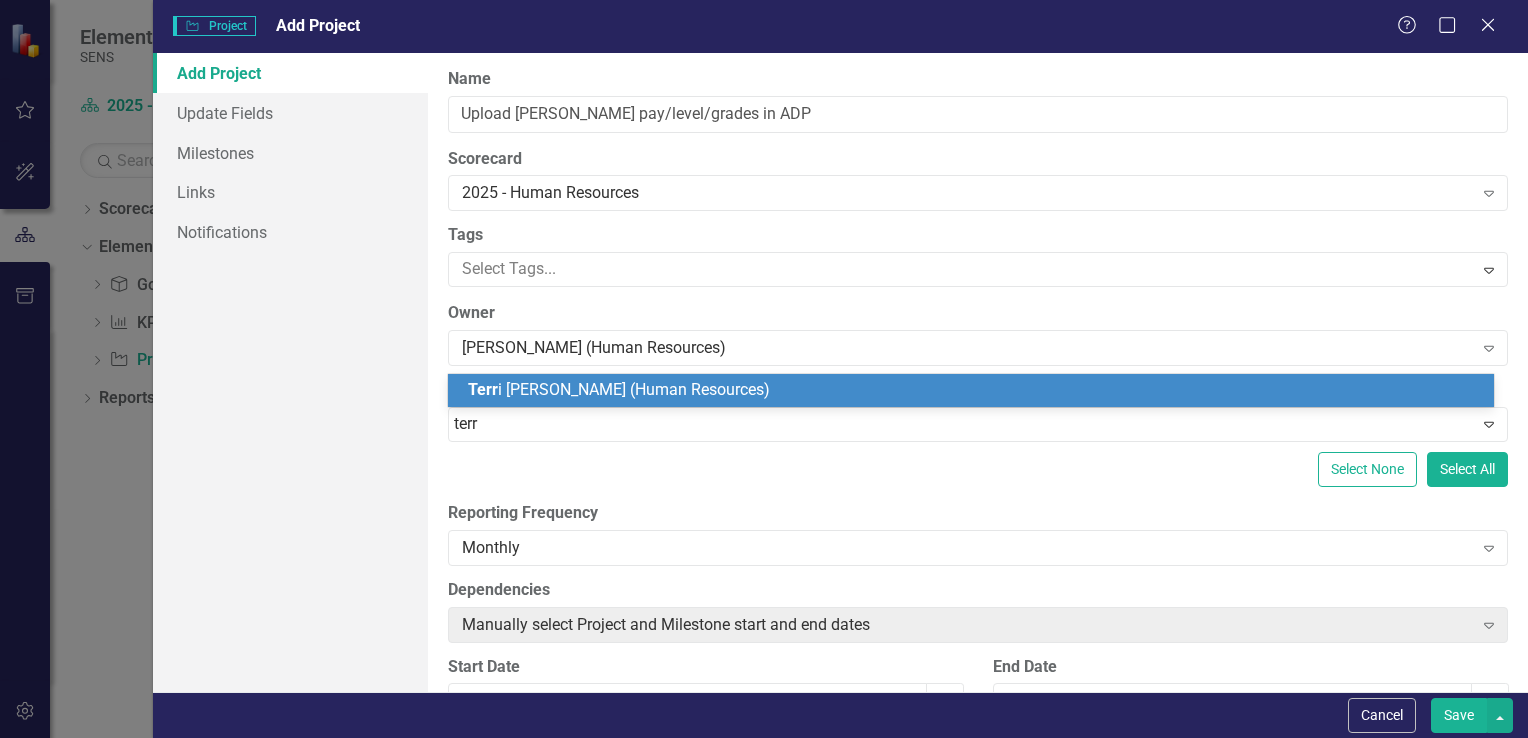 click on "Terr i [PERSON_NAME] (Human Resources)" at bounding box center (619, 389) 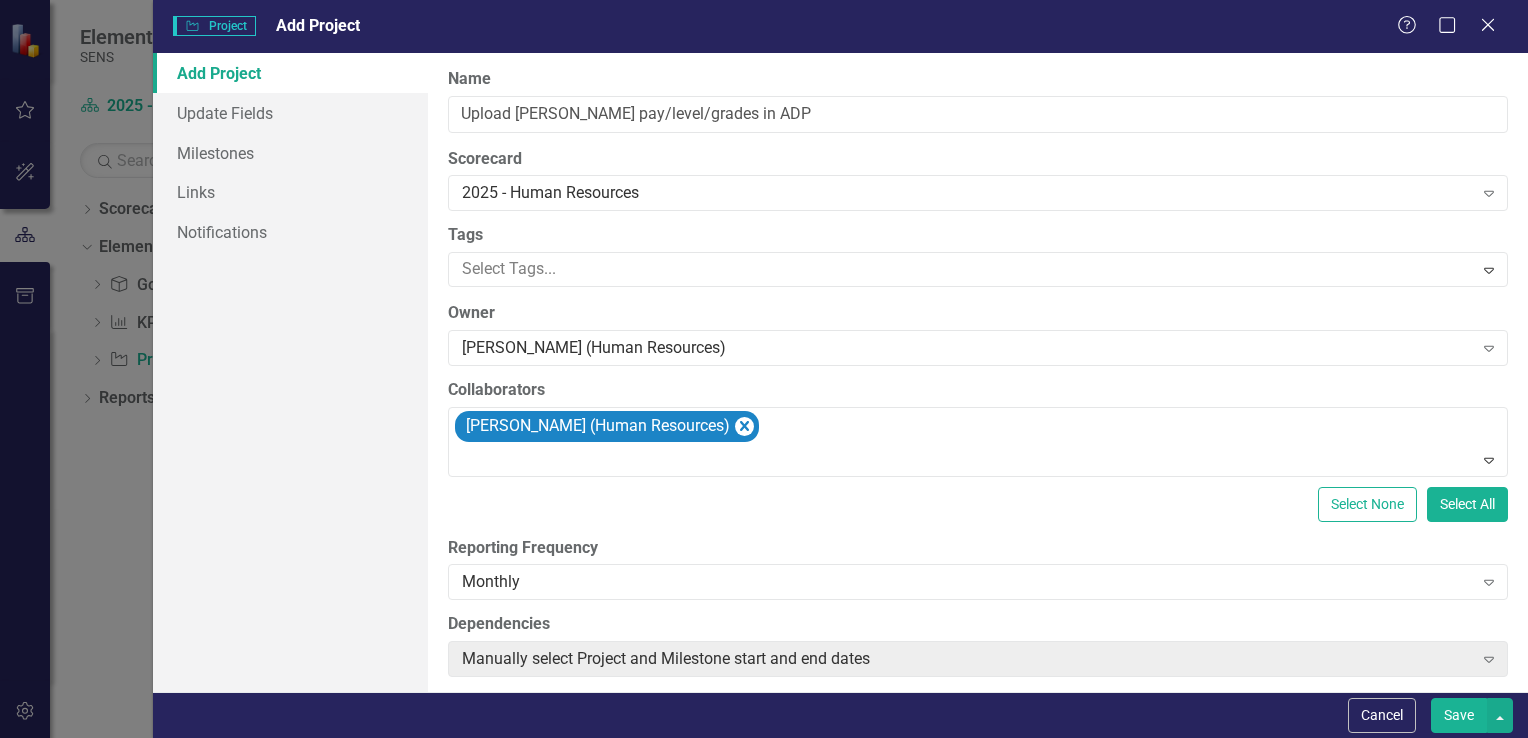 click on "Reporting Frequency" at bounding box center [978, 548] 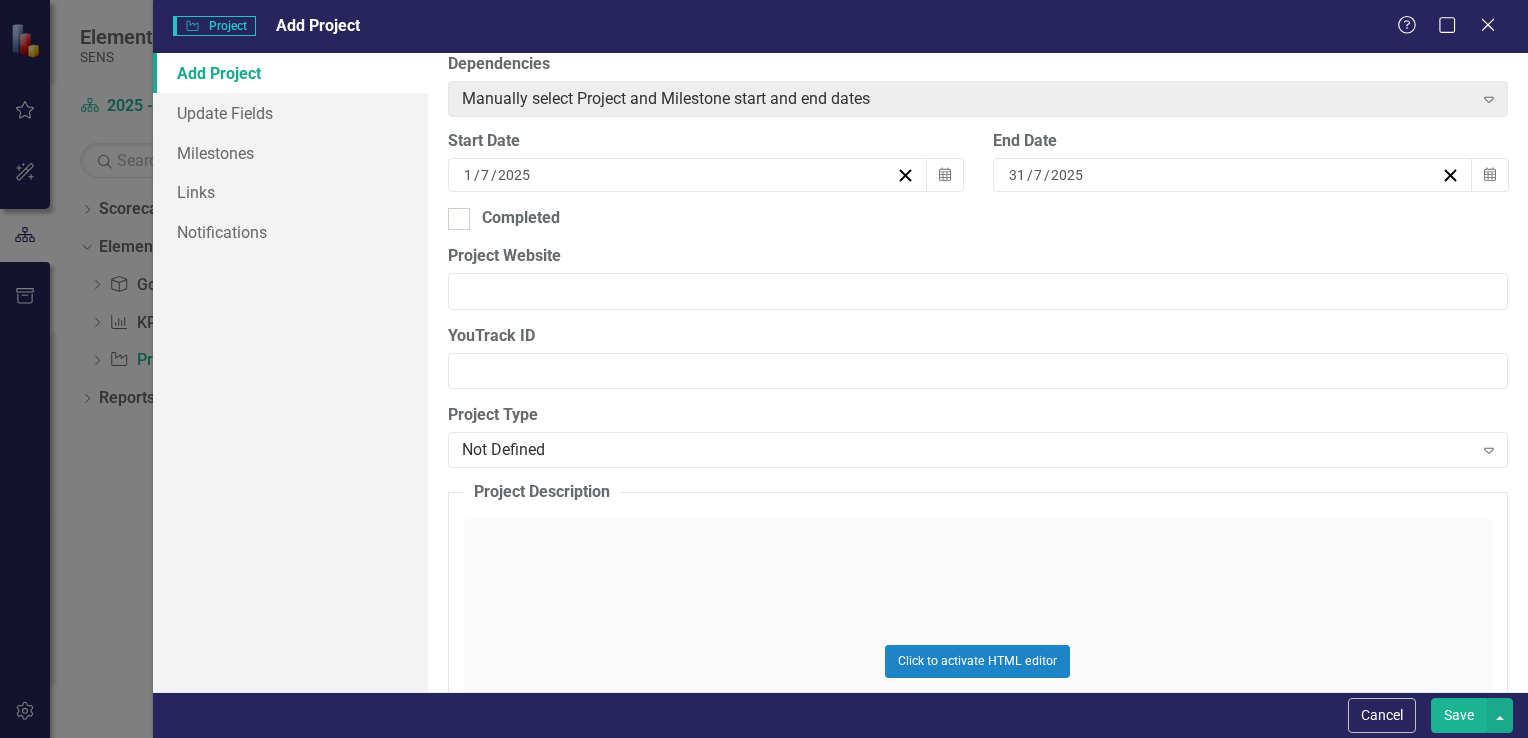 click on "[DATE]" at bounding box center (678, 175) 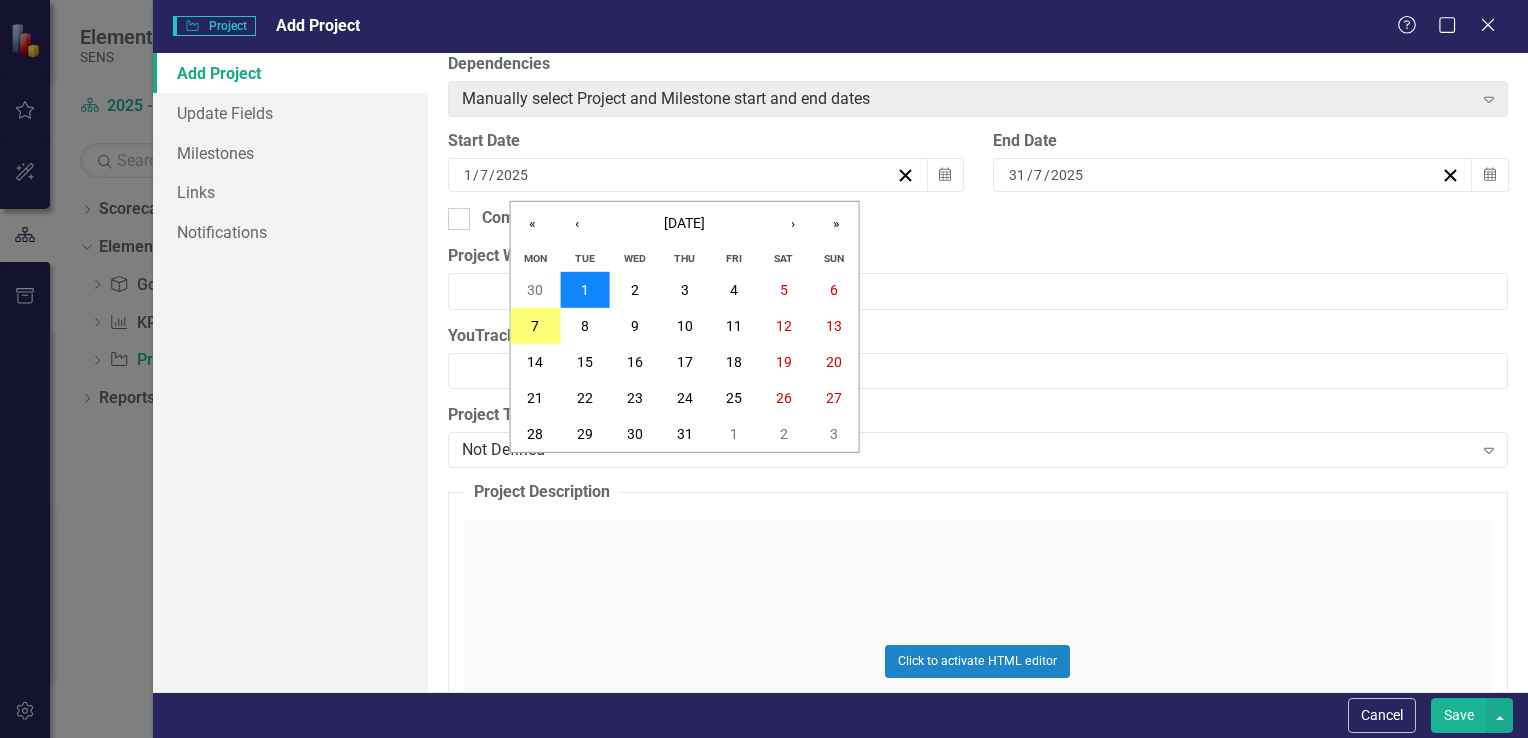 click on "1" at bounding box center [585, 290] 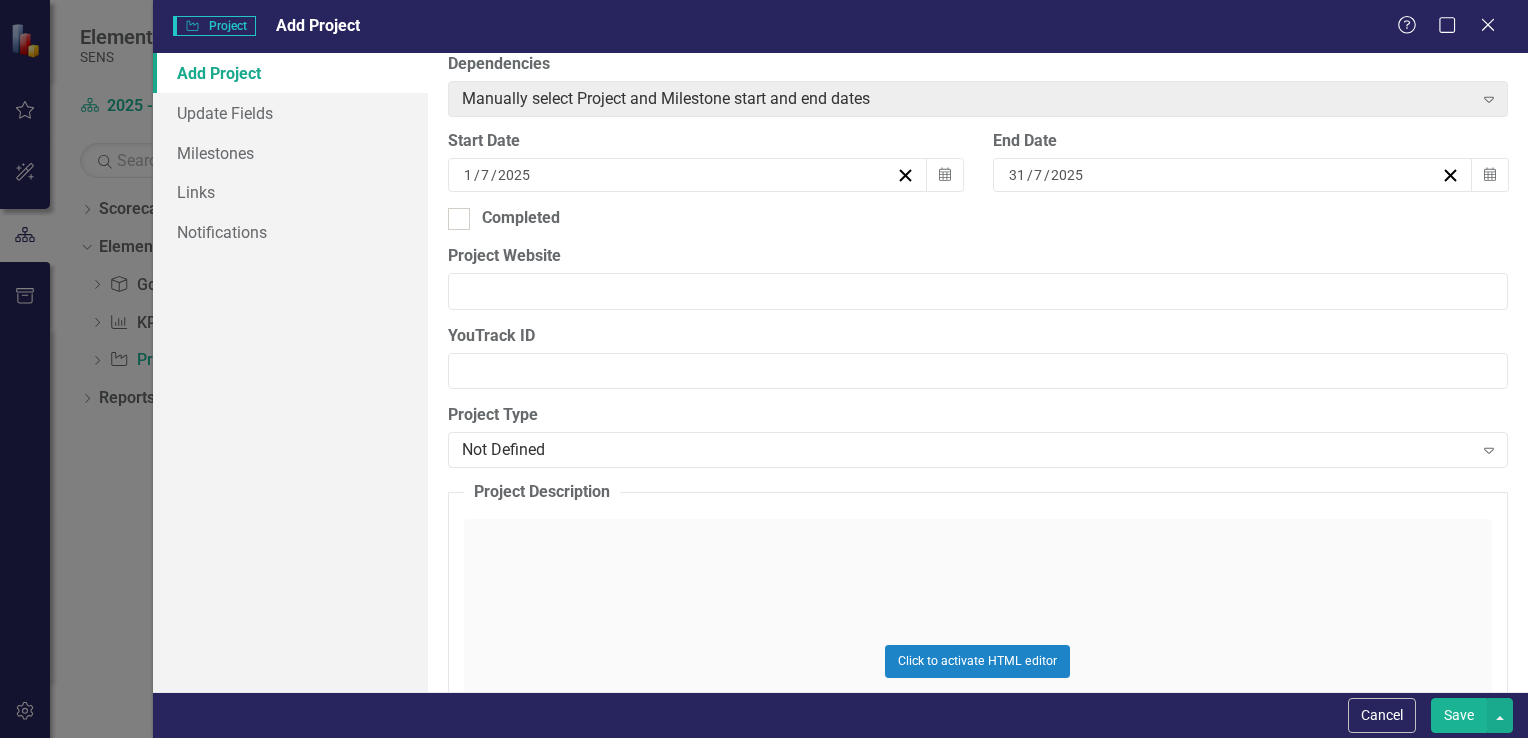 click on "[DATE]" at bounding box center [1223, 175] 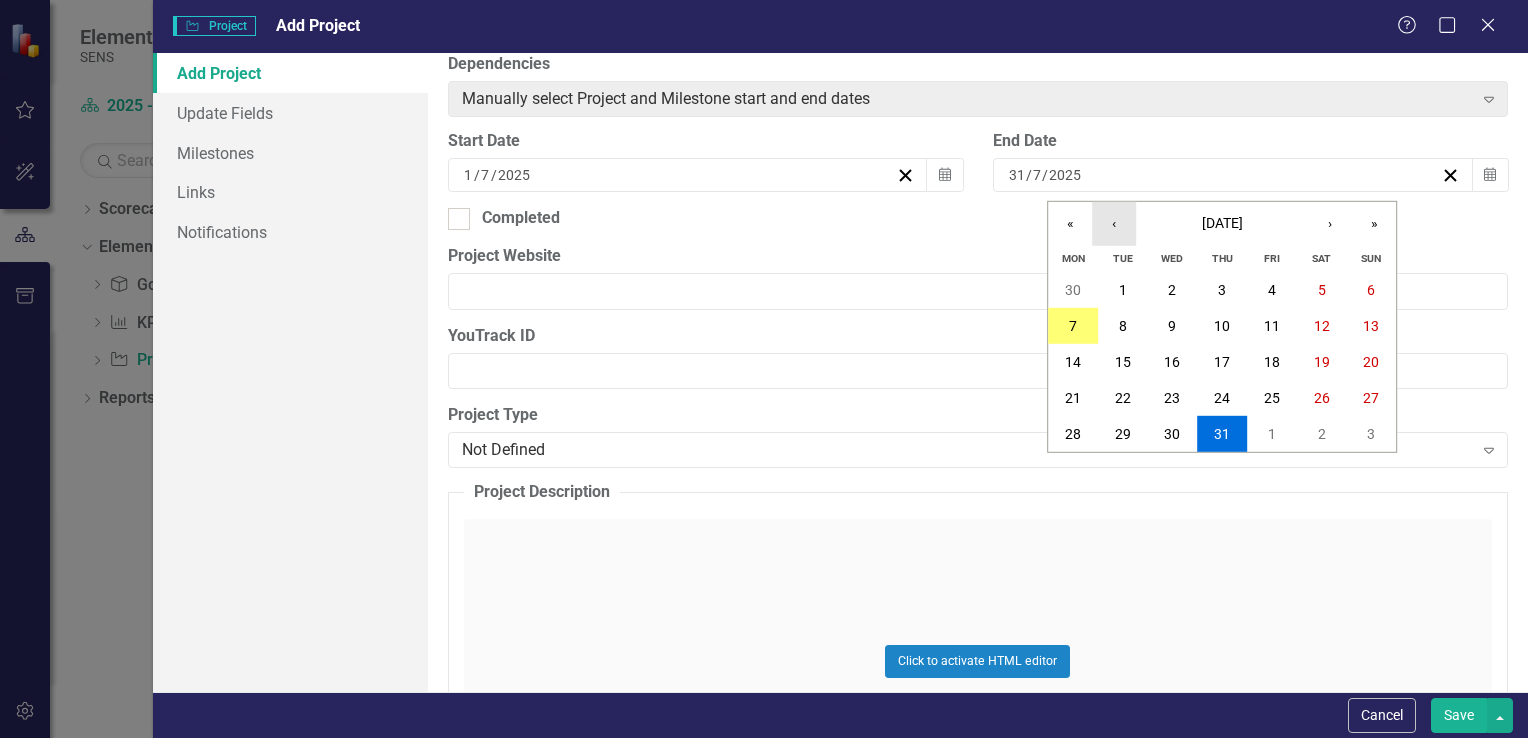 click on "‹" at bounding box center (1114, 224) 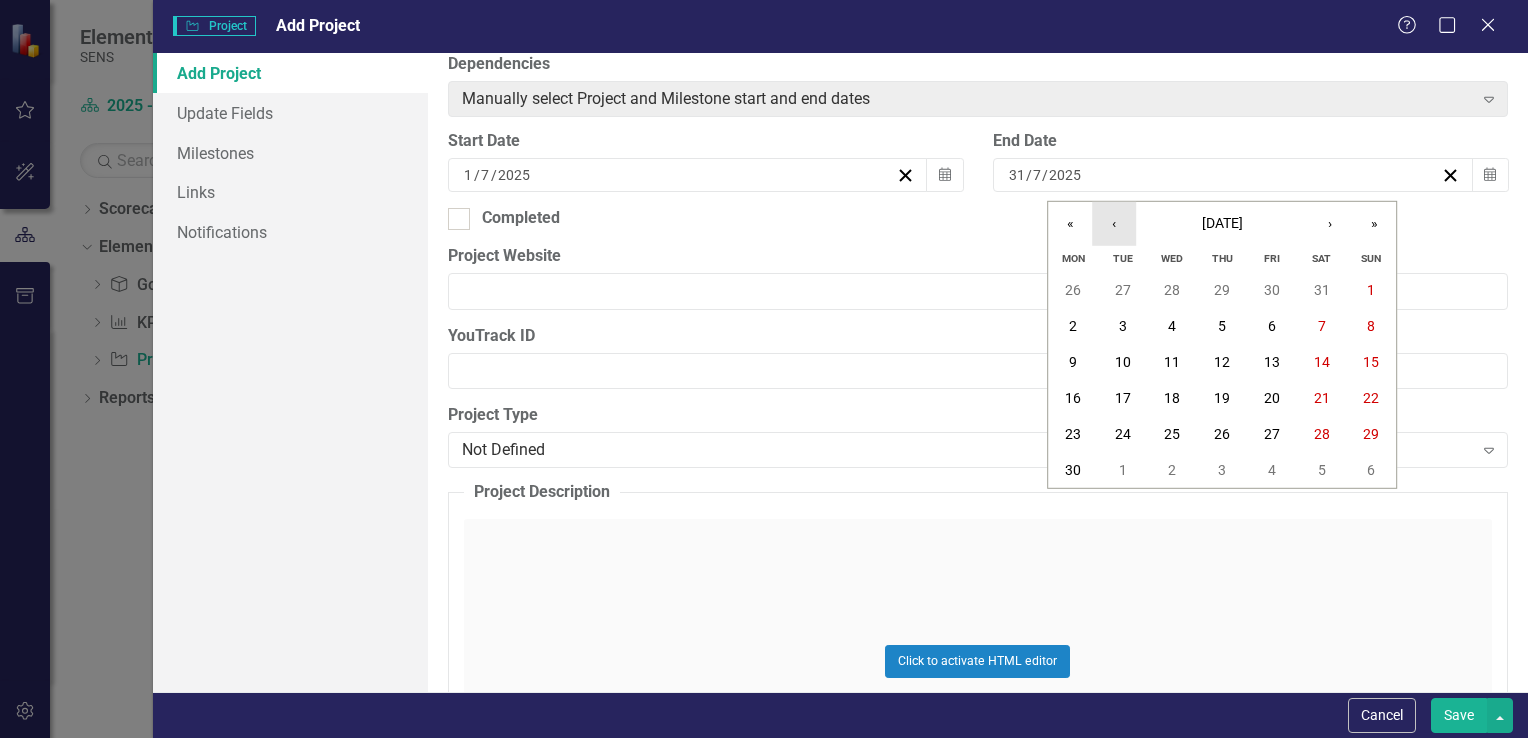 click on "‹" at bounding box center [1114, 224] 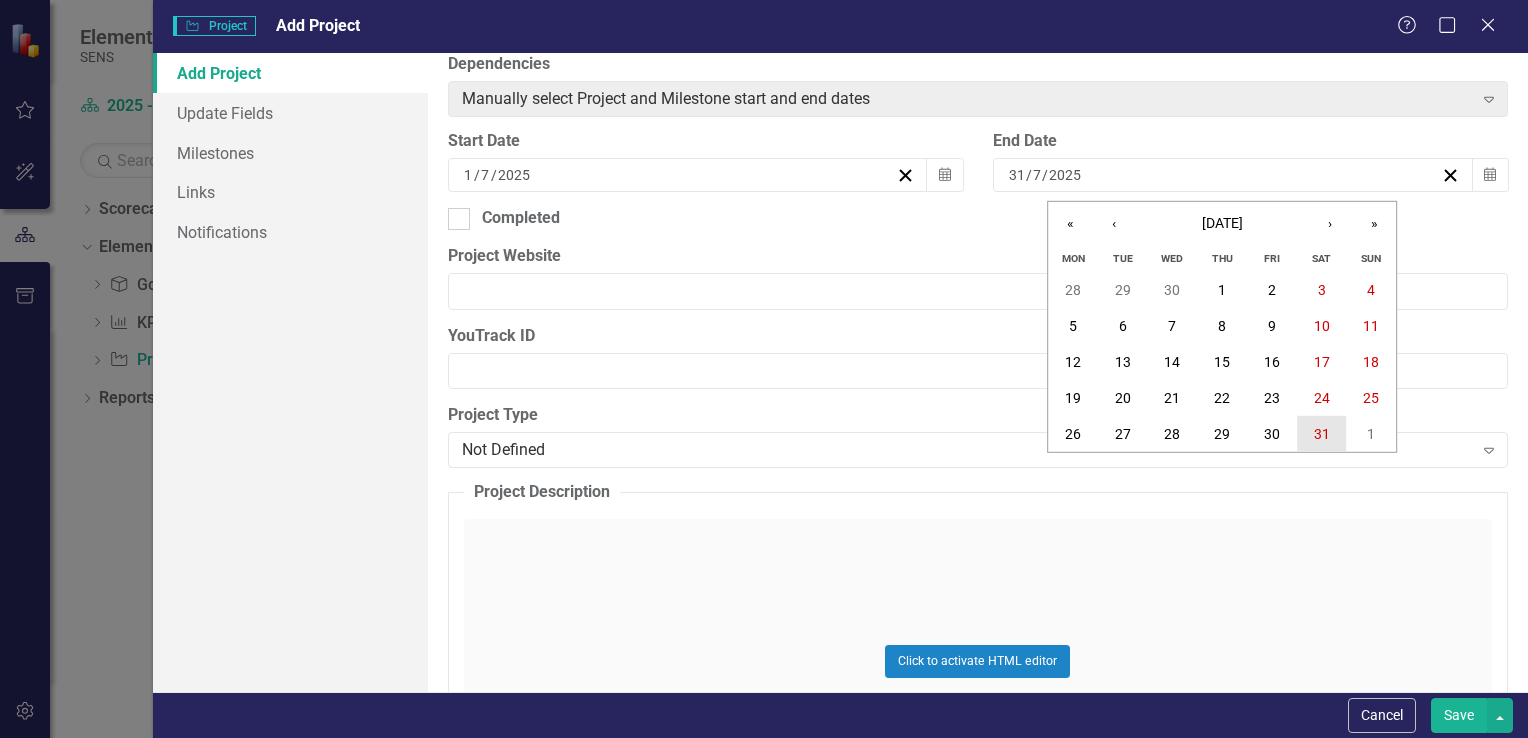 click on "31" at bounding box center (1322, 434) 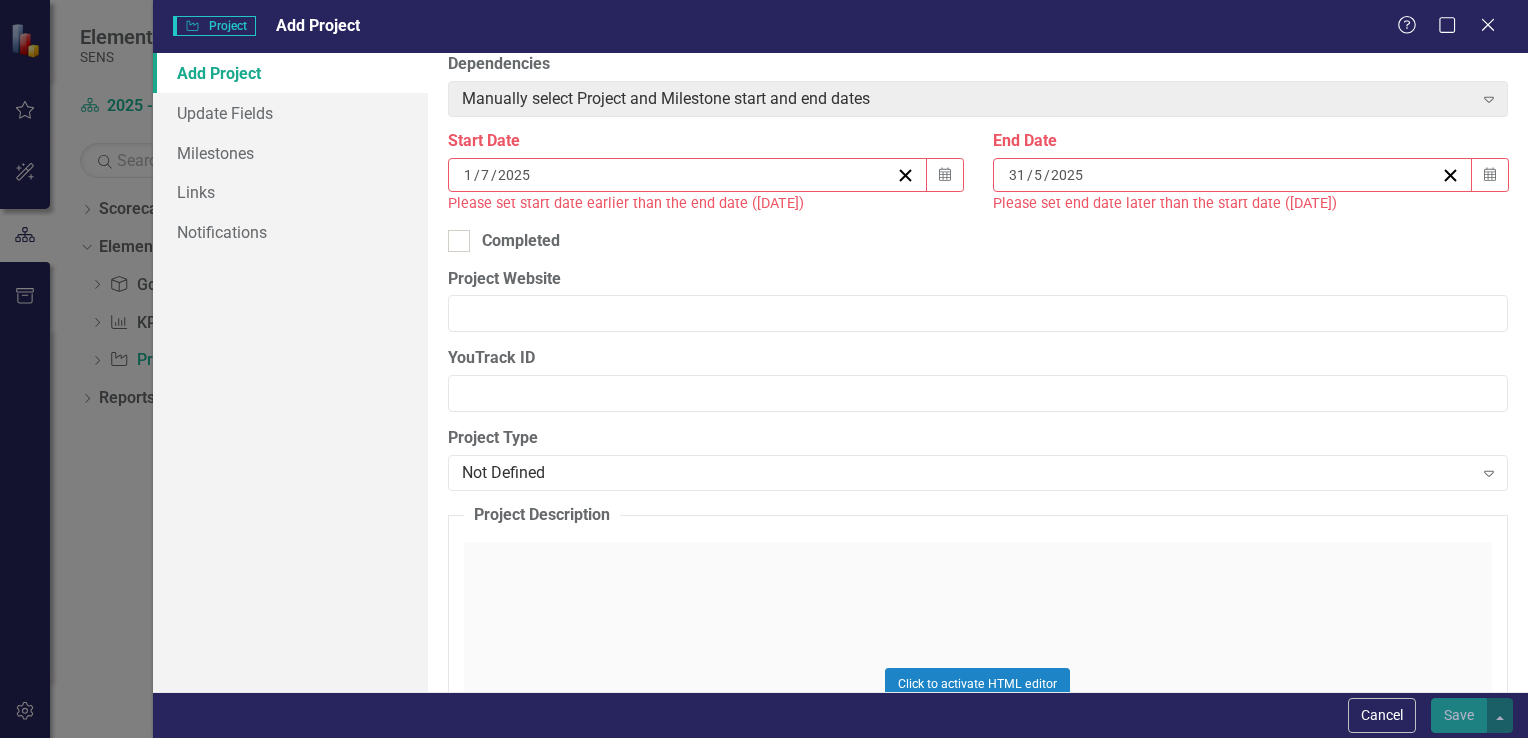 click on "[DATE]" at bounding box center (678, 175) 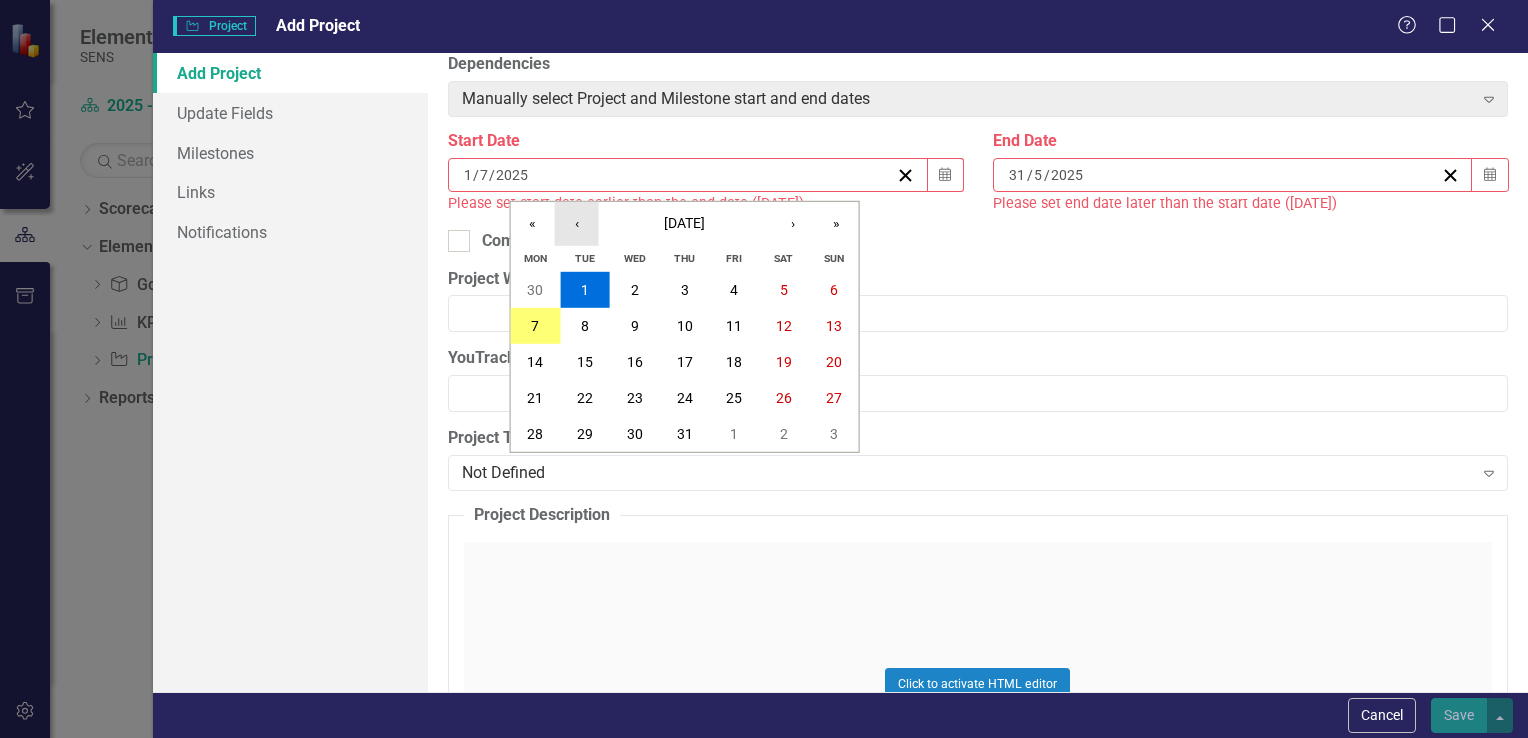 click on "‹" at bounding box center [577, 224] 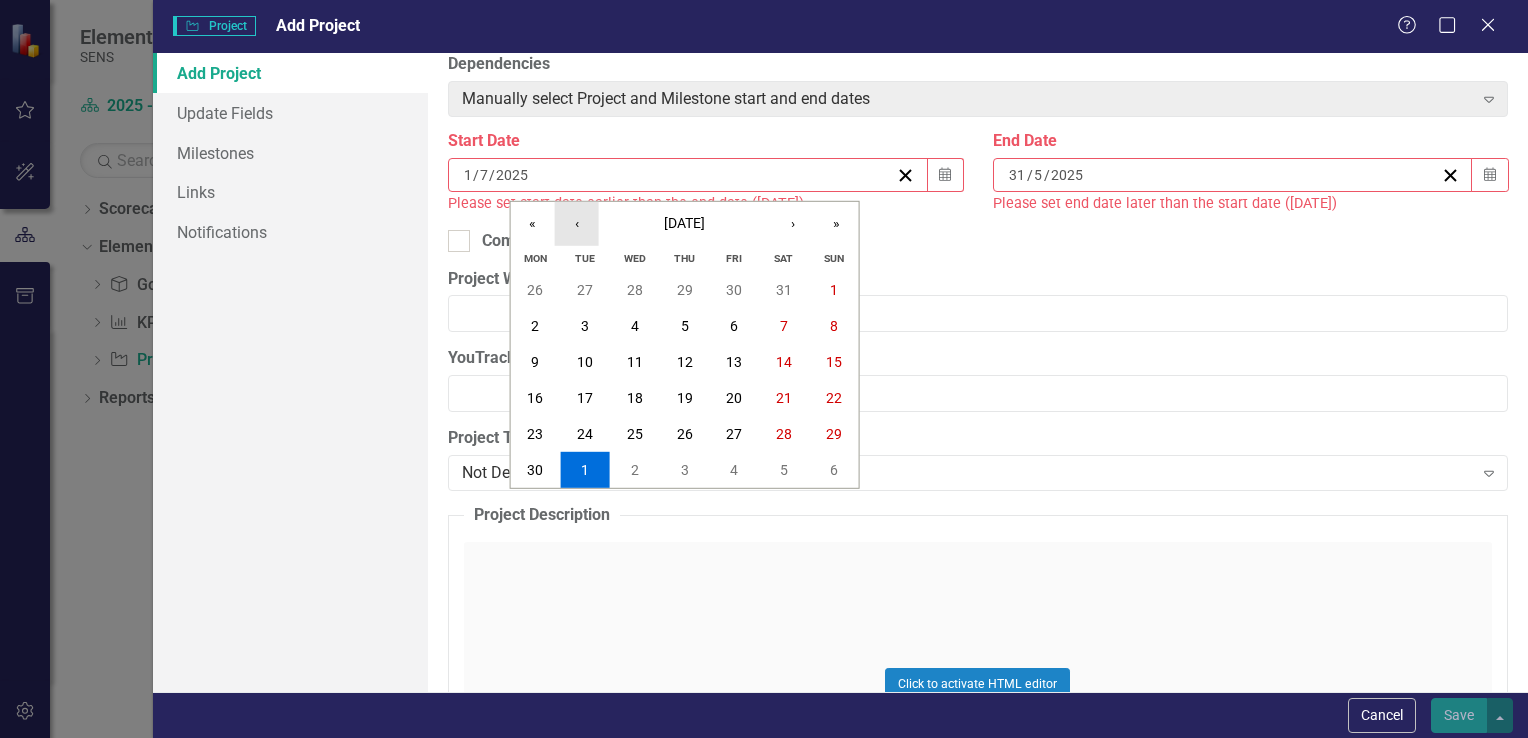 click on "‹" at bounding box center (577, 224) 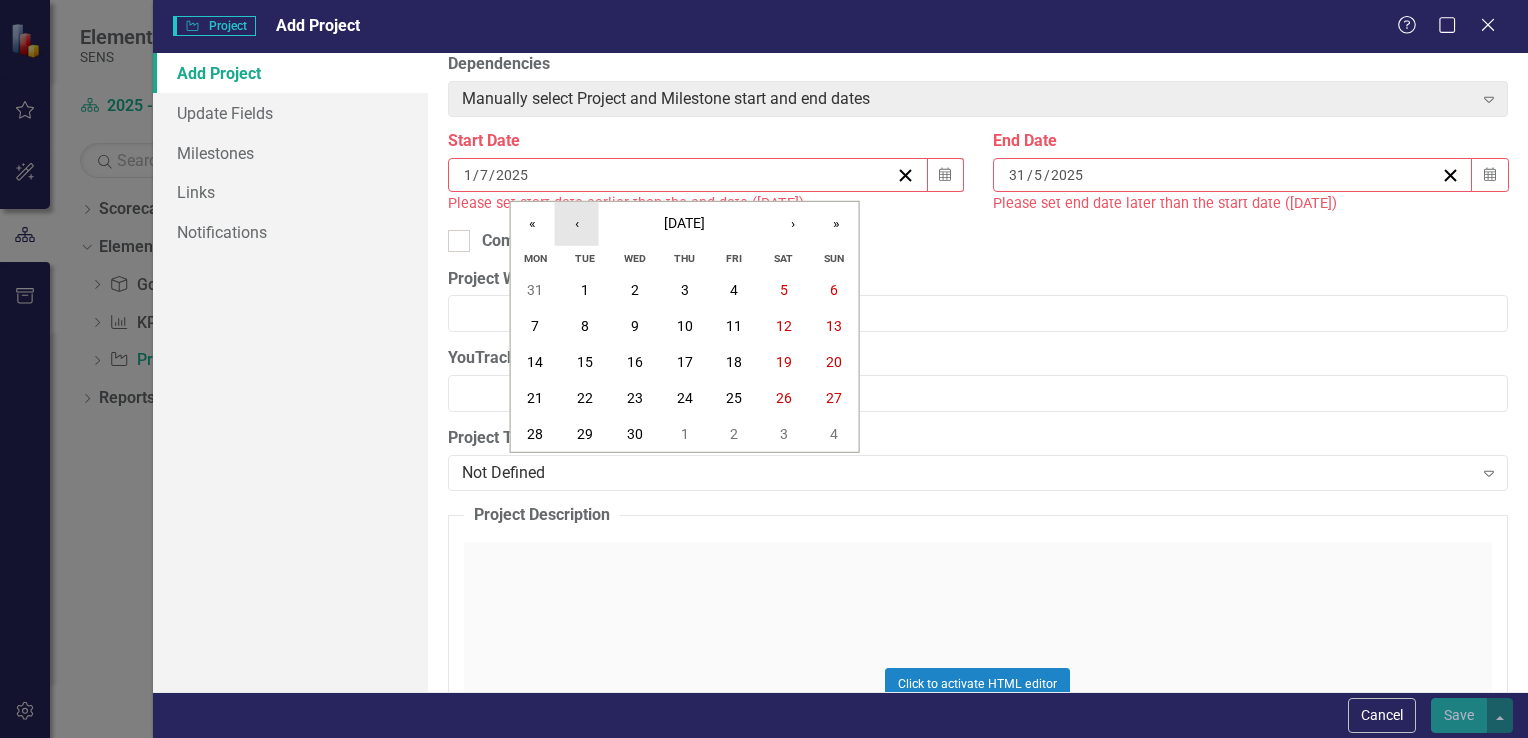 click on "‹" at bounding box center [577, 224] 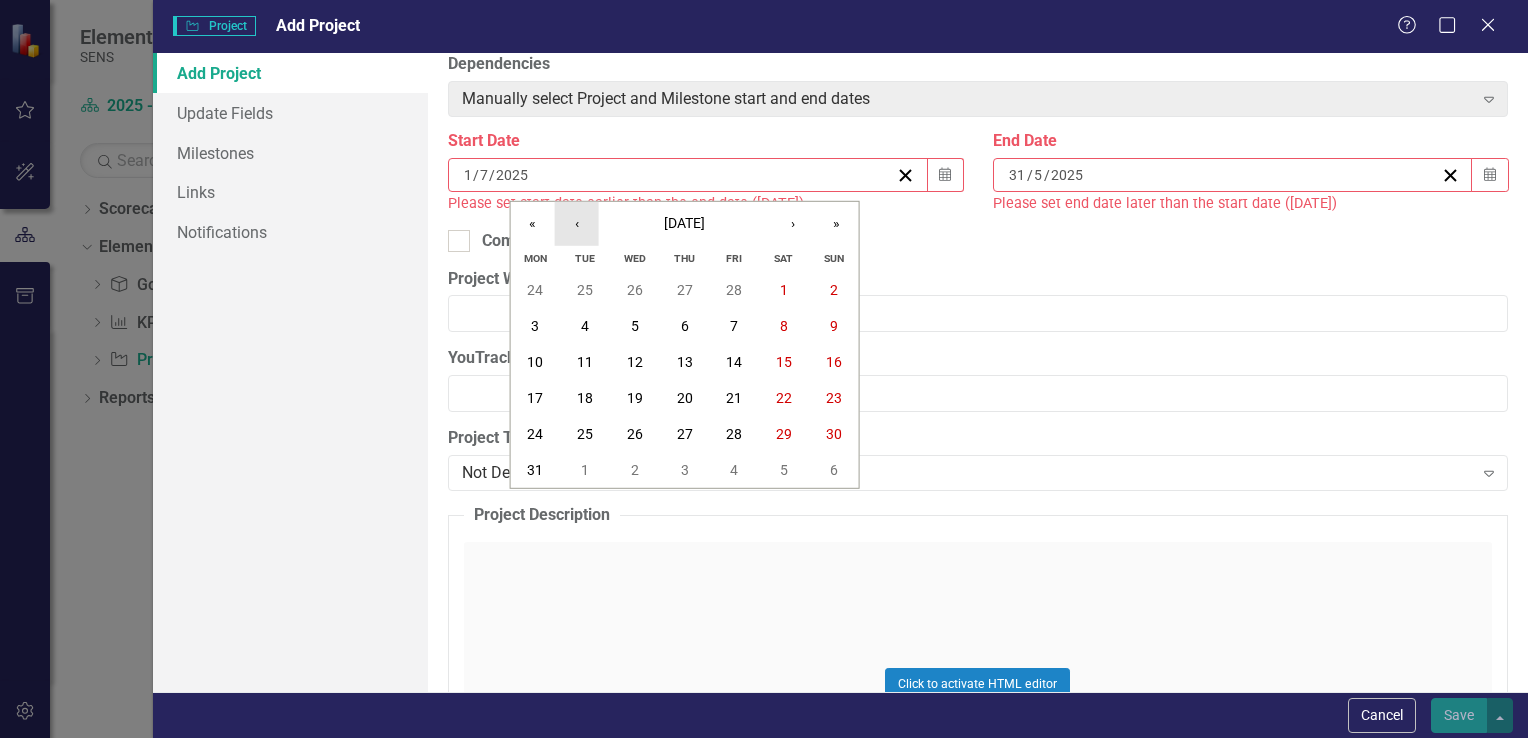 click on "‹" at bounding box center [577, 224] 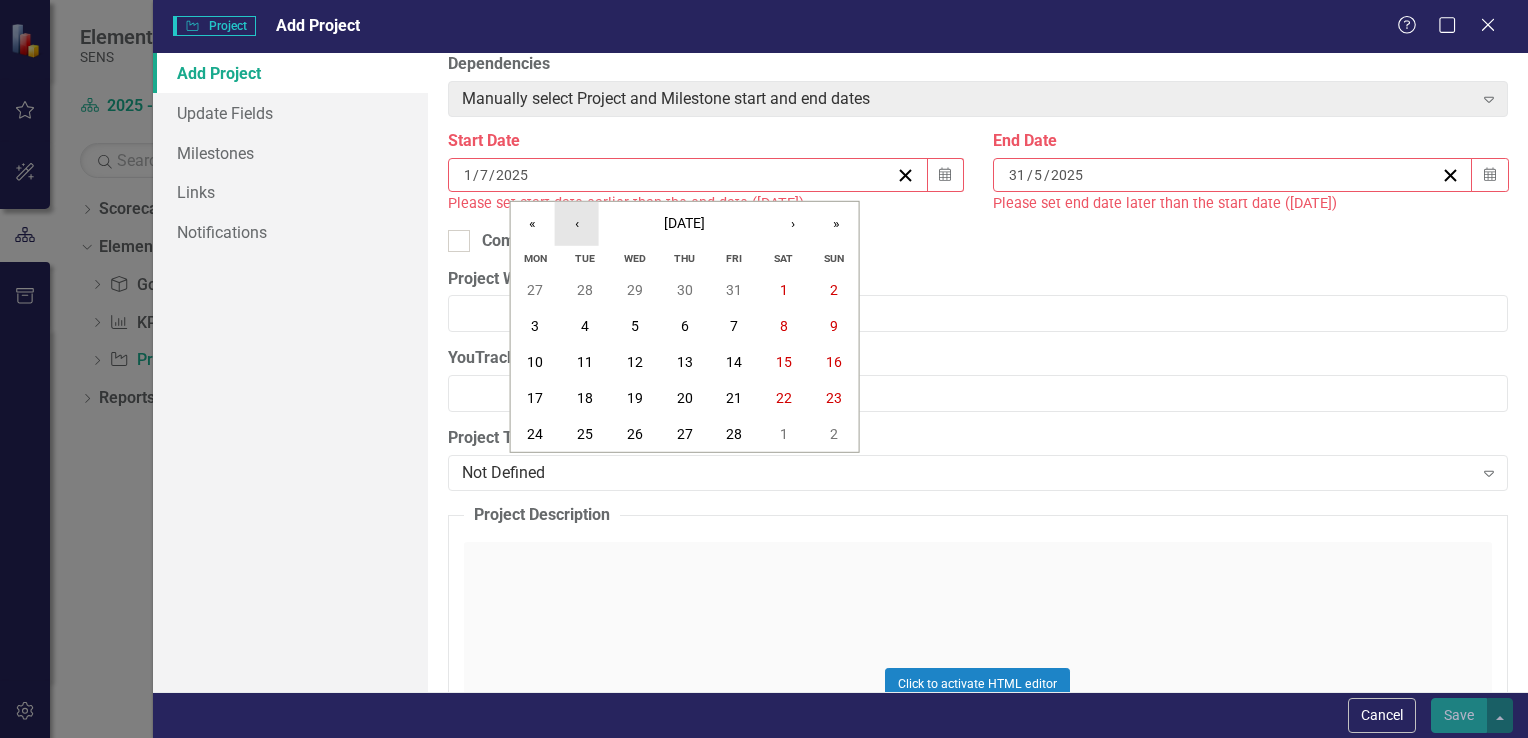 click on "‹" at bounding box center (577, 224) 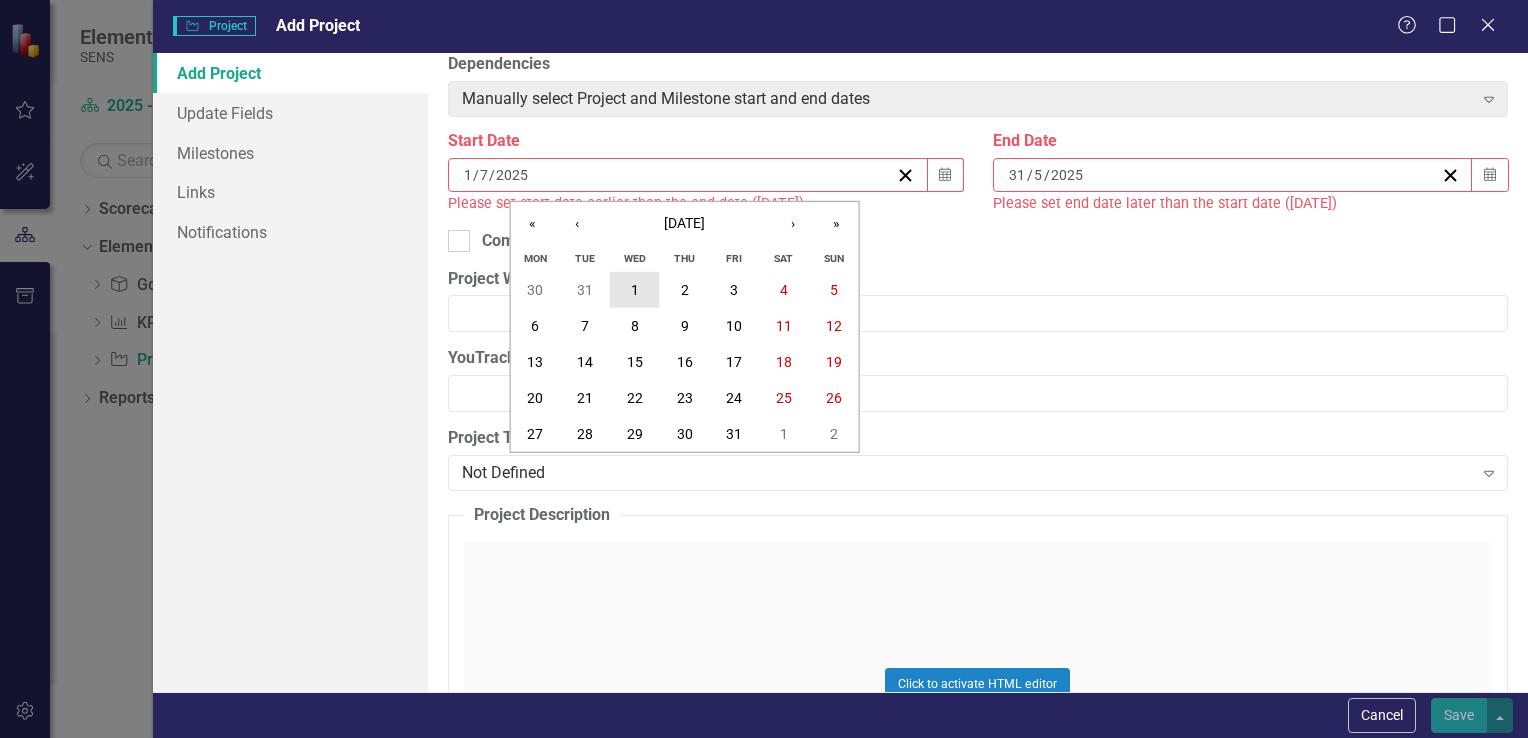 click on "1" at bounding box center (635, 290) 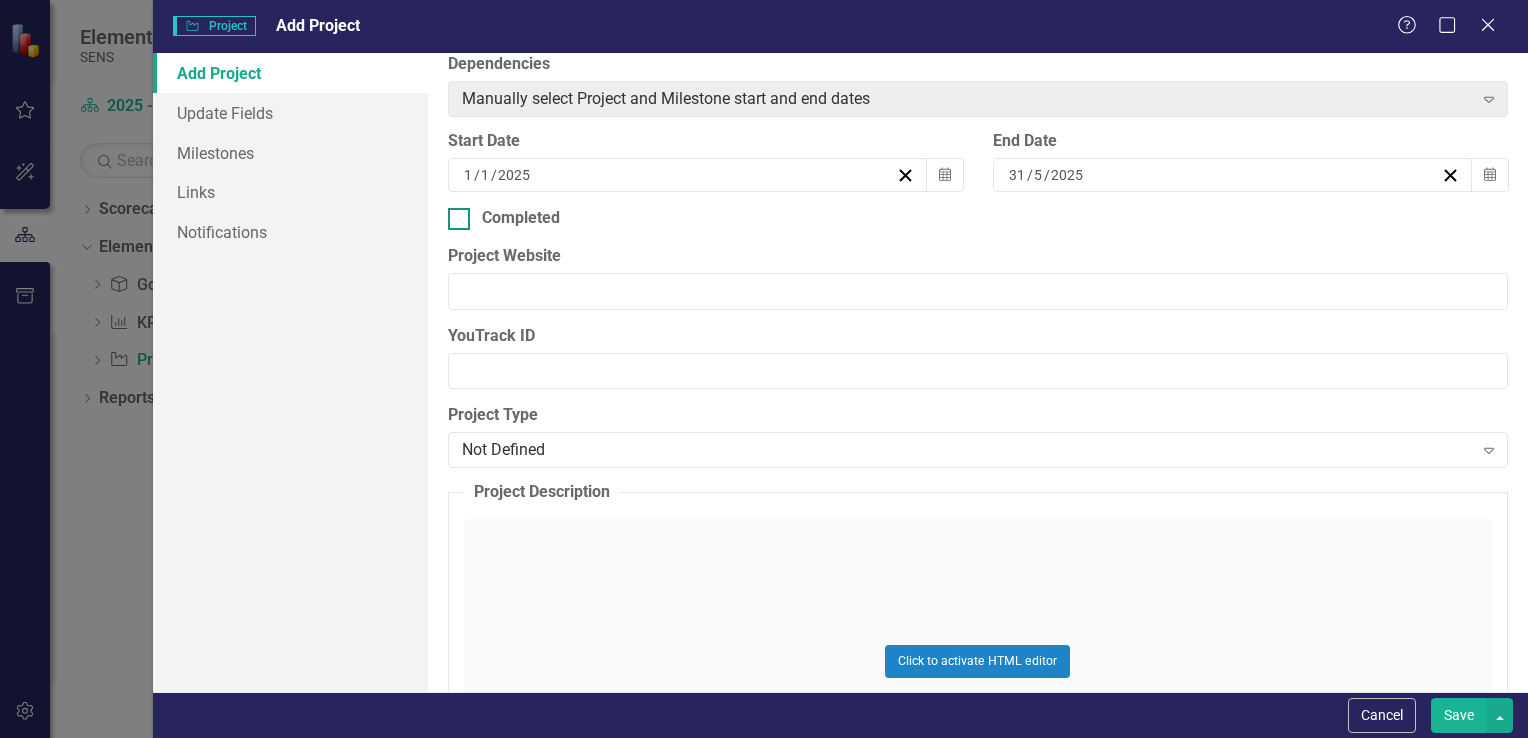 click on "Completed" at bounding box center [521, 218] 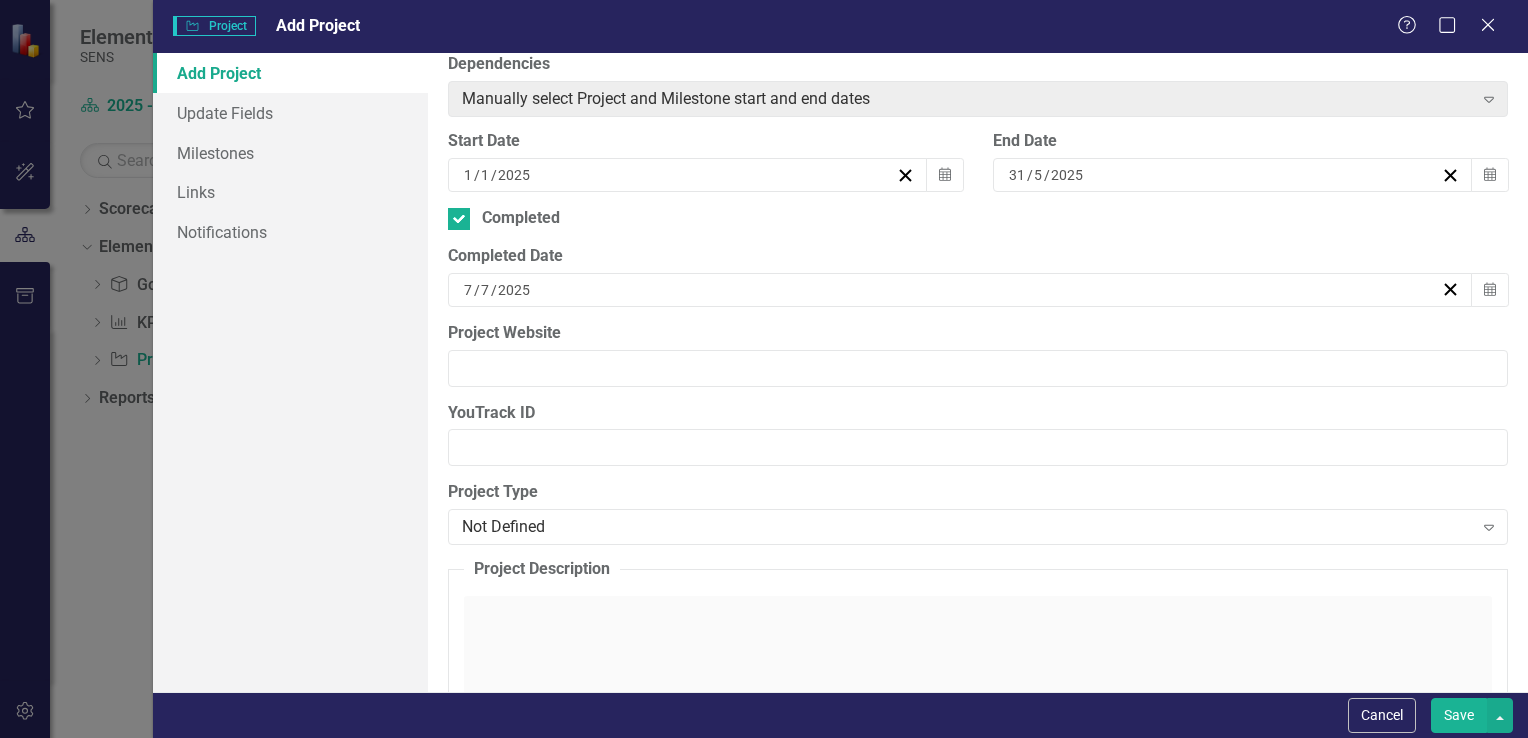 click on "[DATE]" at bounding box center (951, 290) 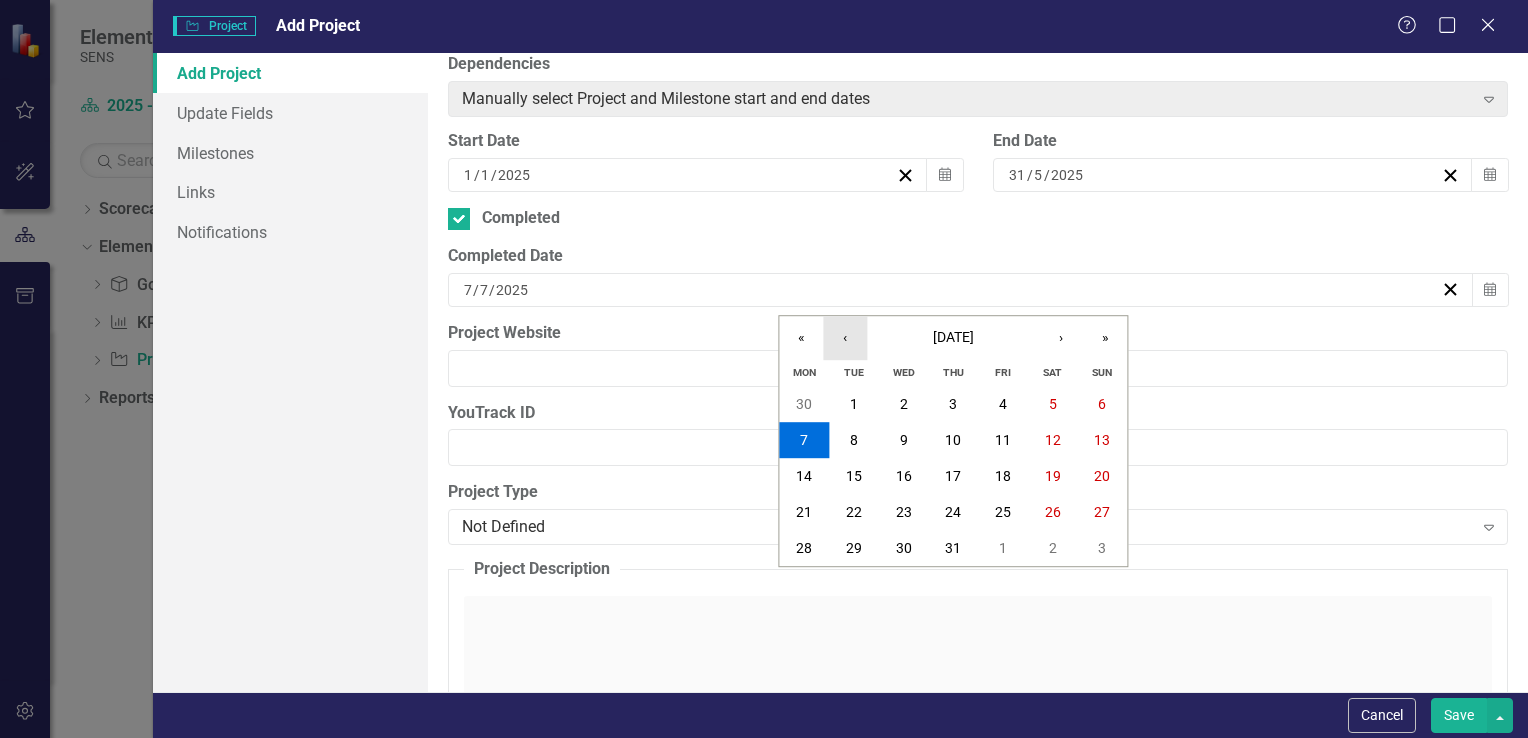 click on "‹" at bounding box center (845, 338) 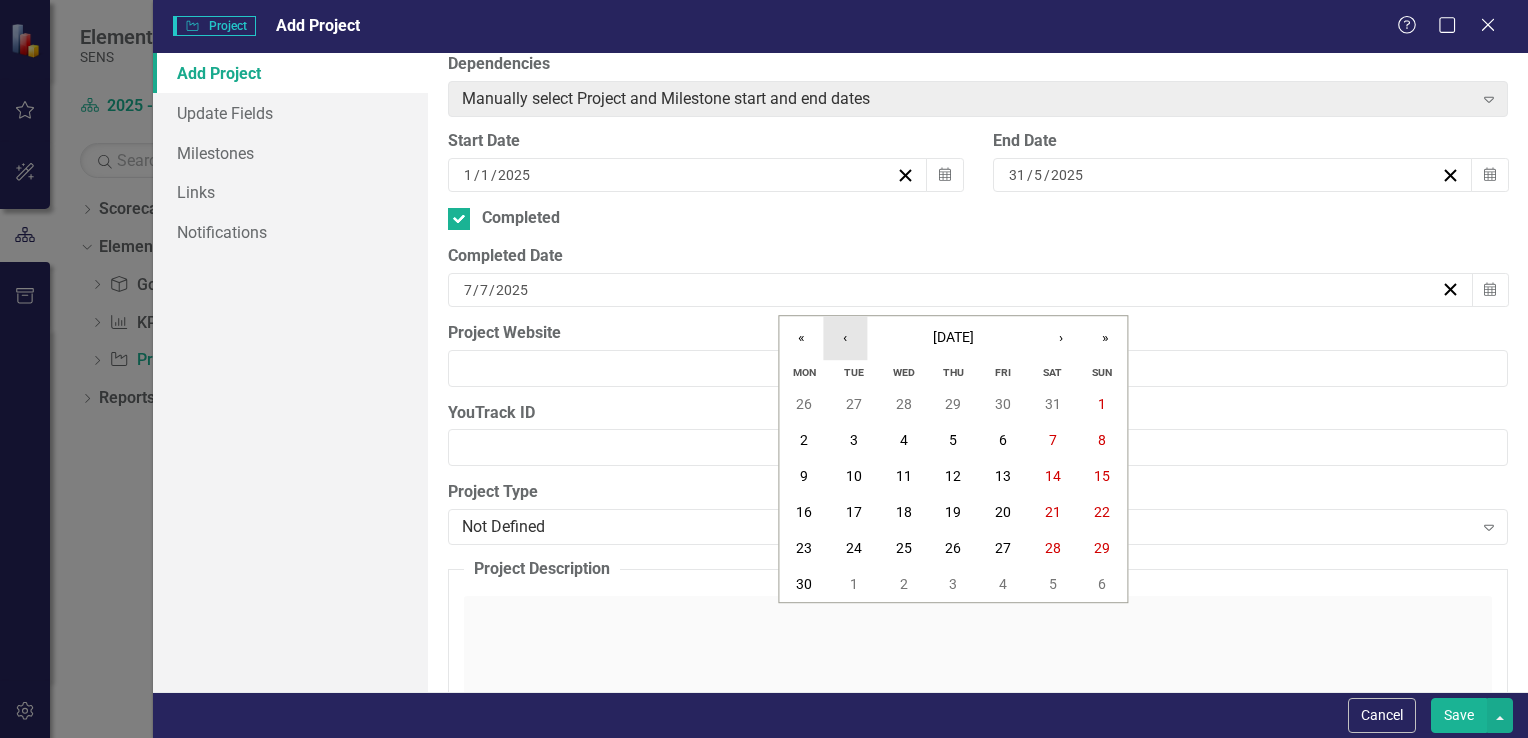 click on "‹" at bounding box center (845, 338) 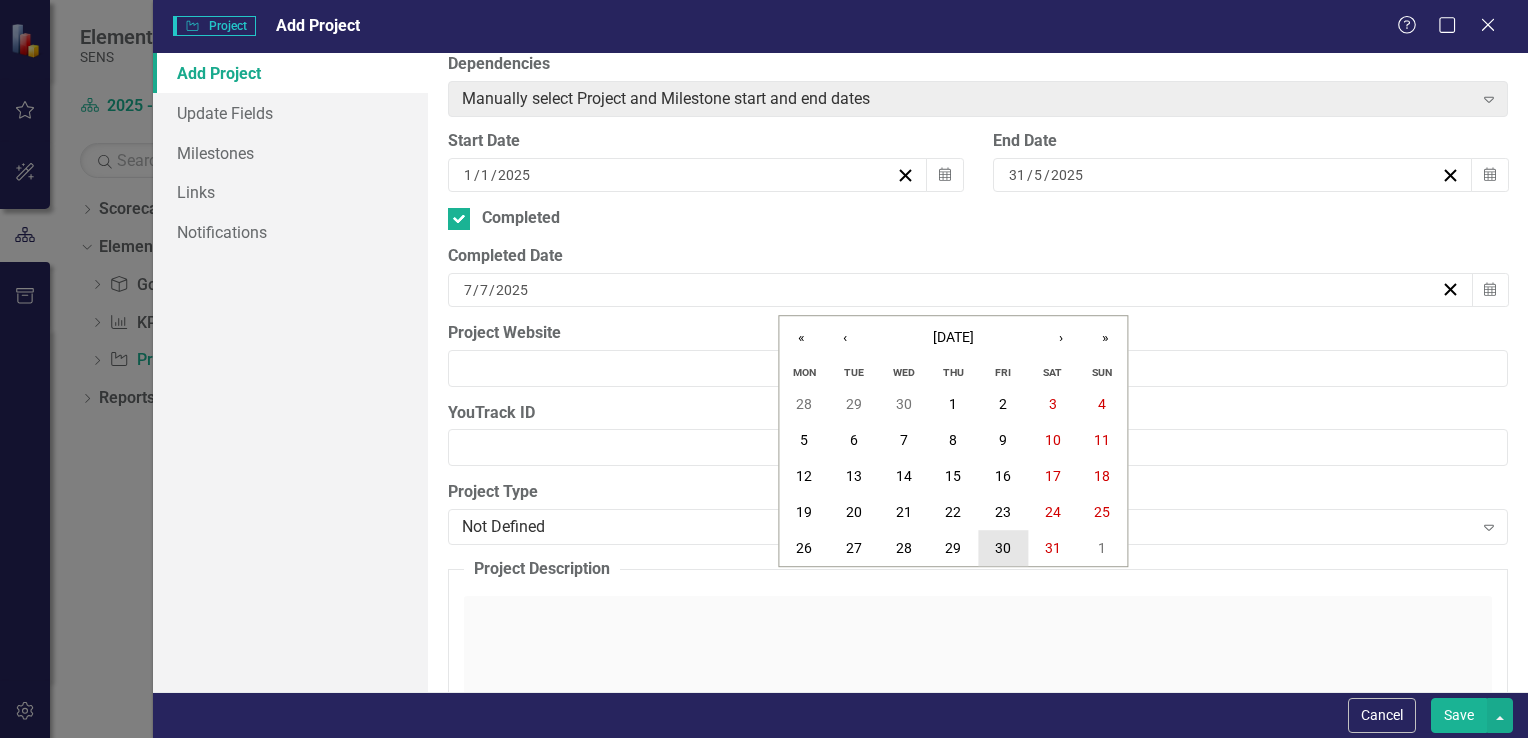 click on "30" at bounding box center [1003, 548] 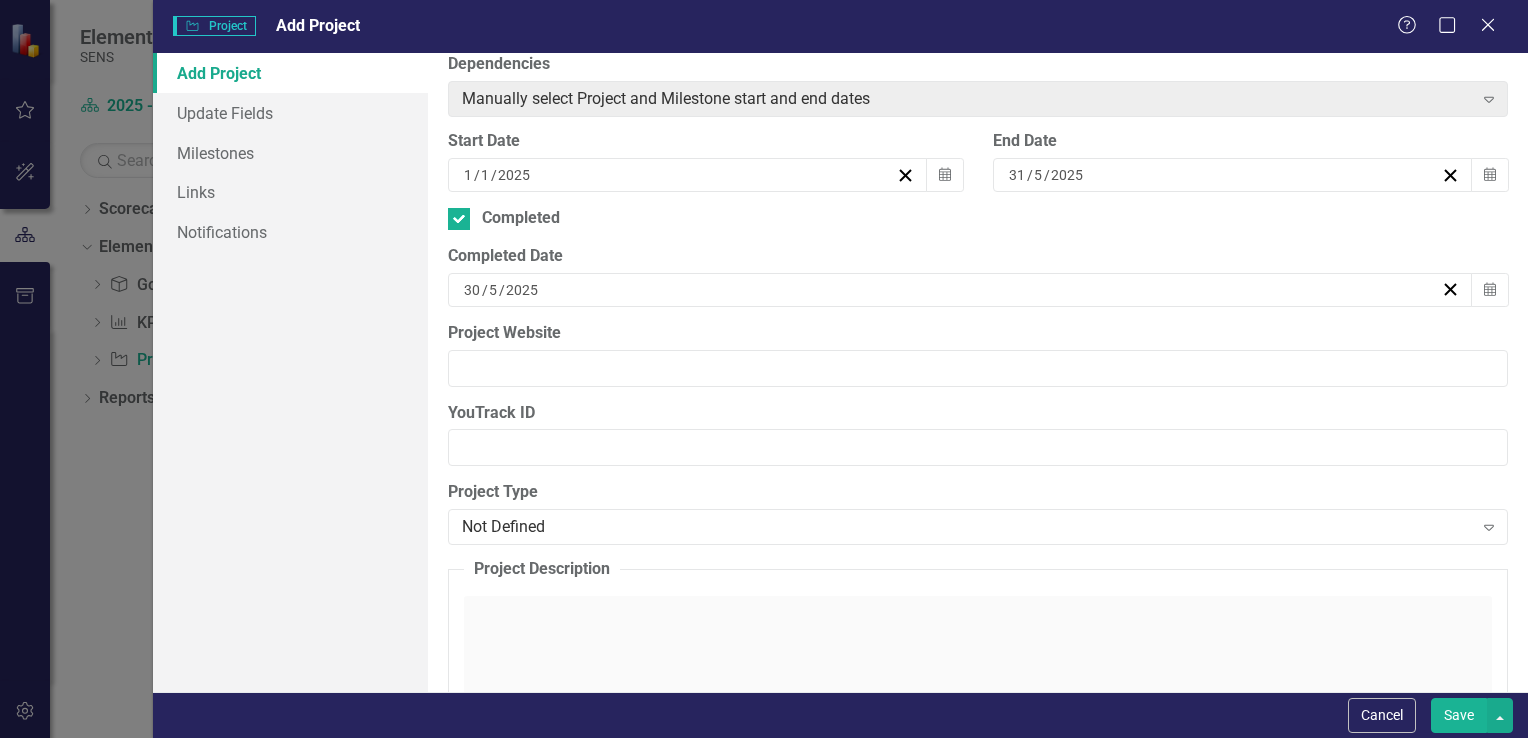 click on "Save" at bounding box center [1459, 715] 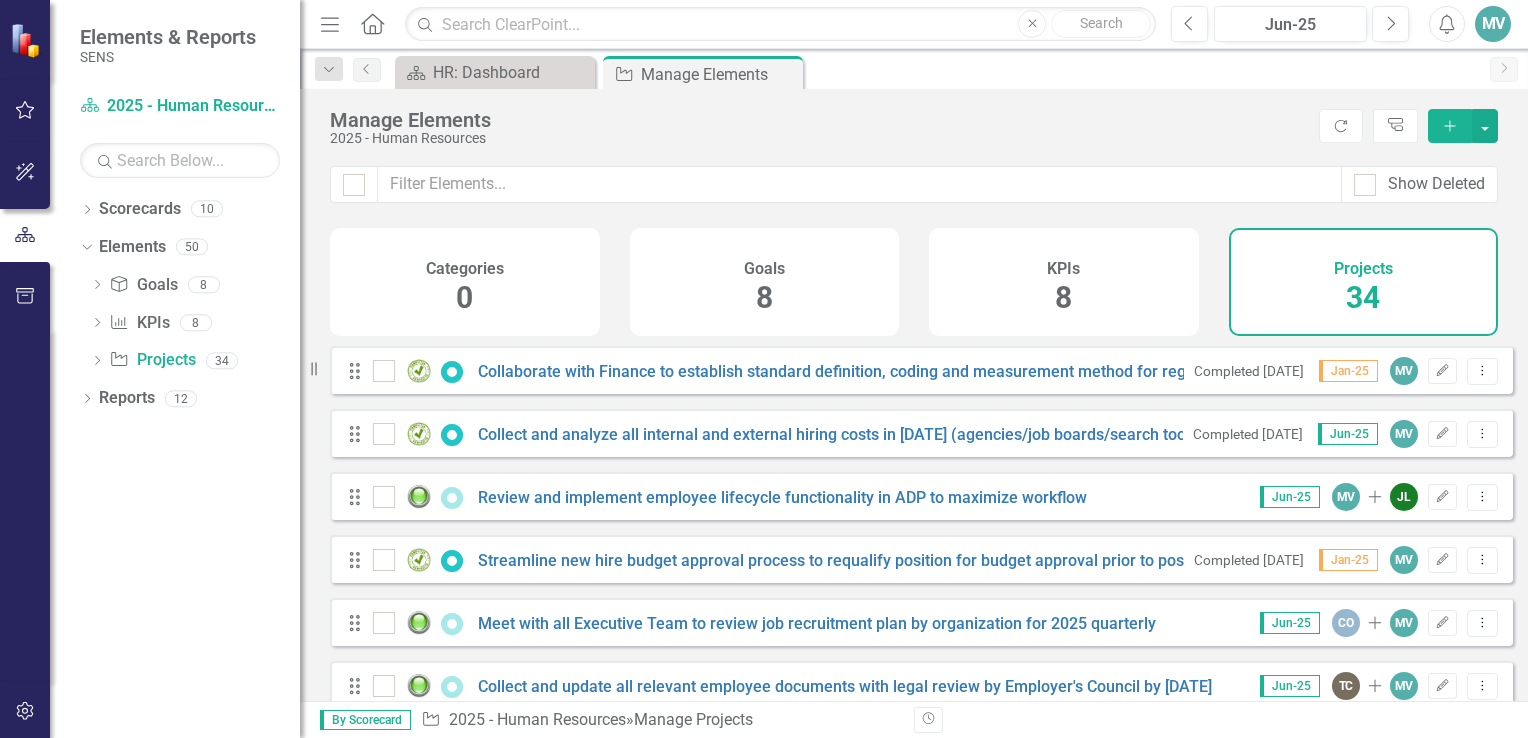 click on "Add" 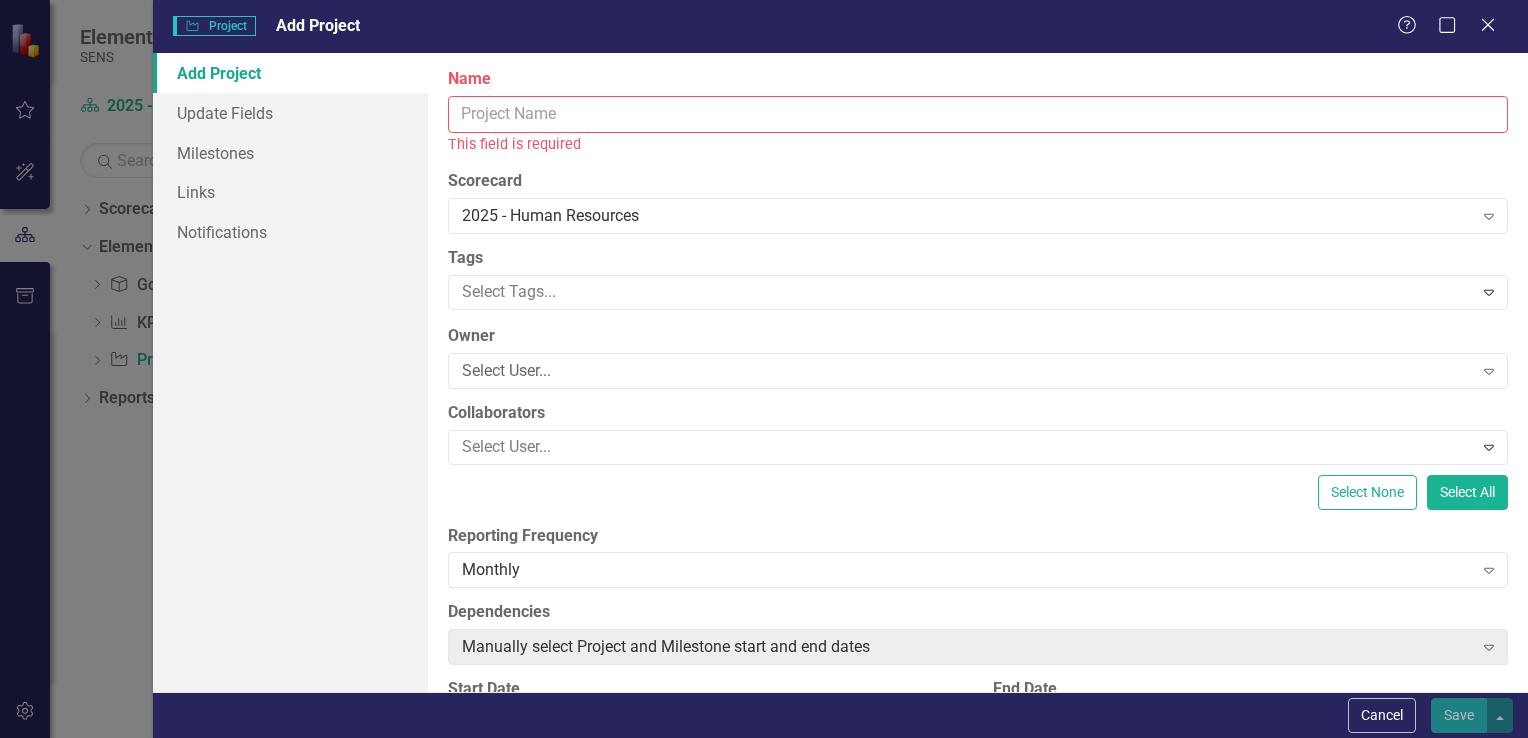 click on "Name" at bounding box center (978, 114) 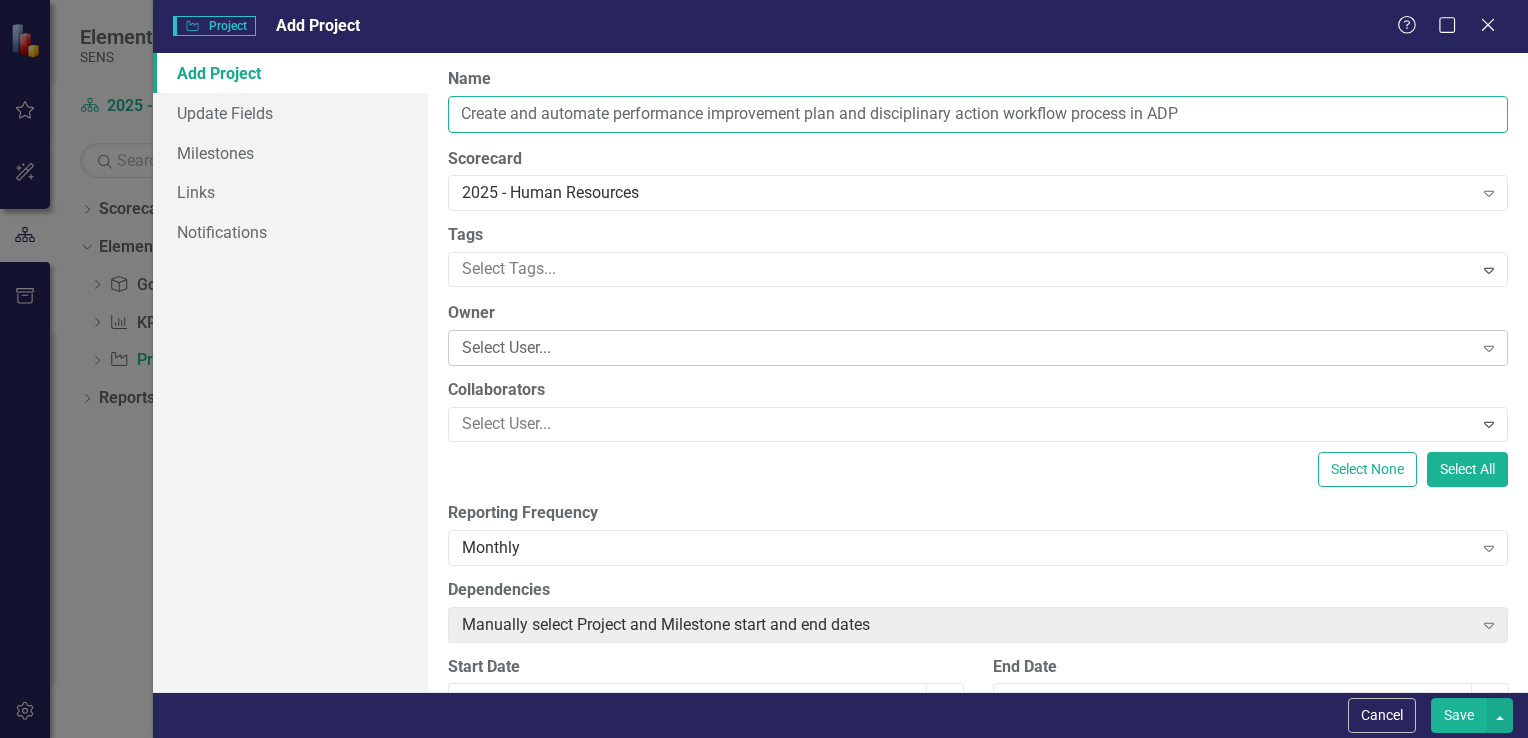 type on "Create and automate performance improvement plan and disciplinary action workflow process in ADP" 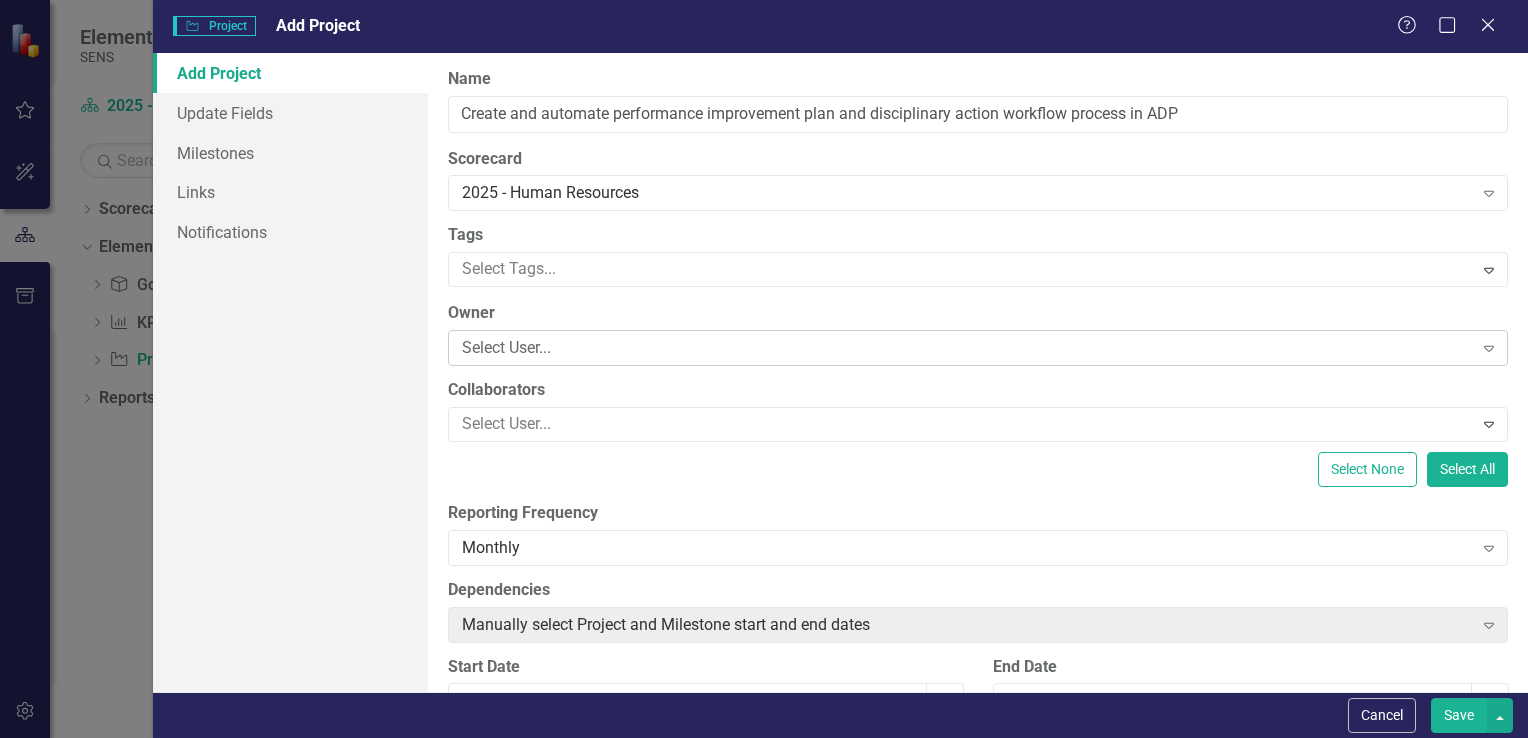 click on "Select User... Expand" at bounding box center (978, 348) 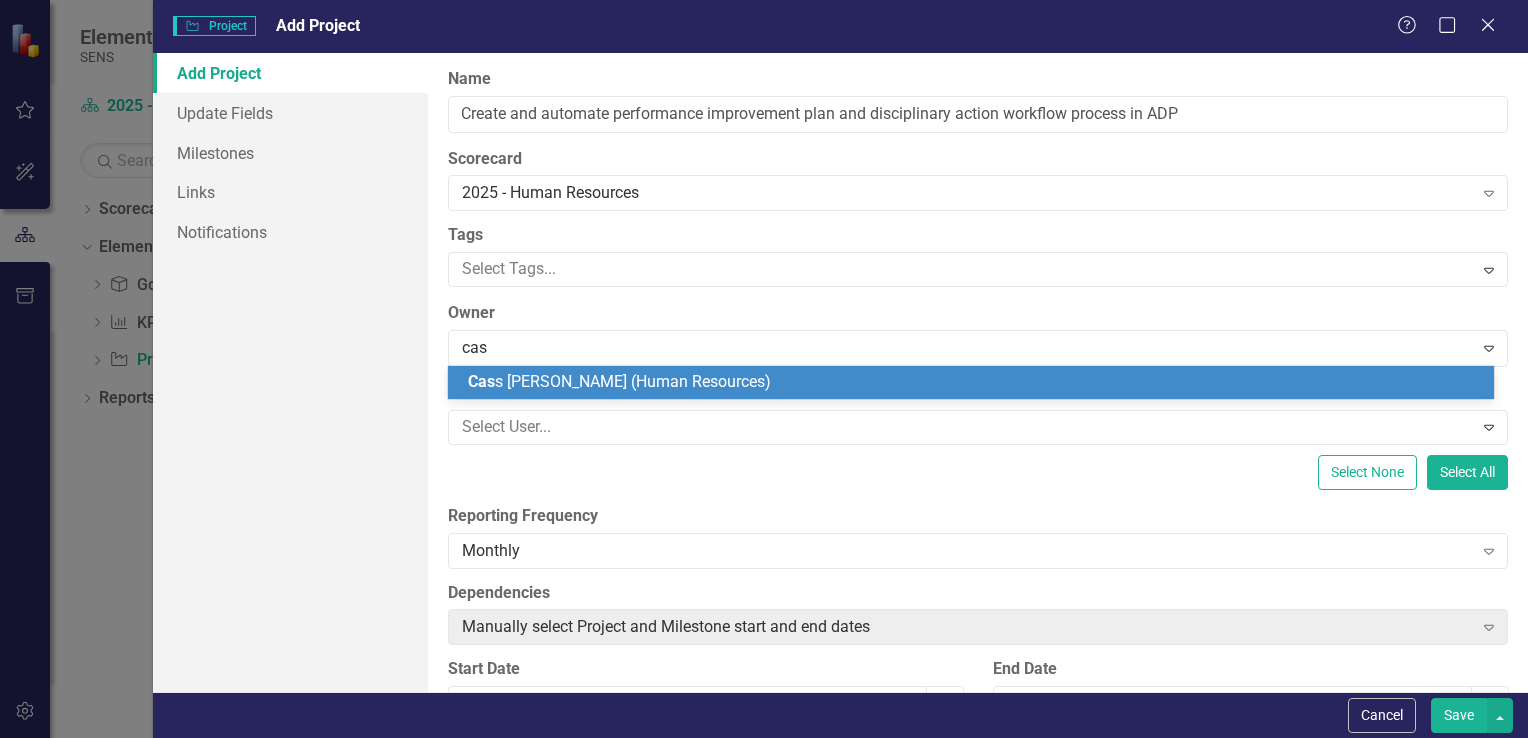 type on "cass" 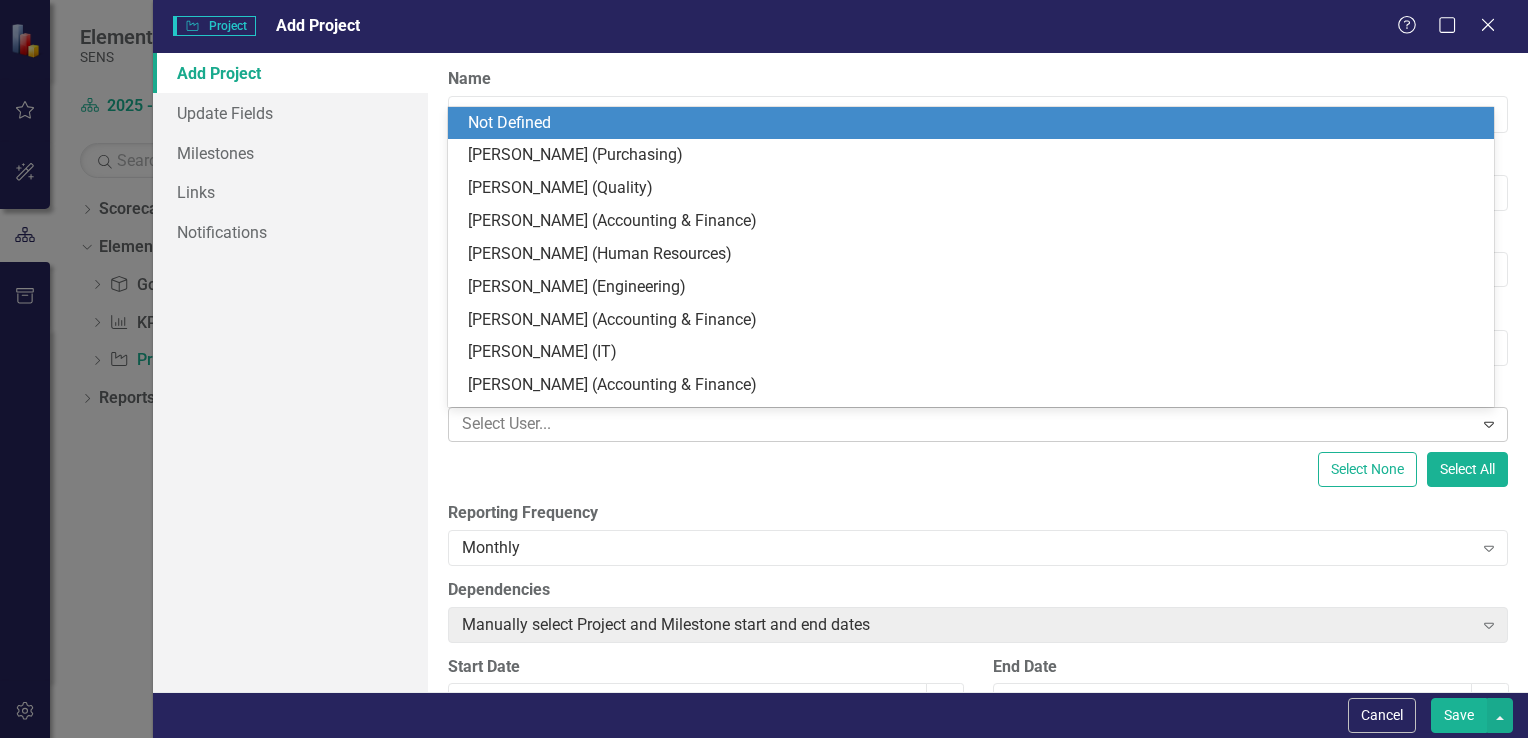 click at bounding box center [963, 424] 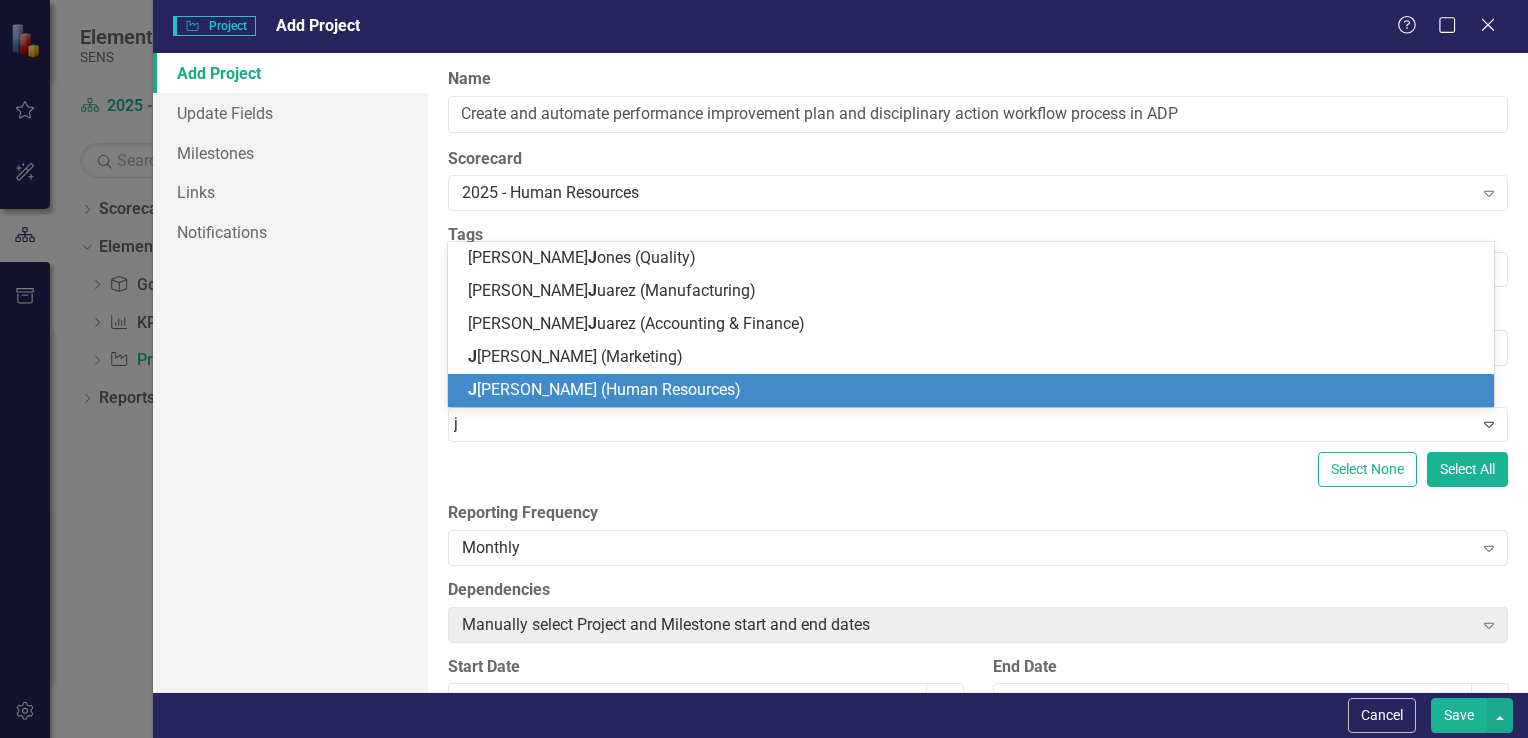 click on "J [PERSON_NAME] (Human Resources)" at bounding box center (604, 389) 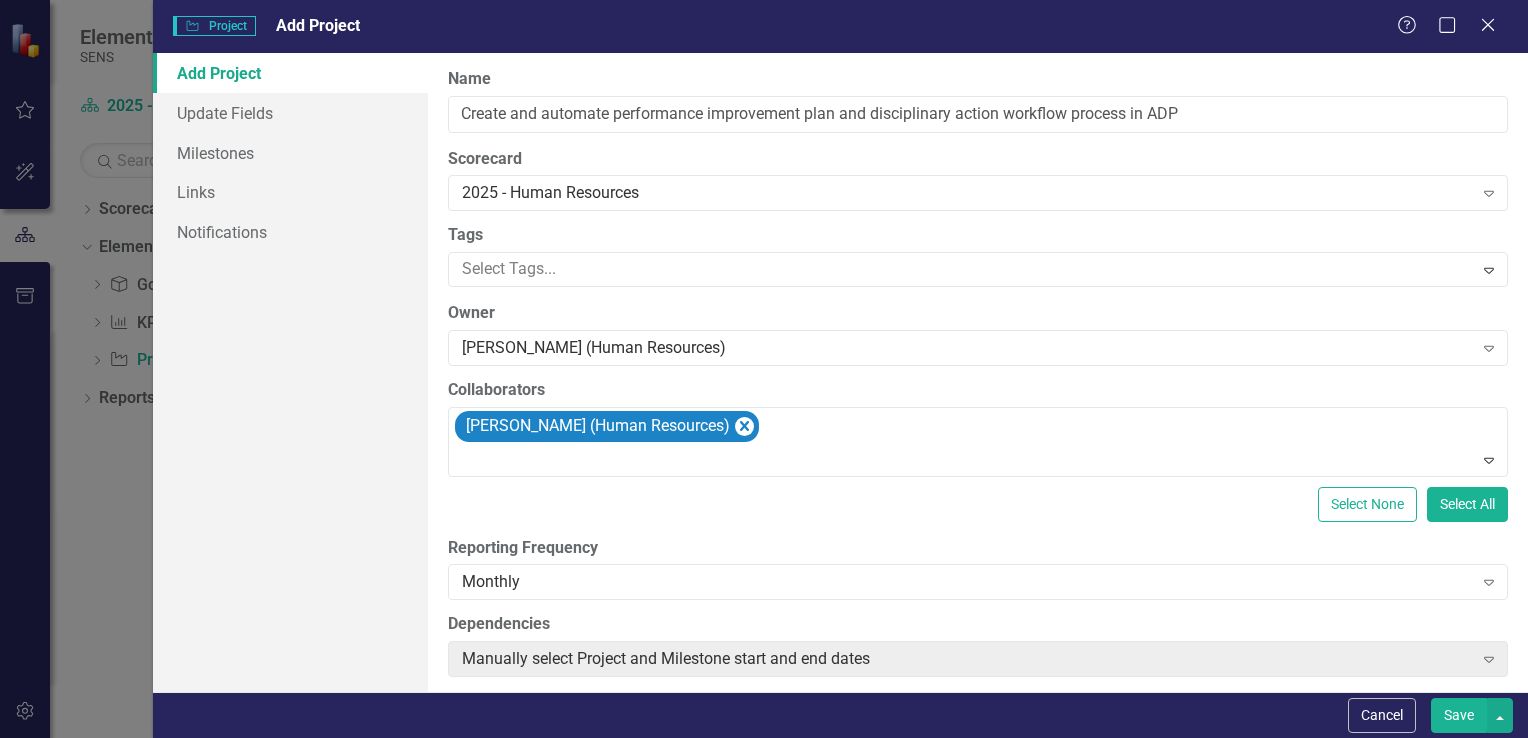 click on "Select None Select All" at bounding box center (978, 504) 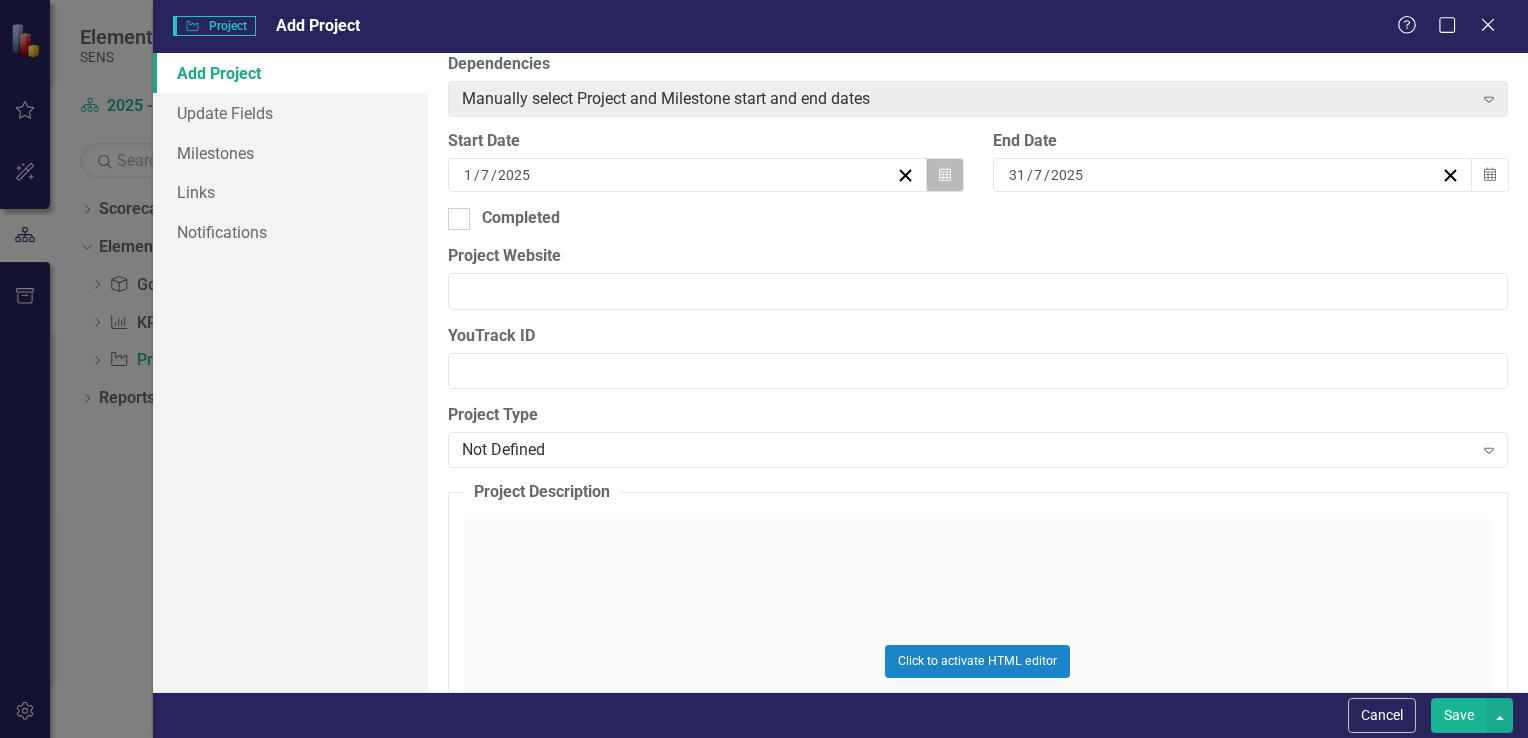 click on "Calendar" 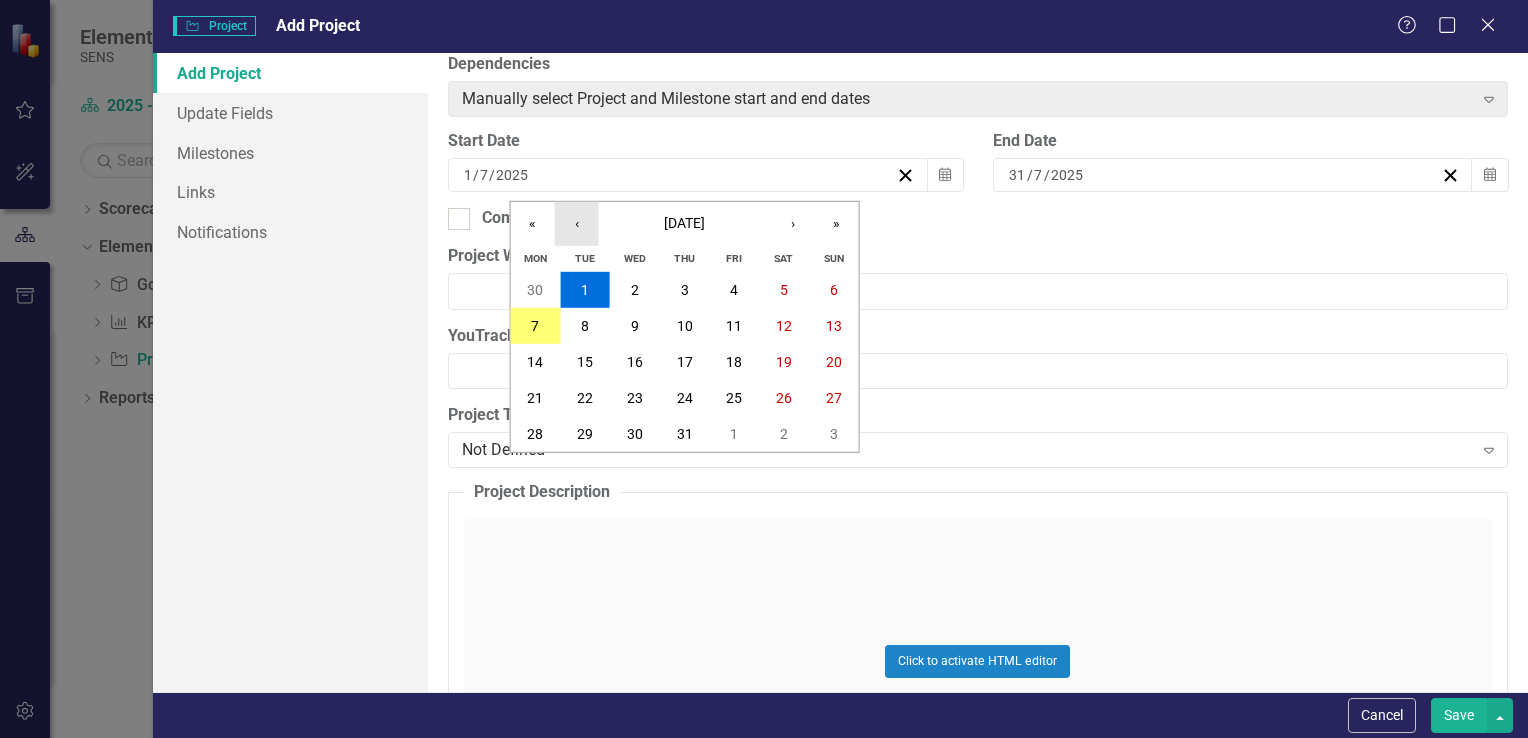 click on "‹" at bounding box center [577, 224] 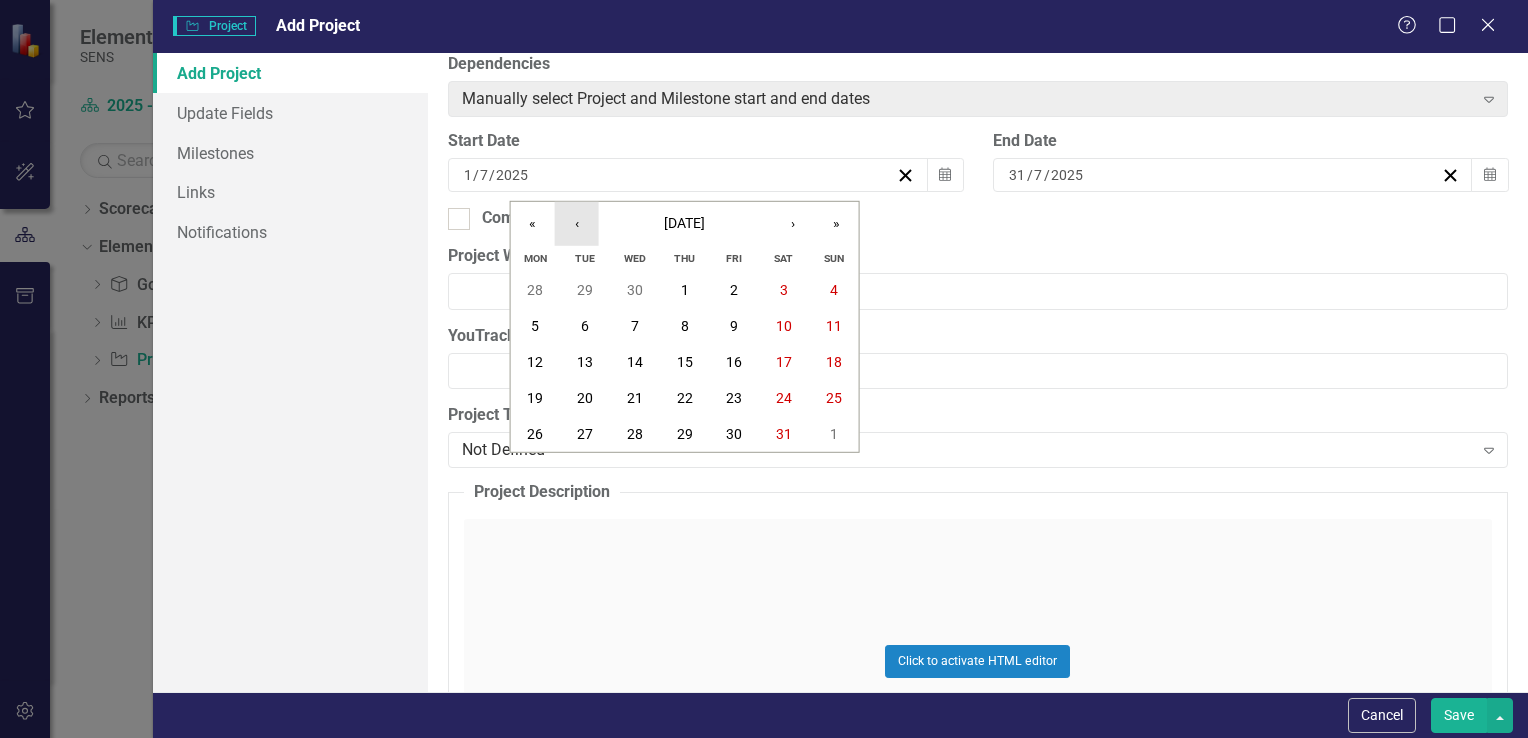 click on "‹" at bounding box center (577, 224) 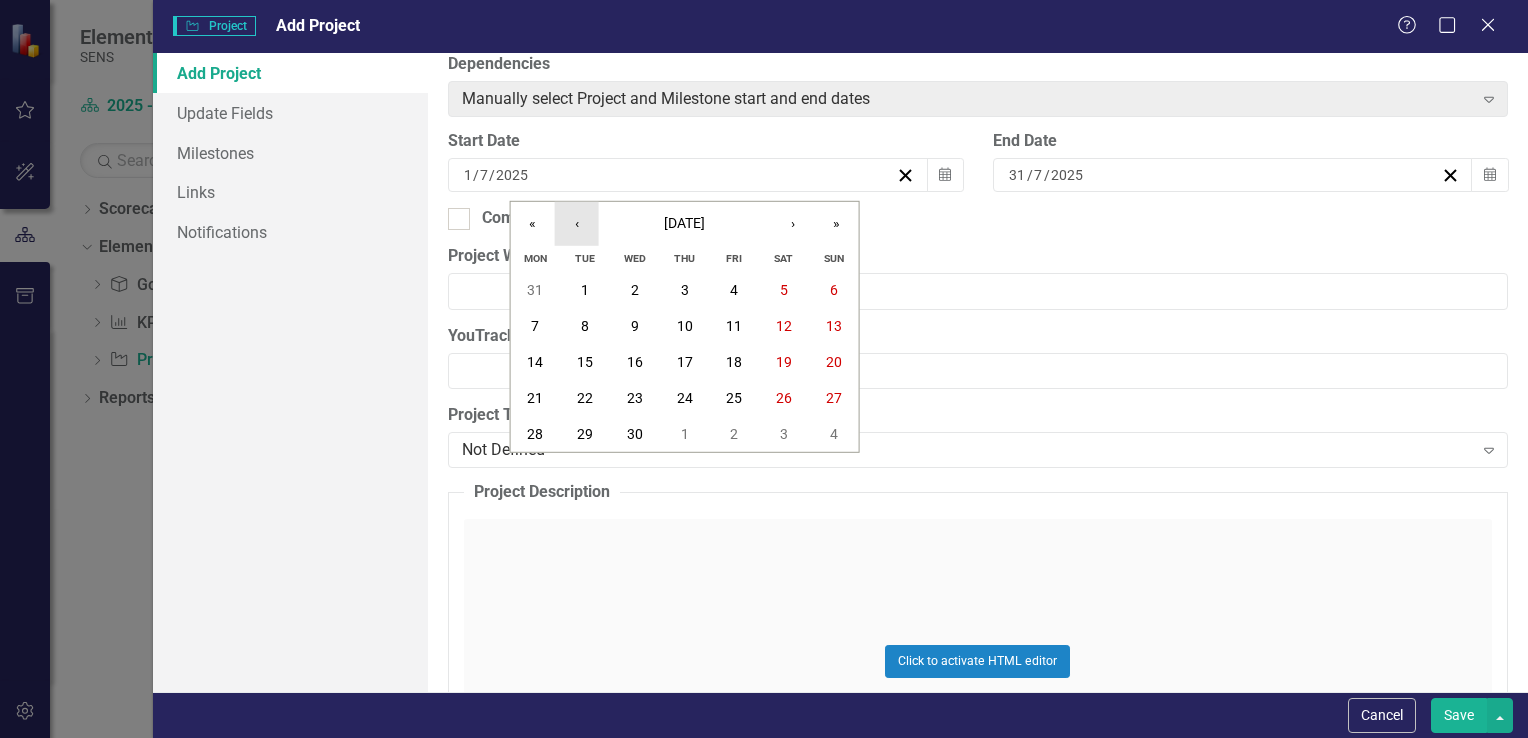 click on "‹" at bounding box center (577, 224) 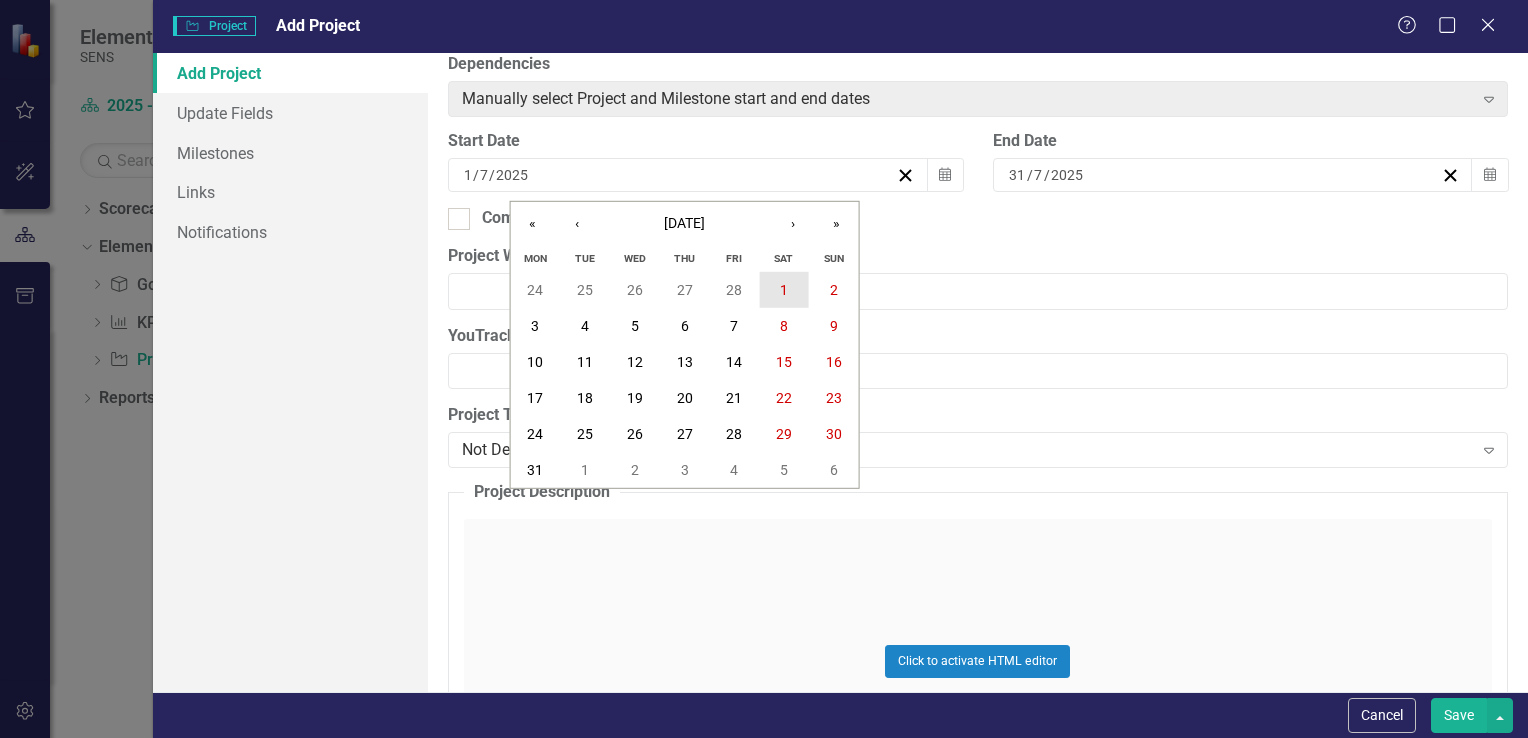 click on "1" at bounding box center [784, 290] 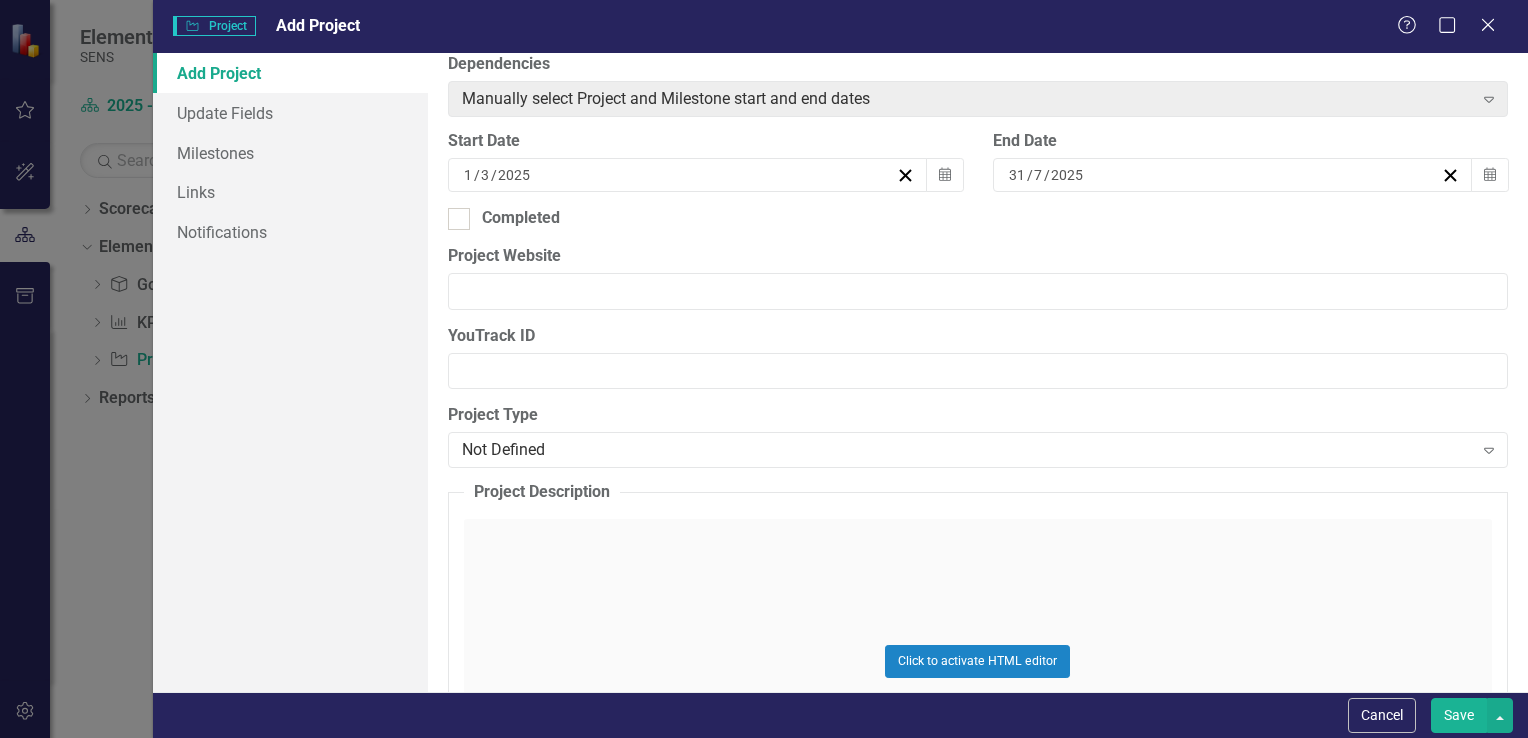 click on "[DATE]" at bounding box center (1223, 175) 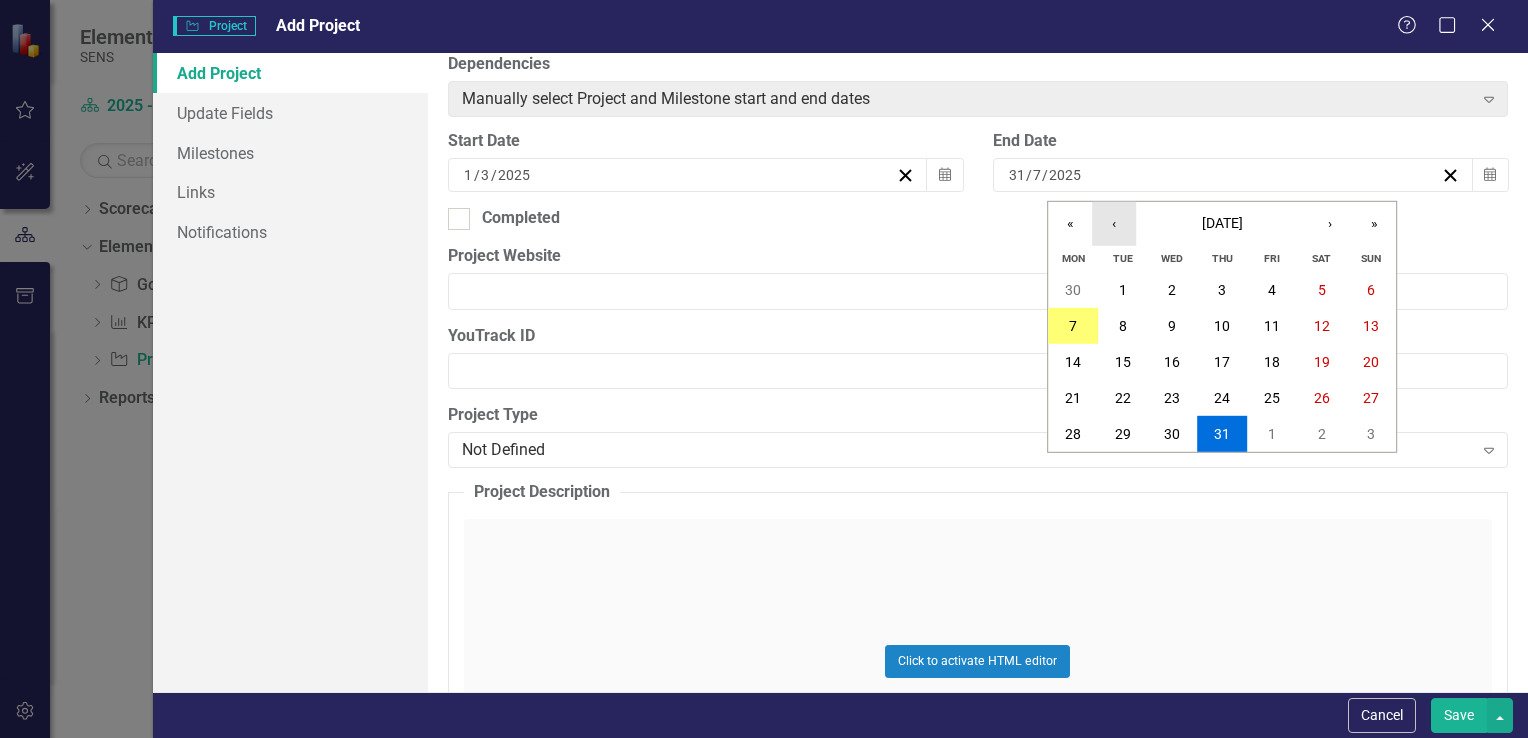 click on "‹" at bounding box center [1114, 224] 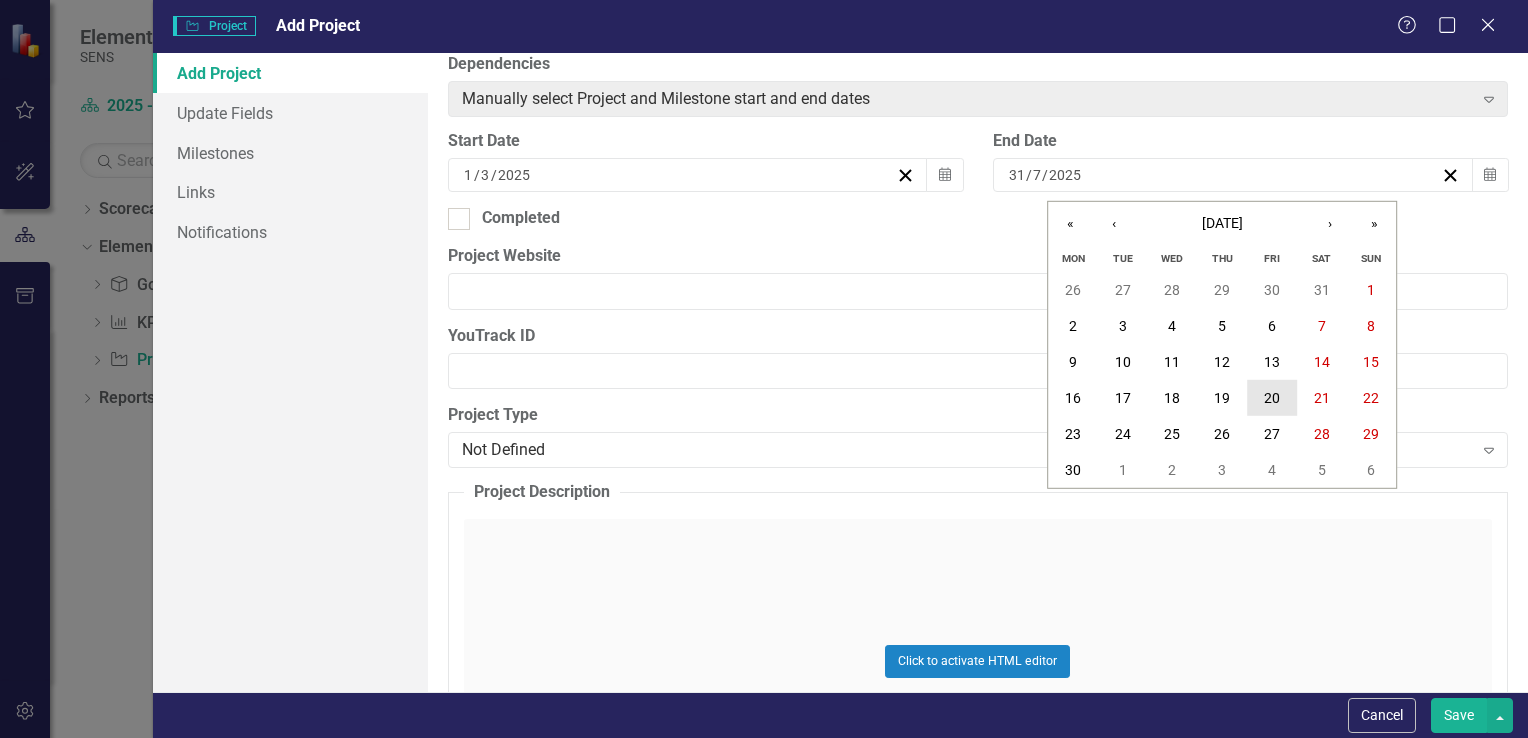 click on "20" at bounding box center [1272, 398] 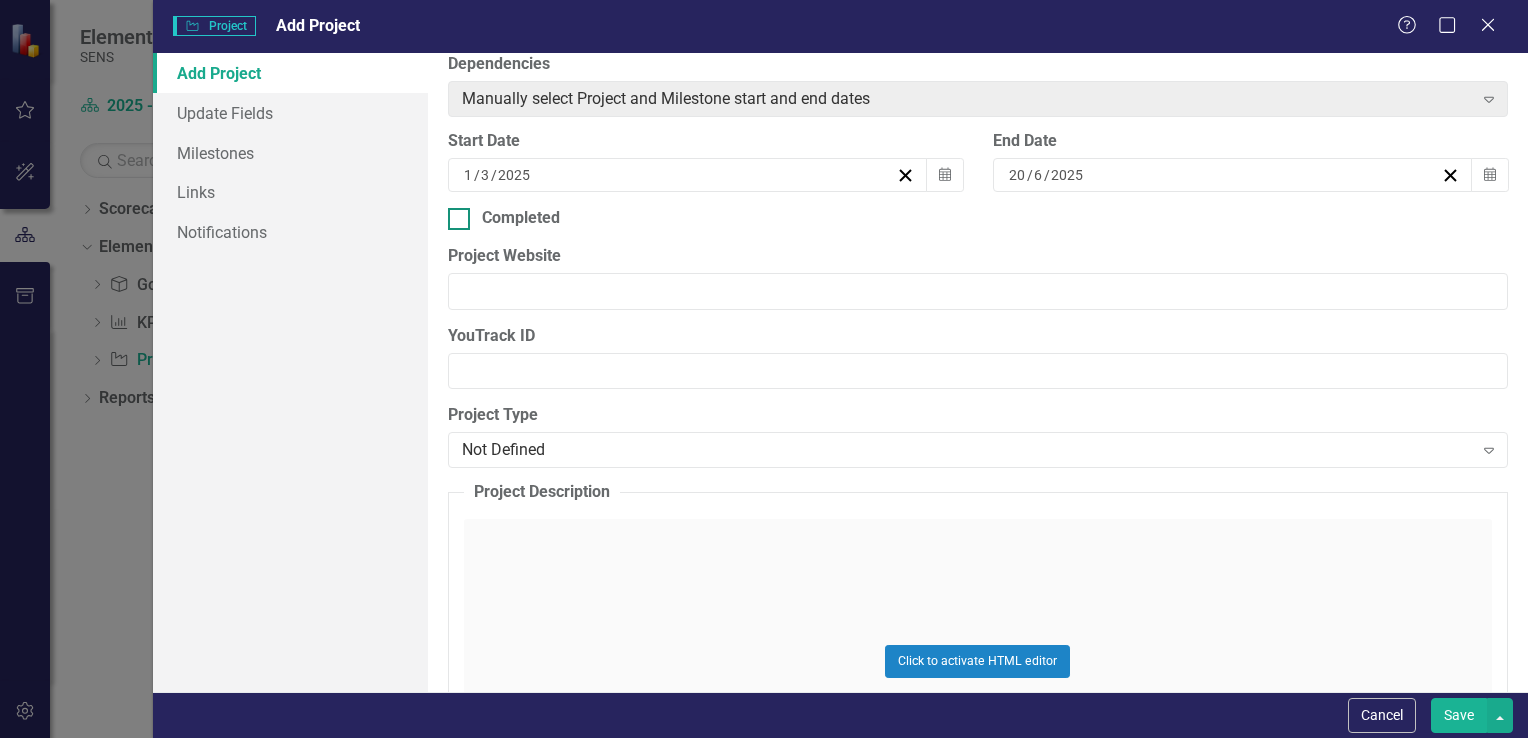 click at bounding box center [459, 219] 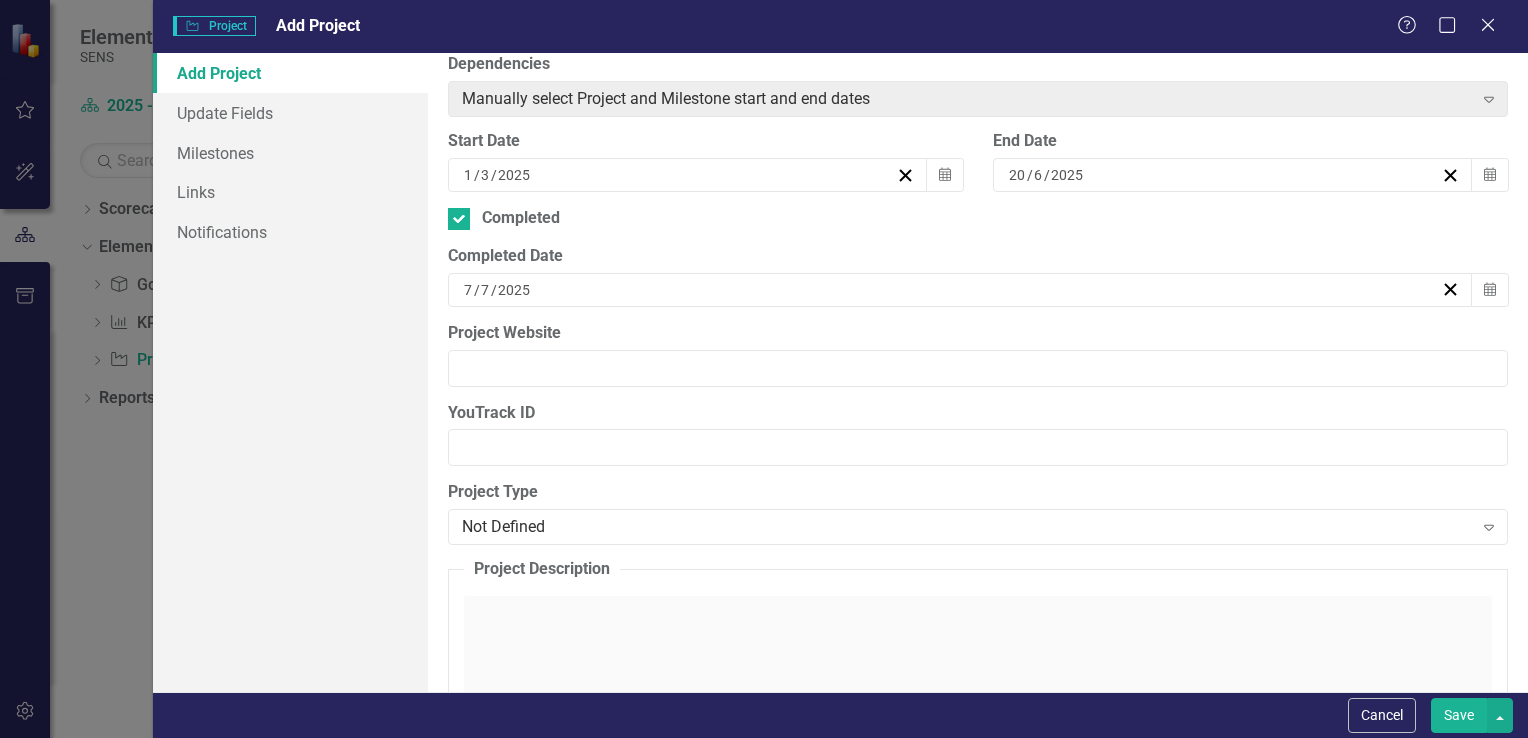 click on "[DATE]" at bounding box center (951, 290) 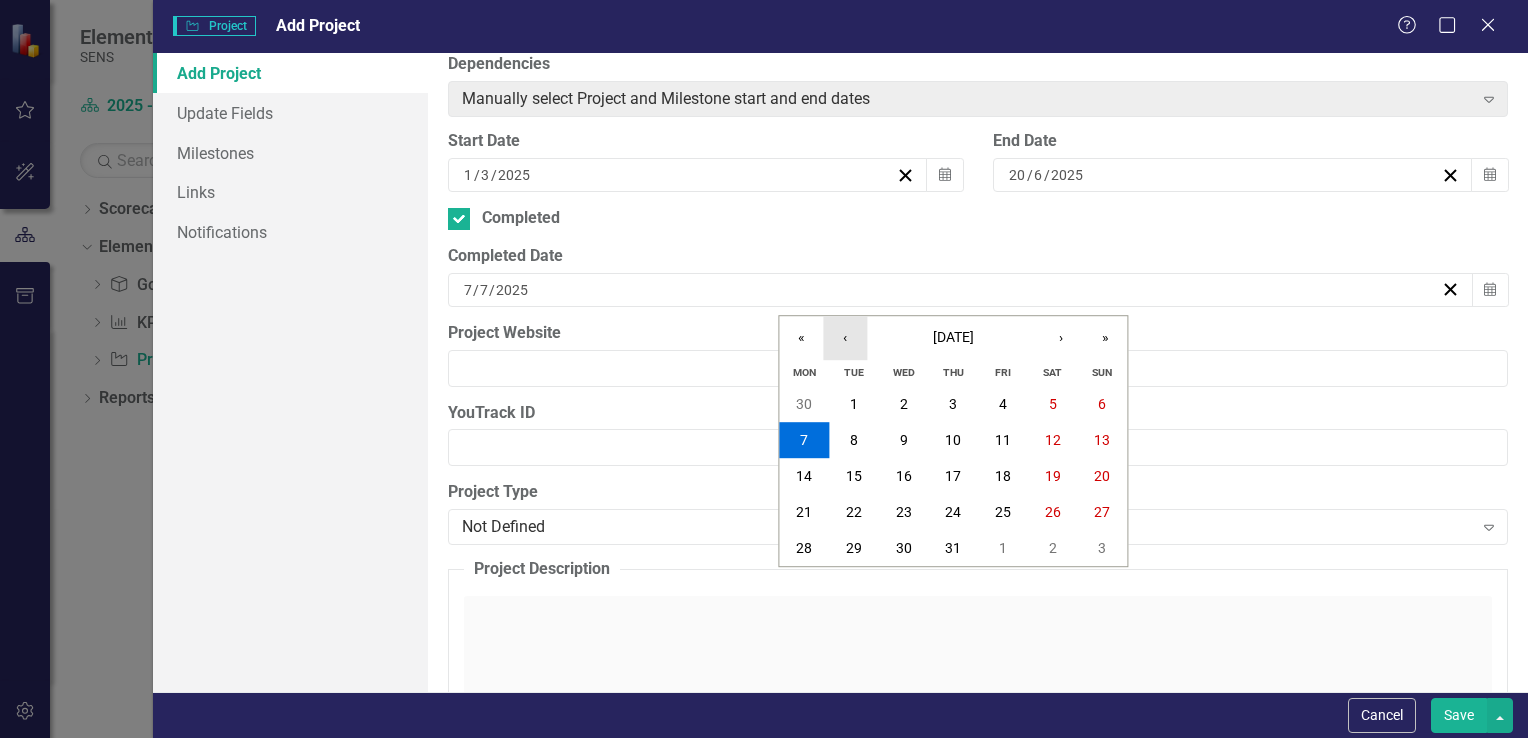 click on "‹" at bounding box center [845, 338] 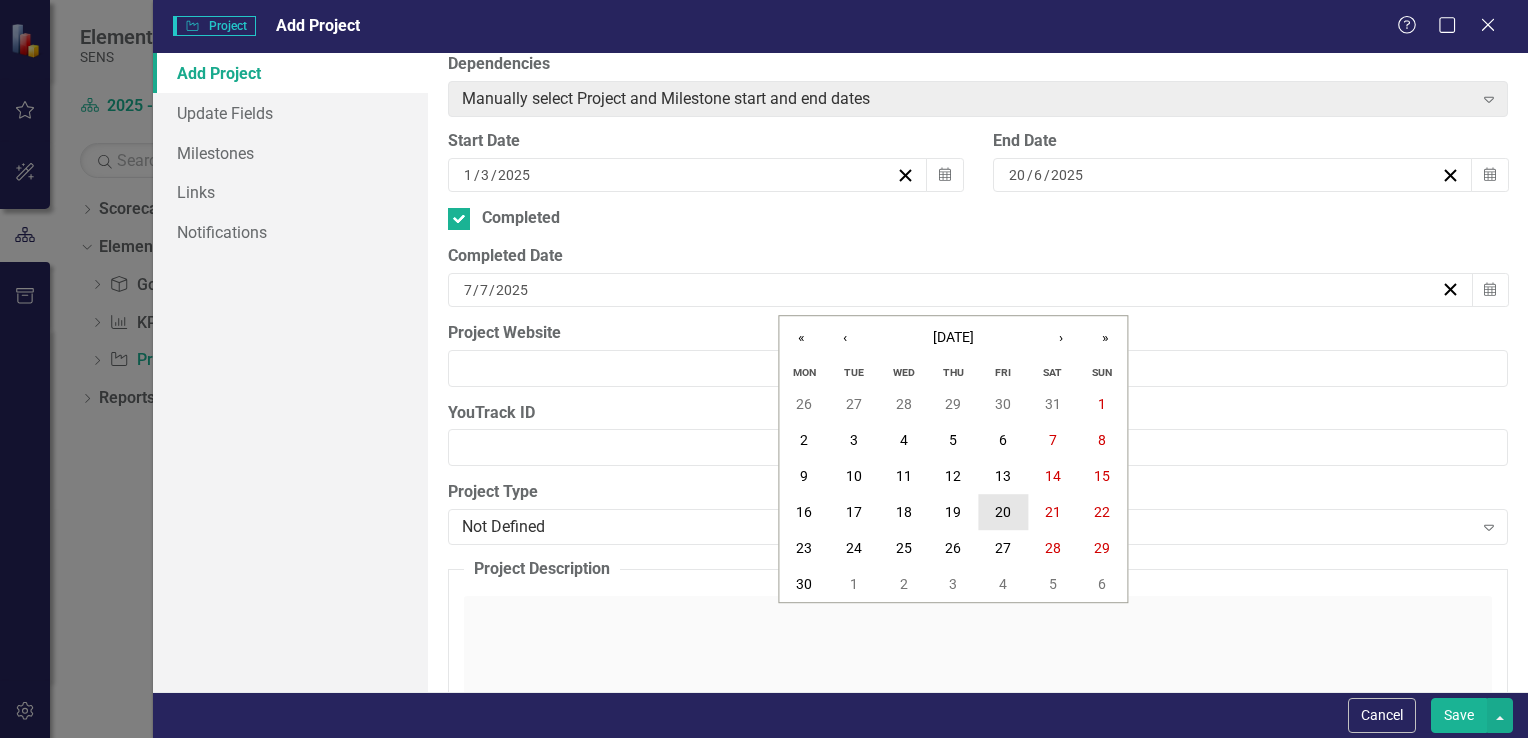 click on "20" at bounding box center [1003, 512] 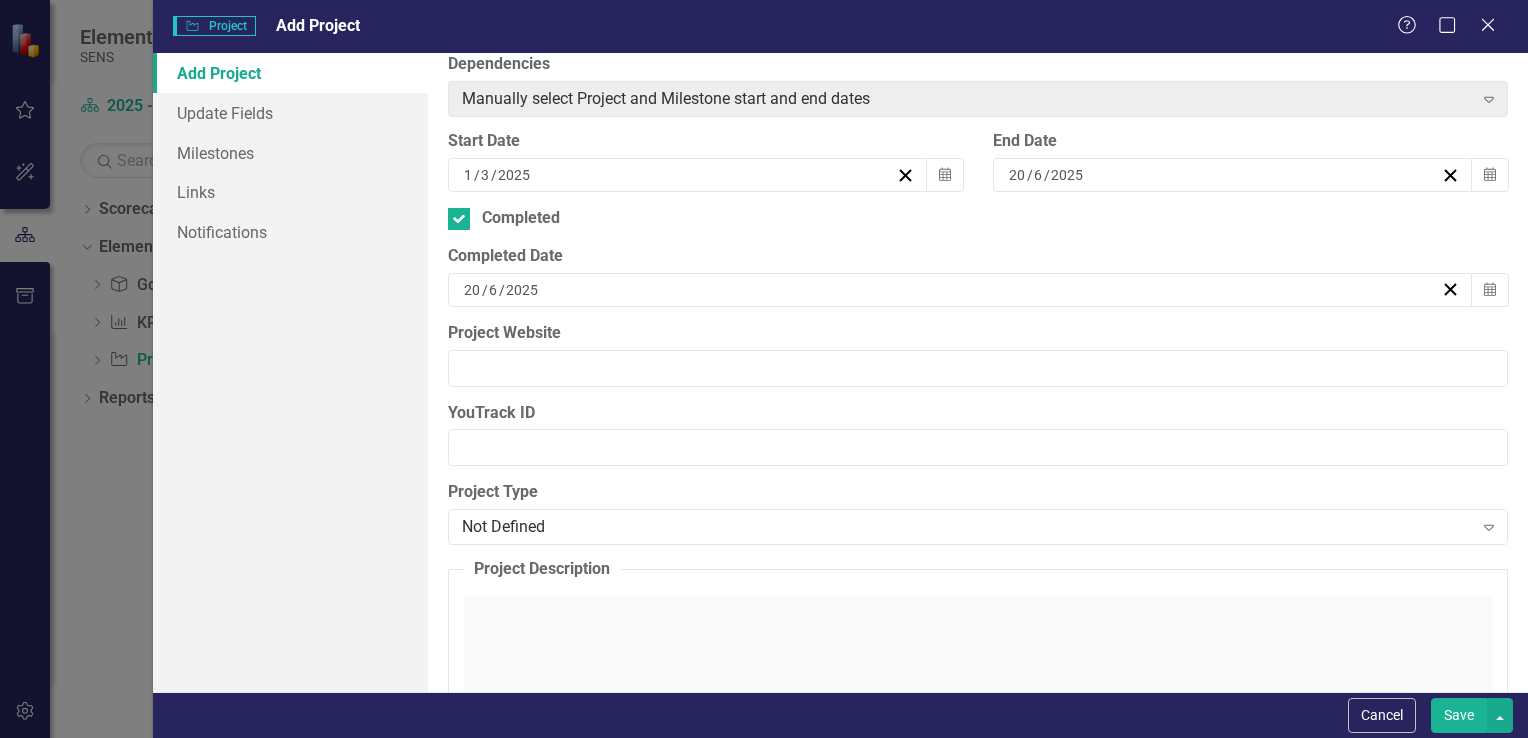 click on "Save" at bounding box center [1459, 715] 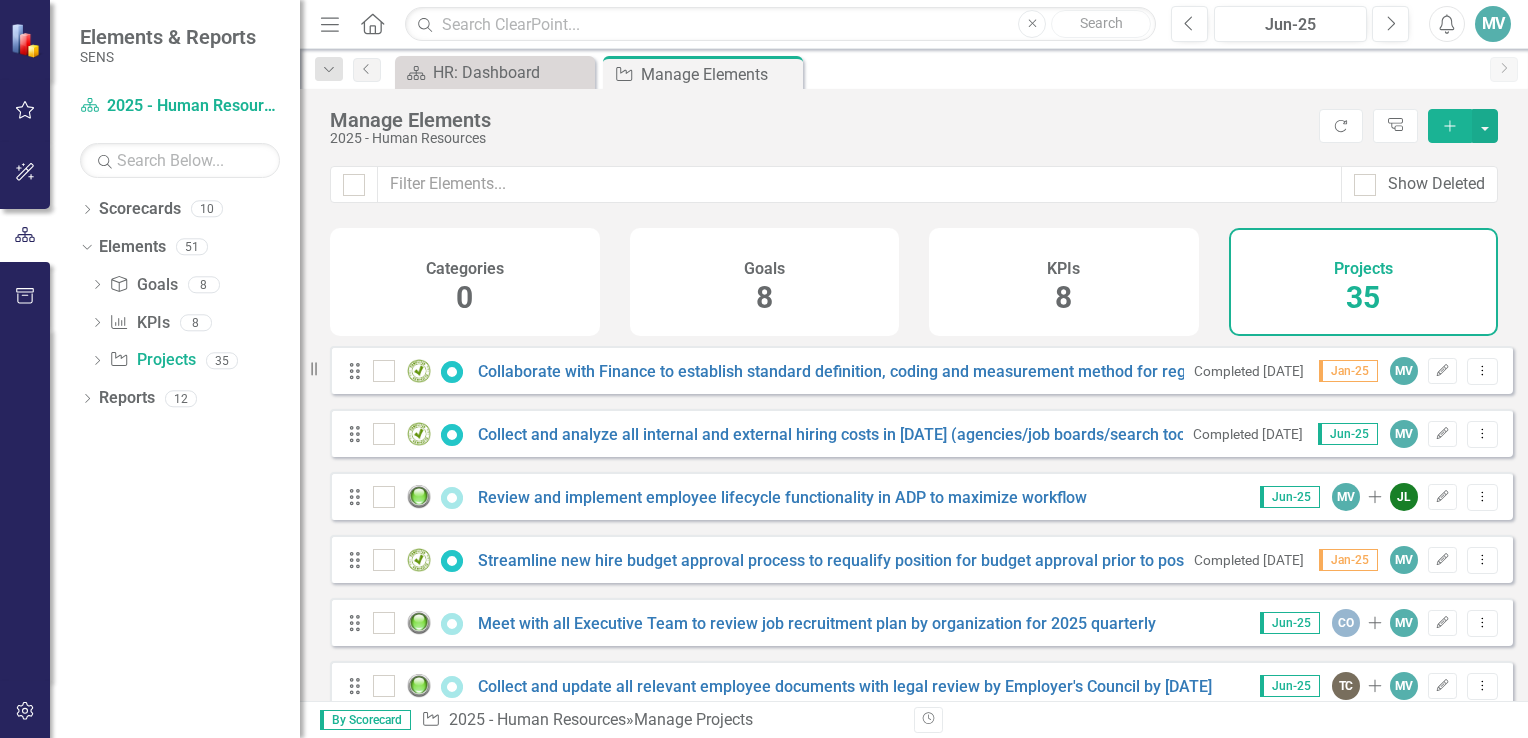 click on "Add" 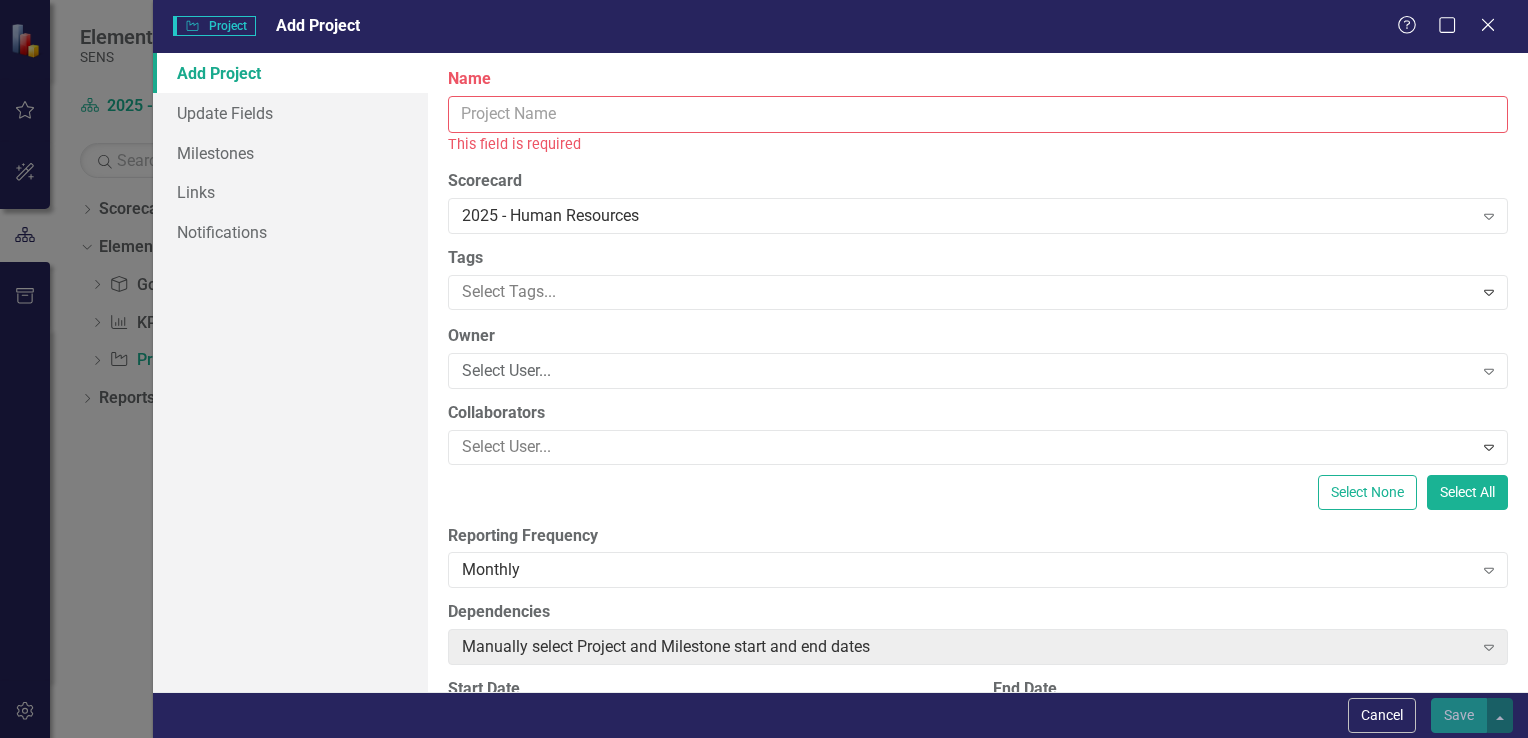 click on "Name" at bounding box center (978, 114) 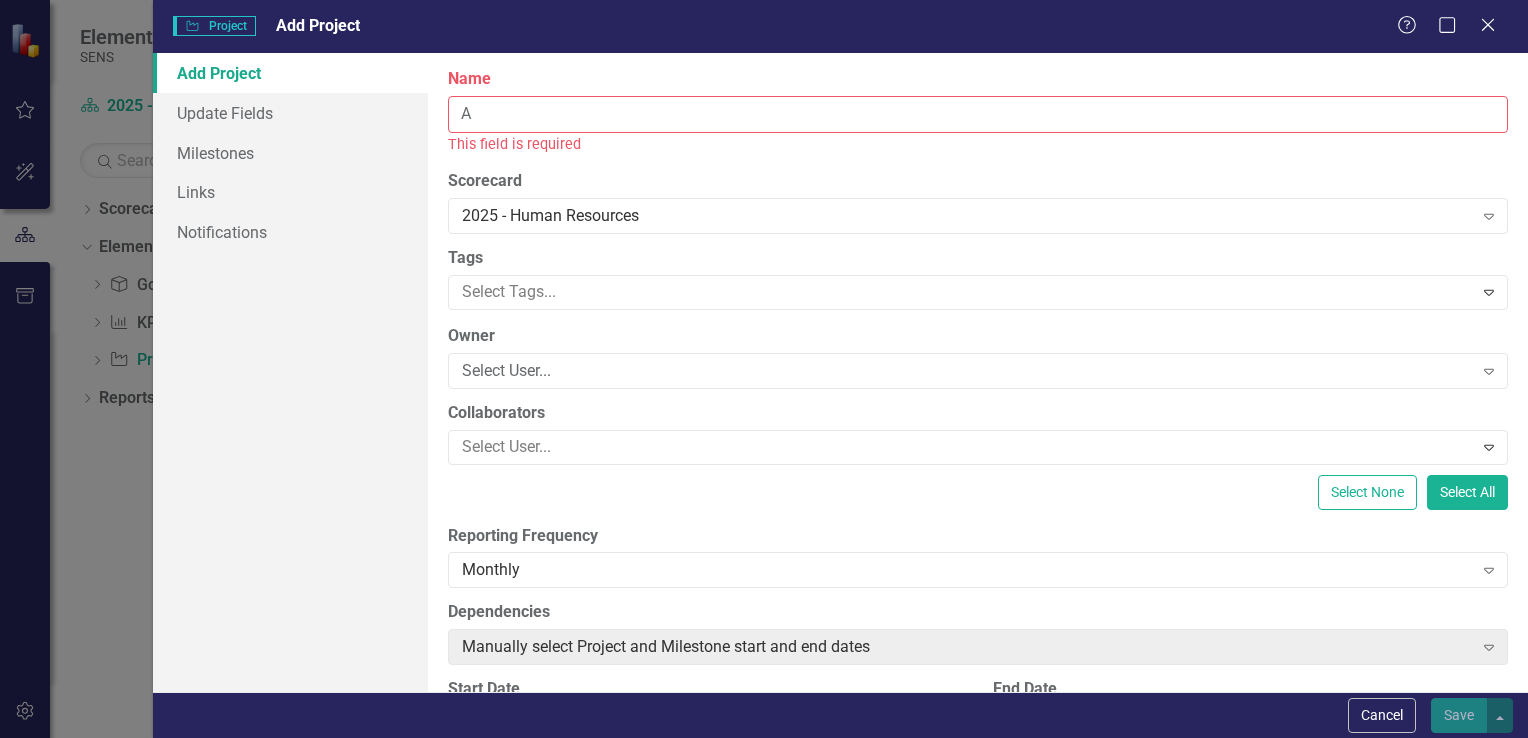 click on "A" at bounding box center [978, 114] 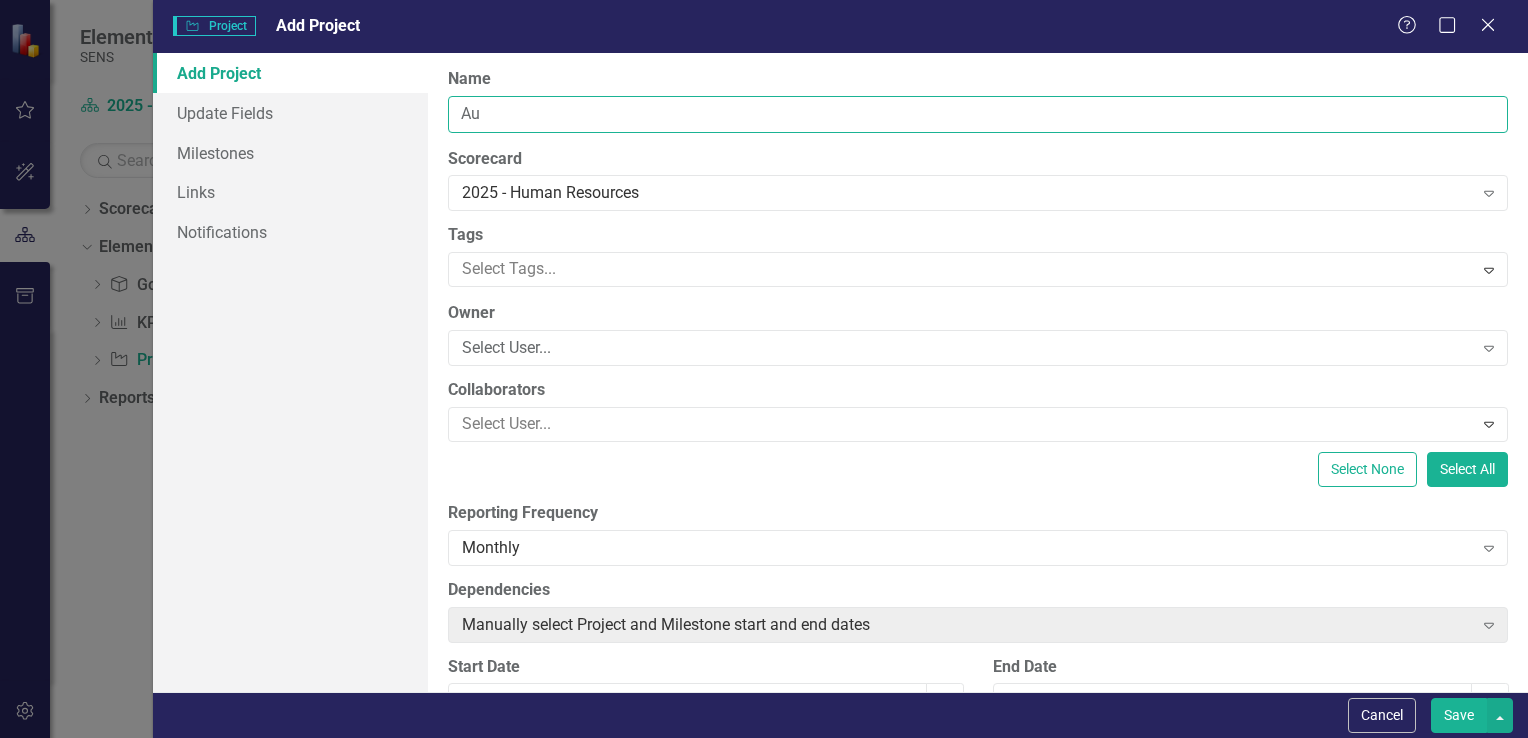 type on "A" 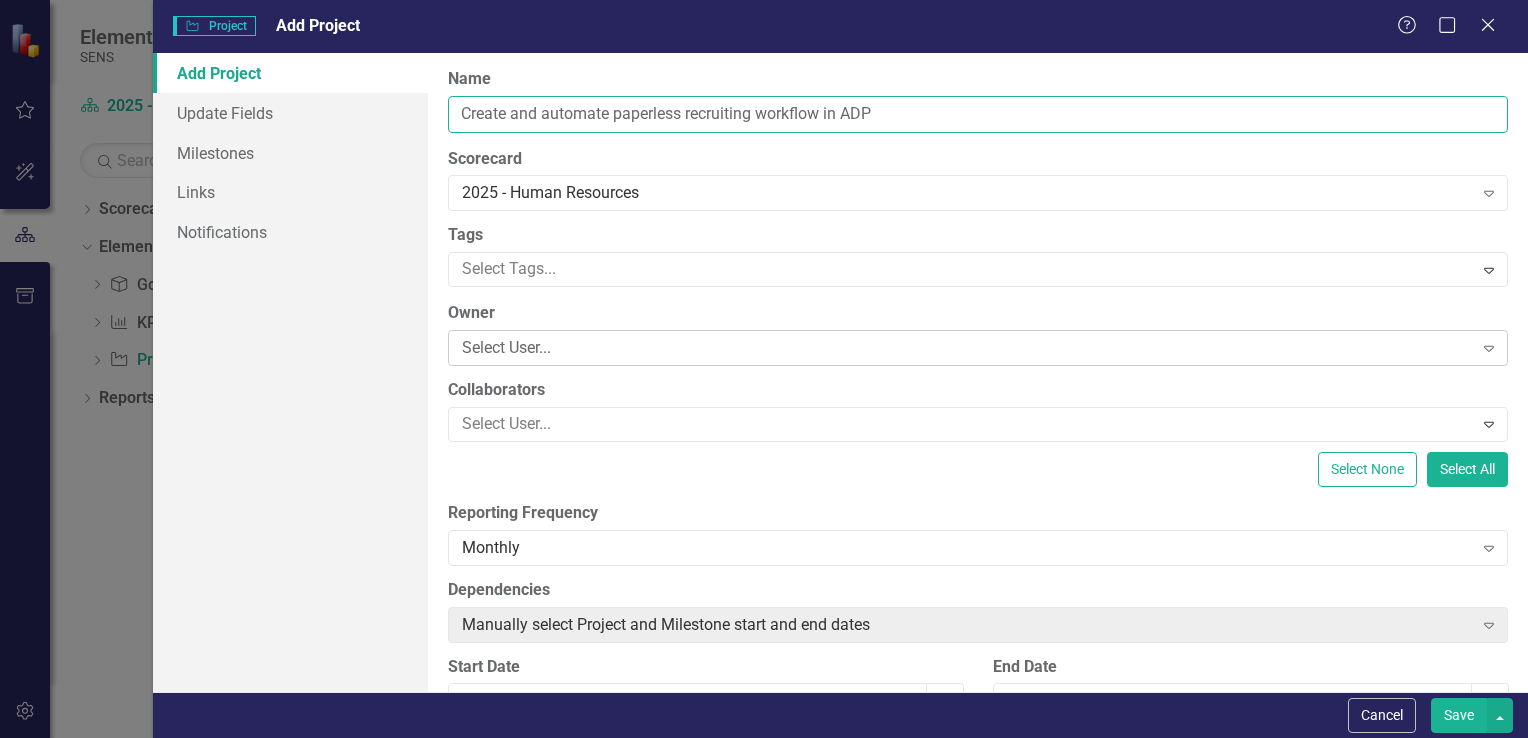 type on "Create and automate paperless recruiting workflow in ADP" 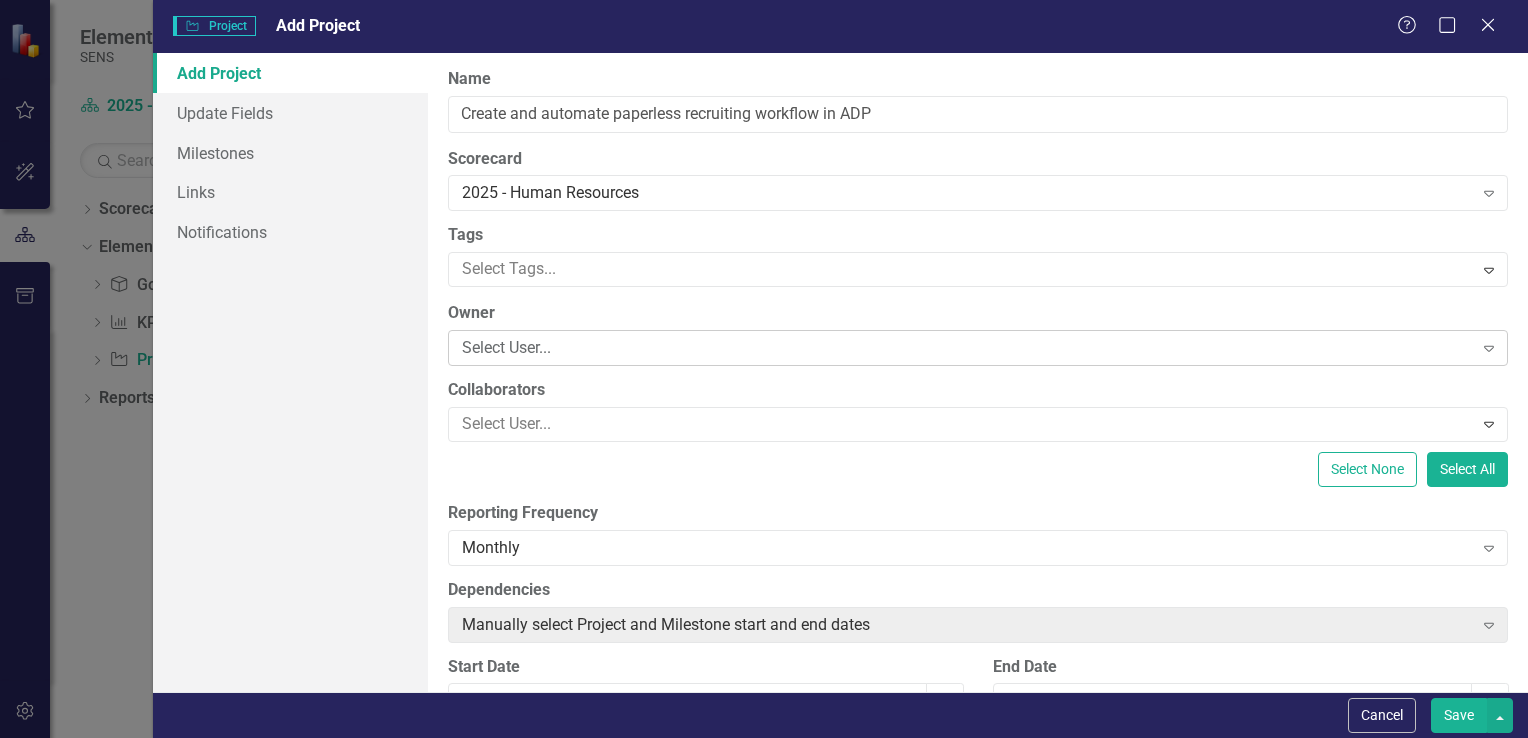 click on "Select User..." at bounding box center [967, 348] 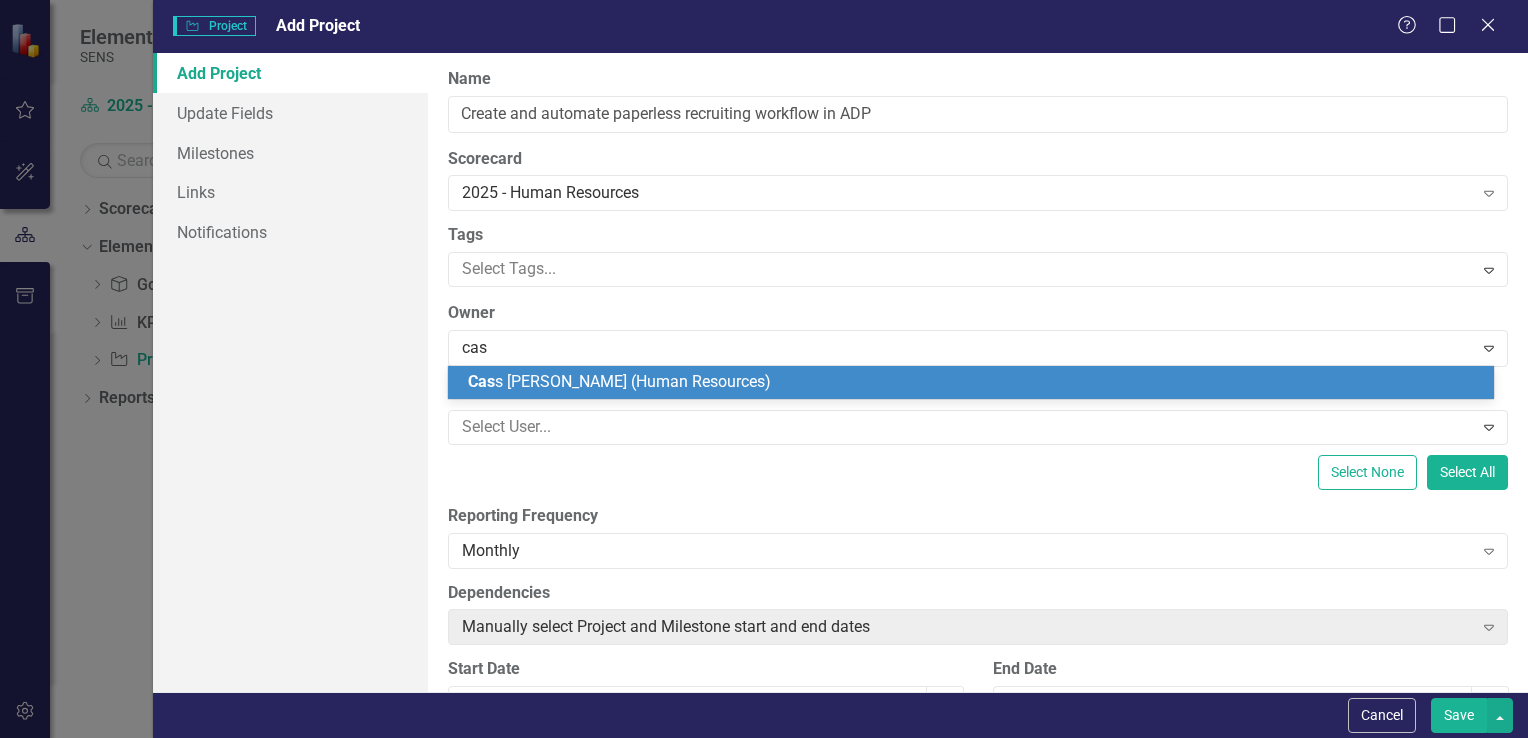 type on "cass" 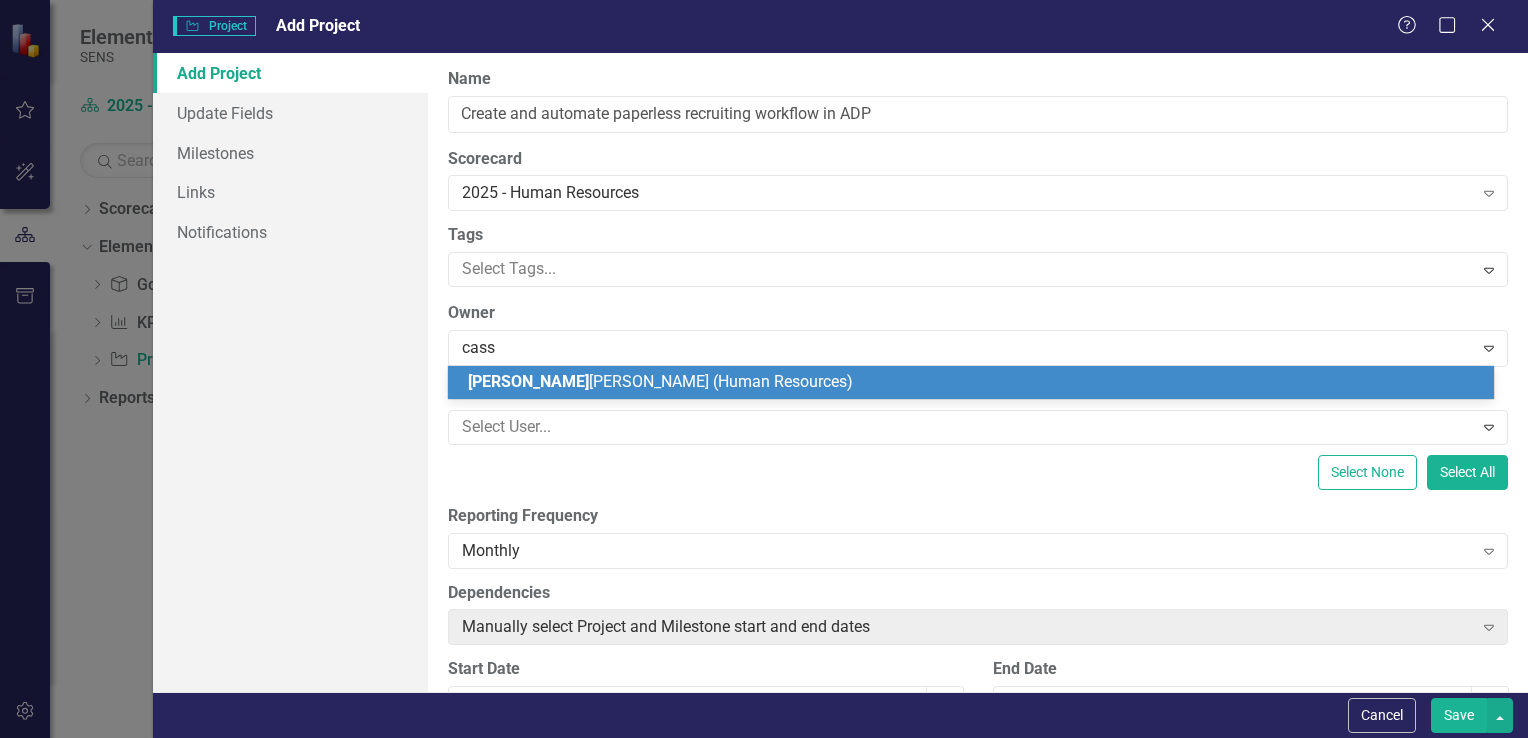 click on "[PERSON_NAME] (Human Resources)" at bounding box center (660, 381) 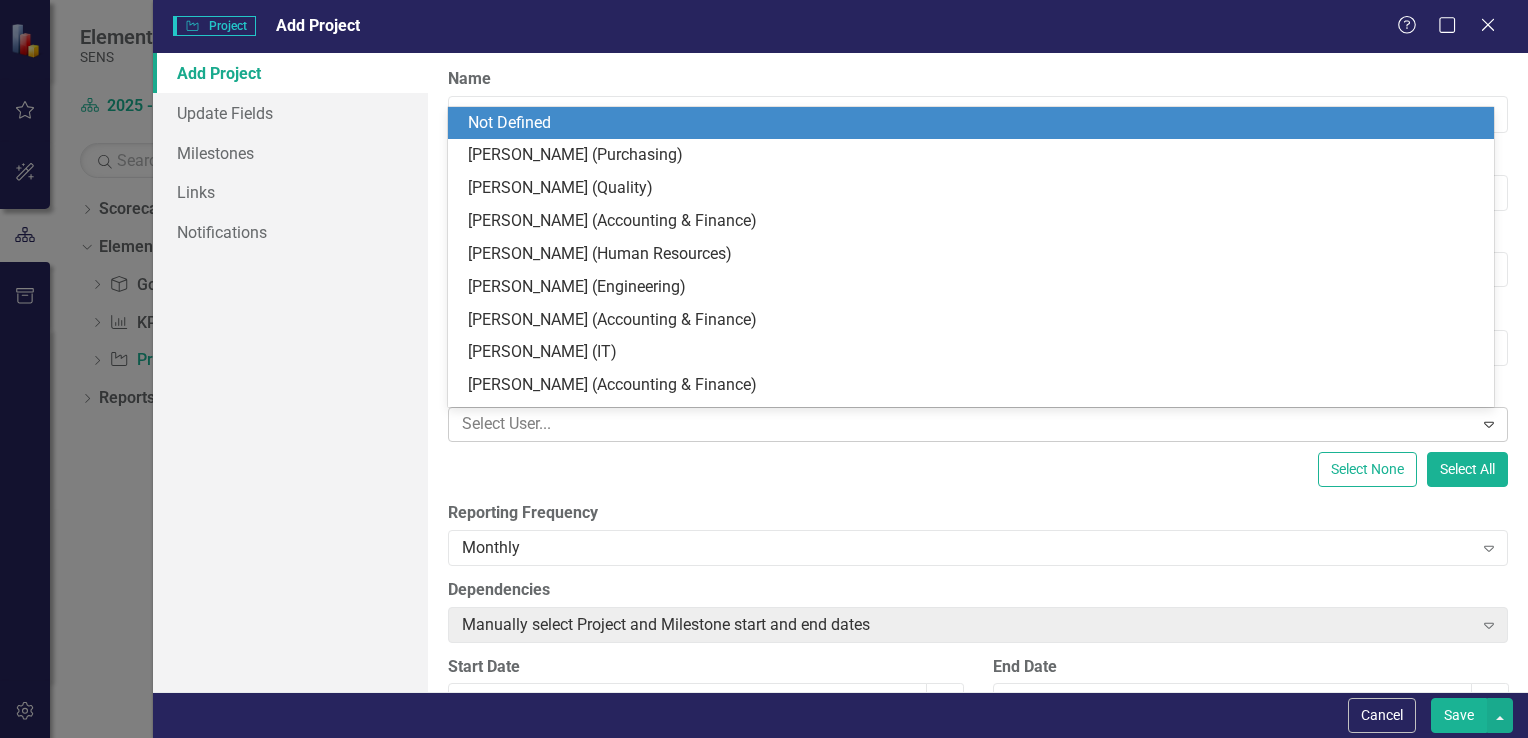 click at bounding box center (963, 424) 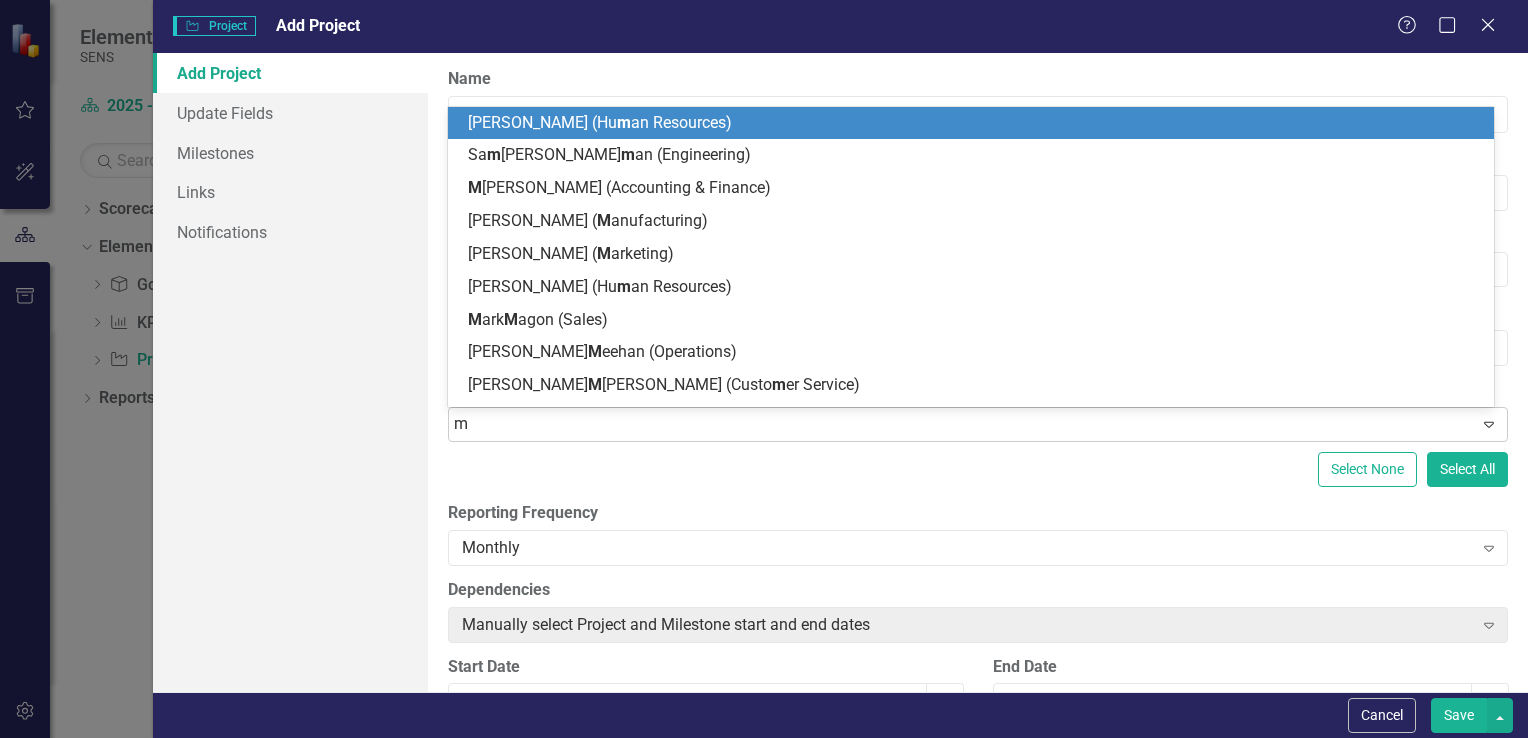 type on "mi" 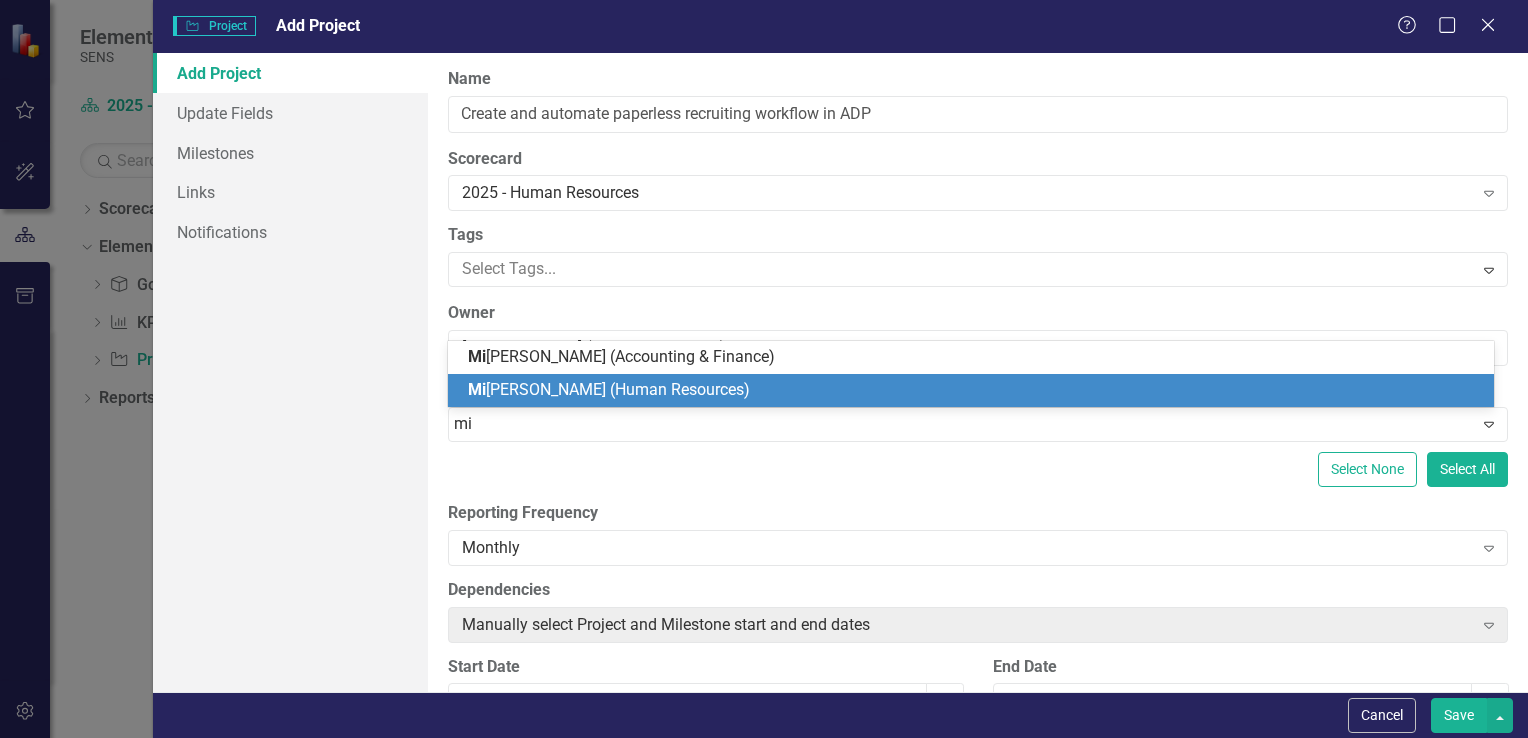 click on "Mi [PERSON_NAME] (Human Resources)" at bounding box center [609, 389] 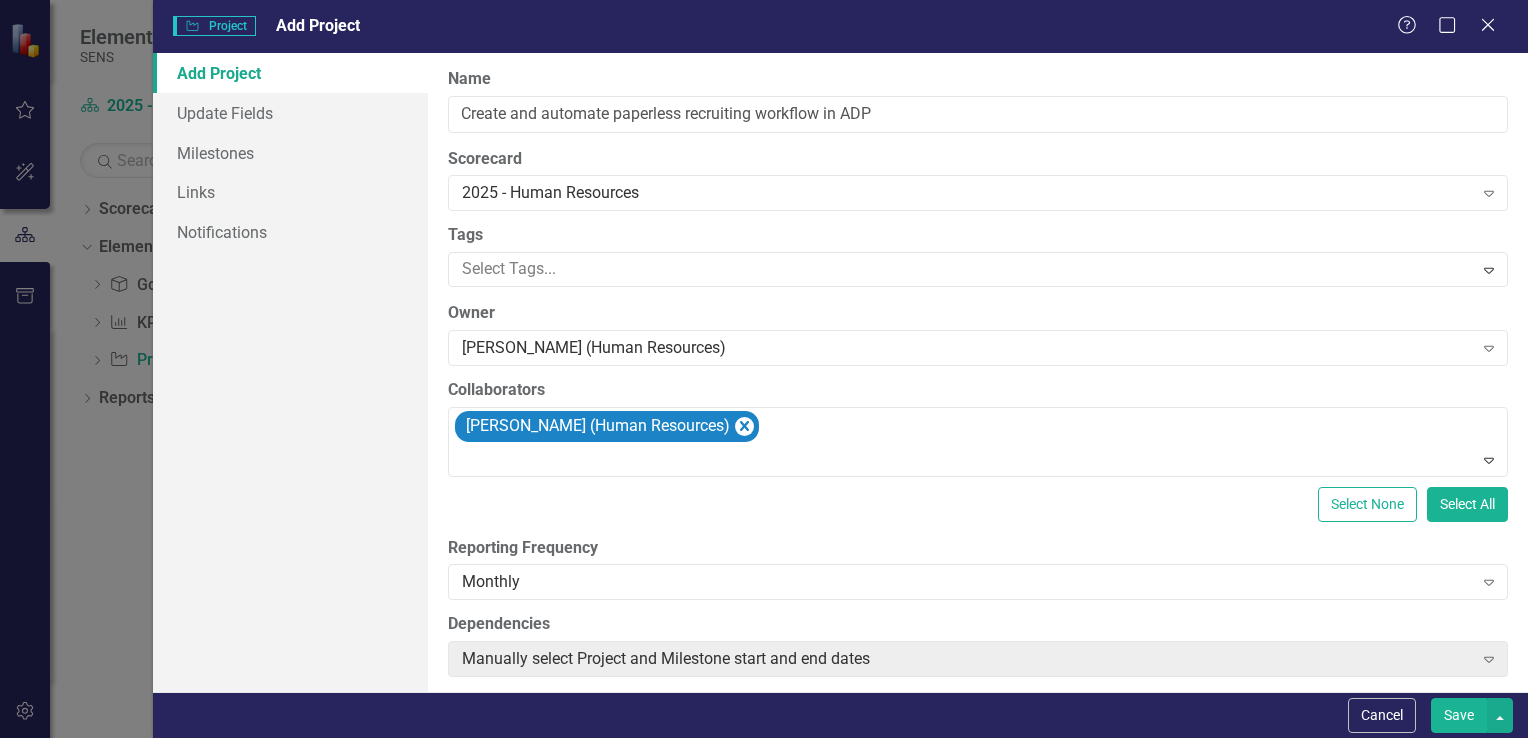 scroll, scrollTop: 560, scrollLeft: 0, axis: vertical 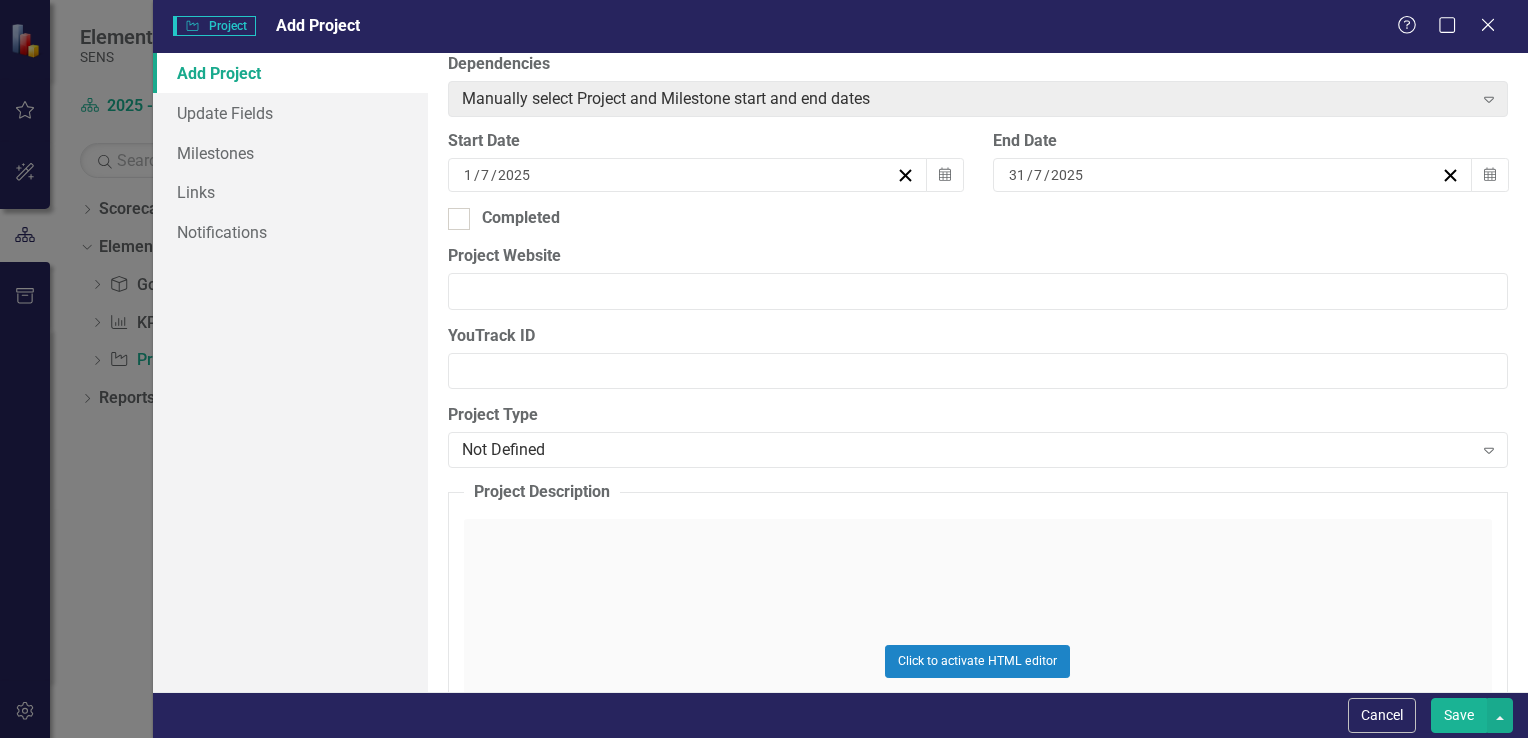 click on "[DATE]" at bounding box center [688, 175] 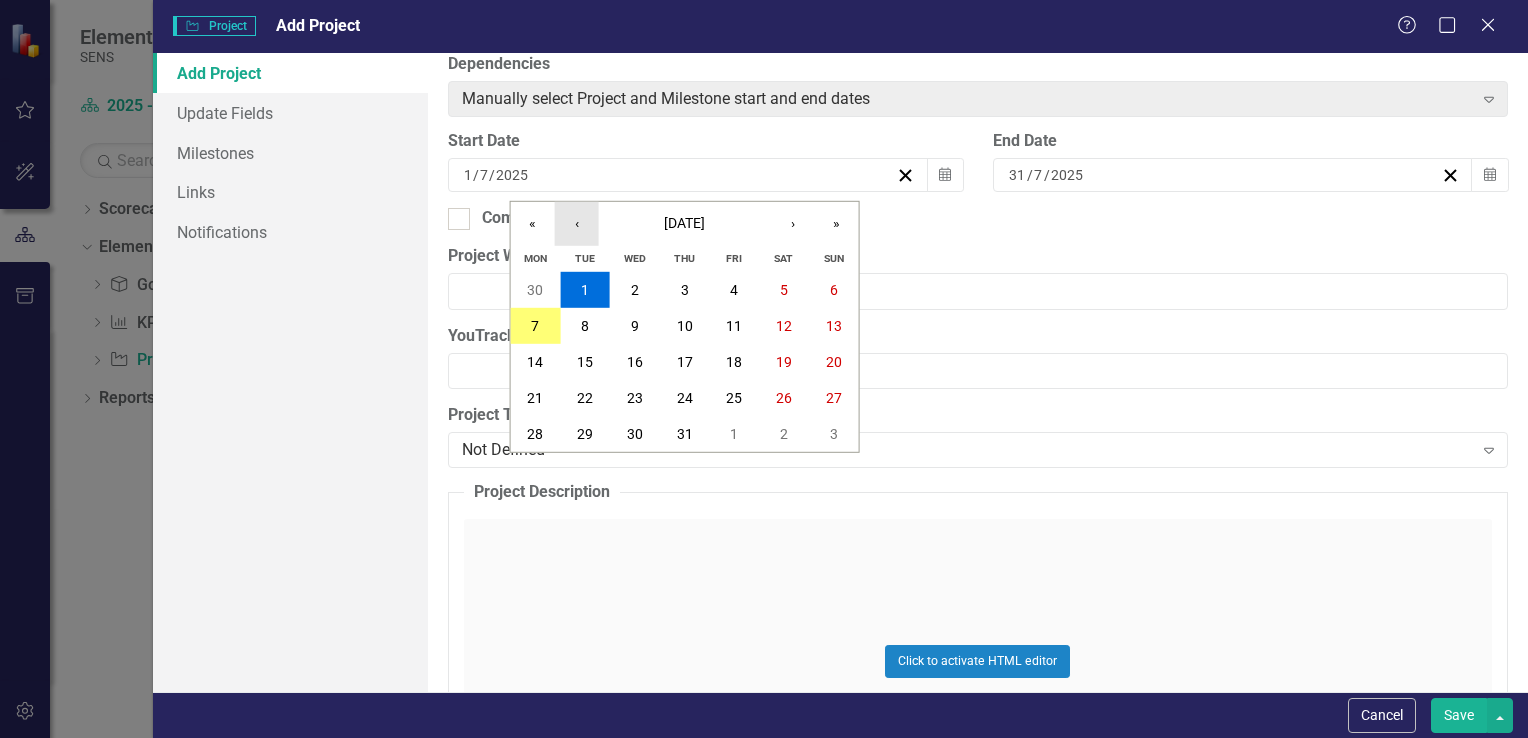 click on "‹" at bounding box center (577, 224) 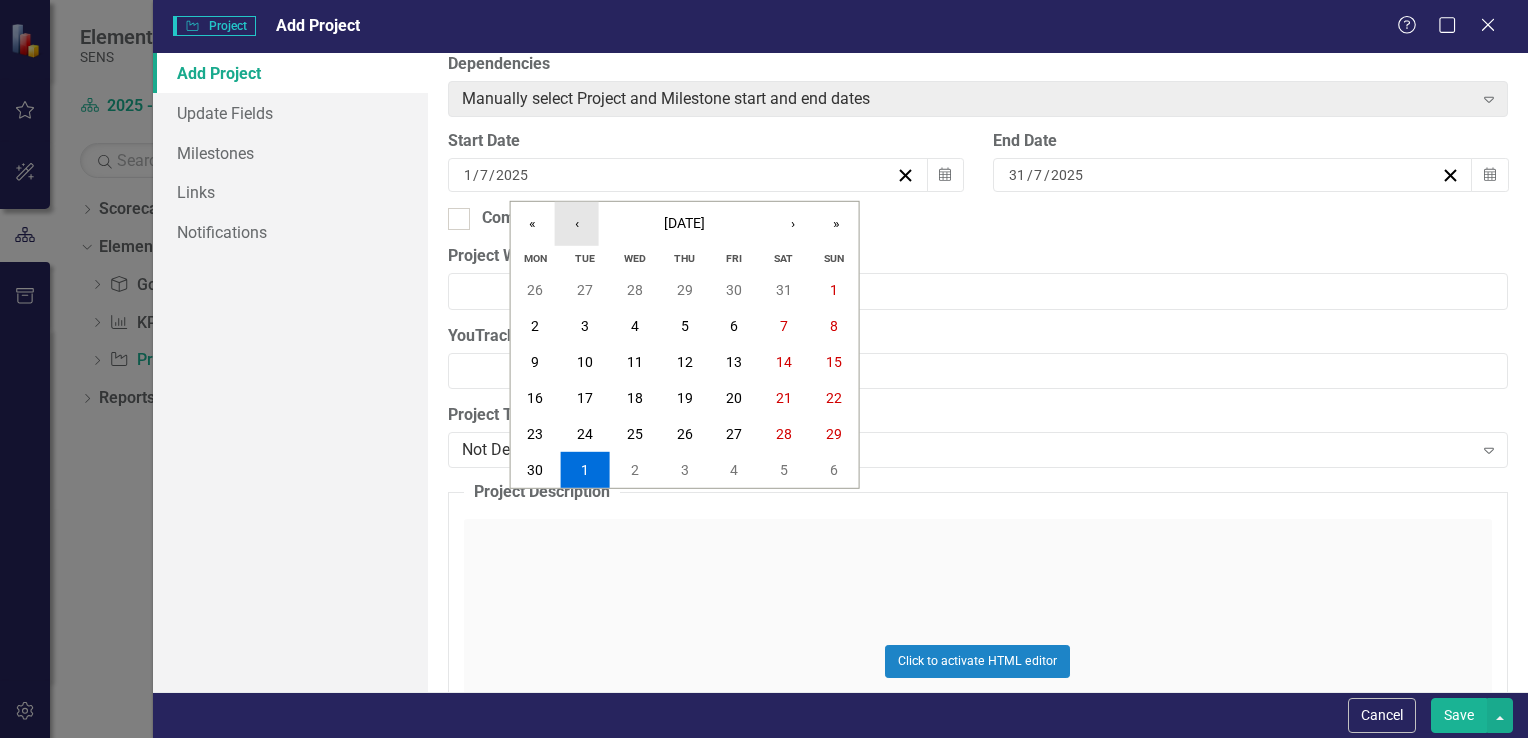click on "‹" at bounding box center [577, 224] 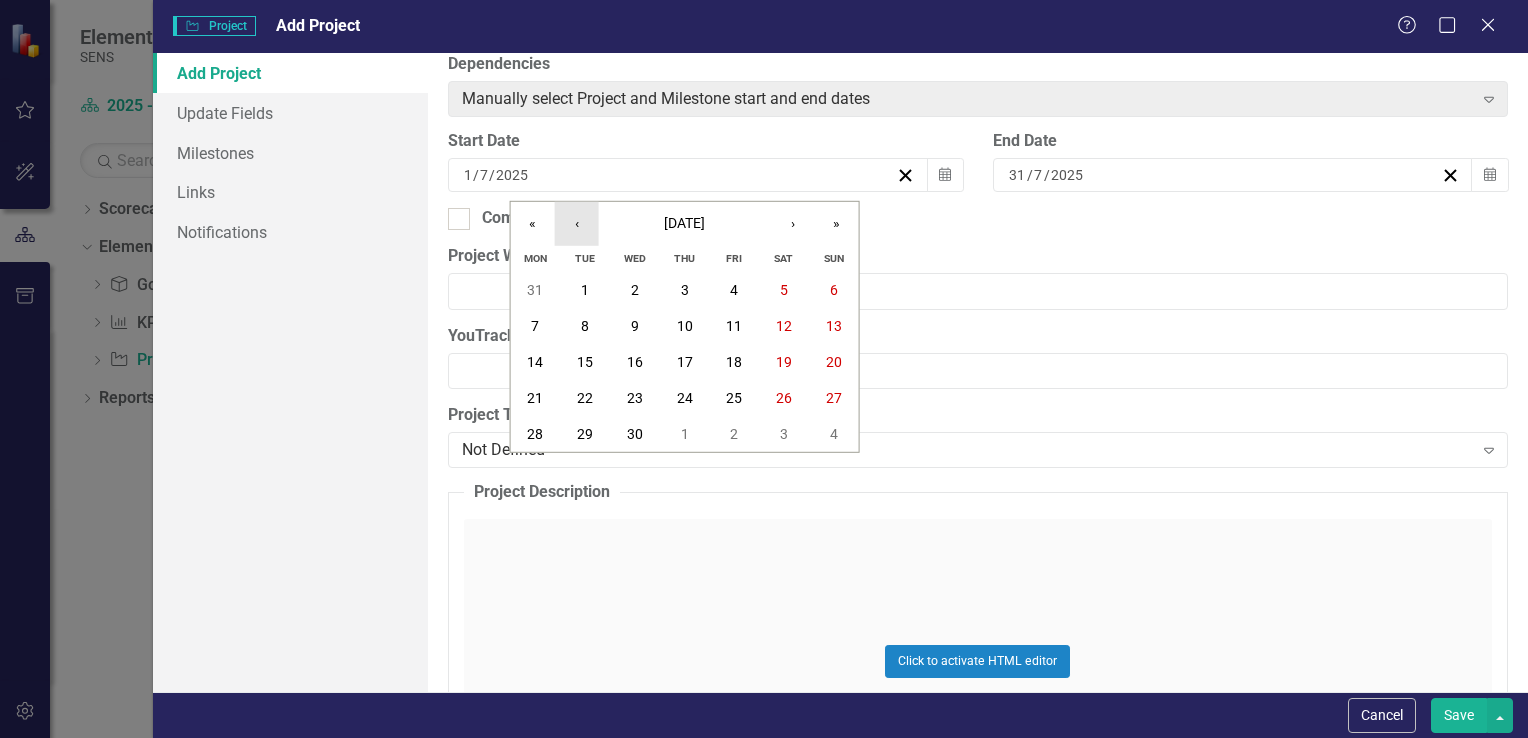 click on "‹" at bounding box center [577, 224] 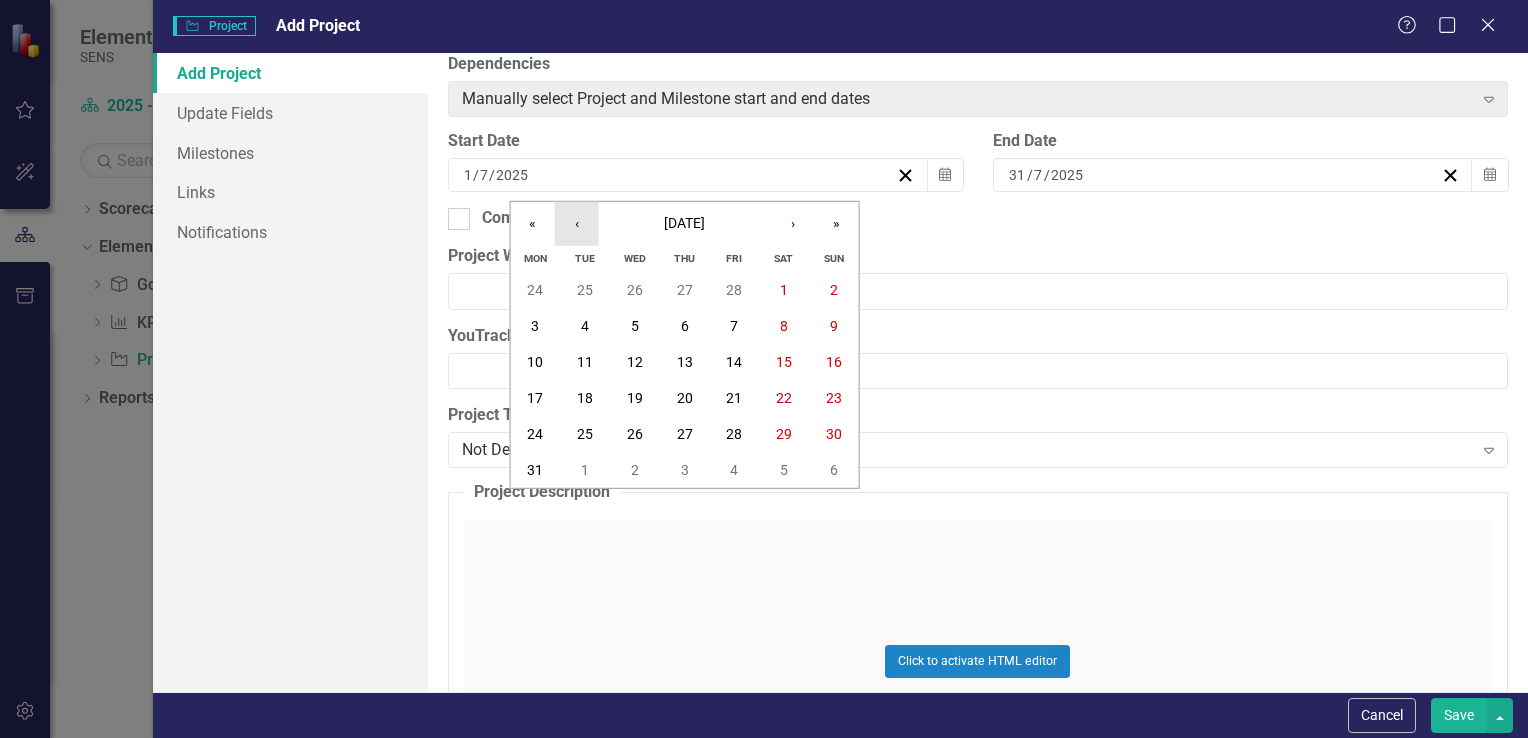 click on "‹" at bounding box center [577, 224] 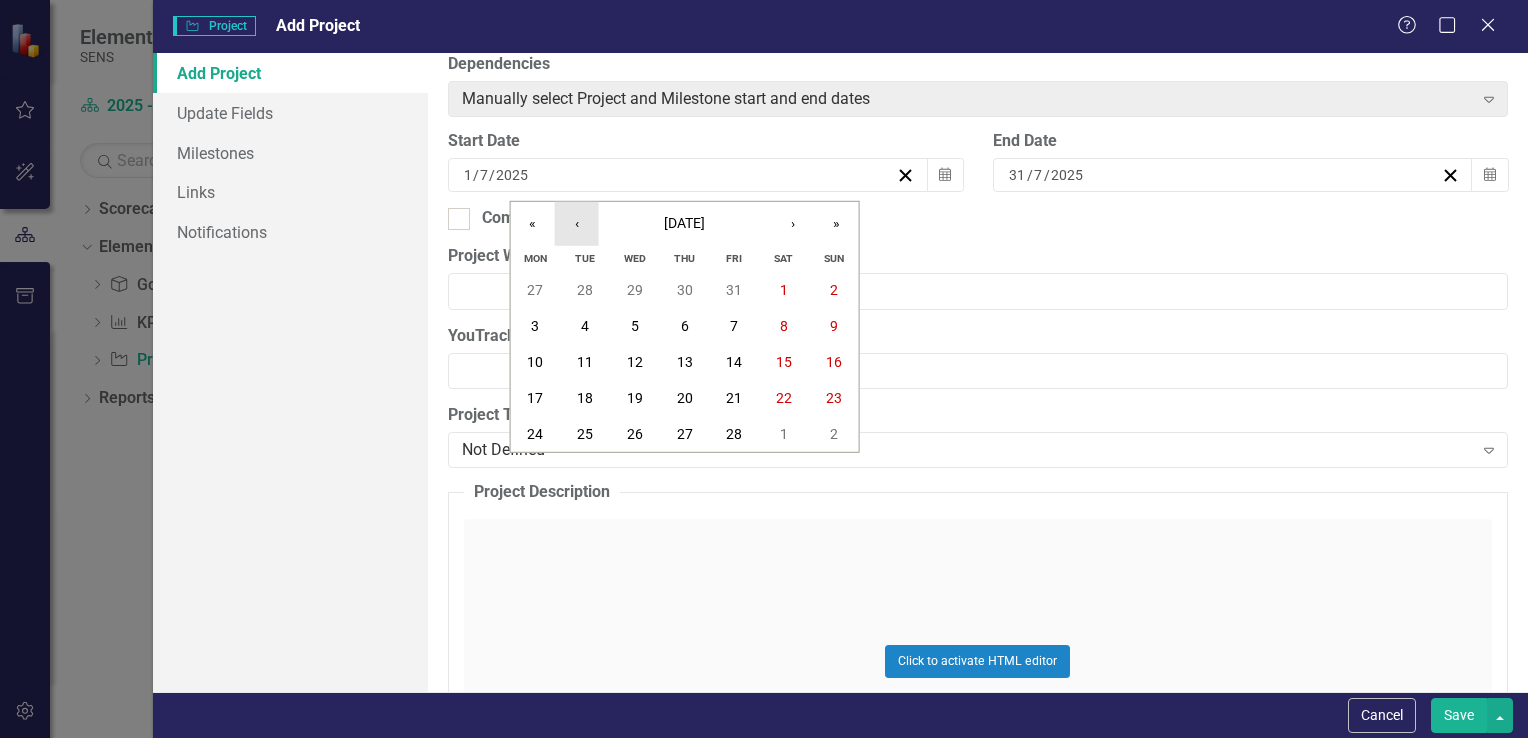 click on "‹" at bounding box center (577, 224) 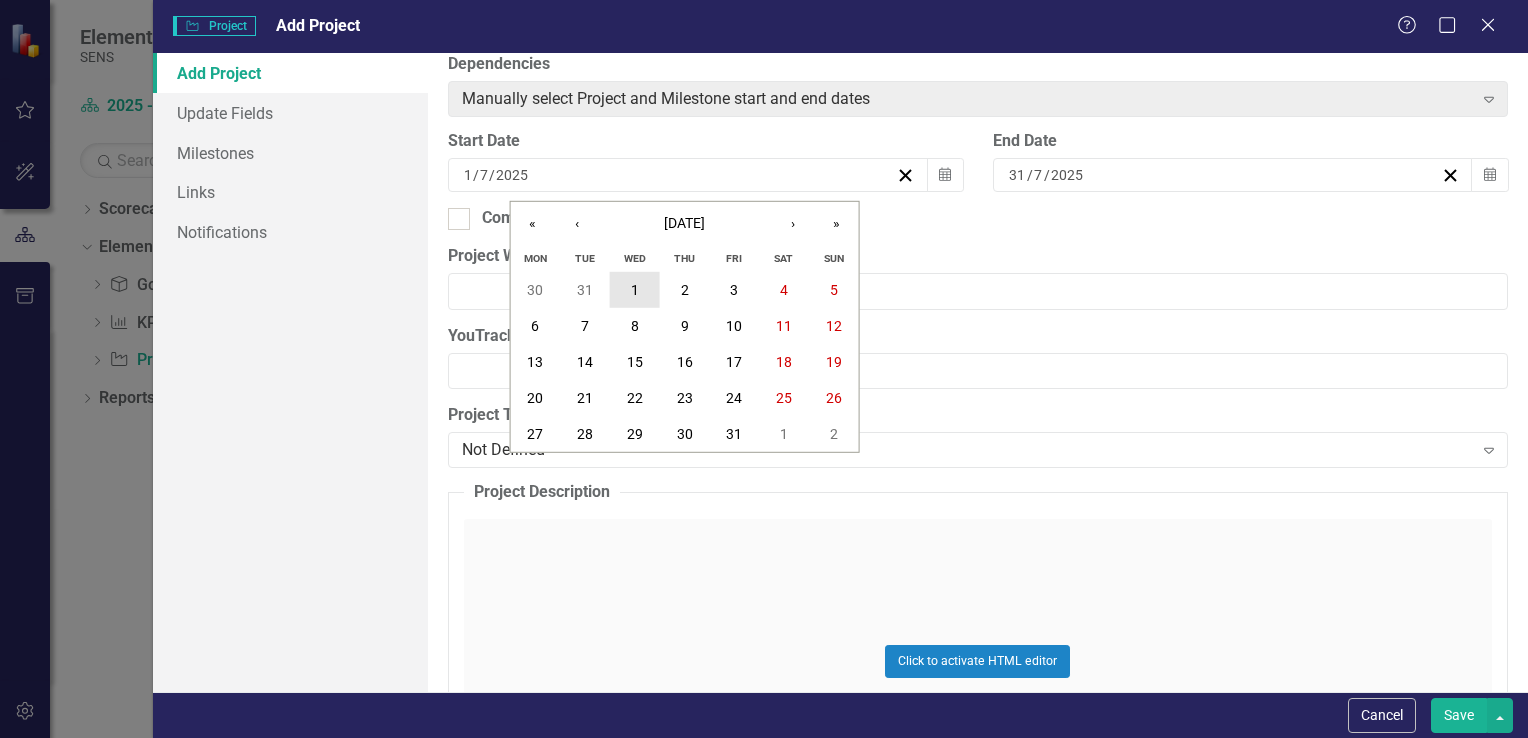 click on "1" at bounding box center [635, 290] 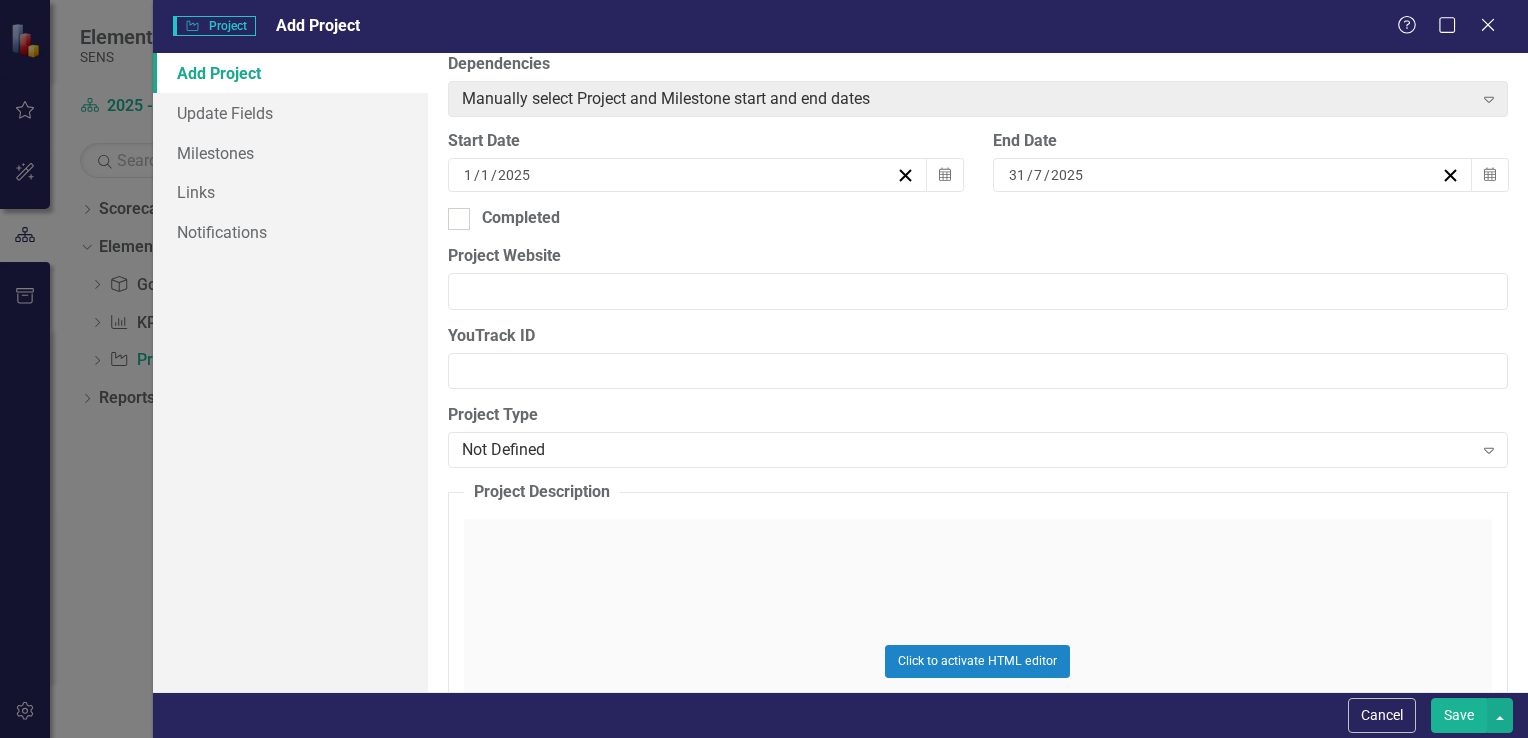 click on "[DATE]" at bounding box center [1223, 175] 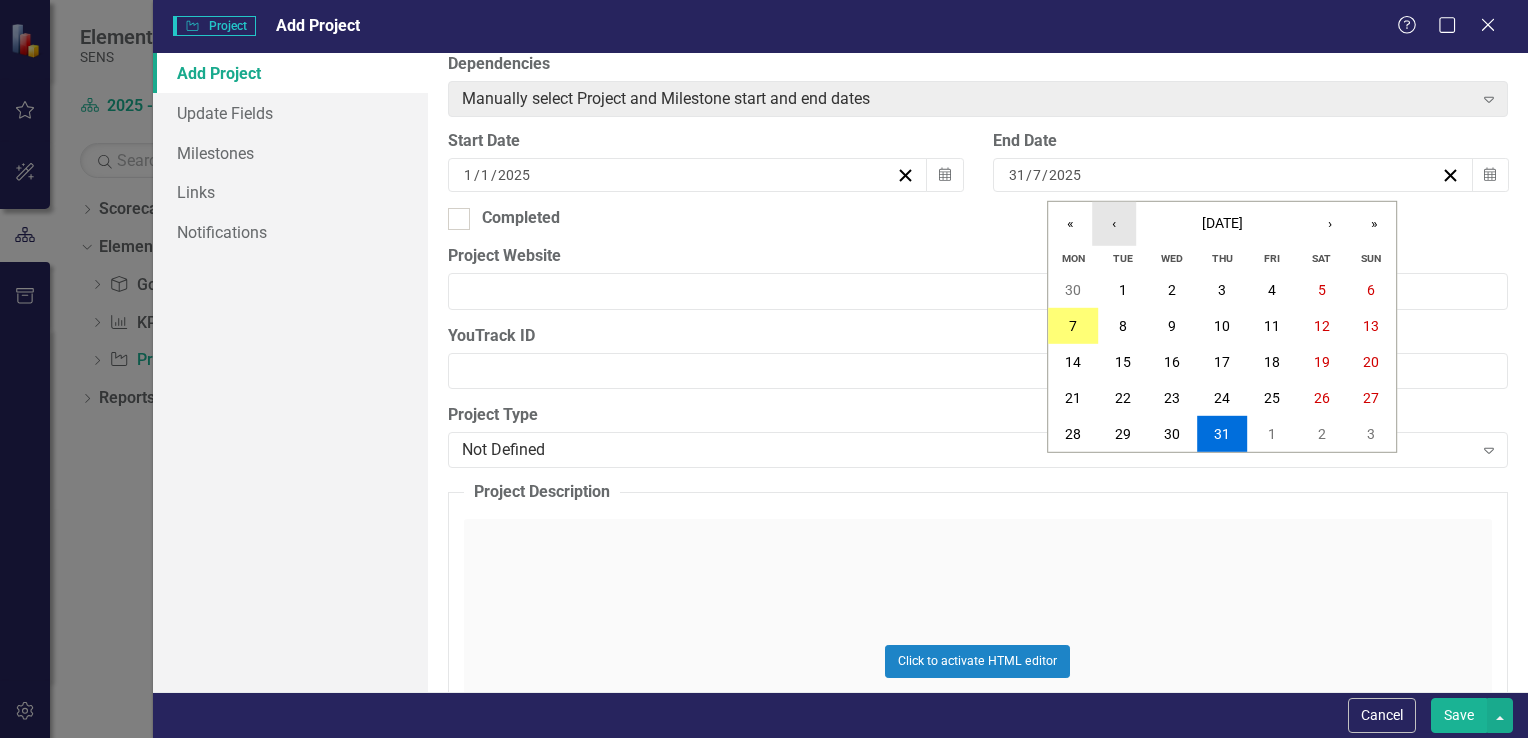 click on "‹" at bounding box center [1114, 224] 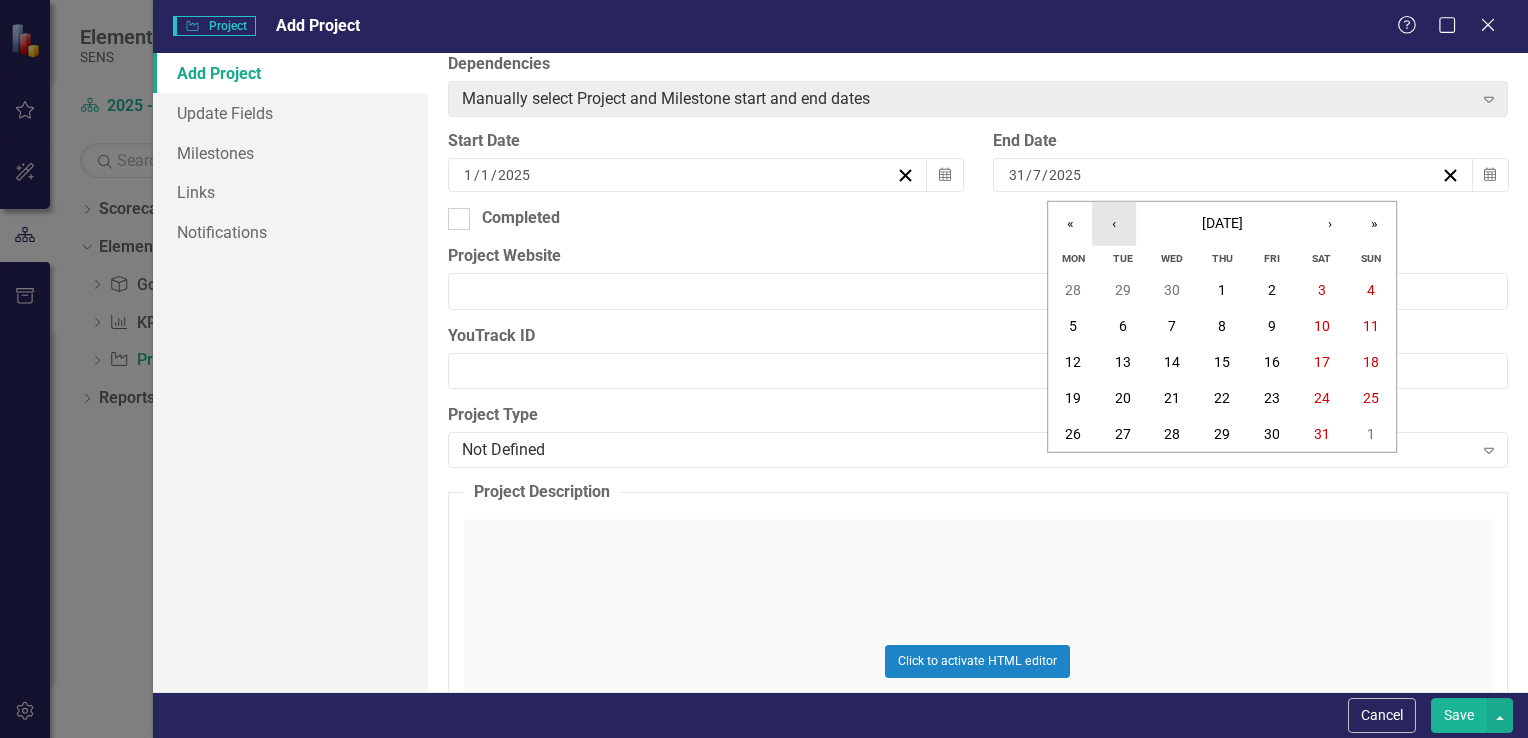 click on "‹" at bounding box center [1114, 224] 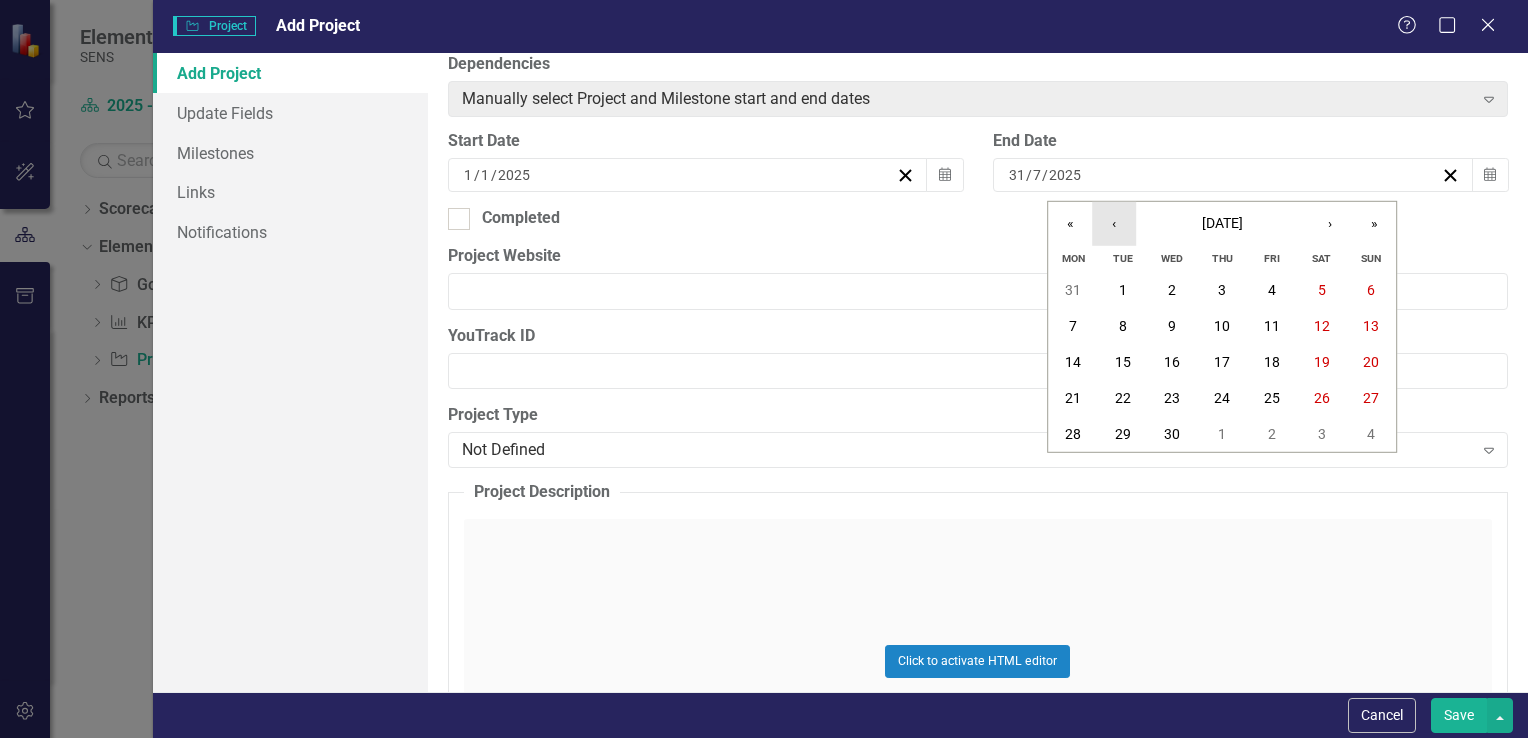 click on "‹" at bounding box center (1114, 224) 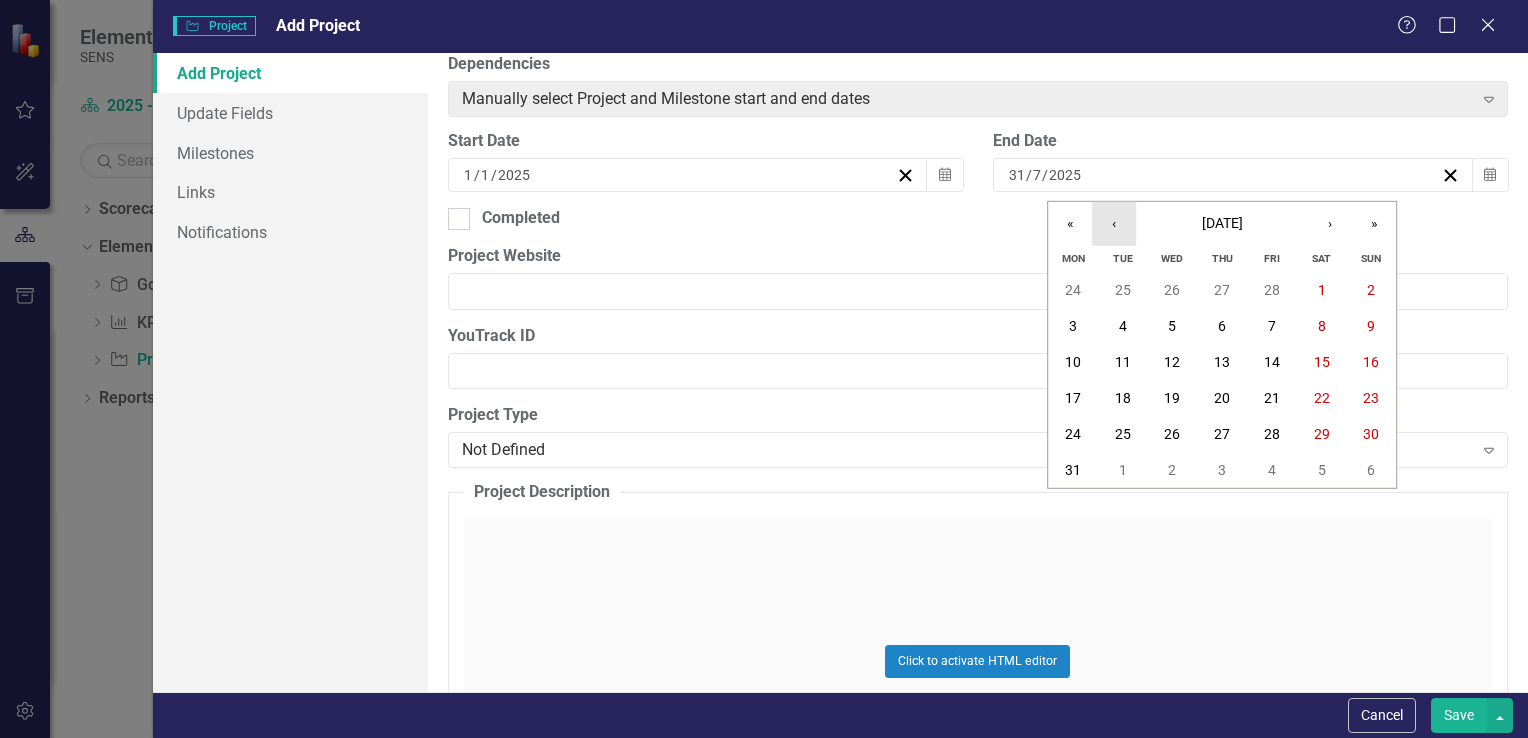 click on "‹" at bounding box center (1114, 224) 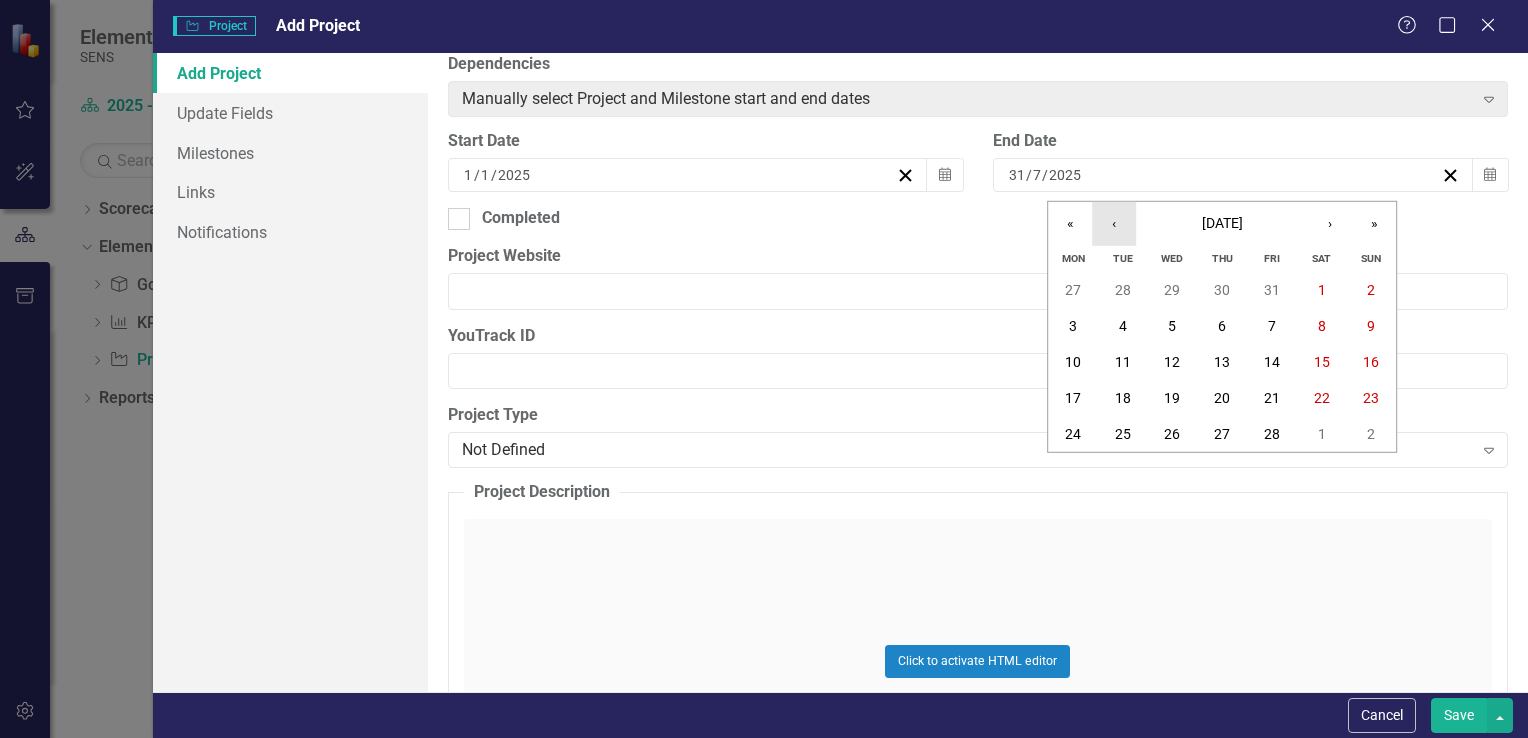 click on "‹" at bounding box center (1114, 224) 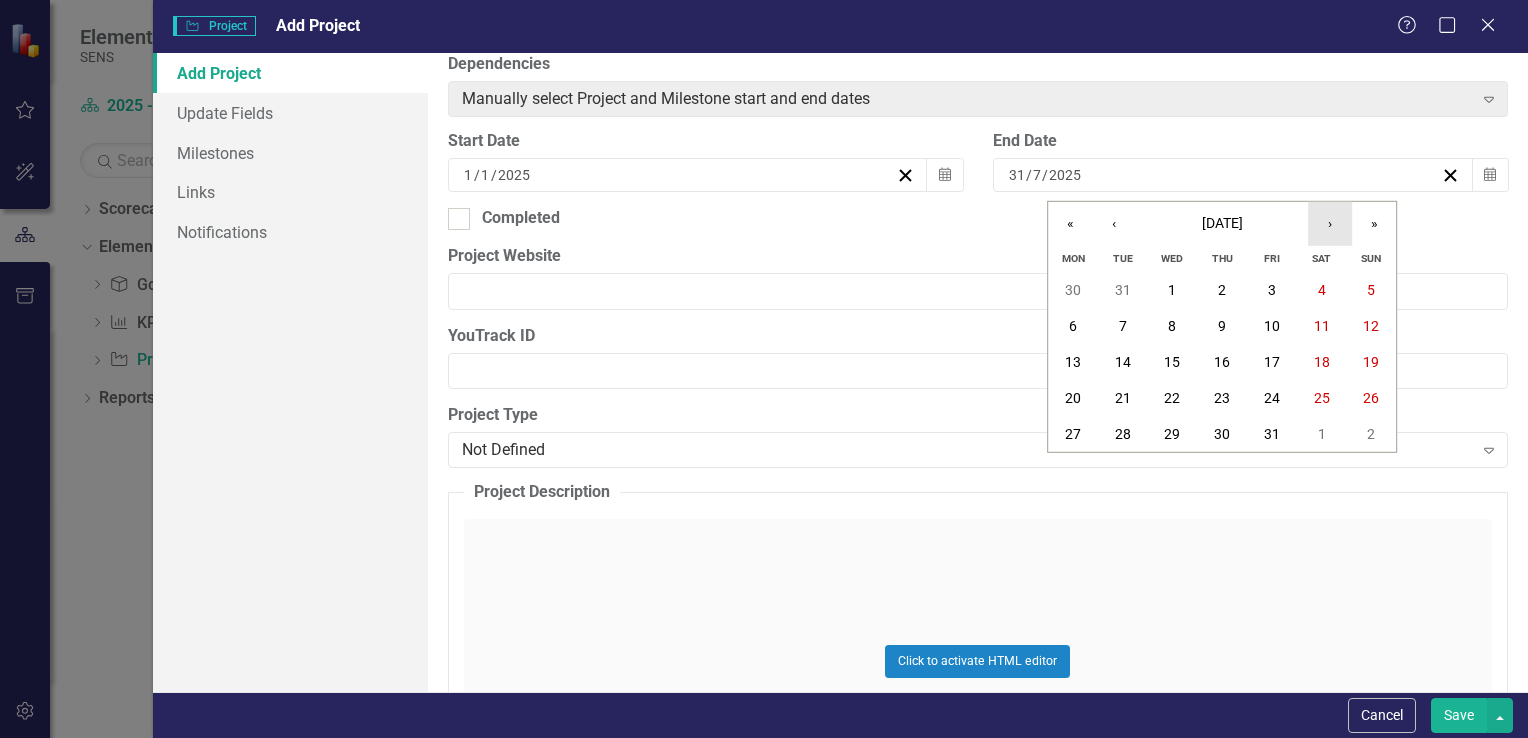 click on "›" at bounding box center [1330, 224] 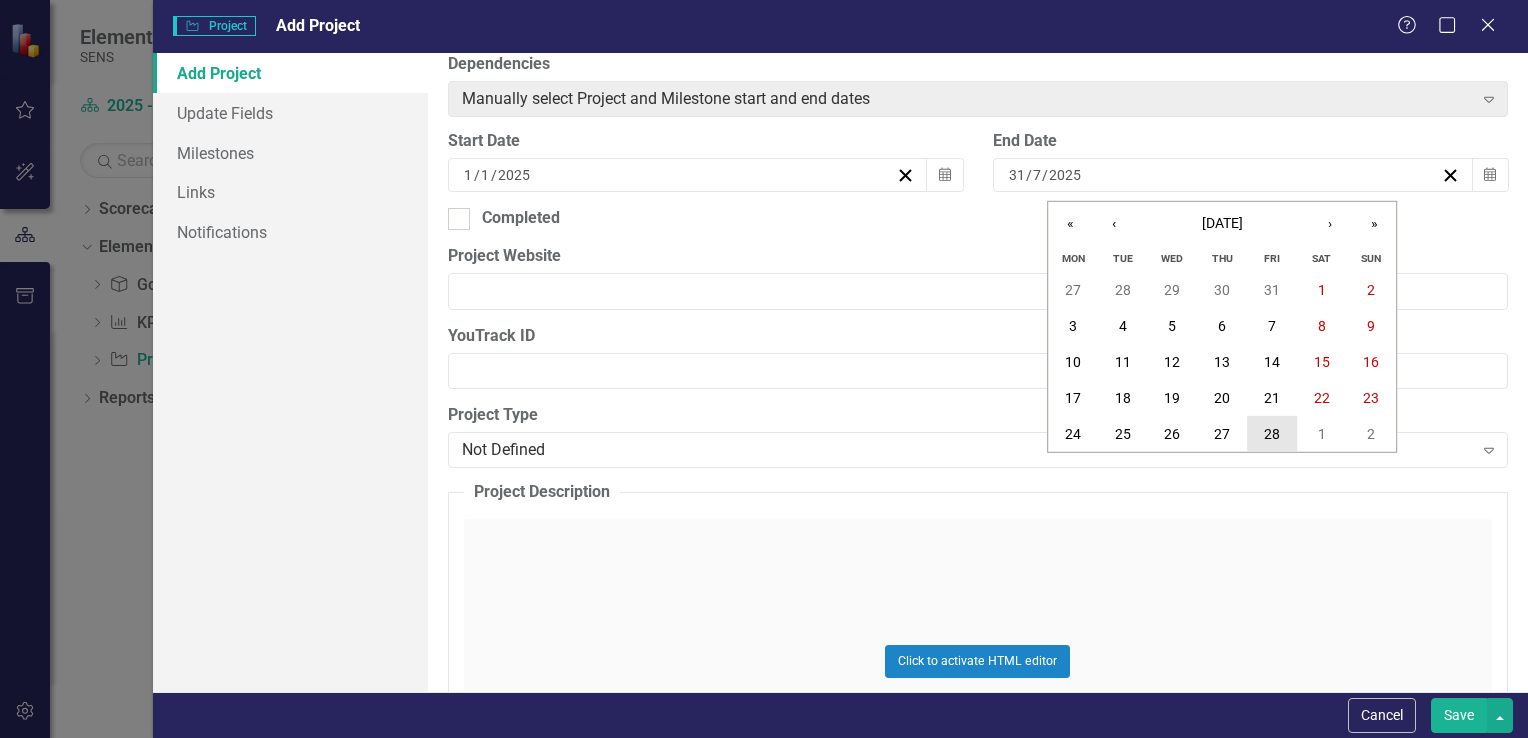 click on "28" at bounding box center (1272, 434) 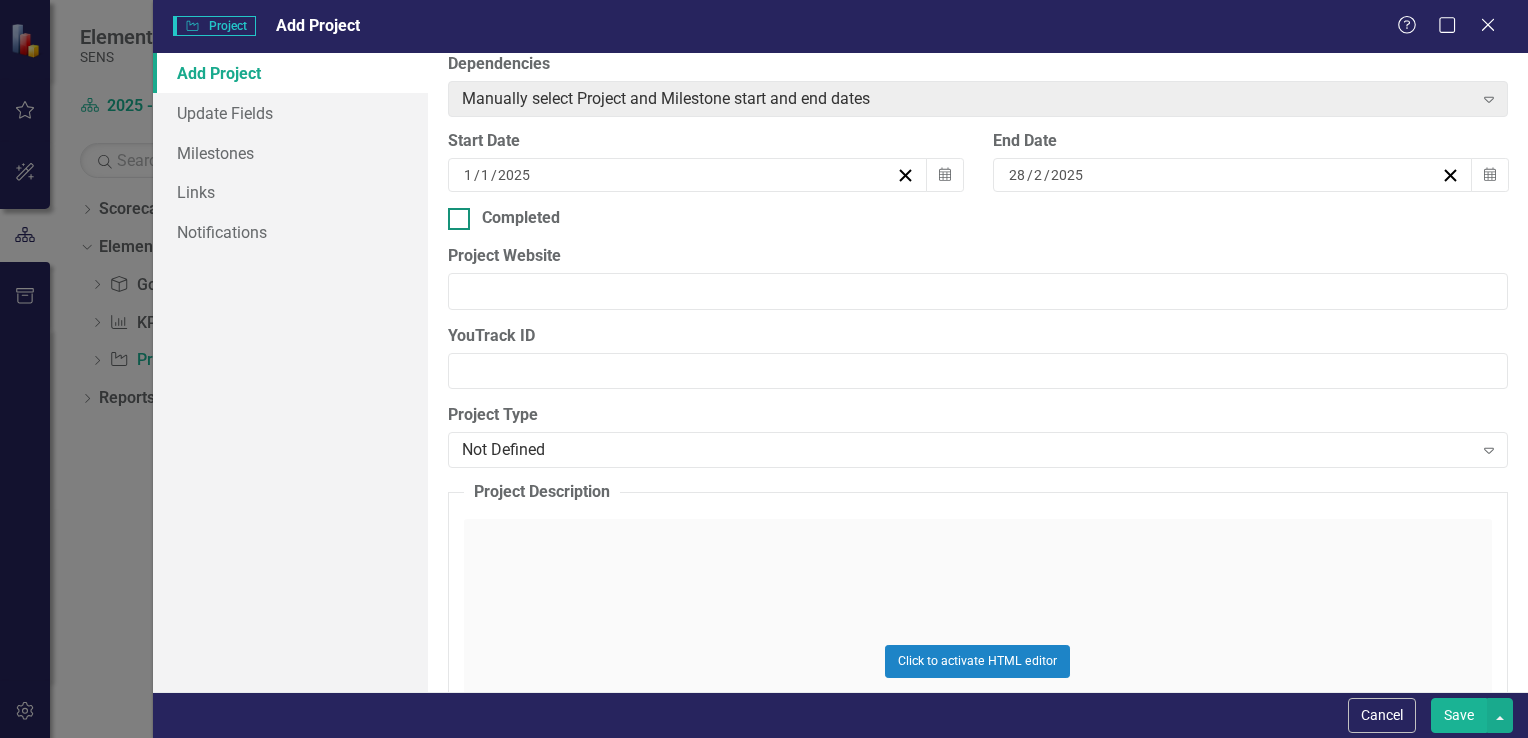 click on "Completed" at bounding box center [521, 218] 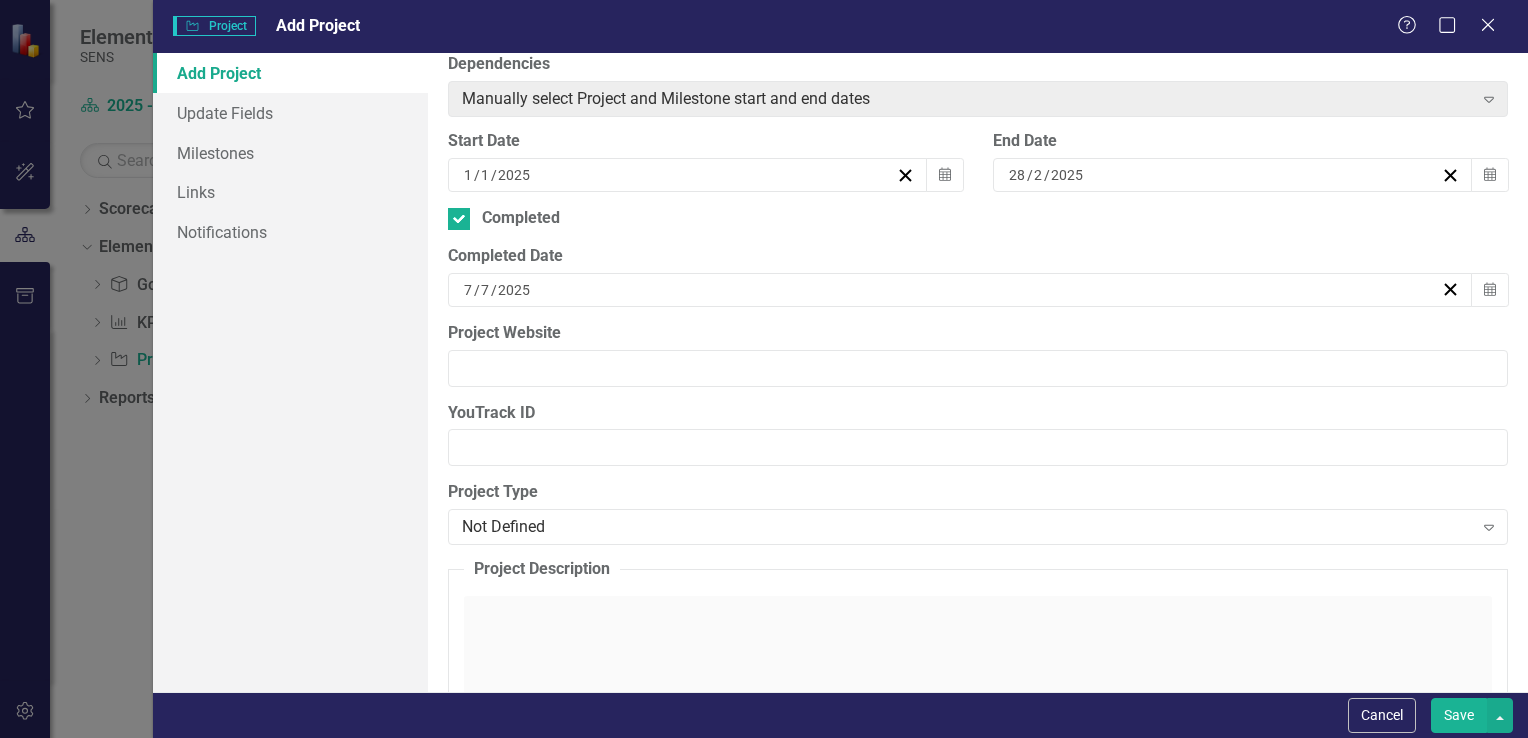 click on "[DATE]" at bounding box center (951, 290) 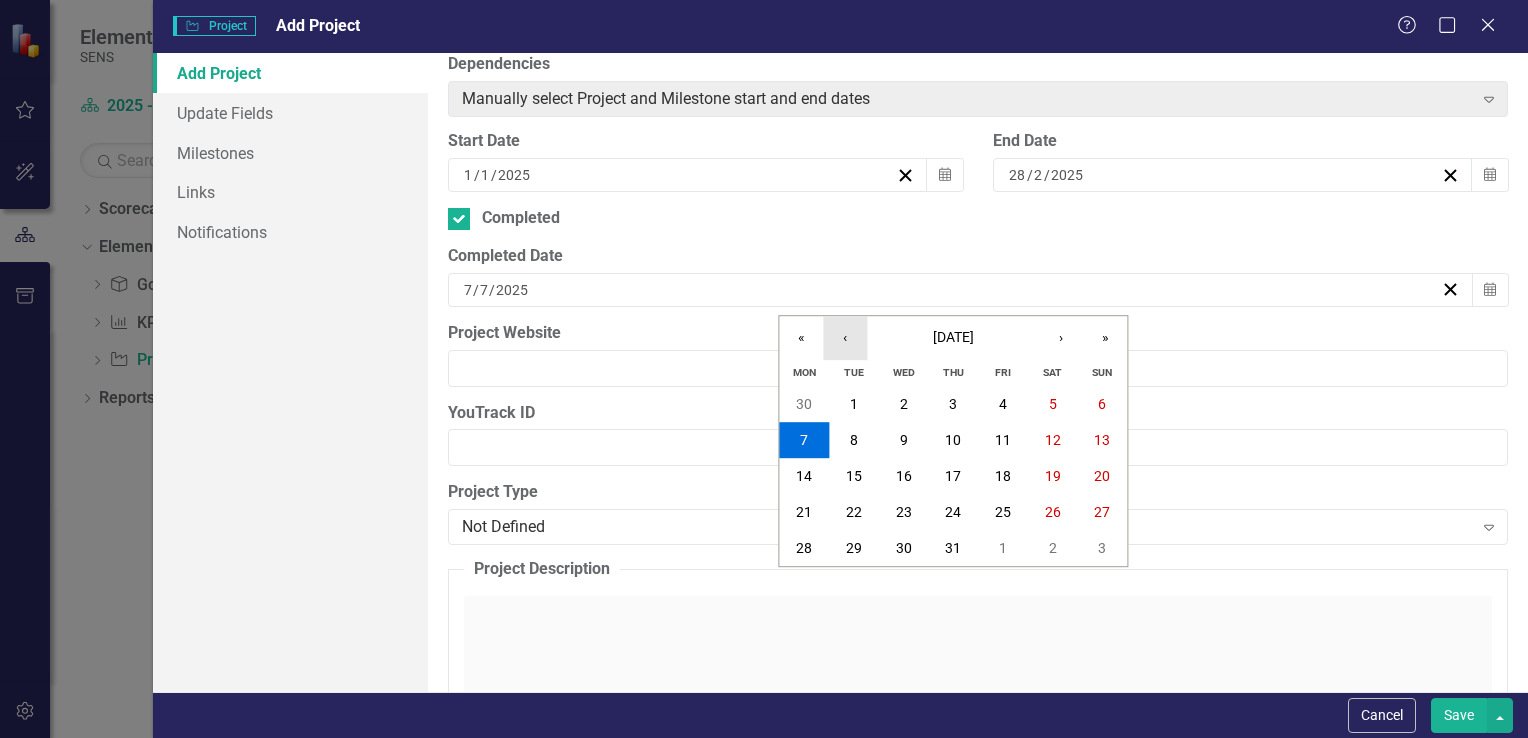 click on "‹" at bounding box center [845, 338] 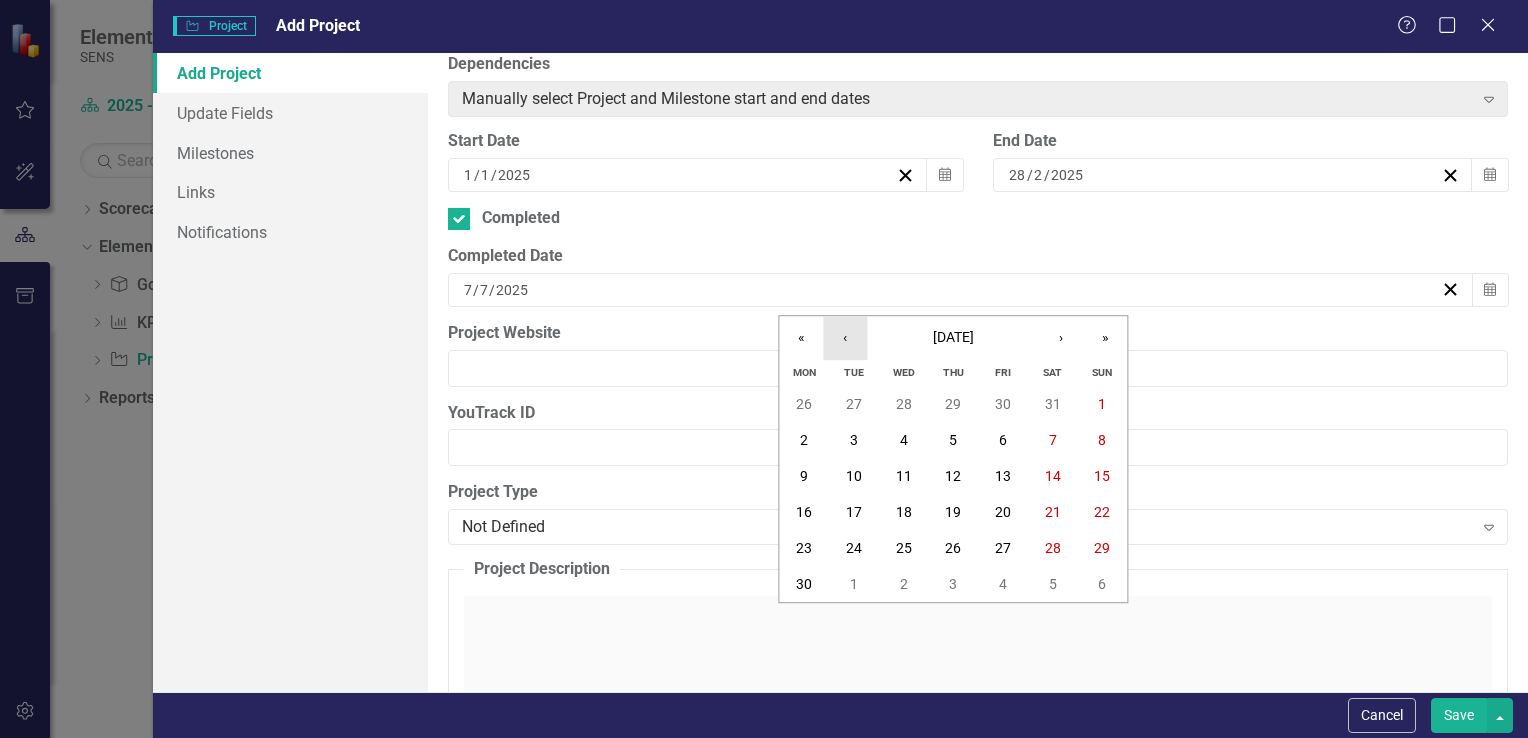 click on "‹" at bounding box center (845, 338) 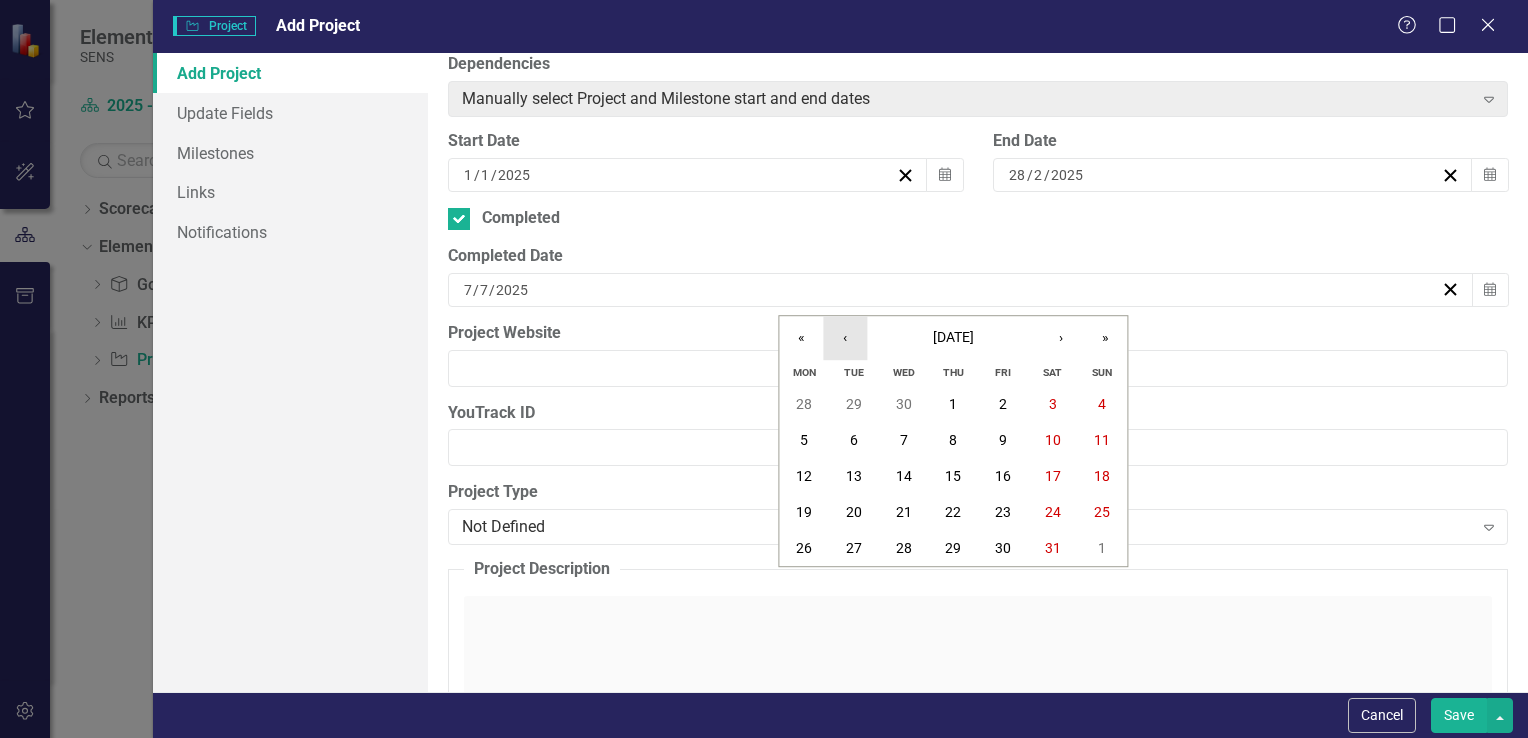 click on "‹" at bounding box center [845, 338] 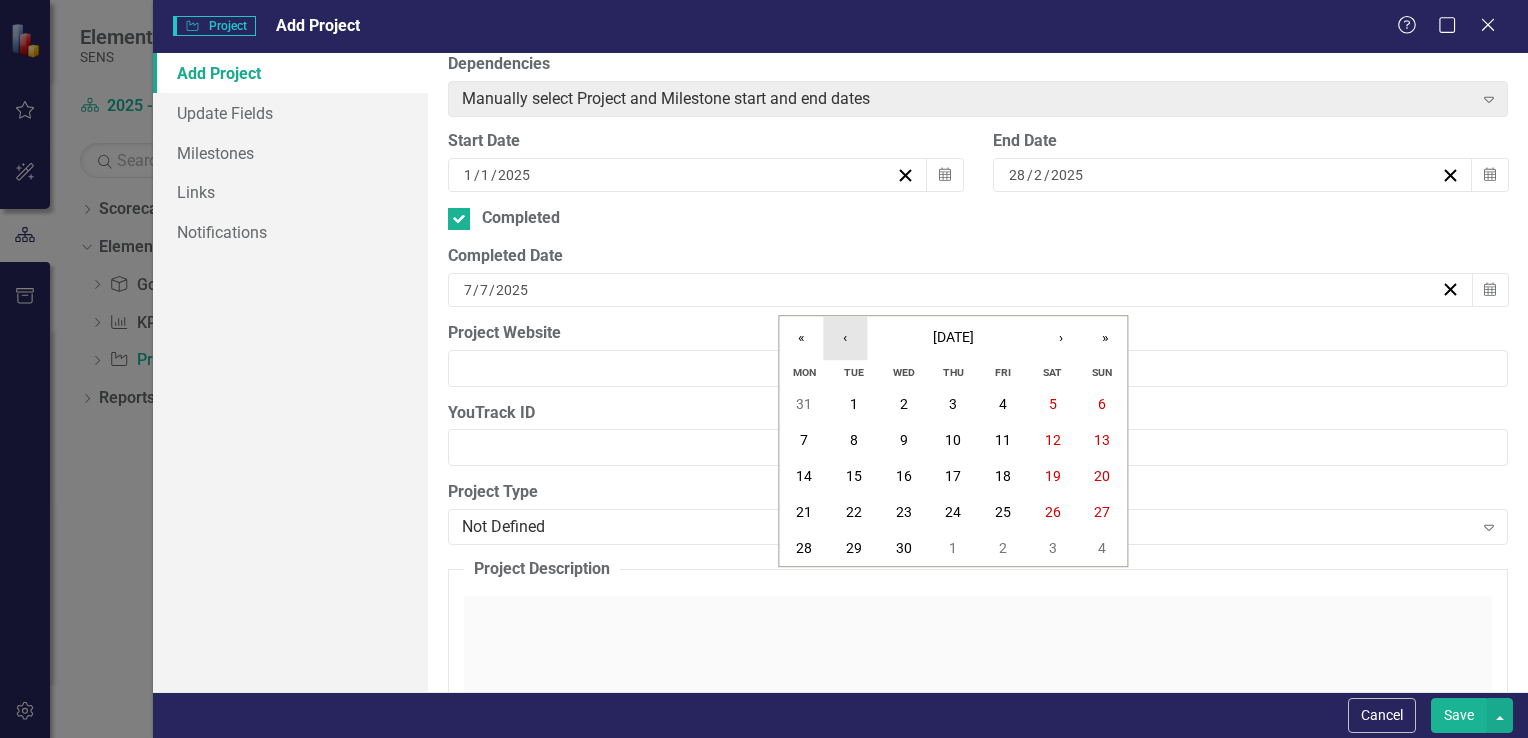 click on "‹" at bounding box center [845, 338] 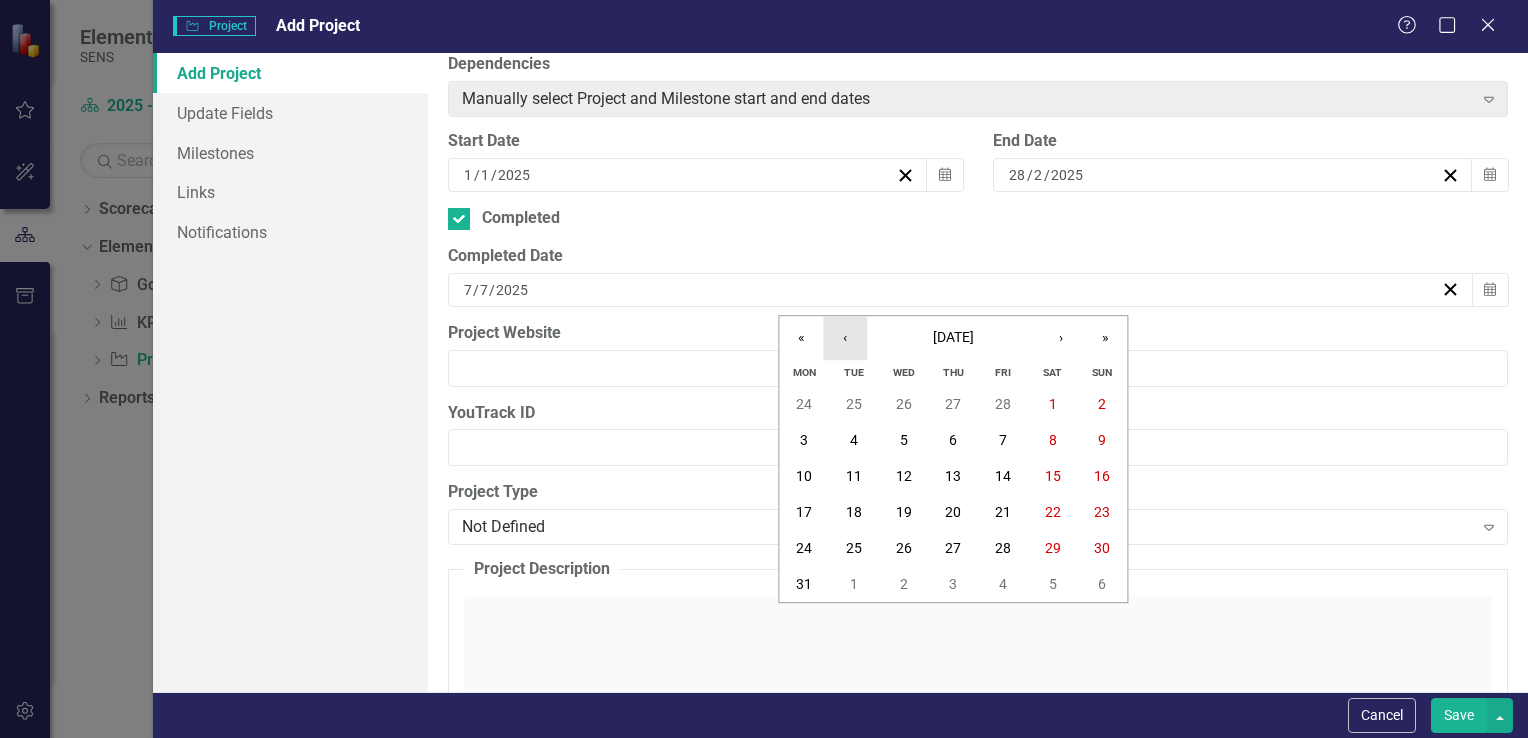 click on "‹" at bounding box center (845, 338) 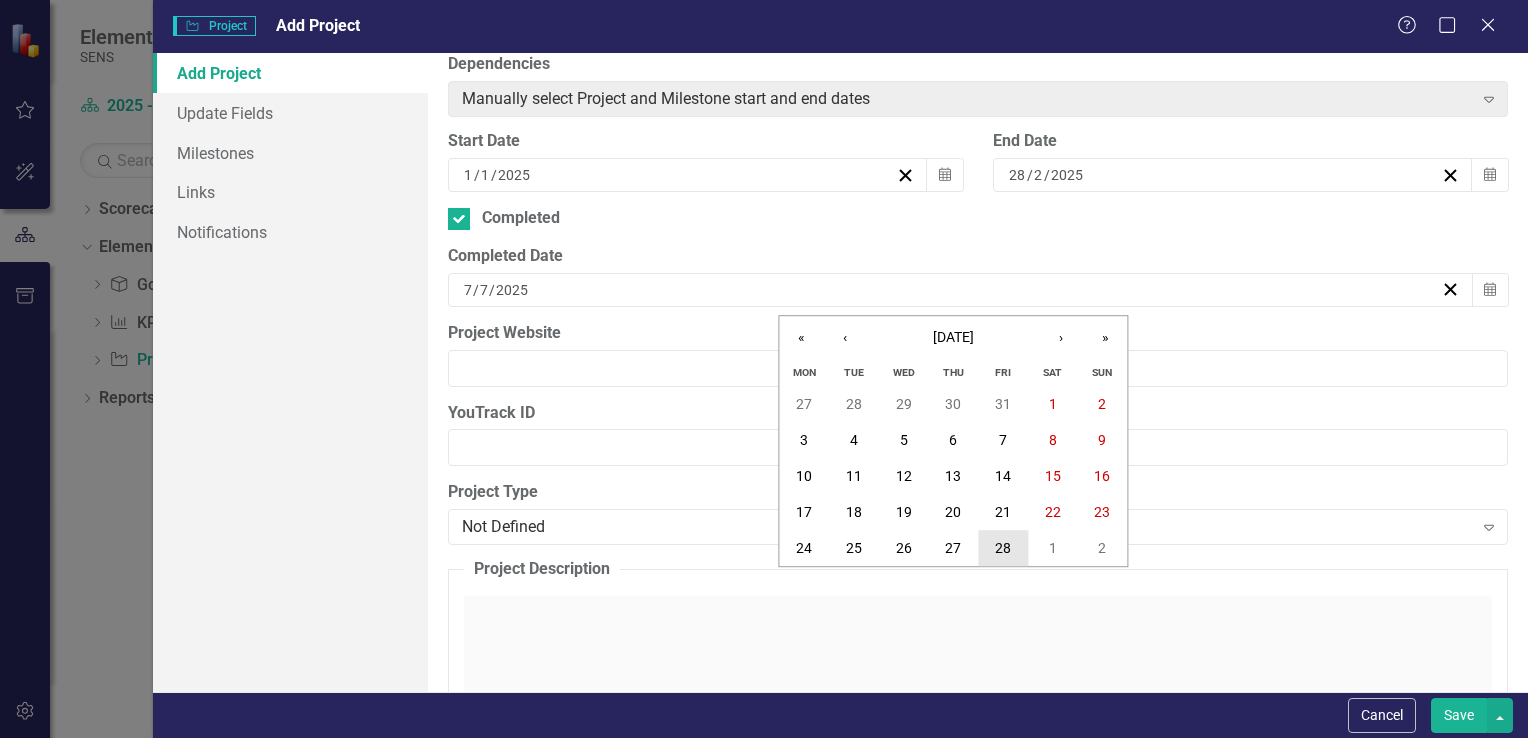 click on "28" at bounding box center (1003, 548) 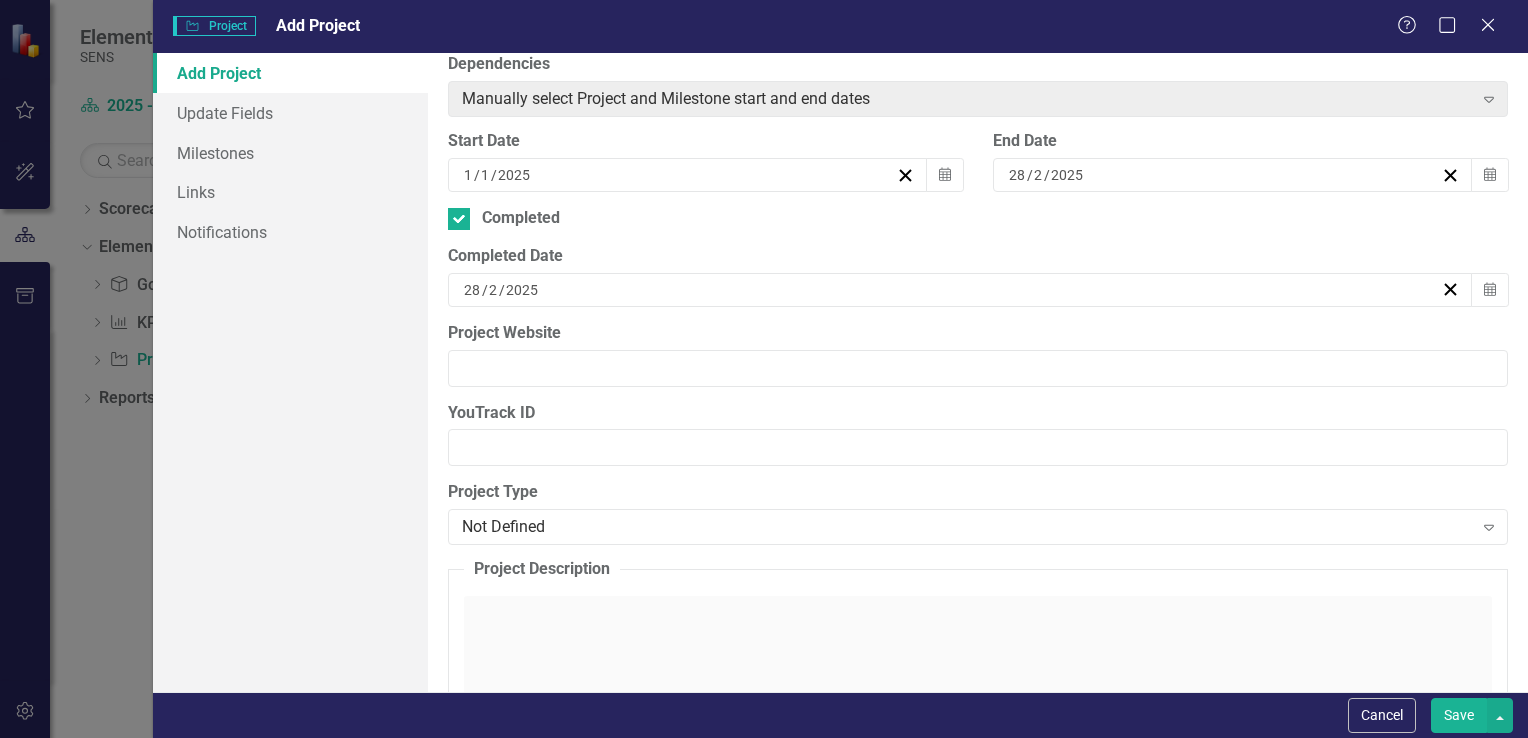 click on "Save" at bounding box center [1459, 715] 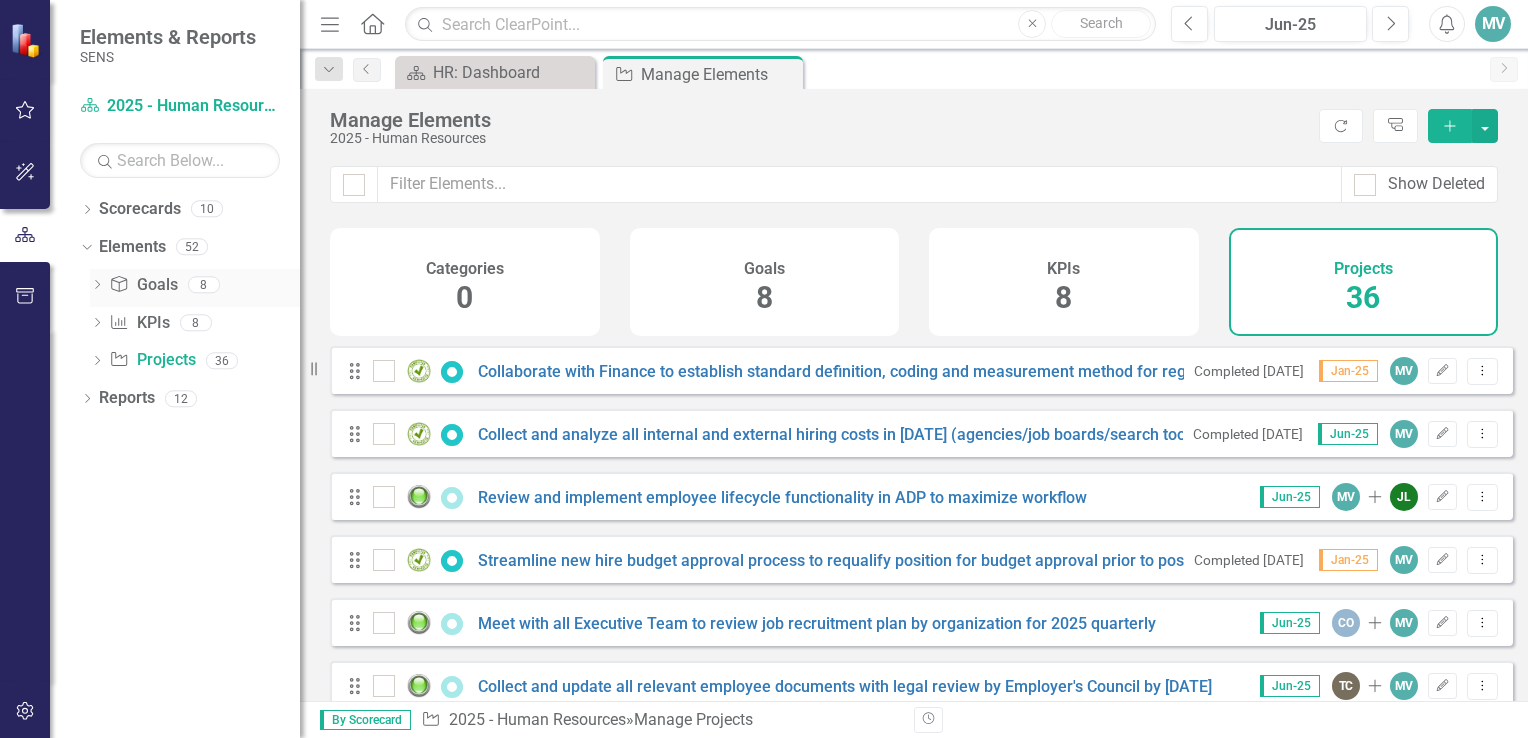 click on "Goal Goals" at bounding box center [143, 285] 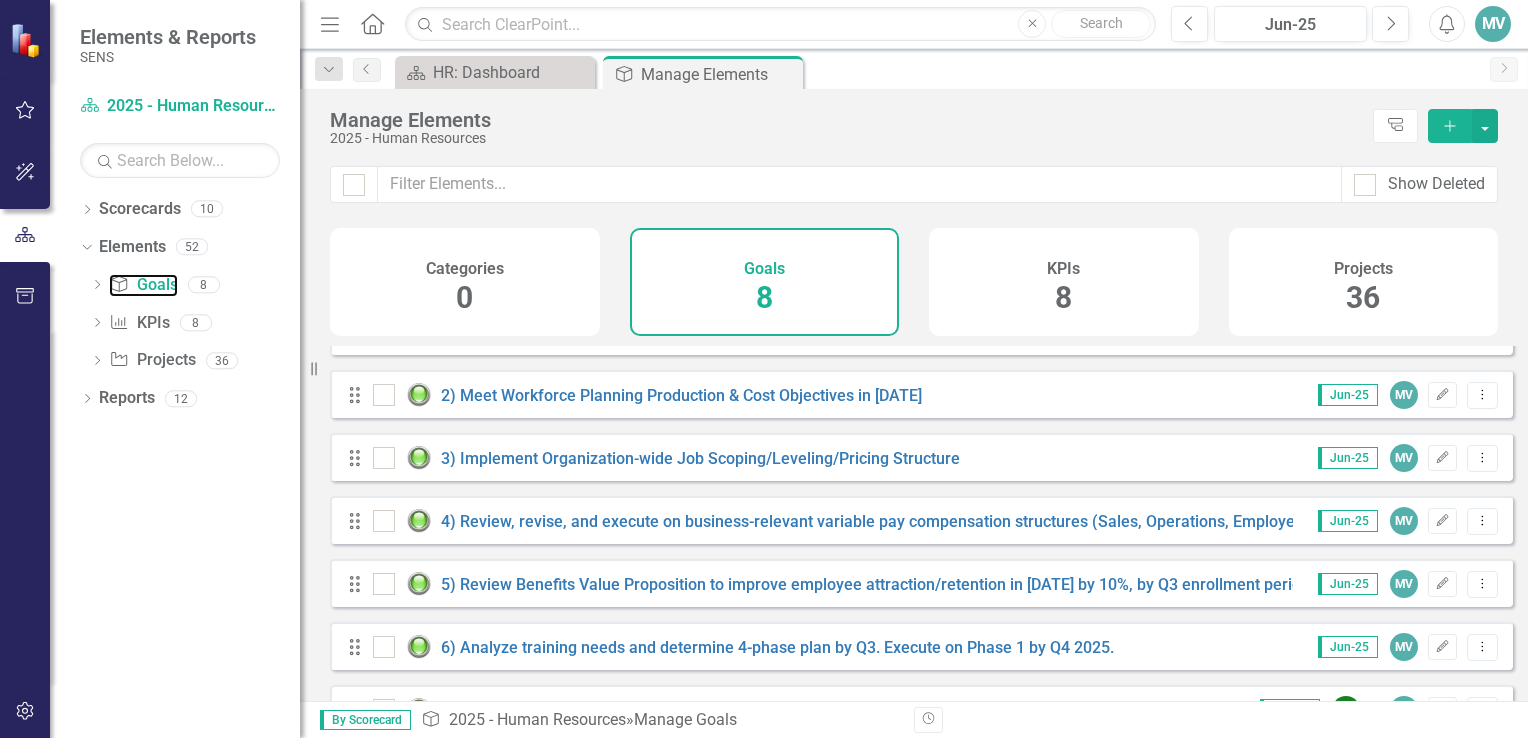 scroll, scrollTop: 0, scrollLeft: 0, axis: both 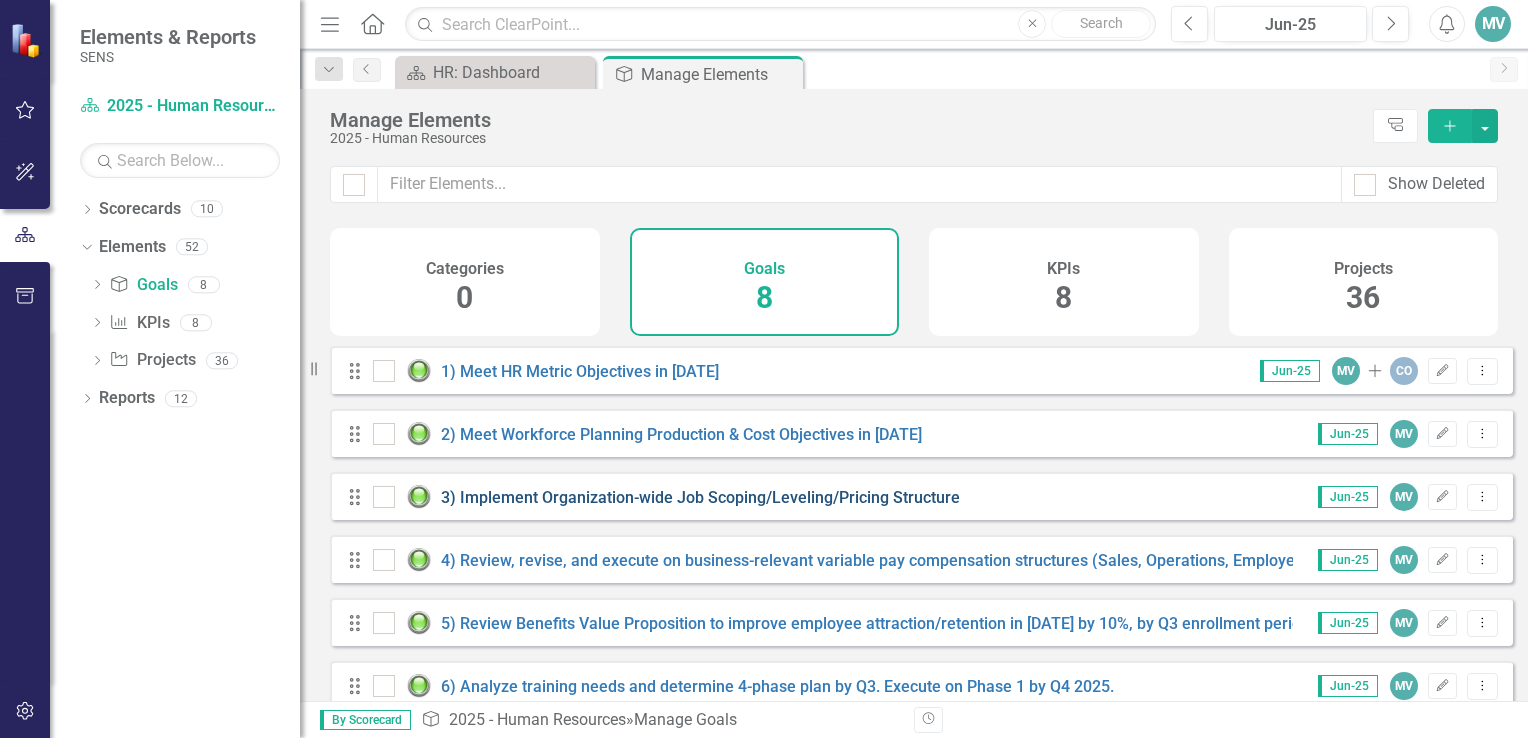 click on "3) Implement Organization-wide Job Scoping/Leveling/Pricing Structure" at bounding box center [700, 497] 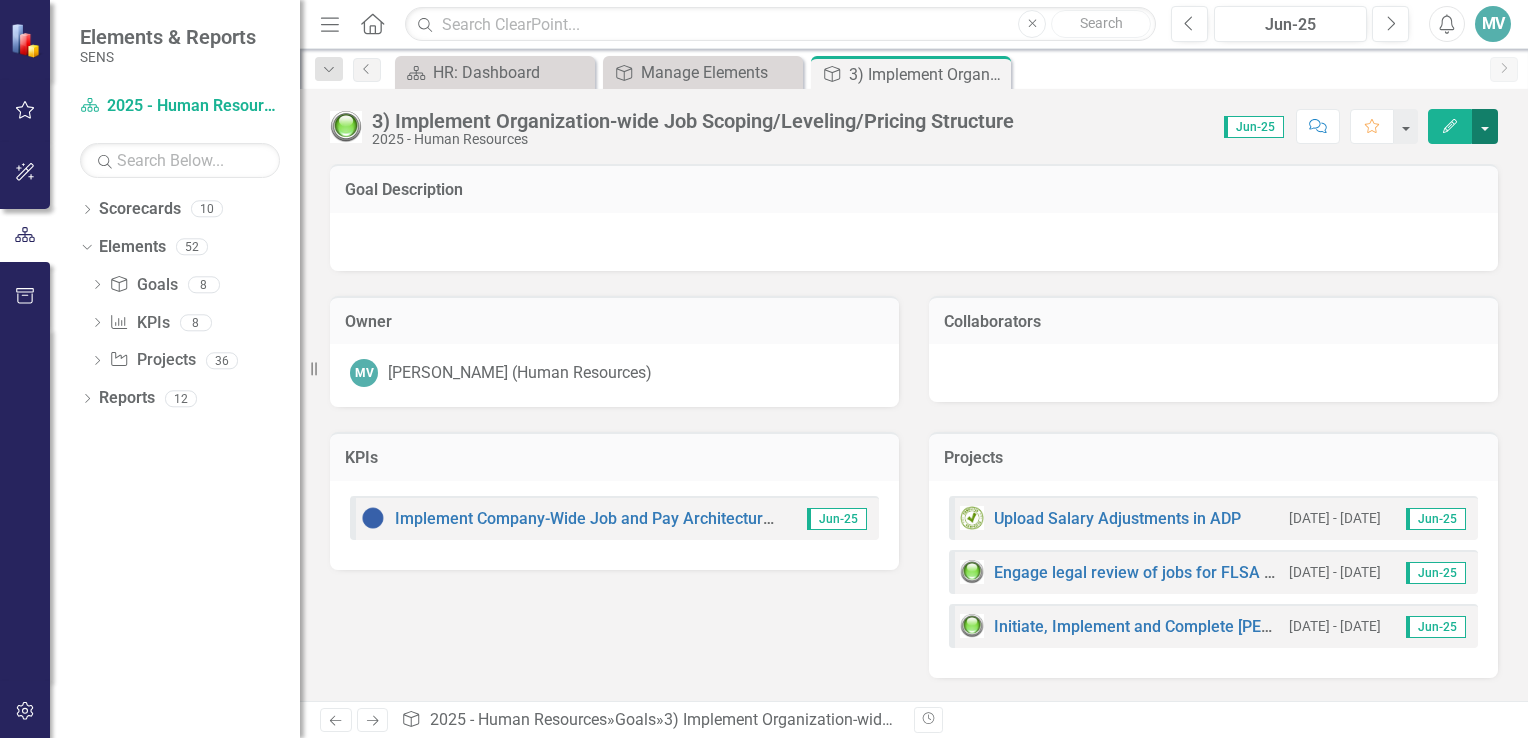 click at bounding box center [1485, 126] 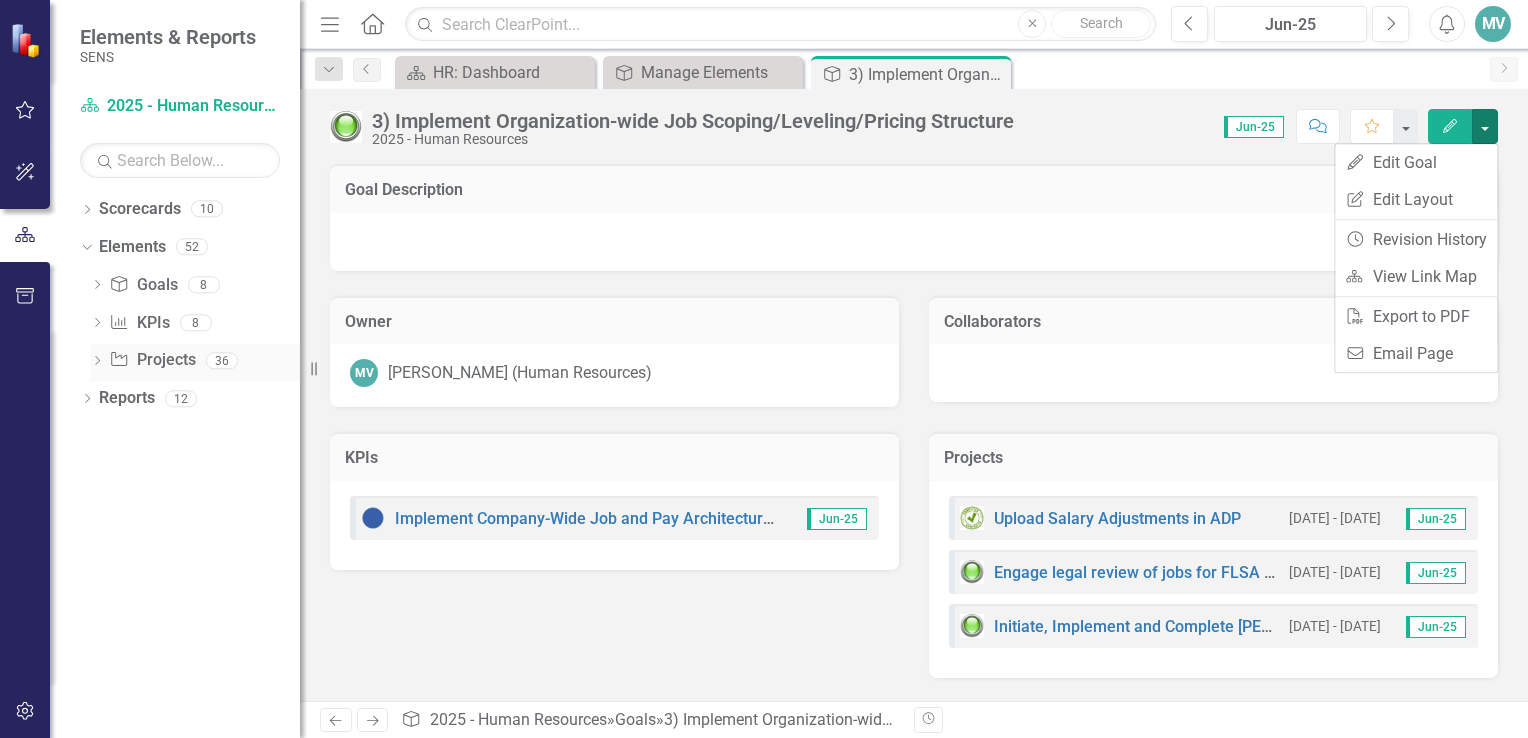 click on "Project Projects" at bounding box center (152, 360) 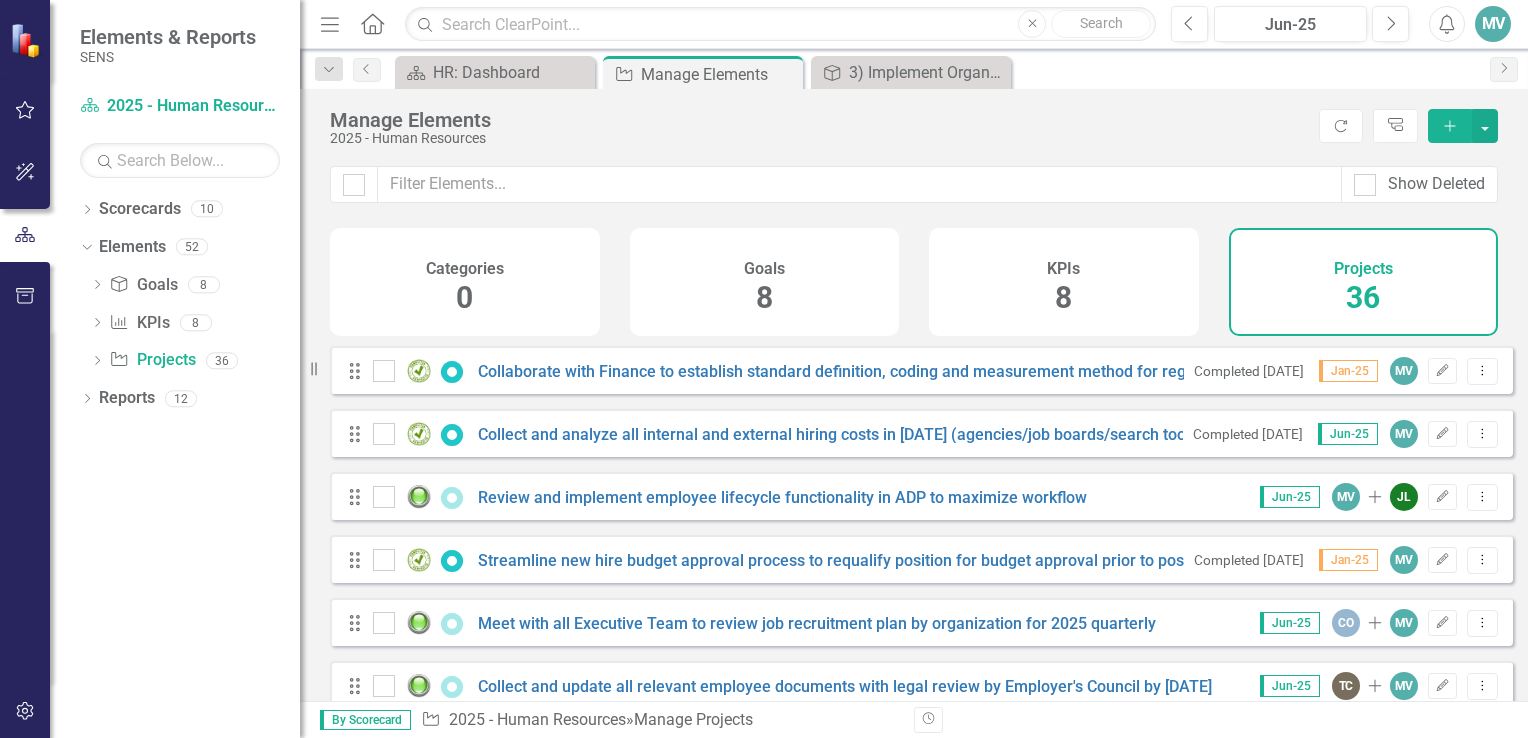 click on "Add" at bounding box center (1450, 126) 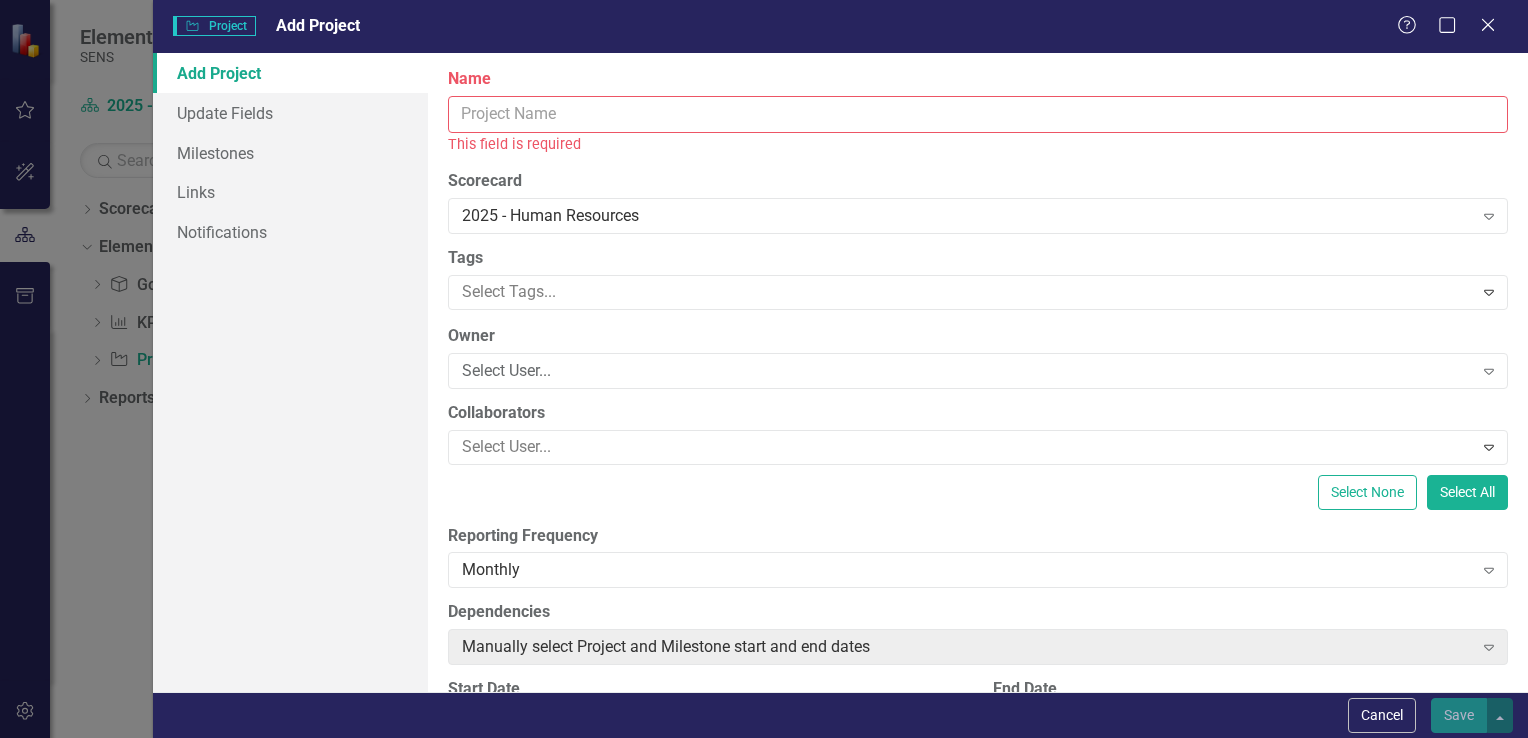 click on "Name" at bounding box center (978, 114) 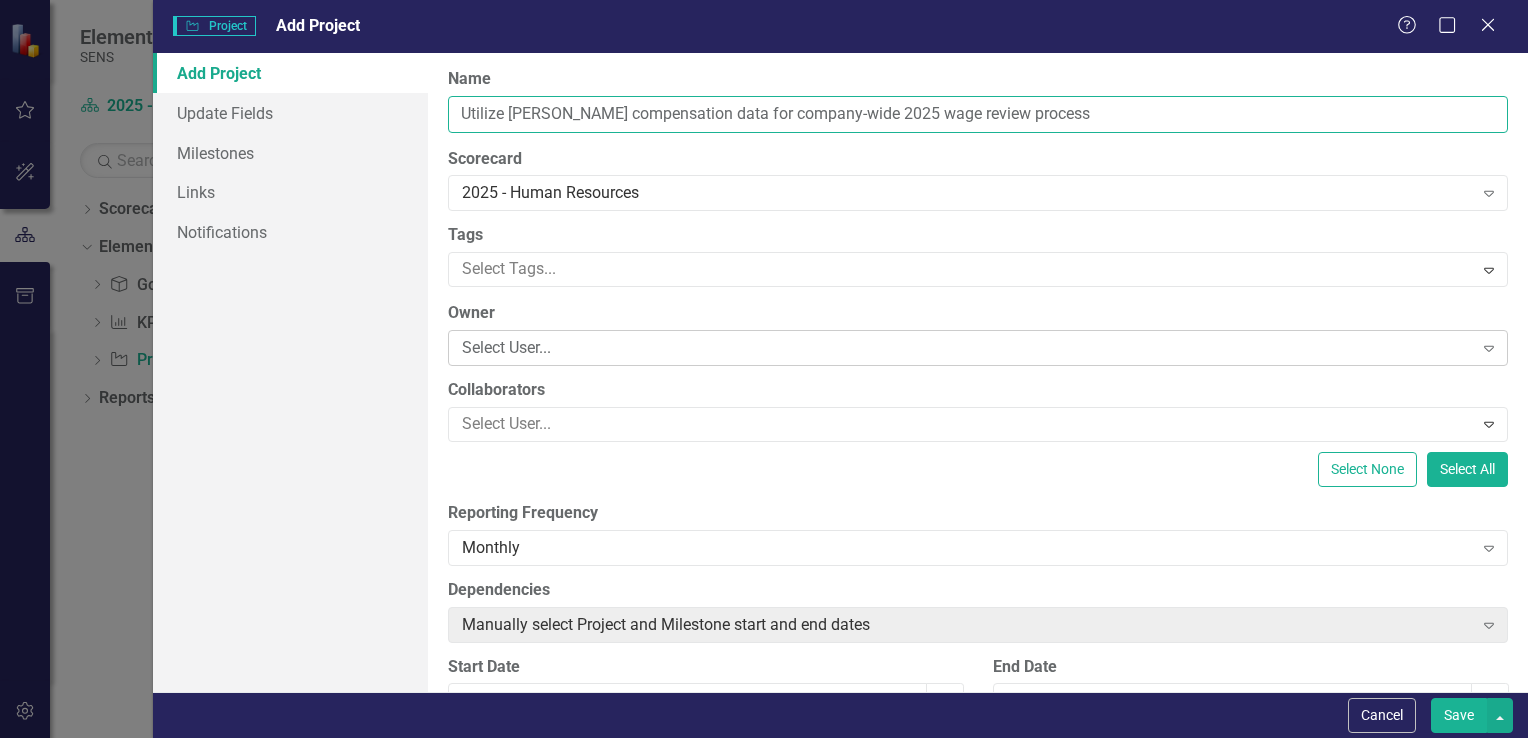 type on "Utilize [PERSON_NAME] compensation data for company-wide 2025 wage review process" 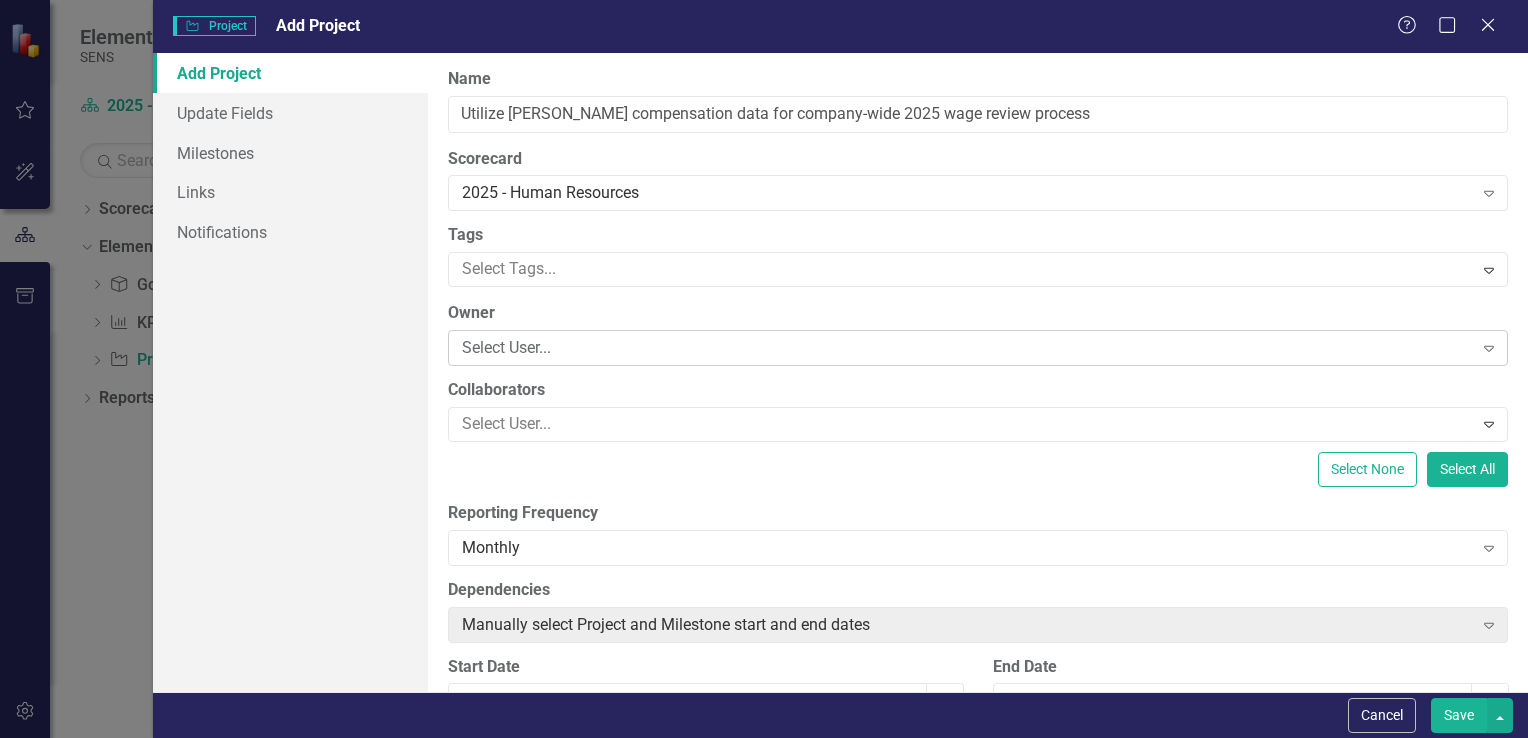 click on "Select User..." at bounding box center (967, 348) 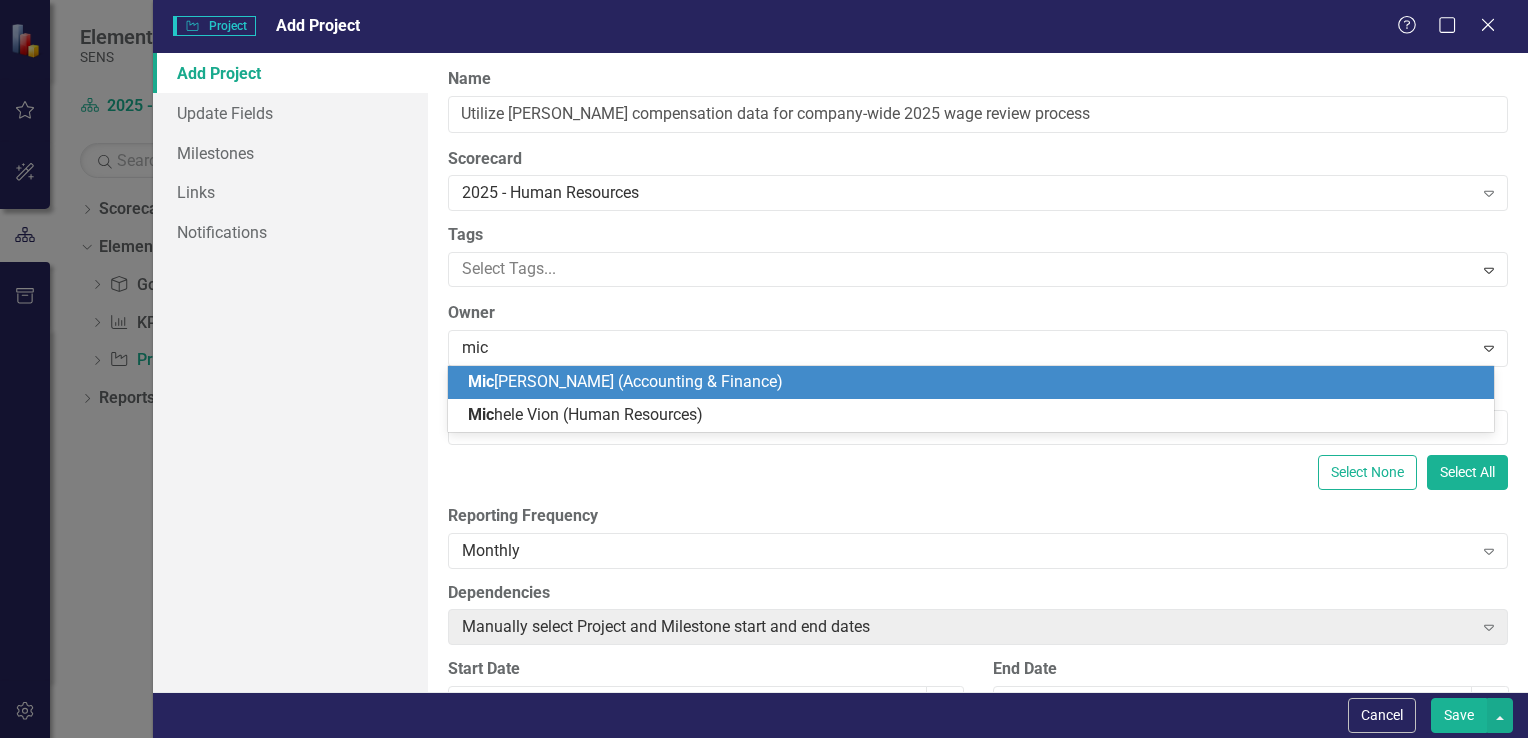 type on "mich" 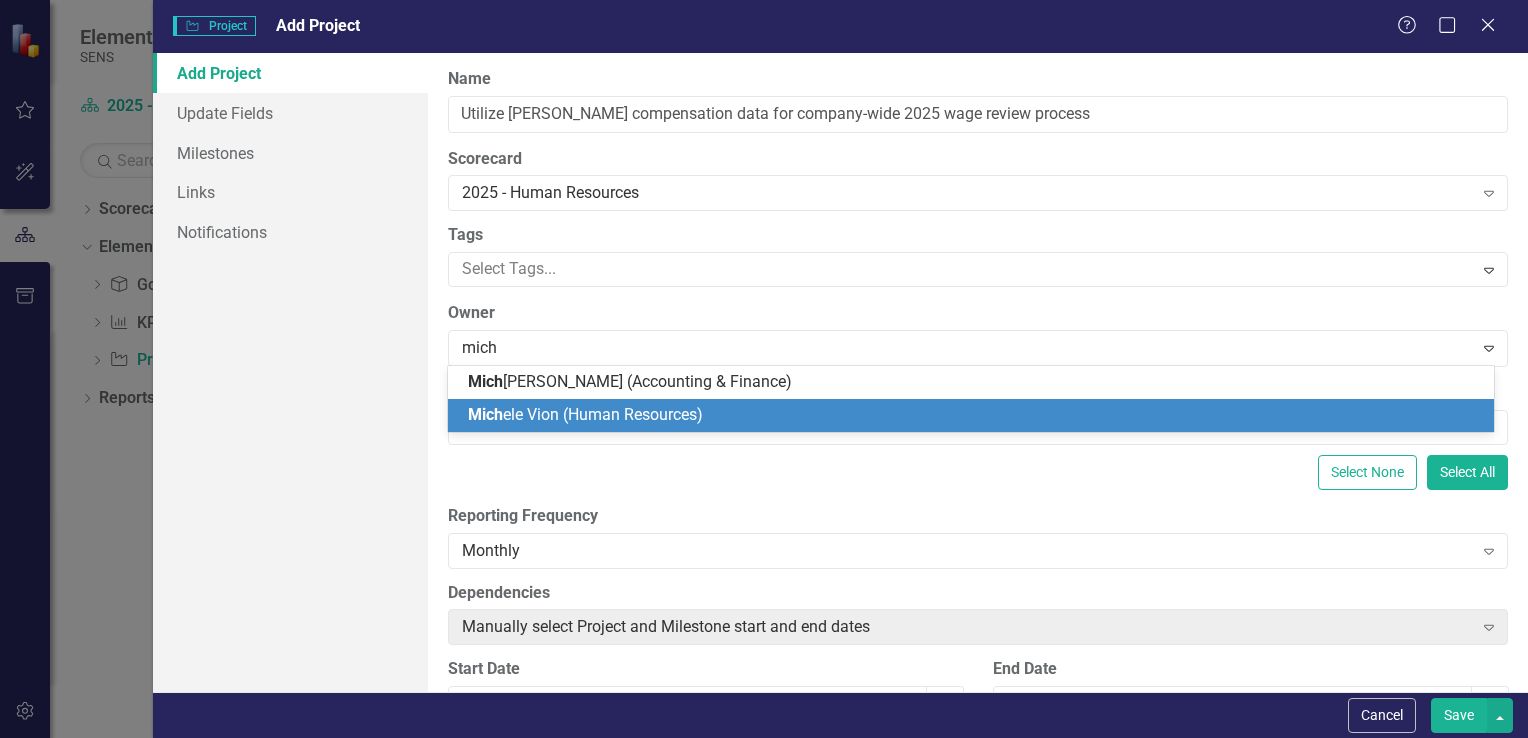 click on "Mich ele Vion (Human Resources)" at bounding box center [585, 414] 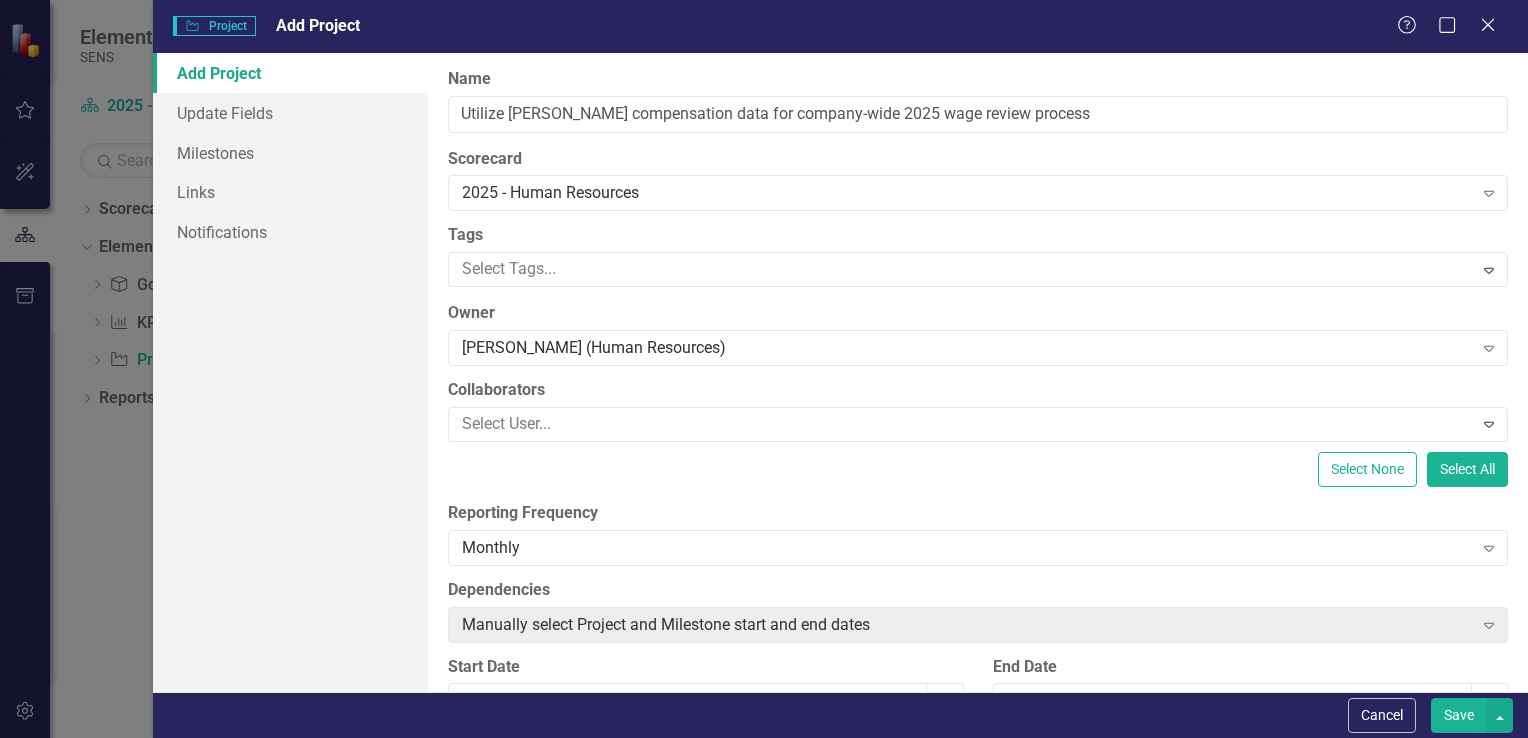 scroll, scrollTop: 560, scrollLeft: 0, axis: vertical 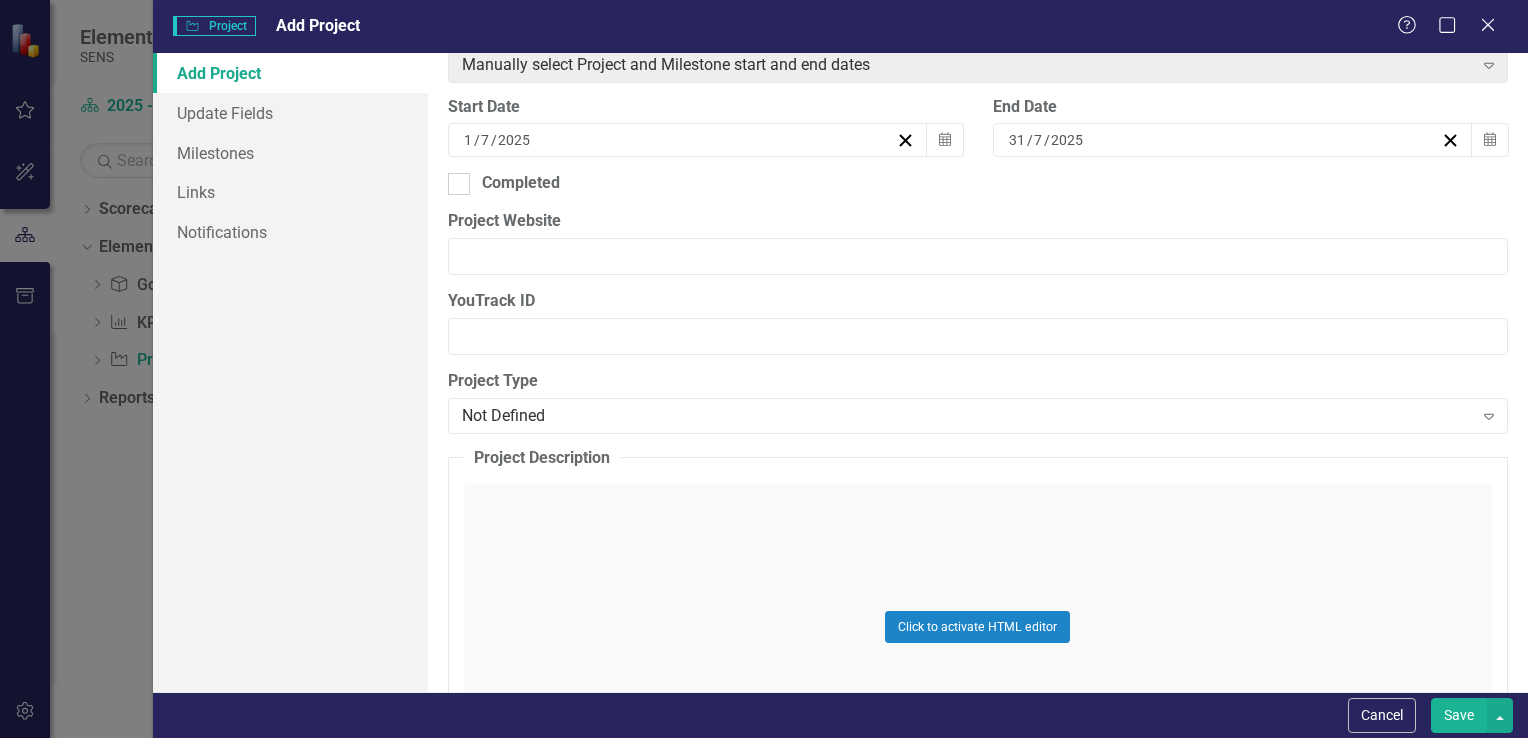 click on "[DATE]" at bounding box center (678, 140) 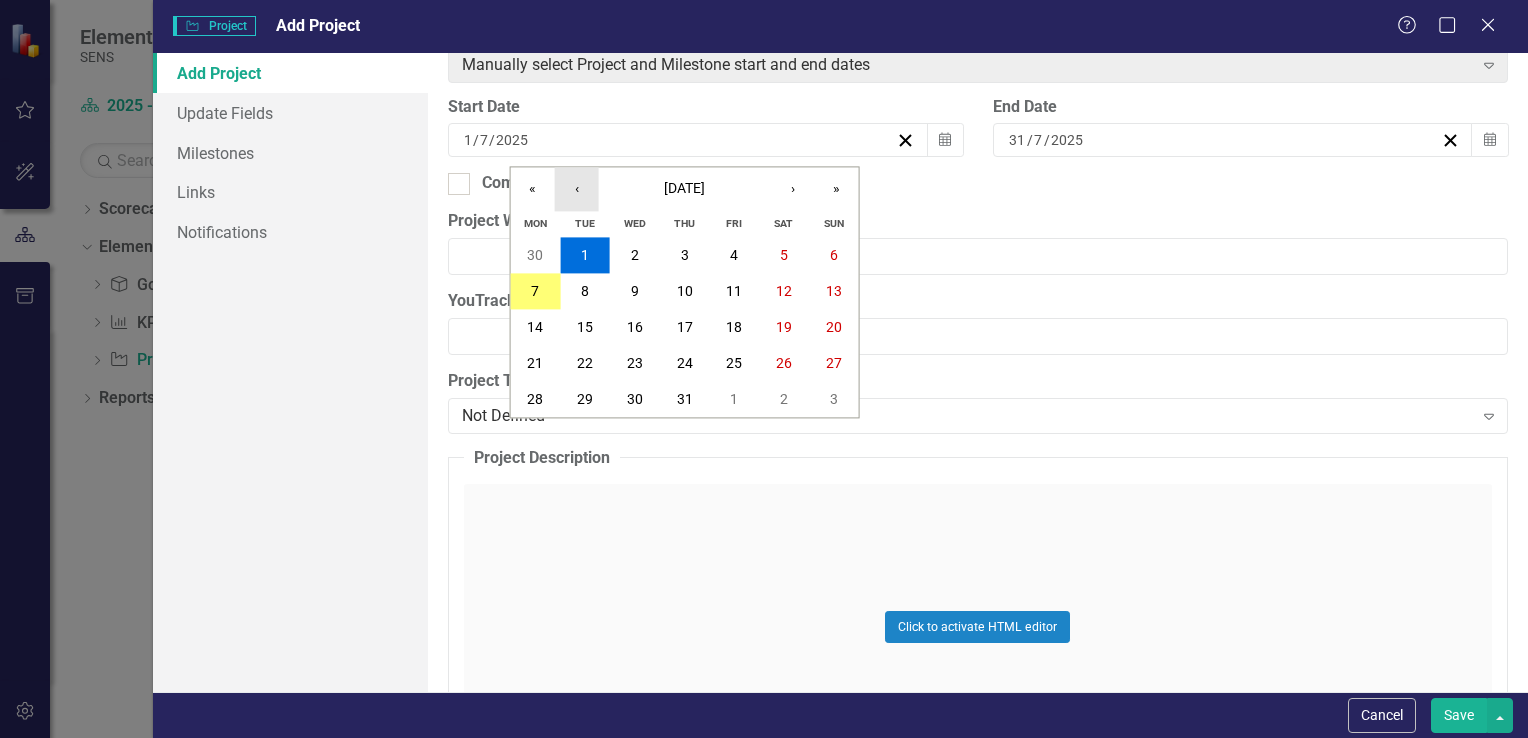 click on "‹" at bounding box center (577, 189) 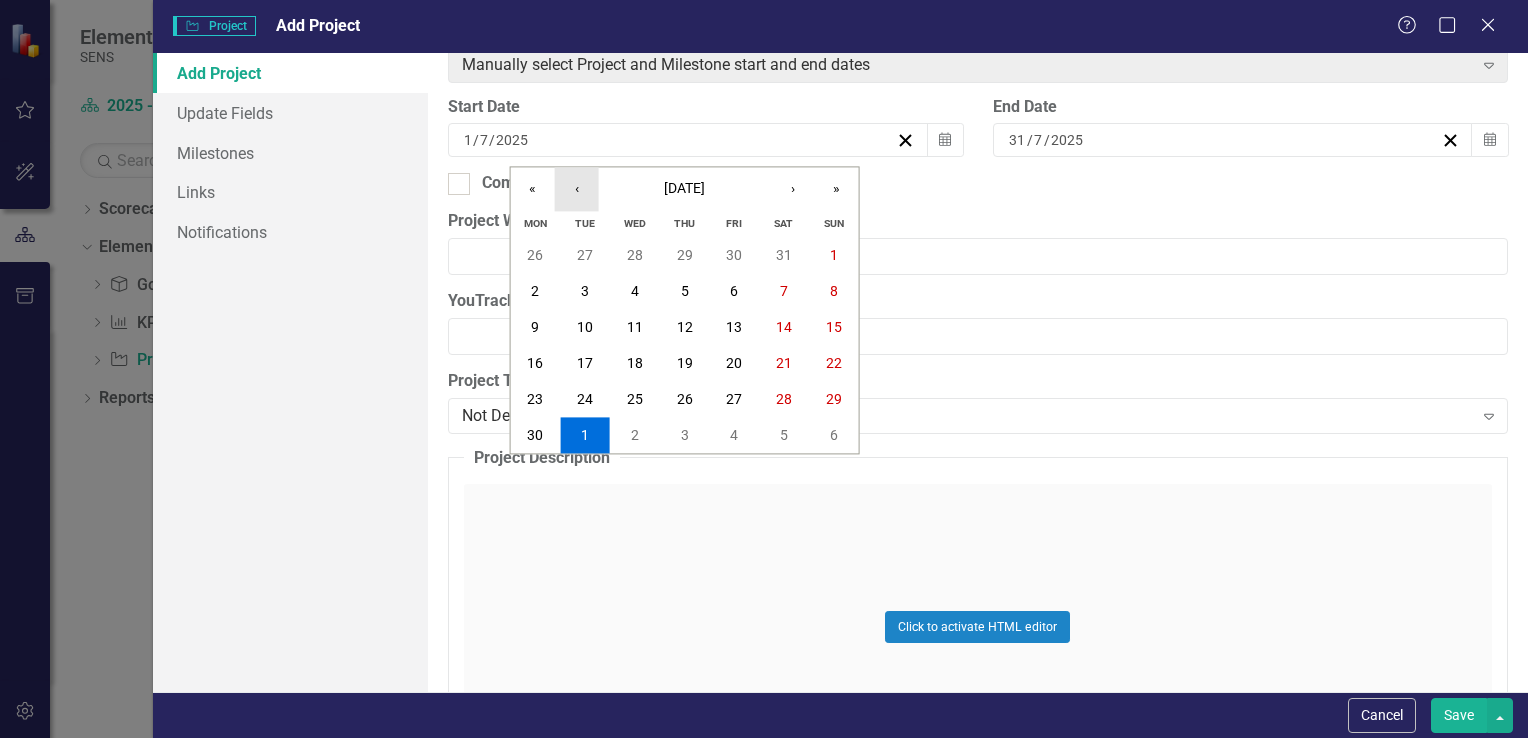 click on "‹" at bounding box center (577, 189) 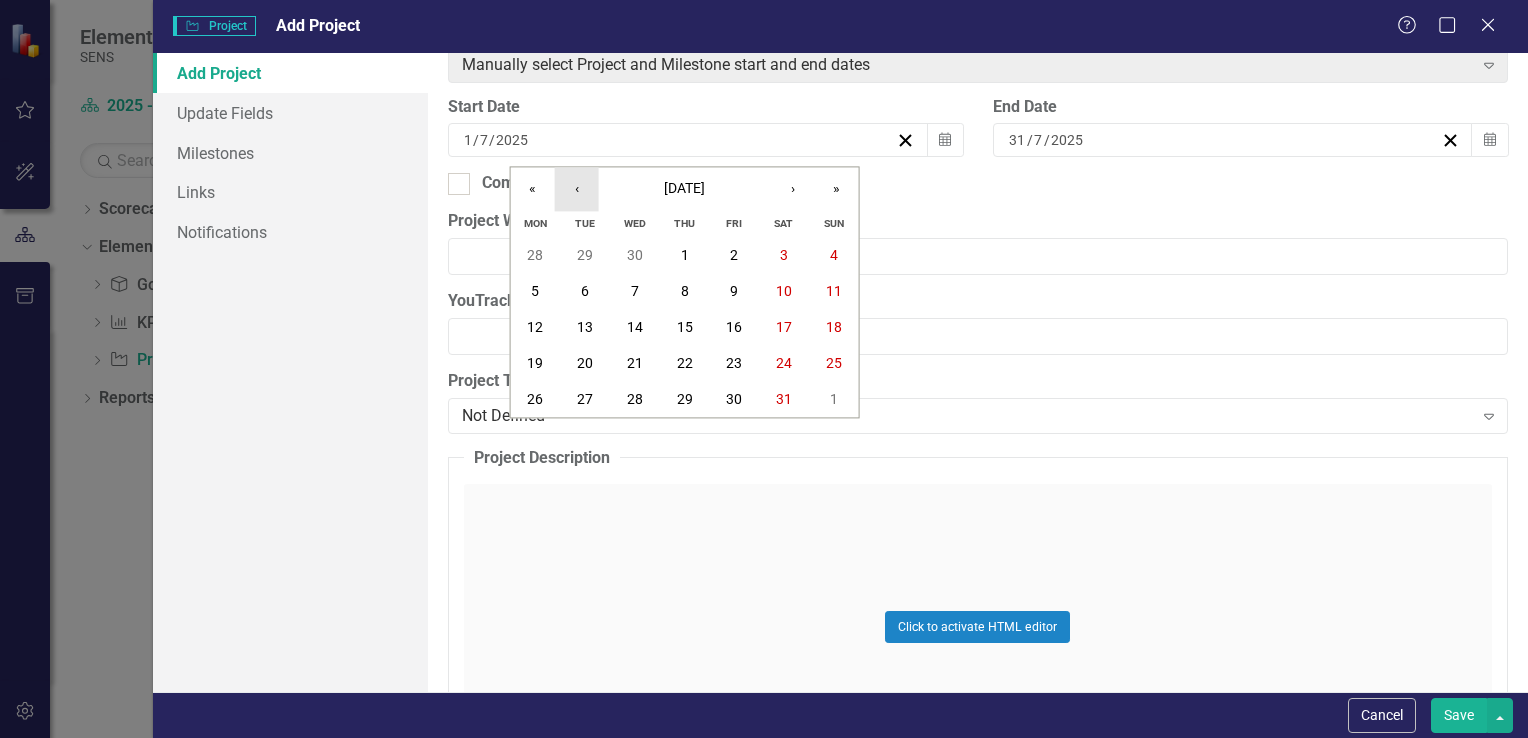 click on "‹" at bounding box center (577, 189) 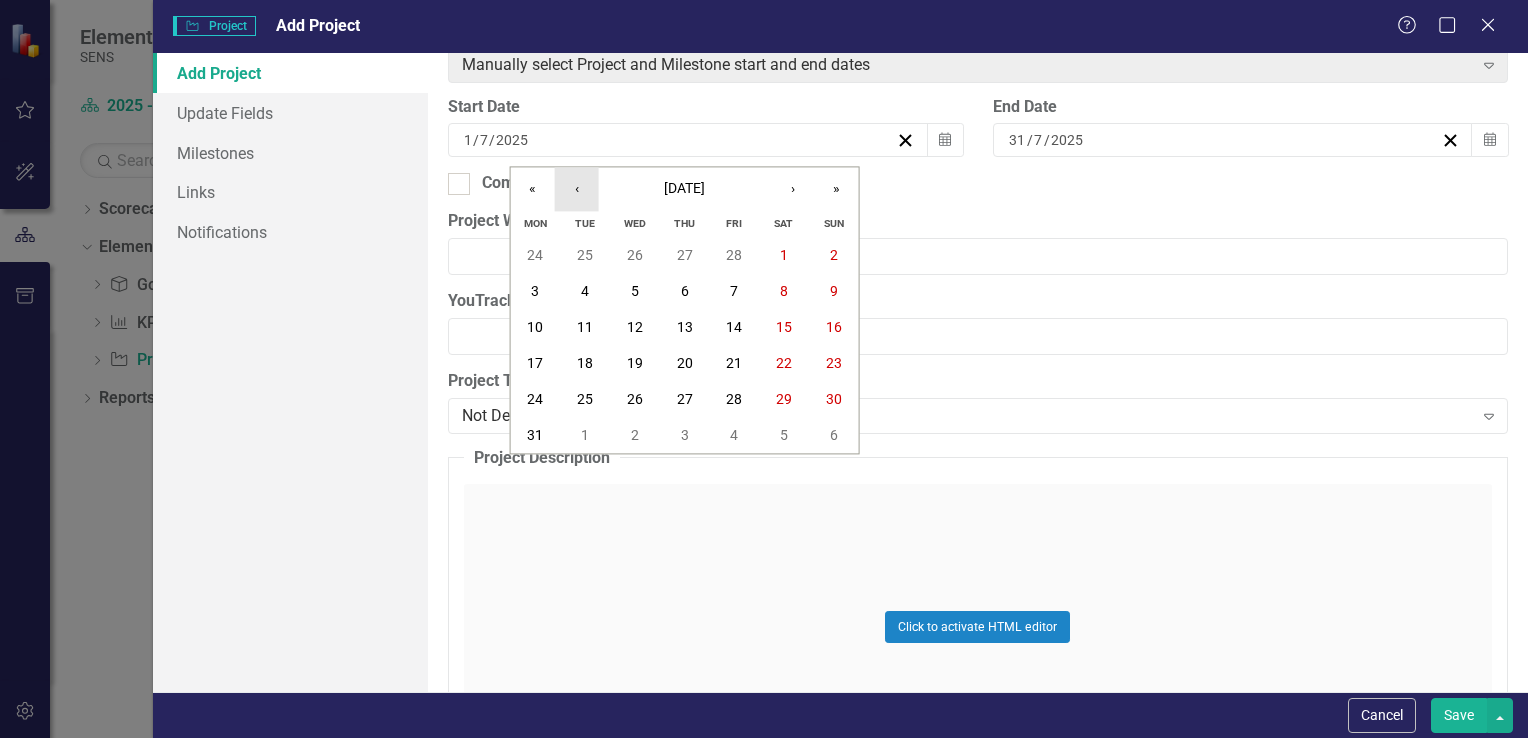 click on "‹" at bounding box center (577, 189) 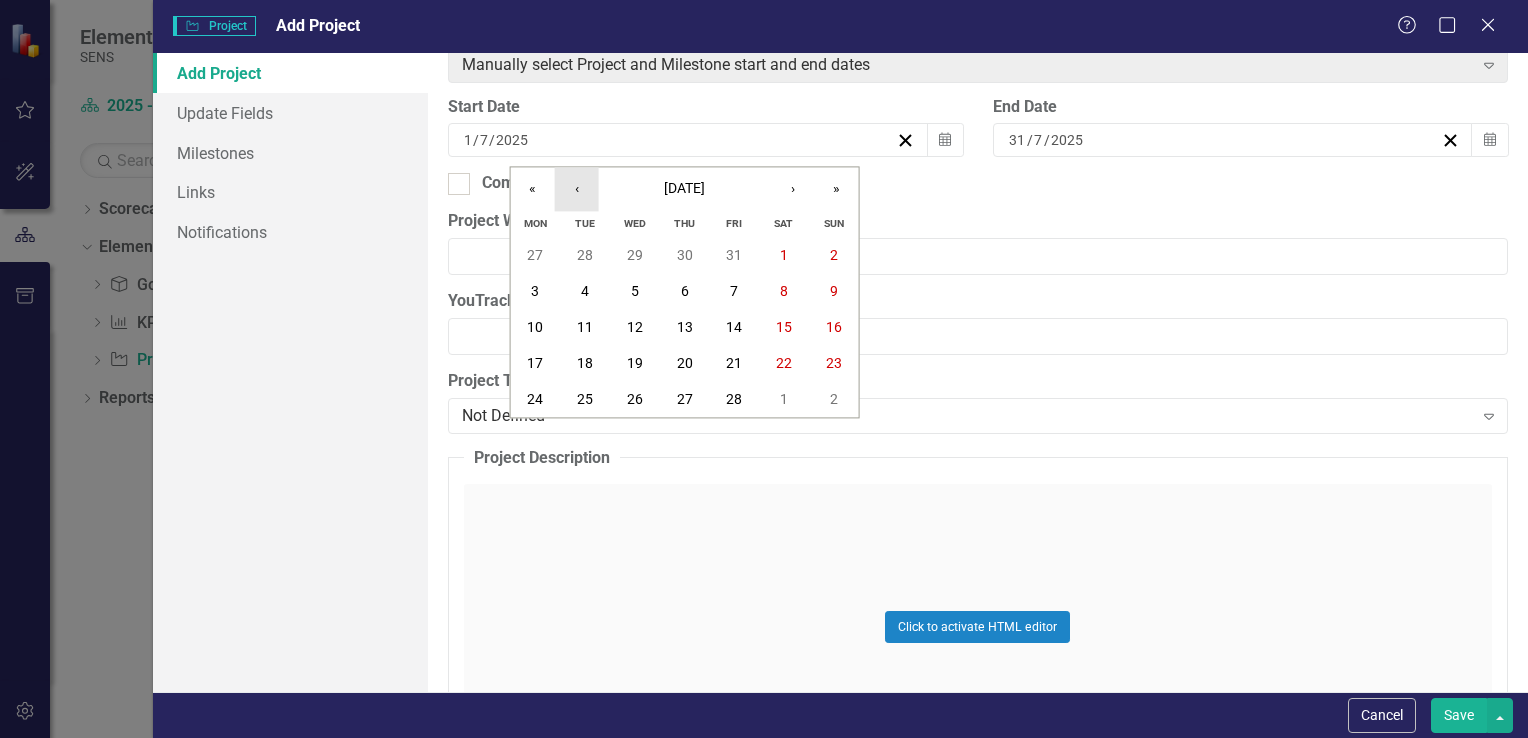 click on "‹" at bounding box center (577, 189) 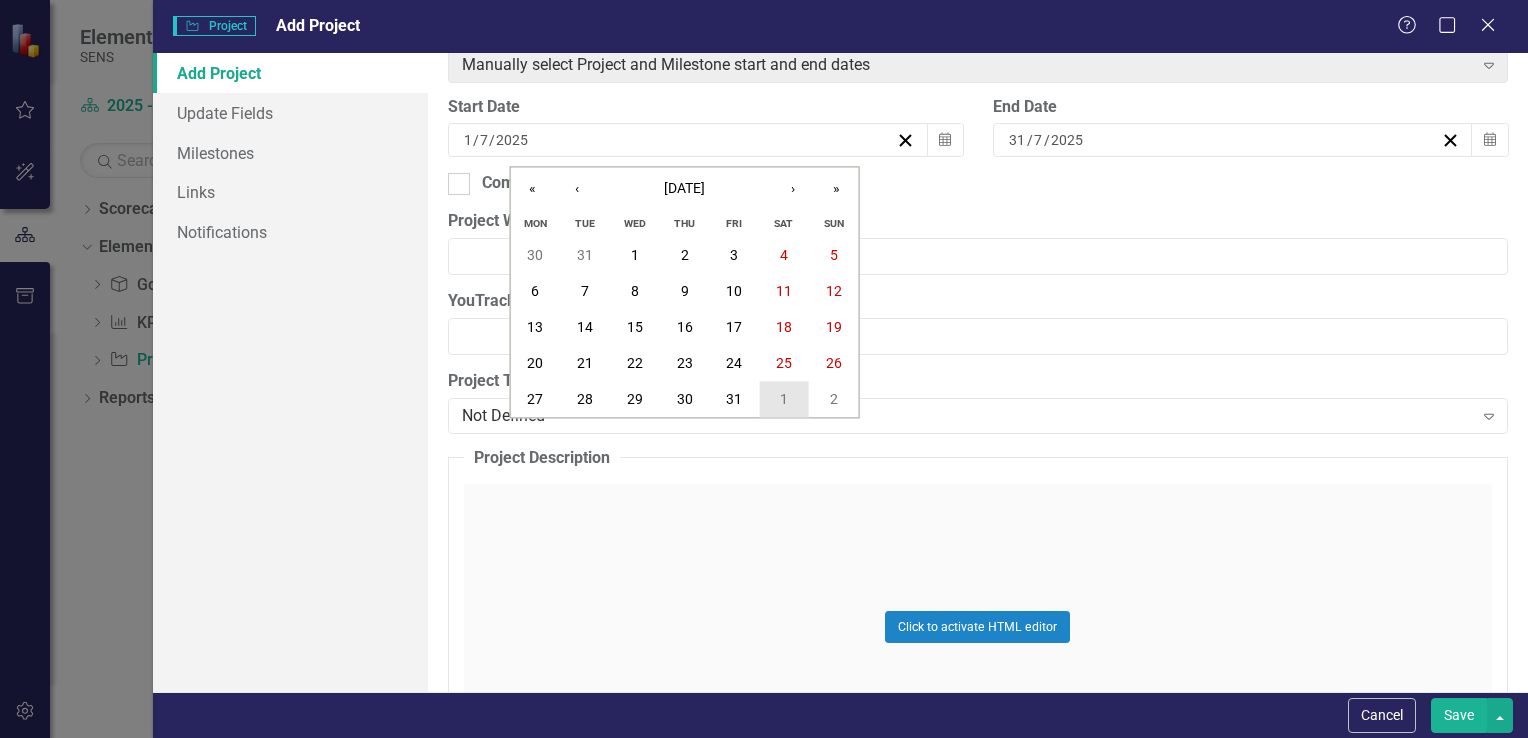 click on "1" at bounding box center (784, 400) 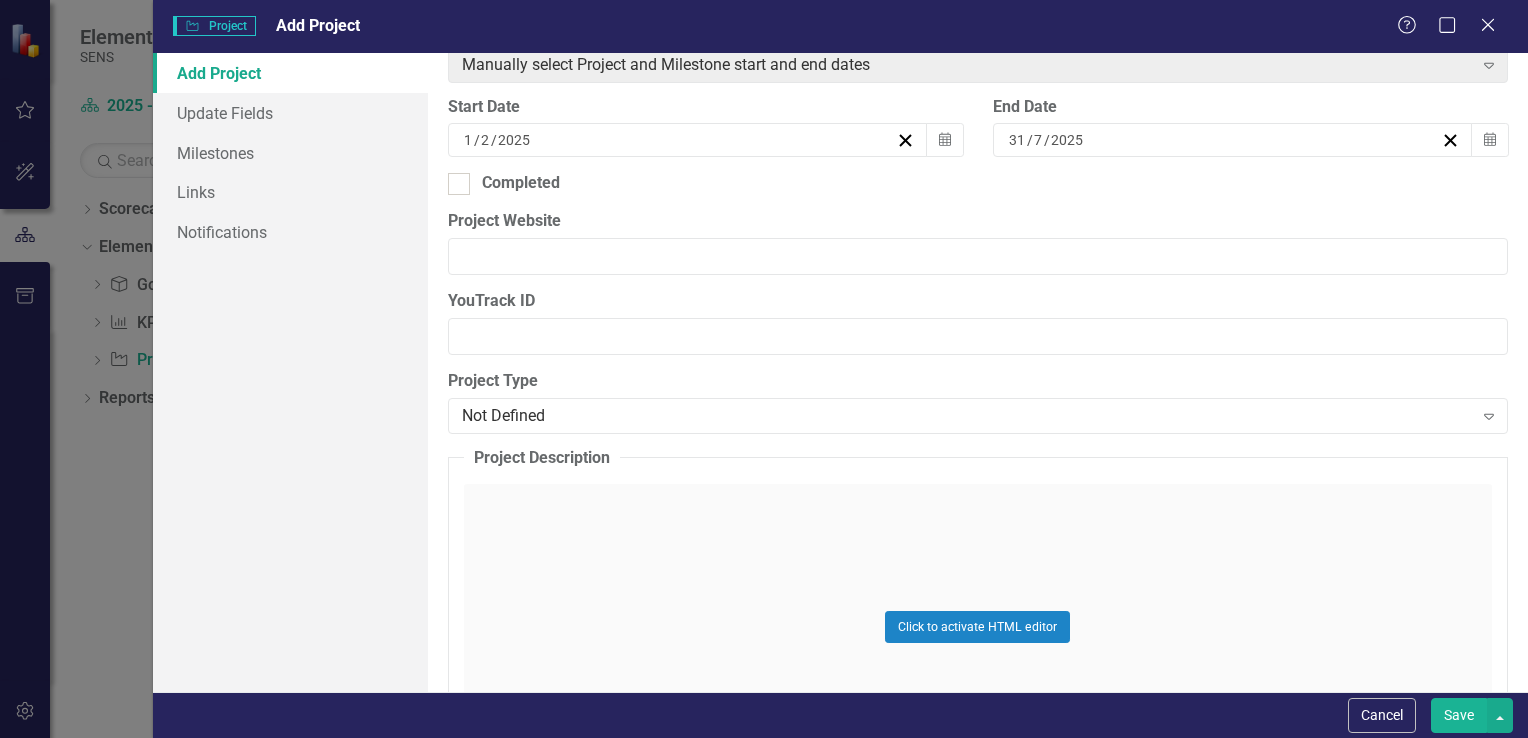 click on "[DATE]" at bounding box center [1223, 140] 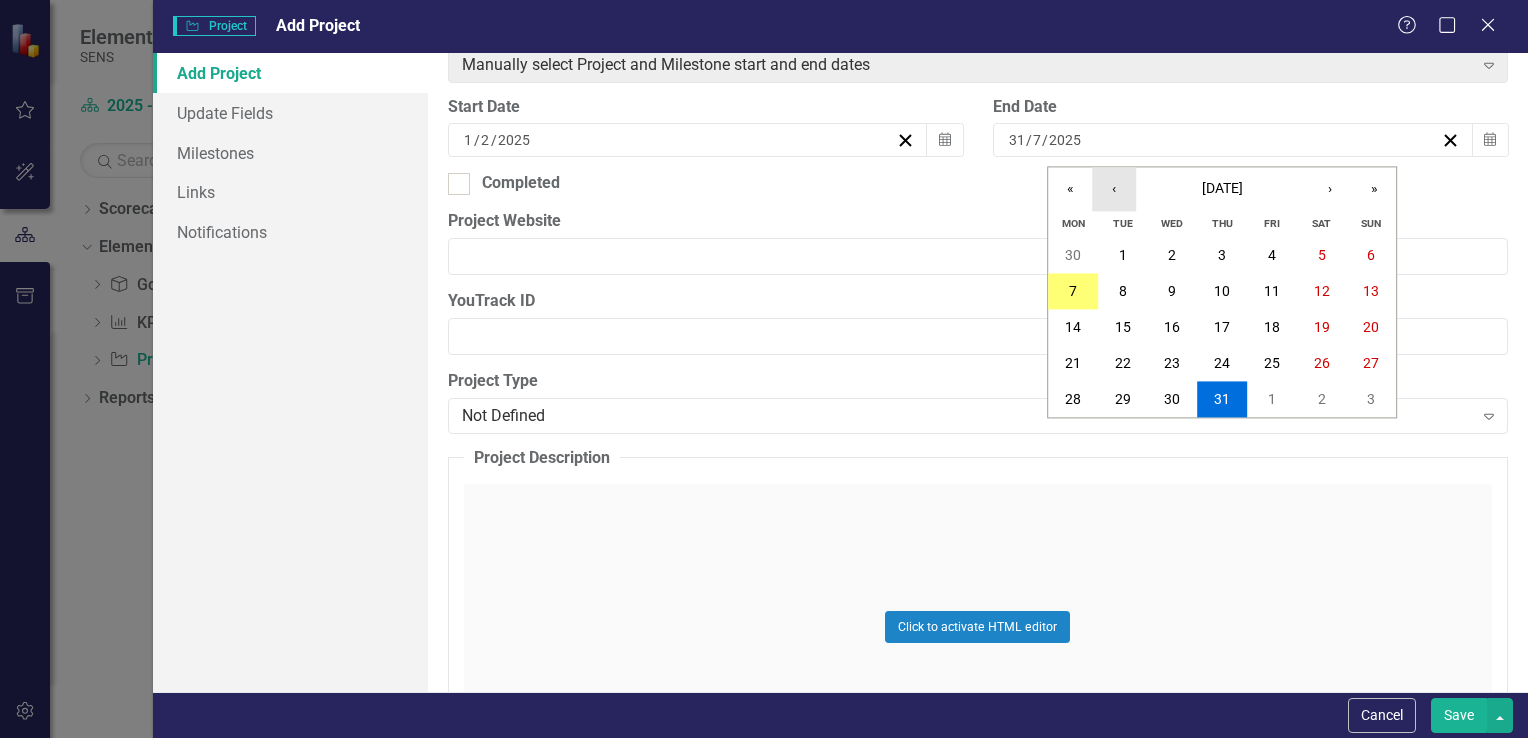 click on "‹" at bounding box center [1114, 189] 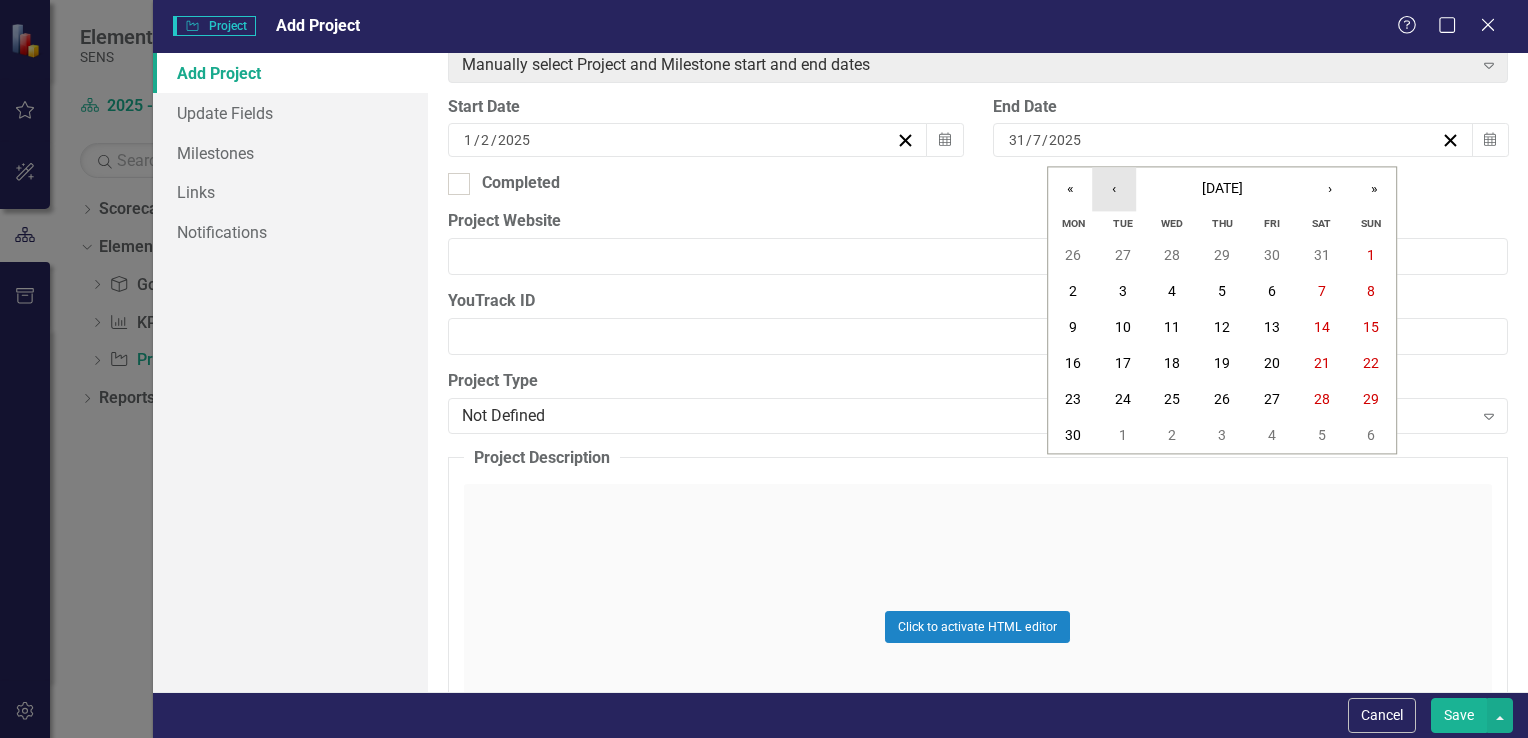 click on "‹" at bounding box center [1114, 189] 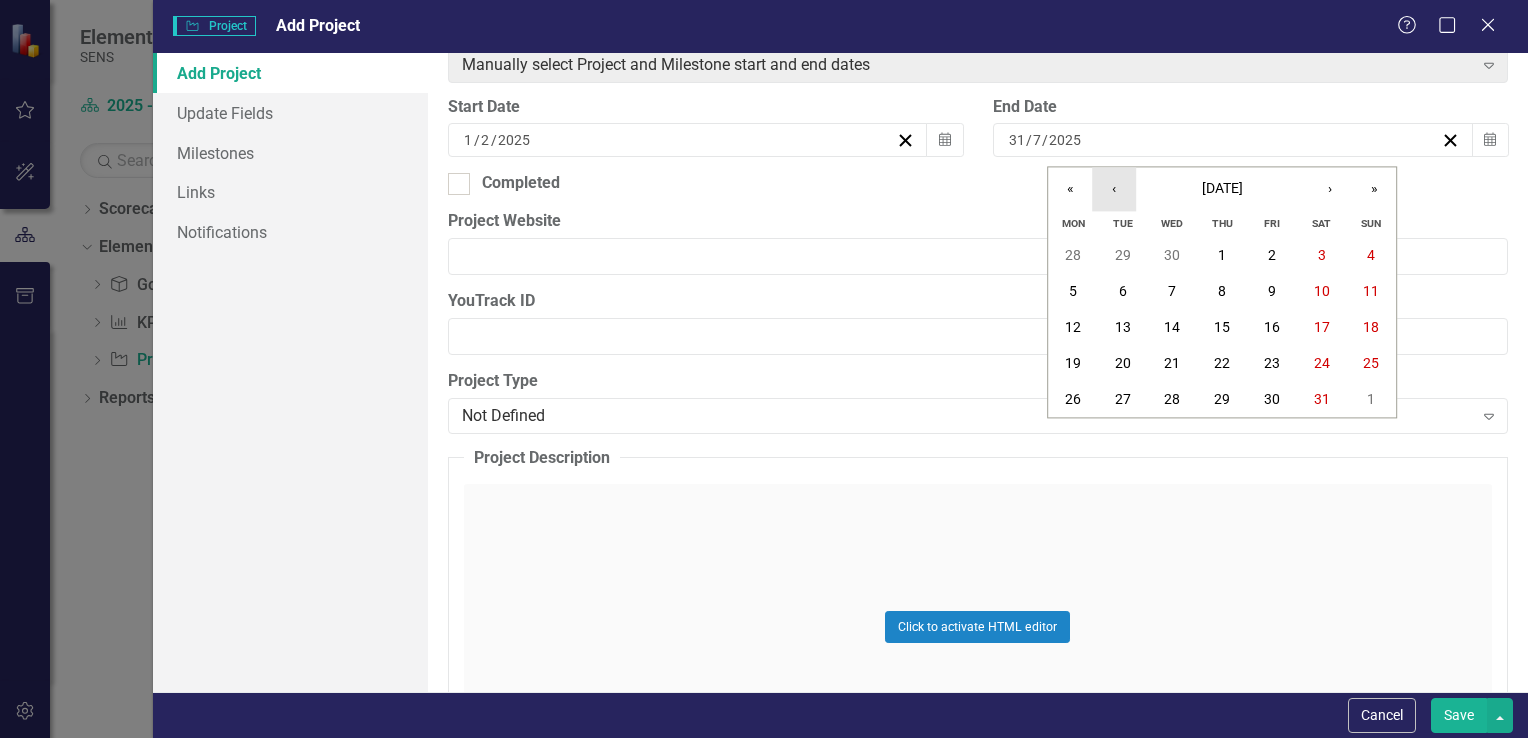 click on "‹" at bounding box center (1114, 189) 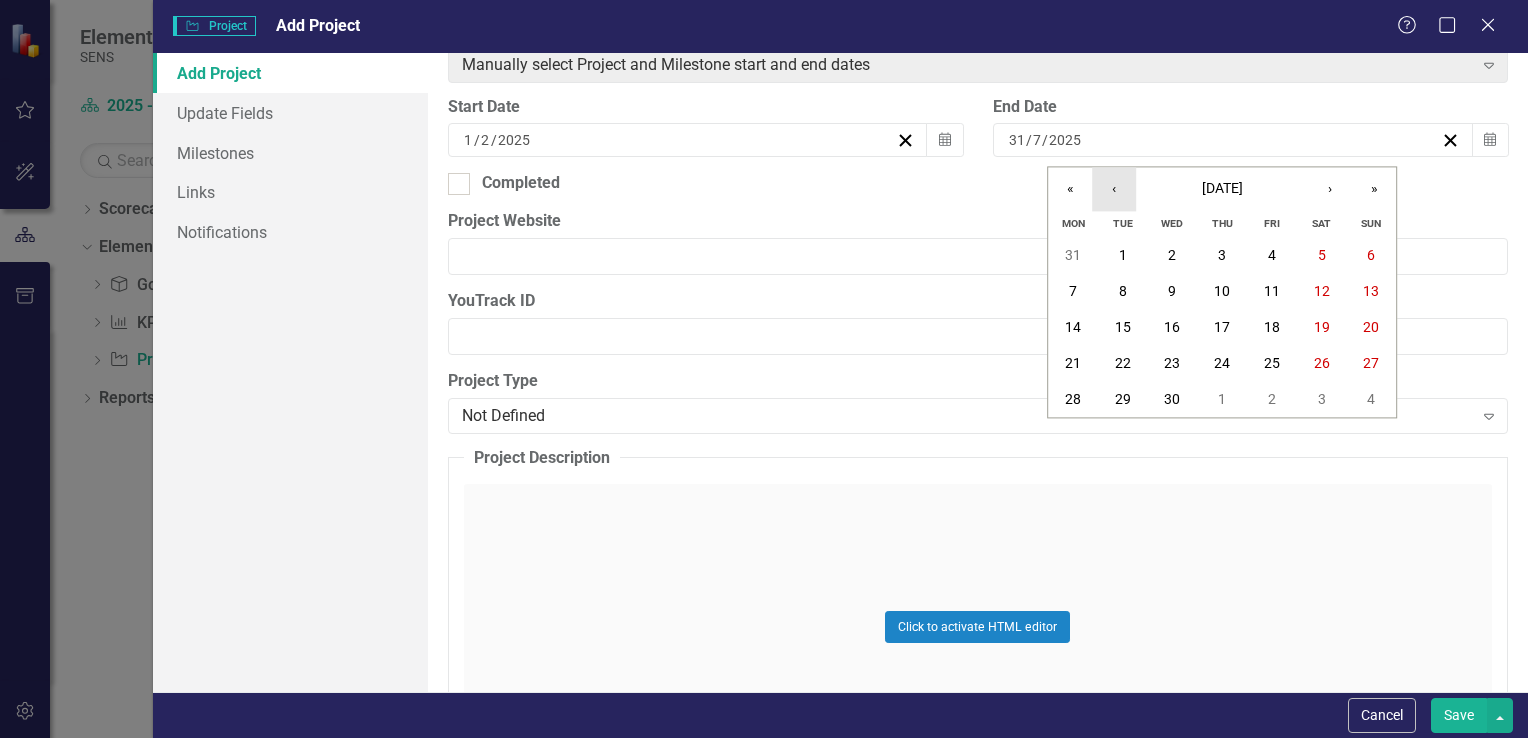 click on "‹" at bounding box center [1114, 189] 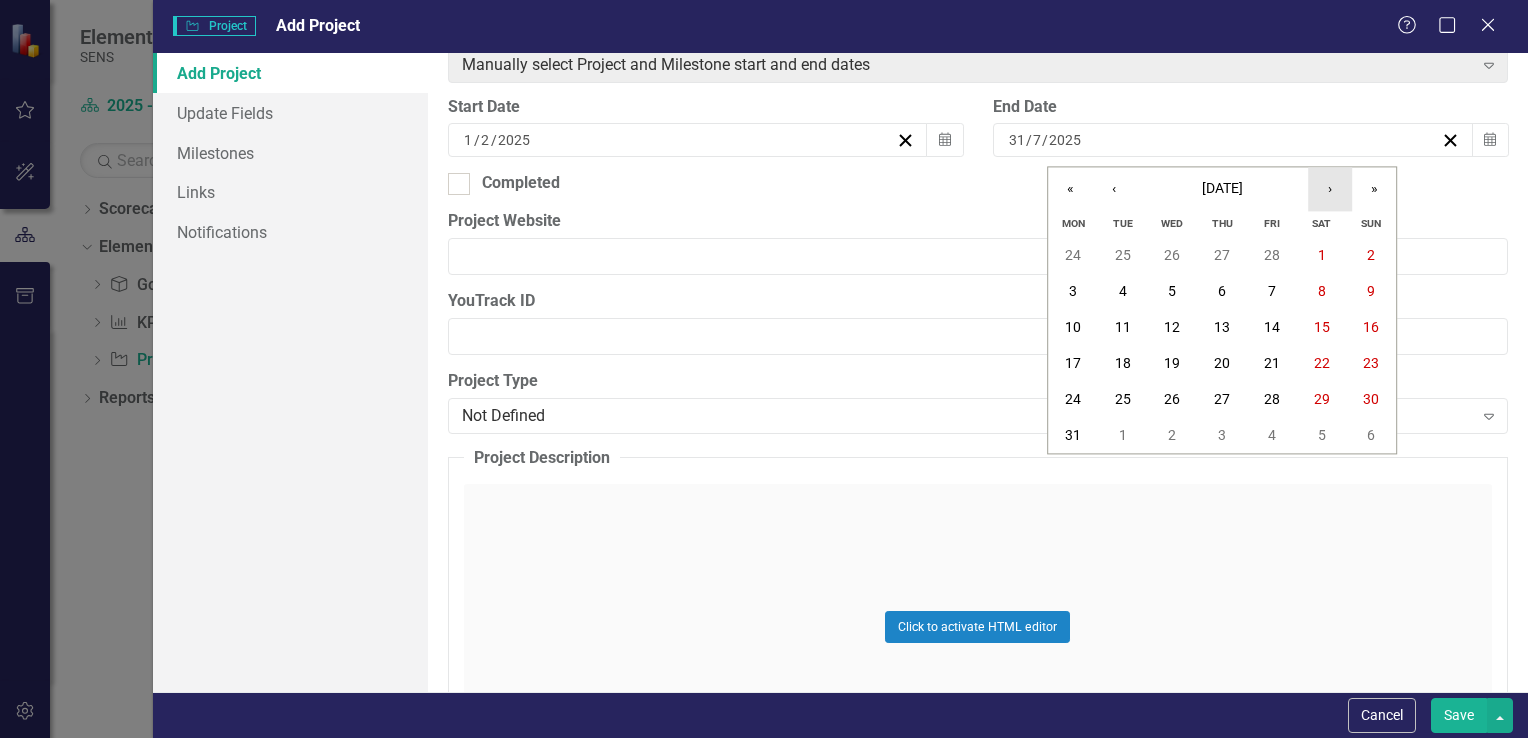 click on "›" at bounding box center (1330, 189) 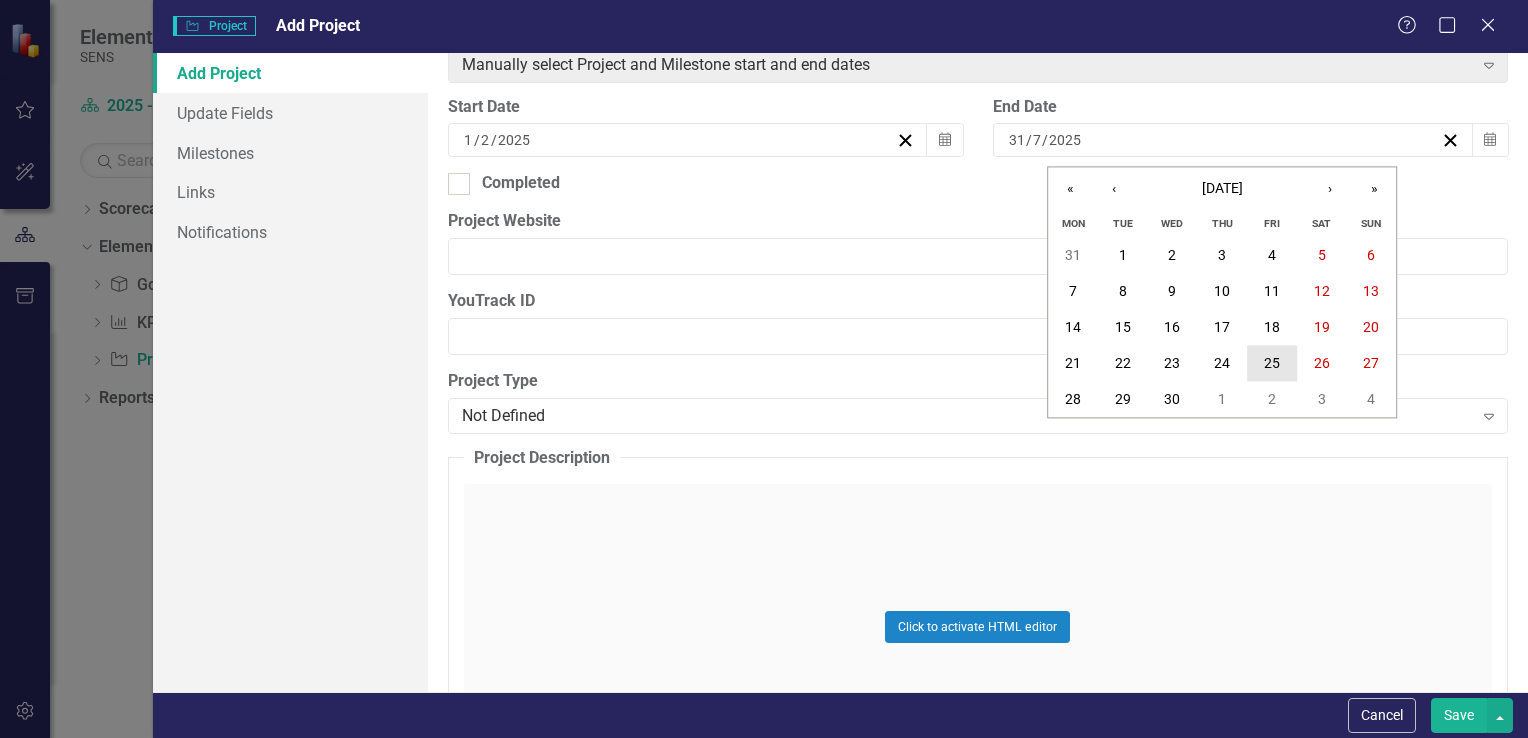 click on "25" at bounding box center (1272, 364) 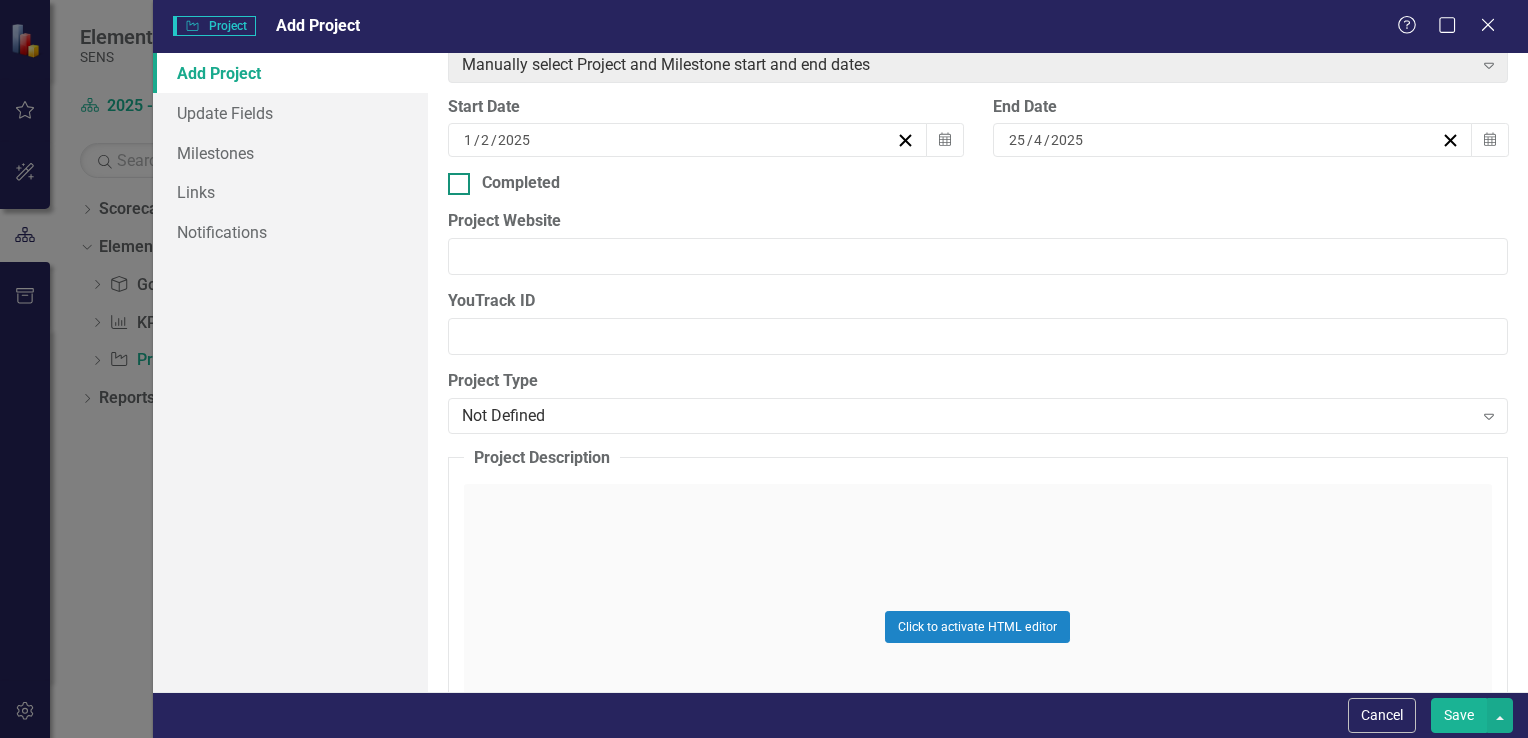 click on "Completed" at bounding box center (454, 179) 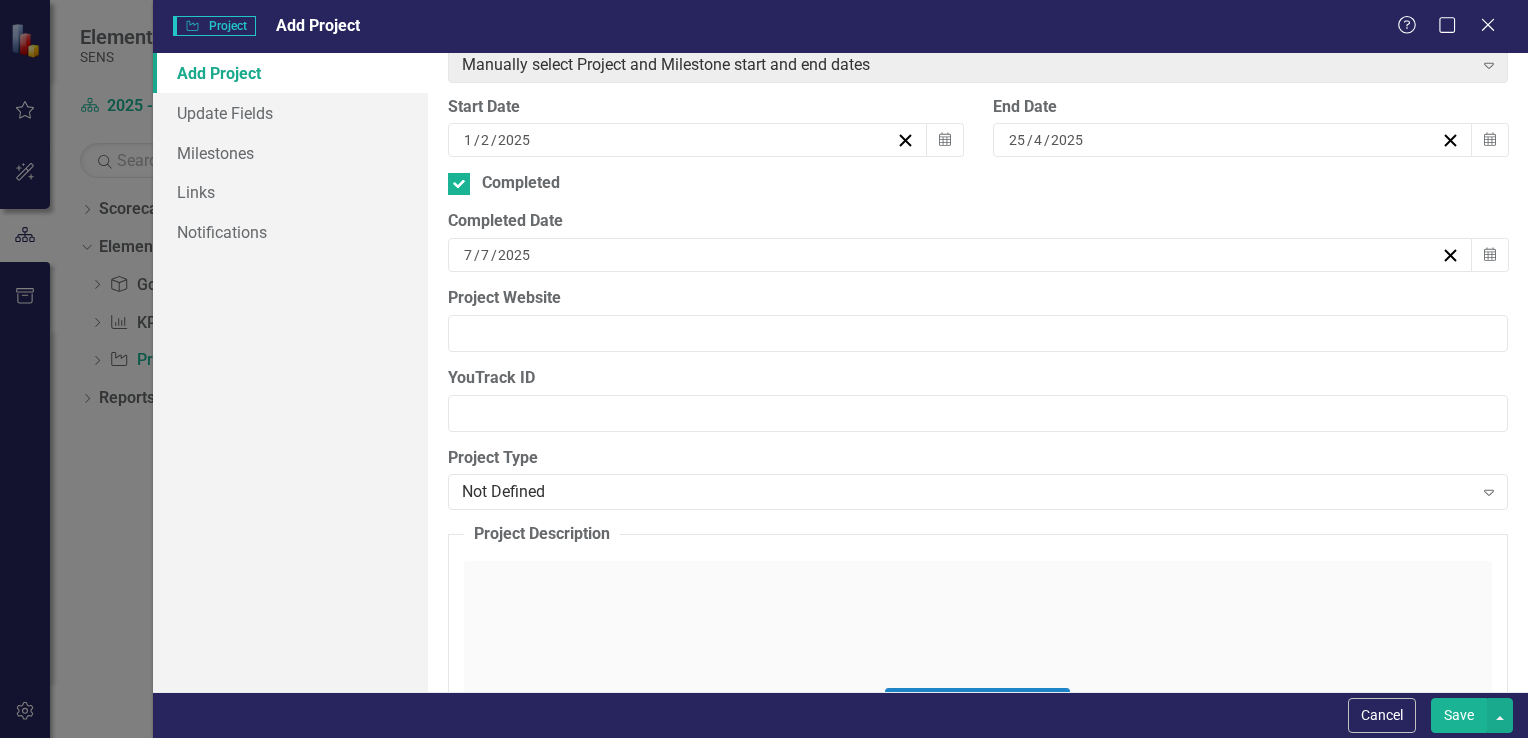 click on "[DATE]" at bounding box center [951, 255] 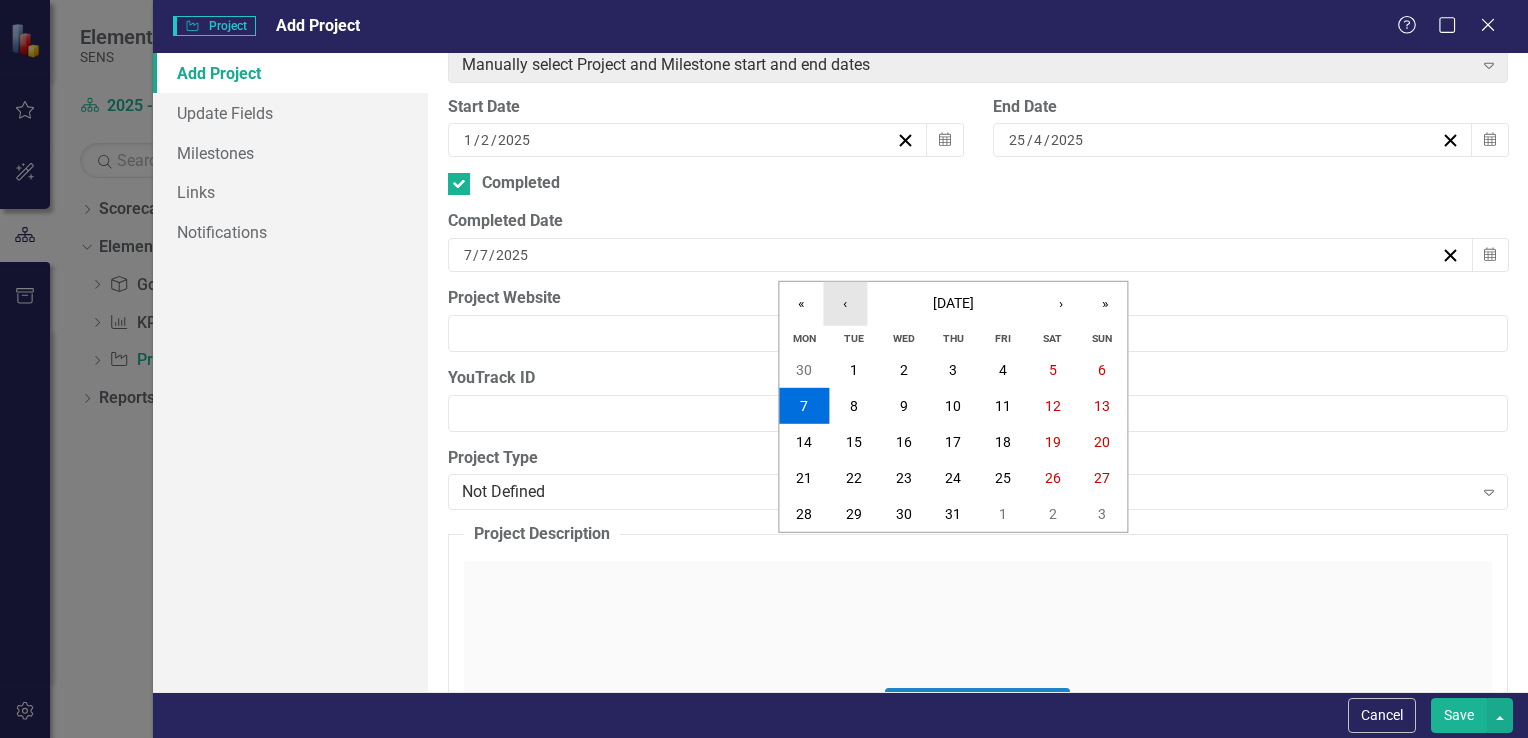 click on "‹" at bounding box center (845, 304) 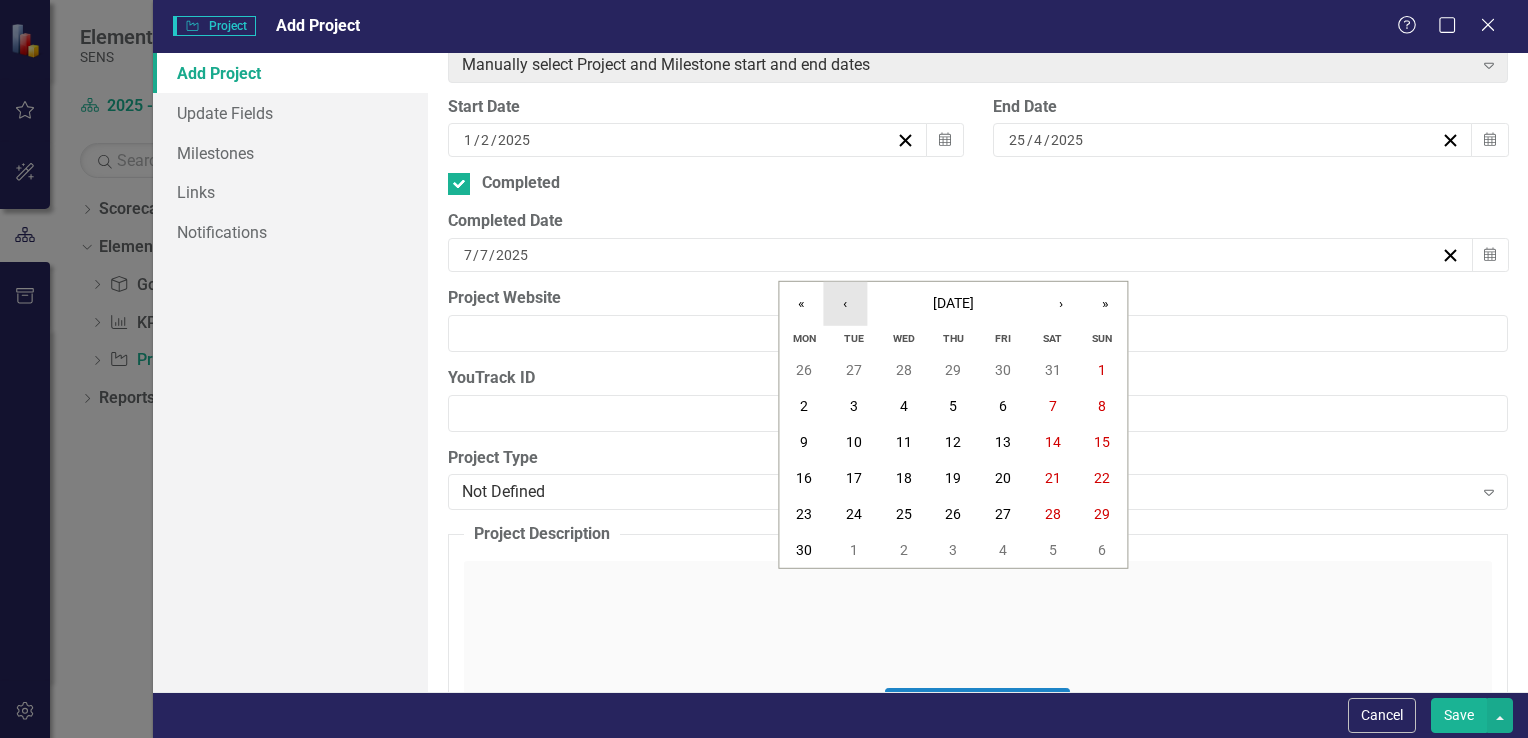 click on "‹" at bounding box center (845, 304) 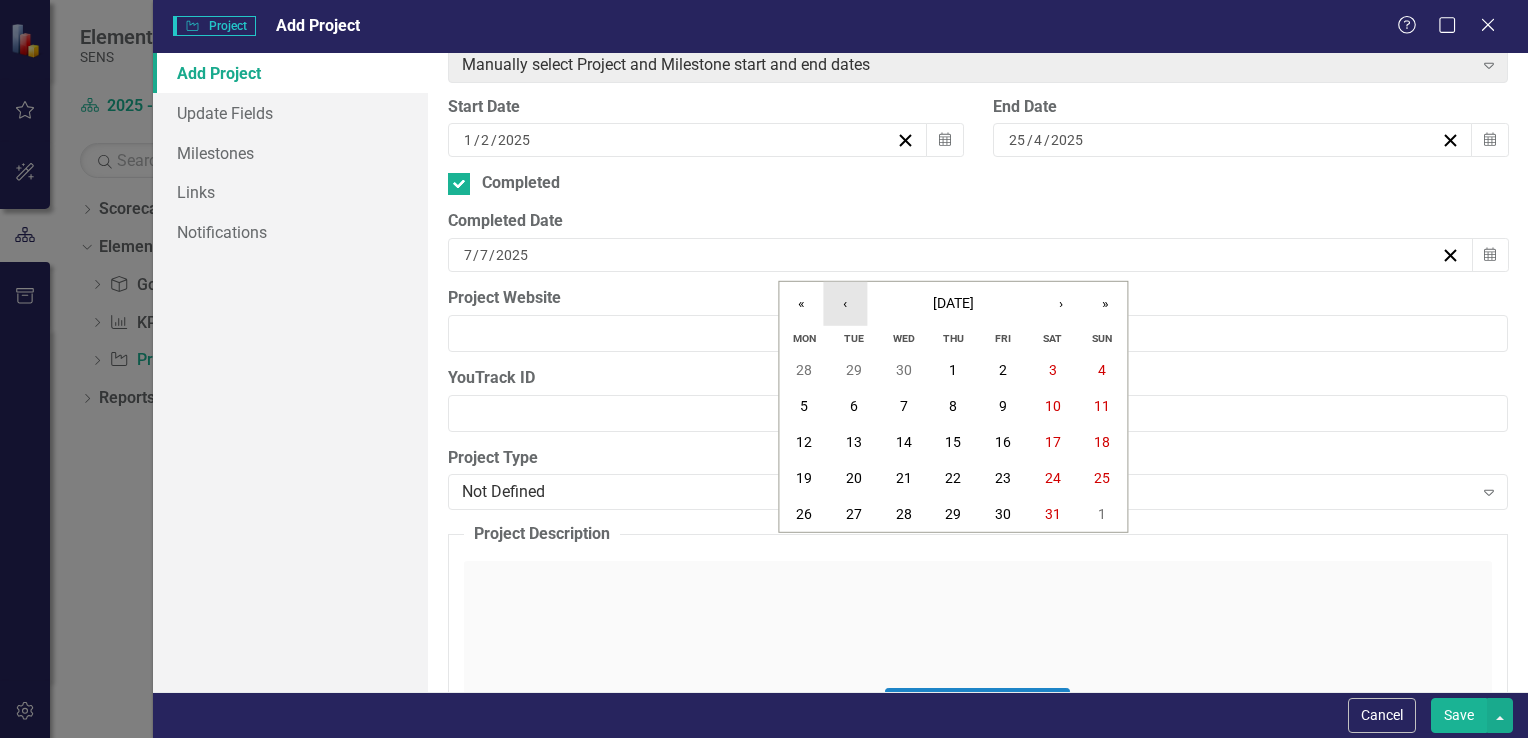 click on "‹" at bounding box center (845, 304) 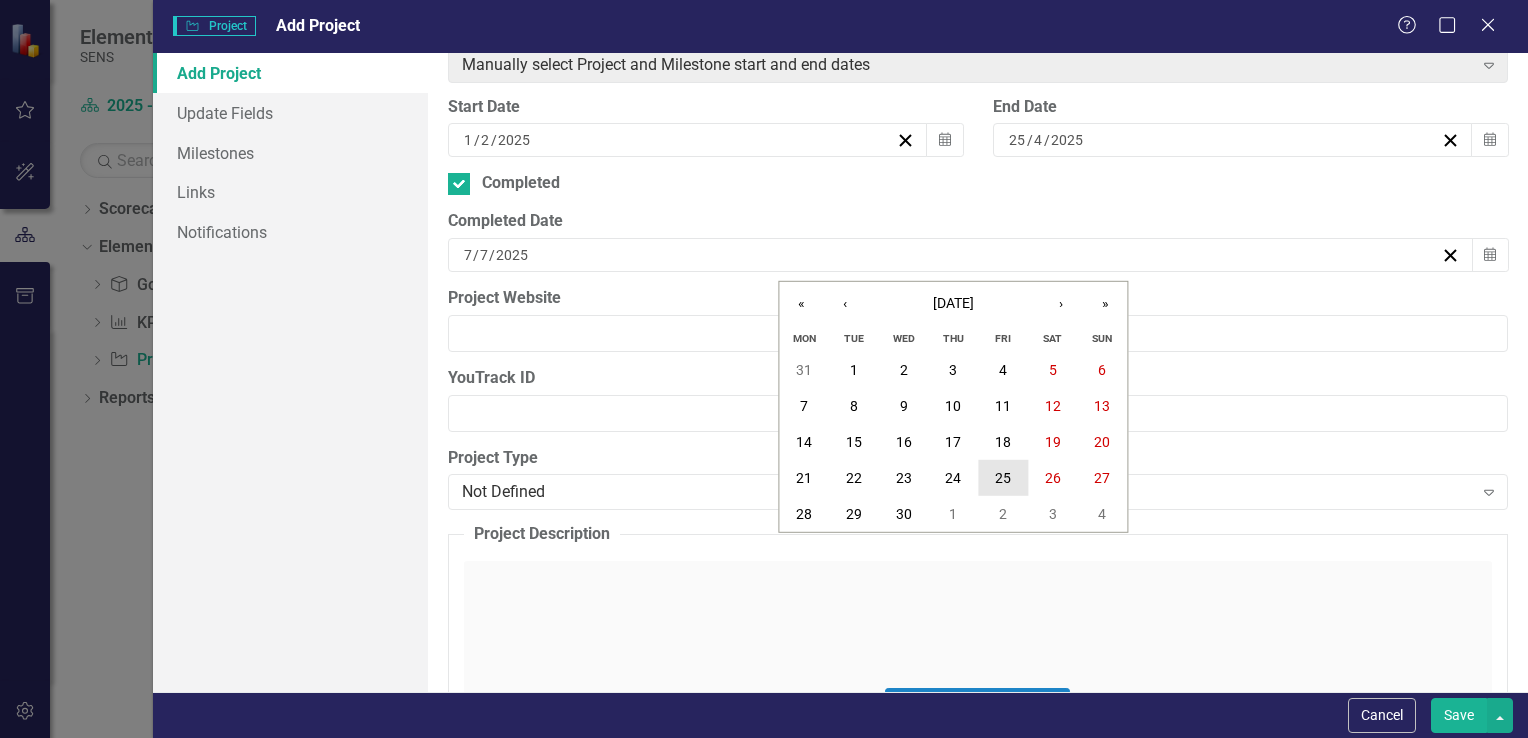 click on "25" at bounding box center (1003, 478) 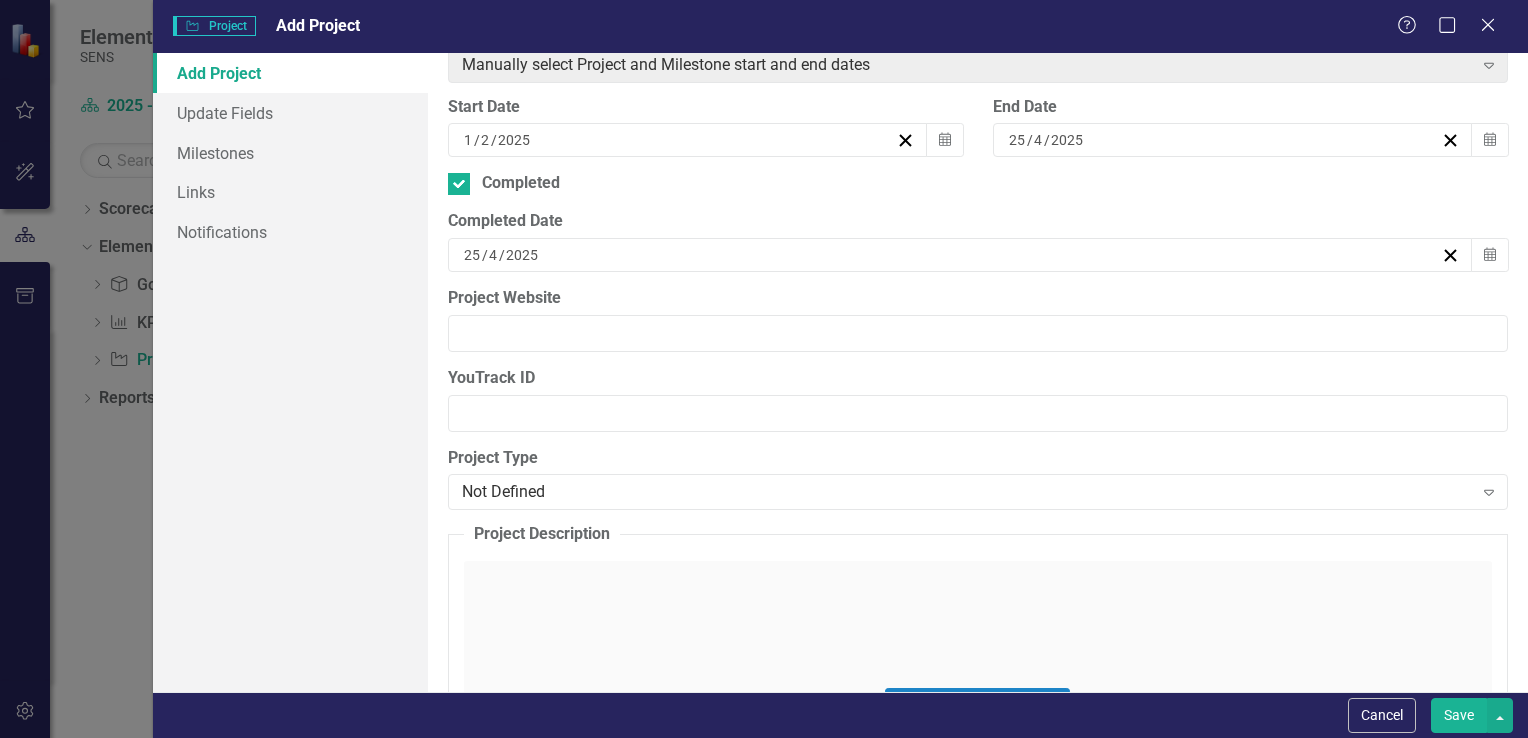 click on "Save" at bounding box center (1459, 715) 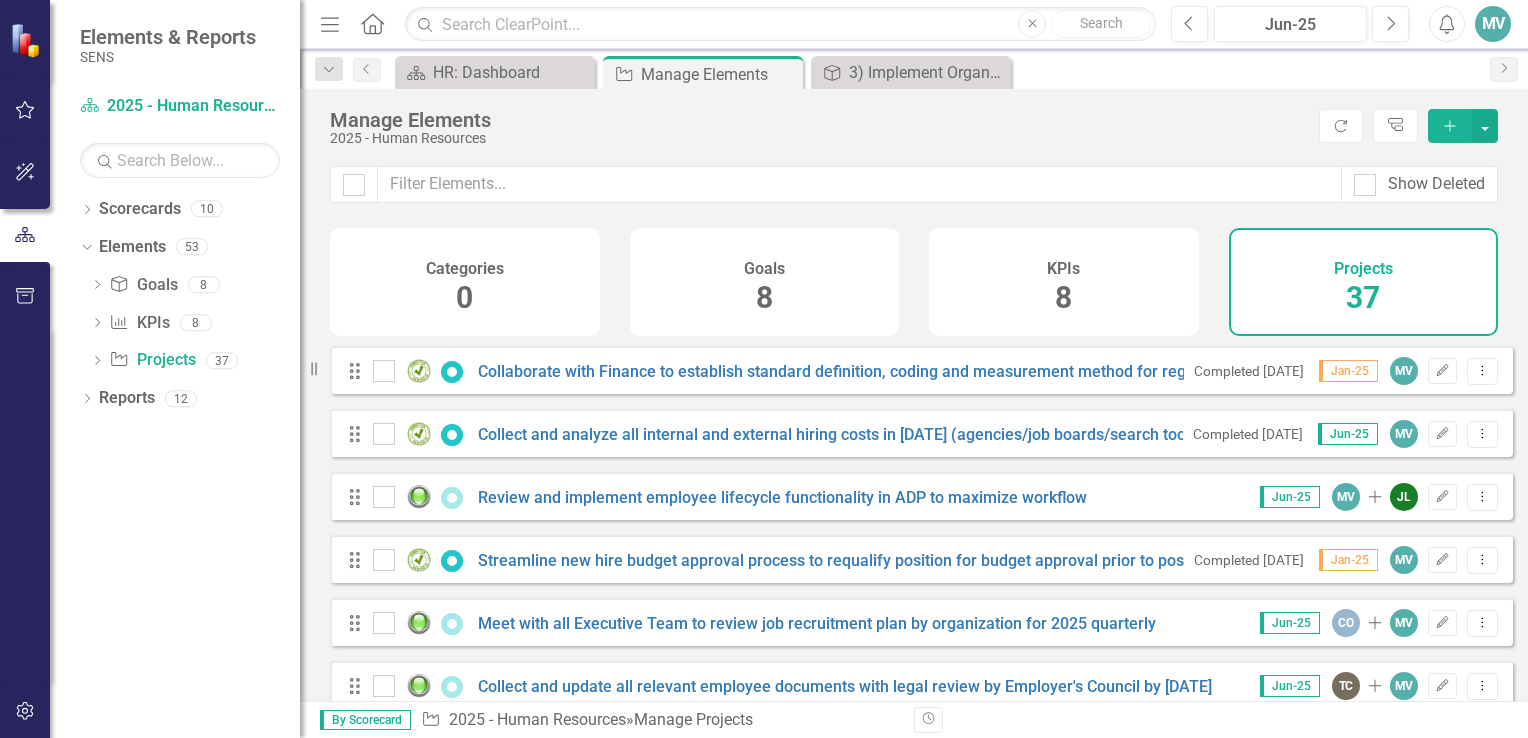 click on "Add" 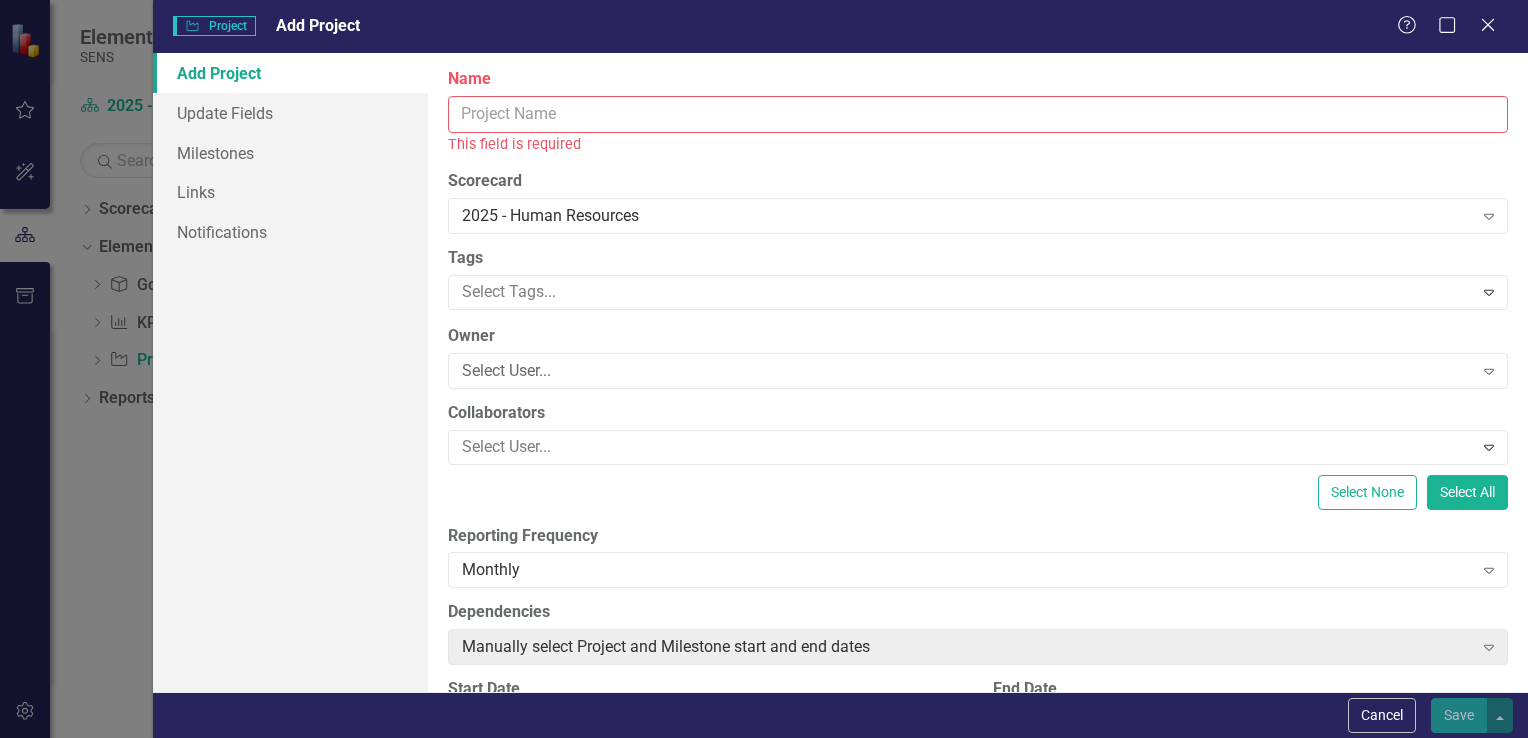 click on "This field is required" at bounding box center (978, 144) 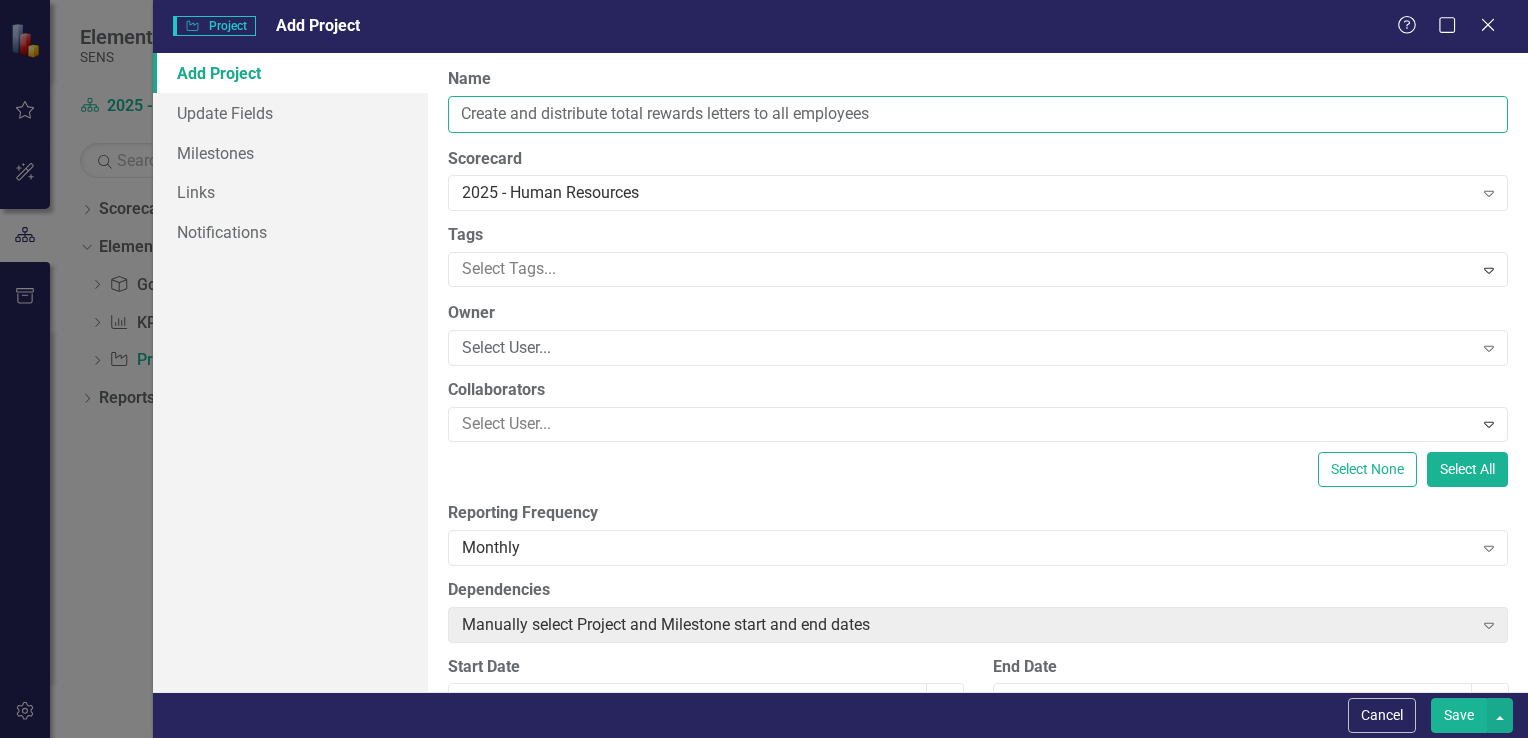 click on "Create and distribute total rewards letters to all employees" at bounding box center (978, 114) 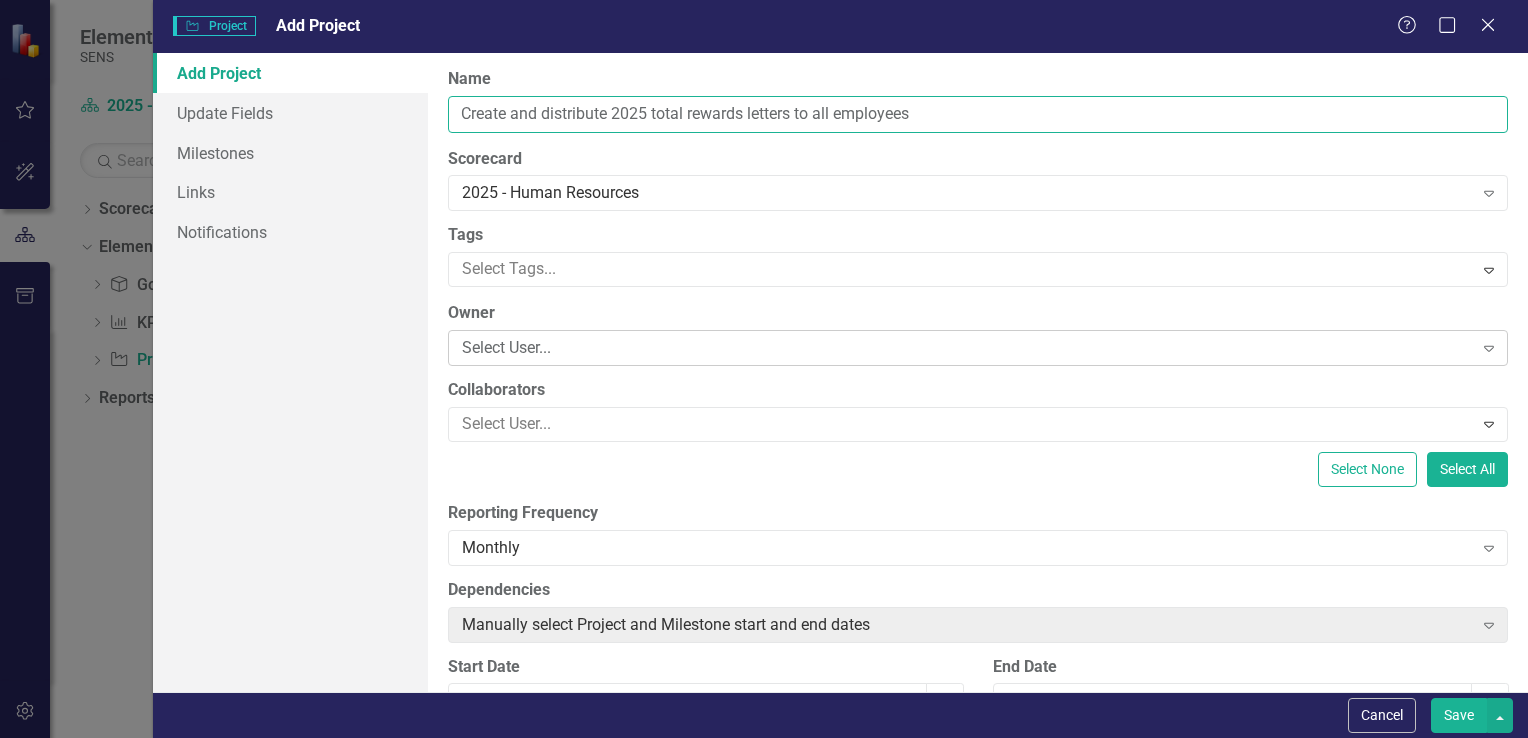 type on "Create and distribute 2025 total rewards letters to all employees" 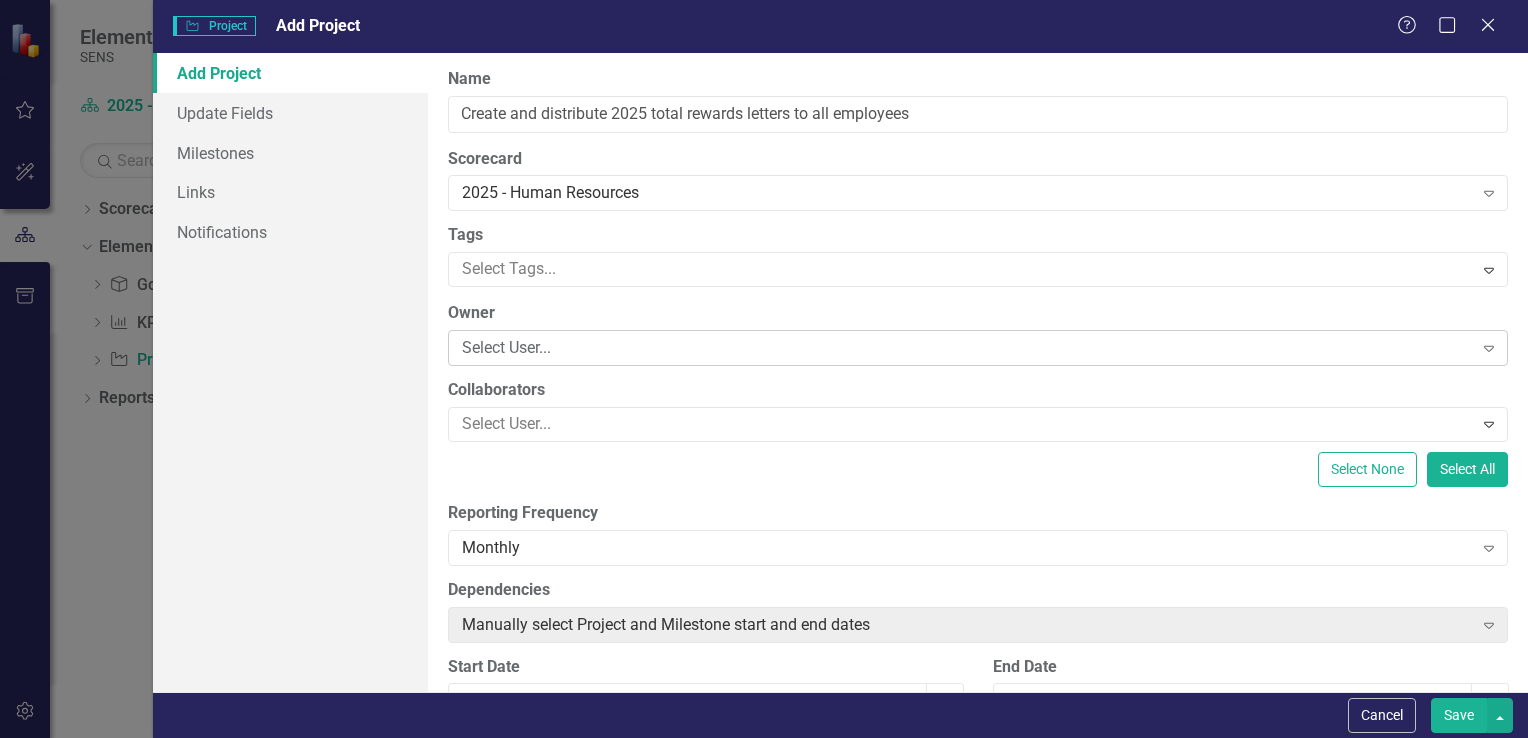 click on "Select User..." at bounding box center [967, 348] 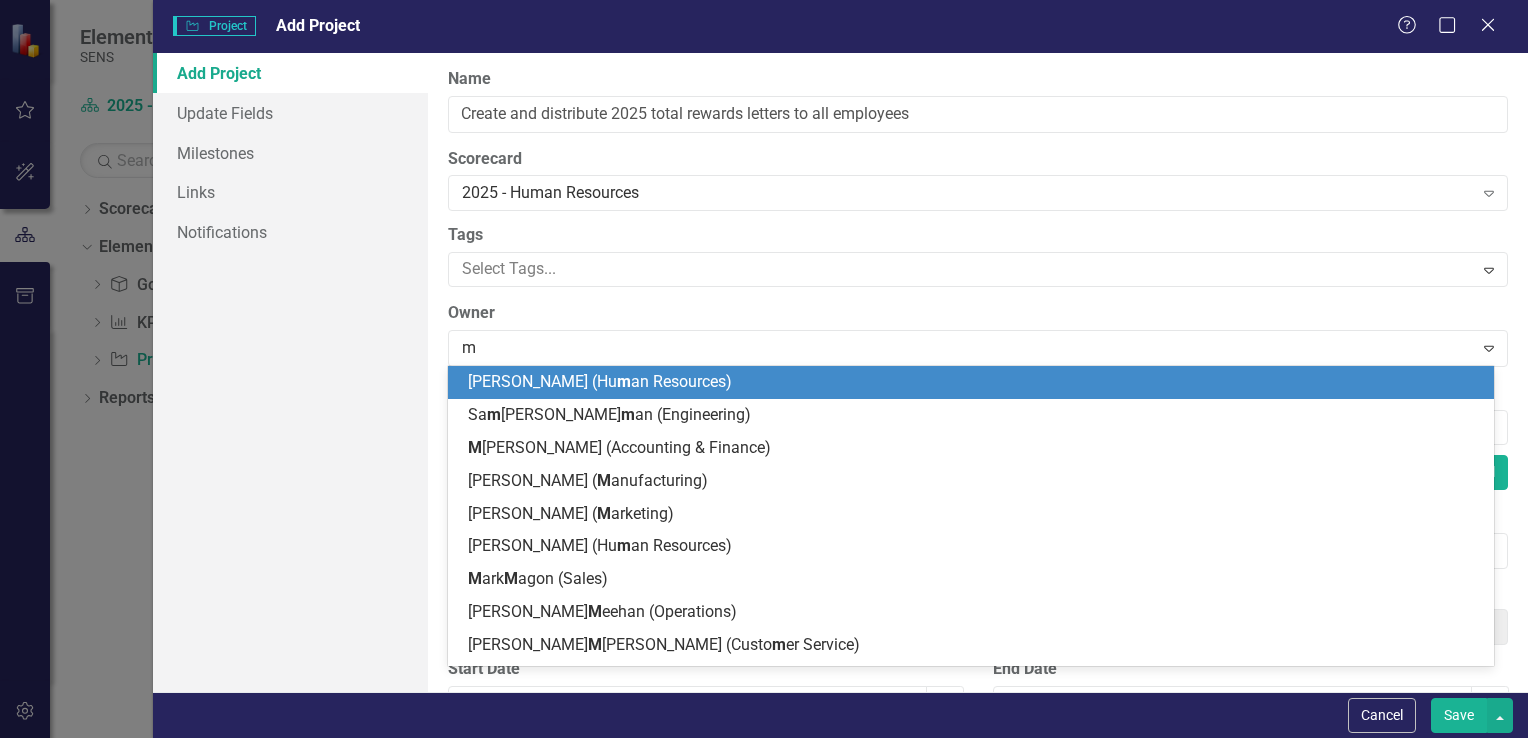type on "mi" 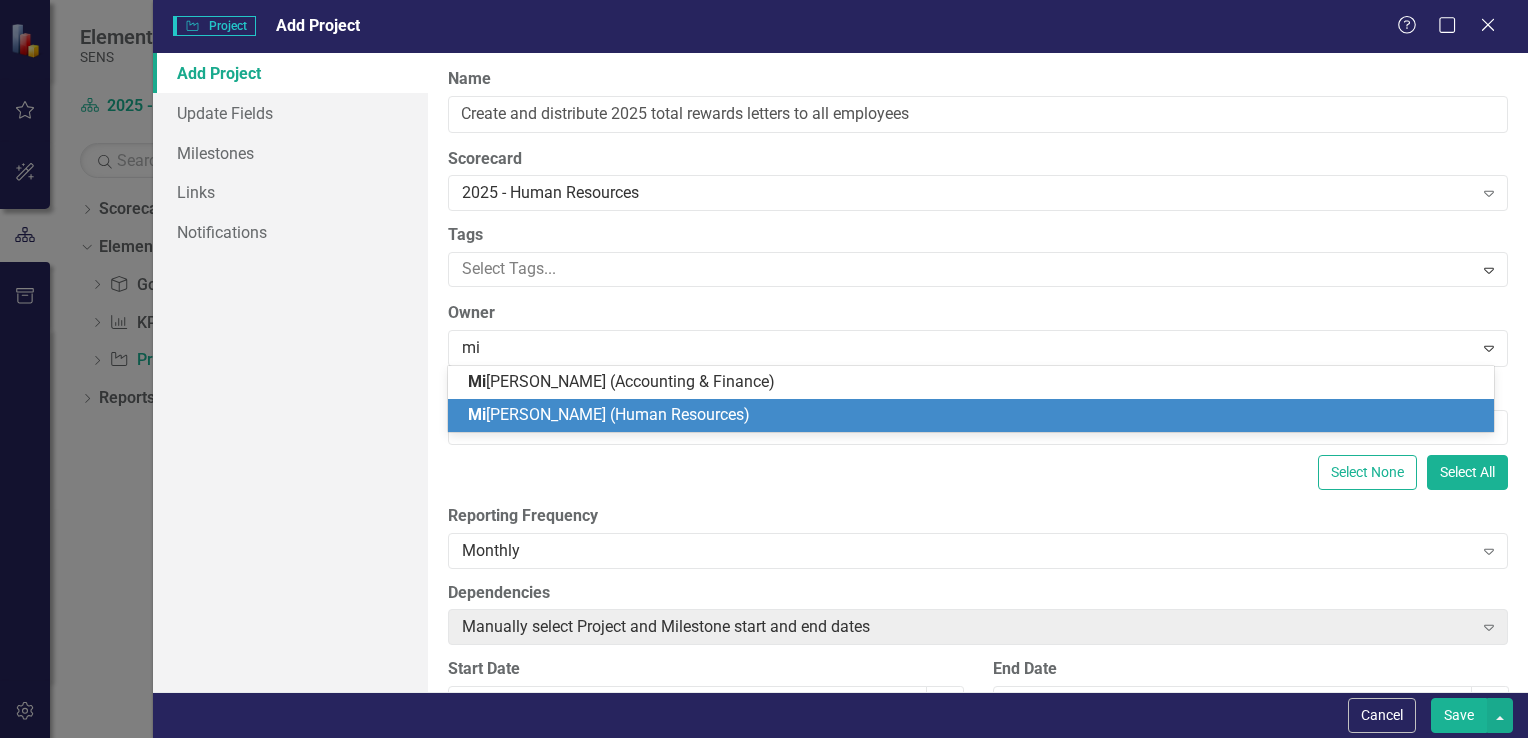 click on "Mi [PERSON_NAME] (Human Resources)" at bounding box center [609, 414] 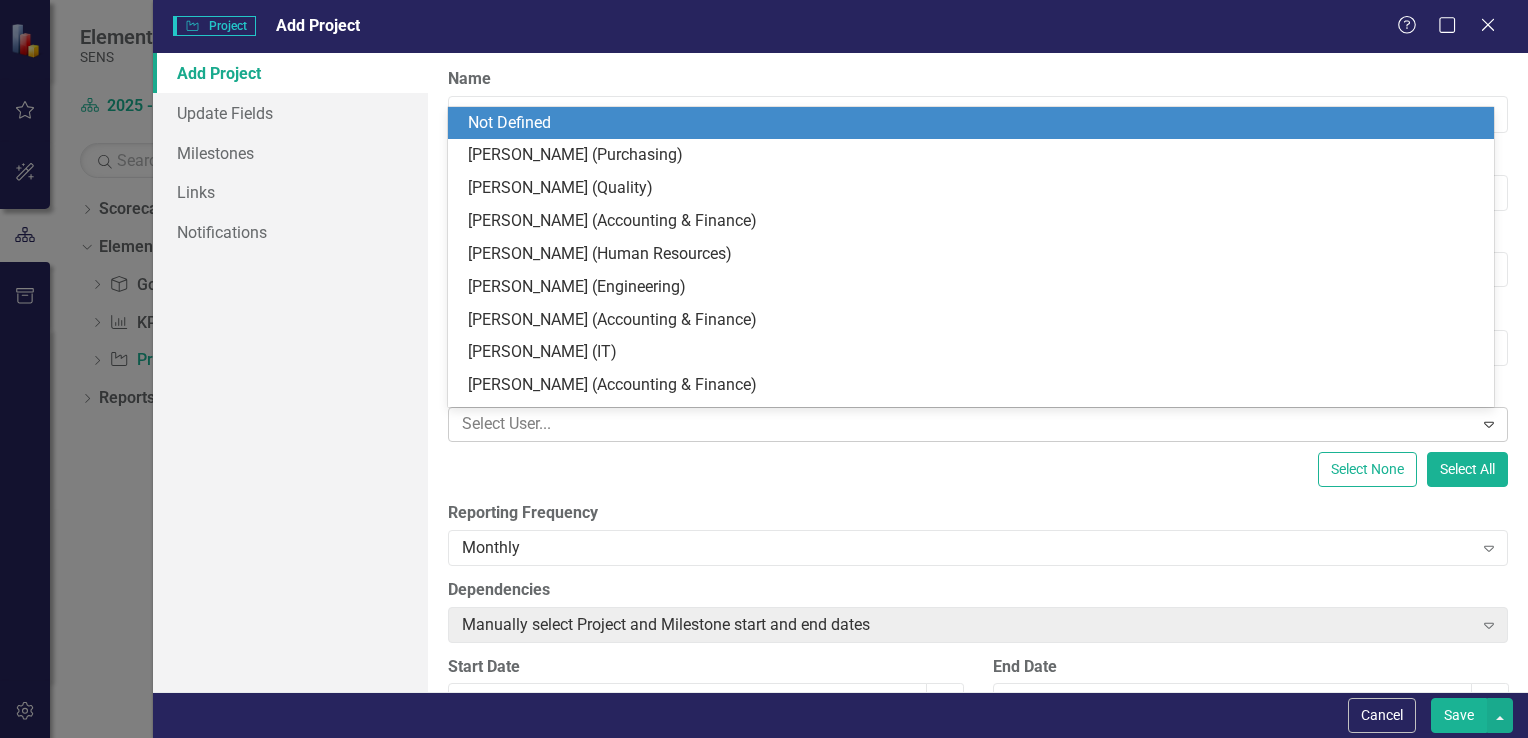 click at bounding box center [963, 424] 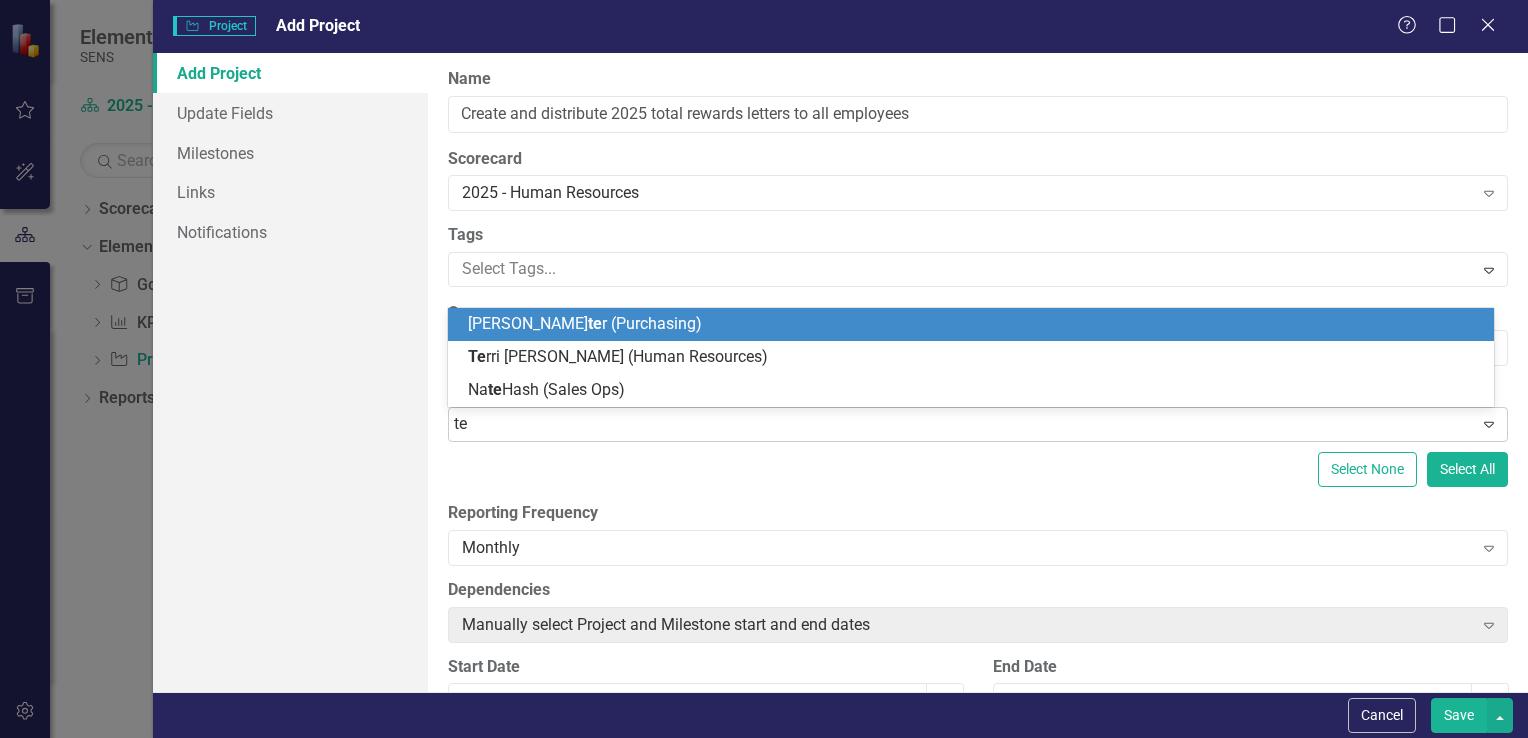 type on "ter" 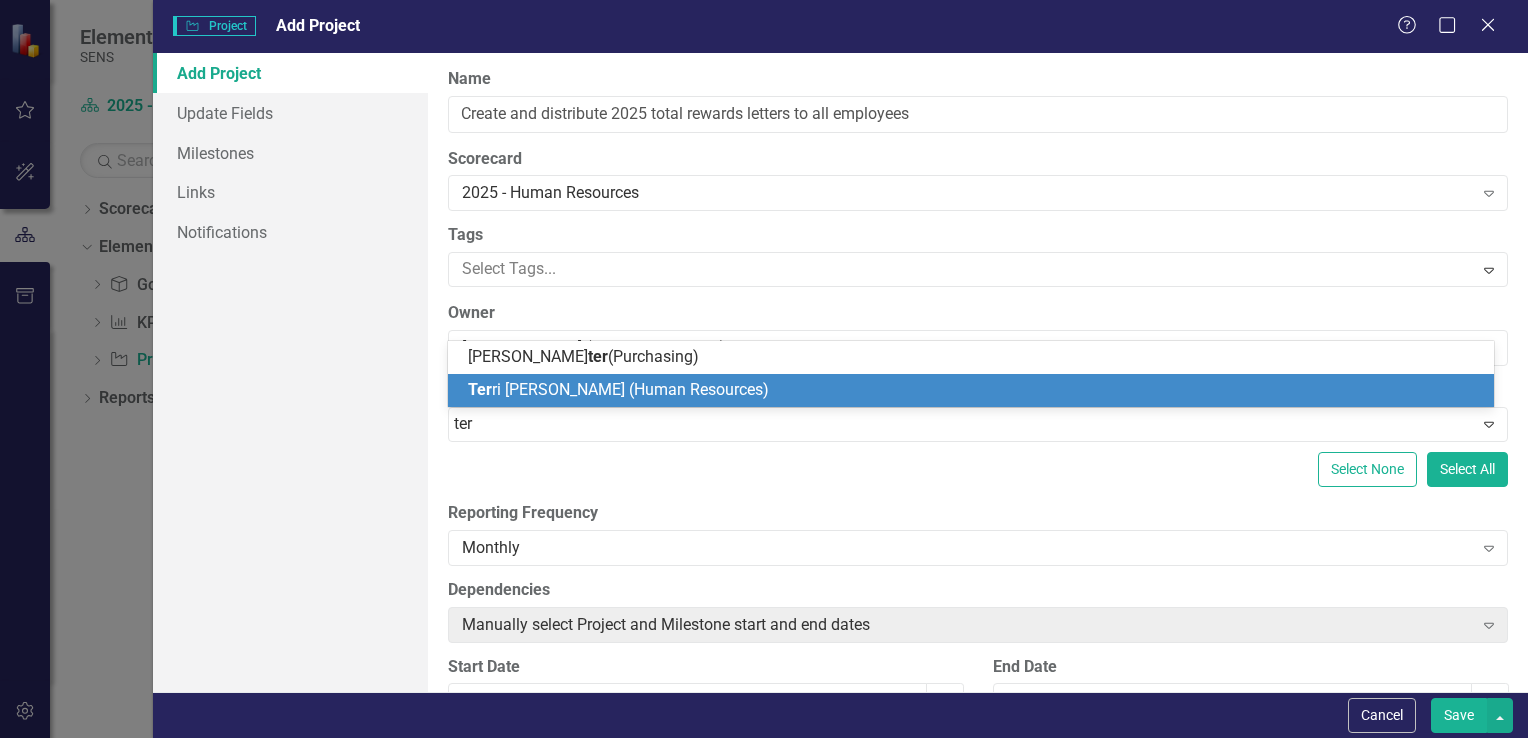 click on "Ter ri [PERSON_NAME] (Human Resources)" at bounding box center [618, 389] 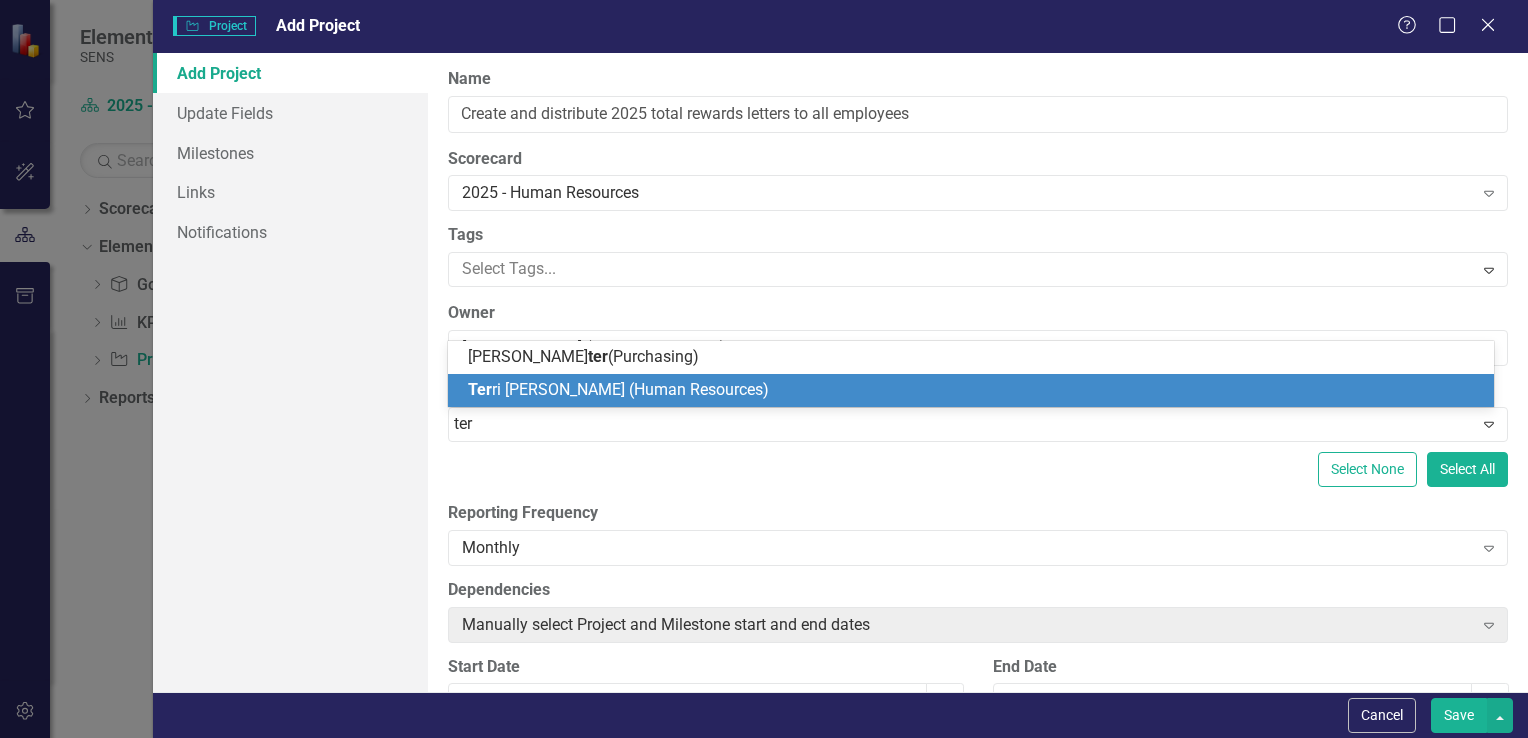 type 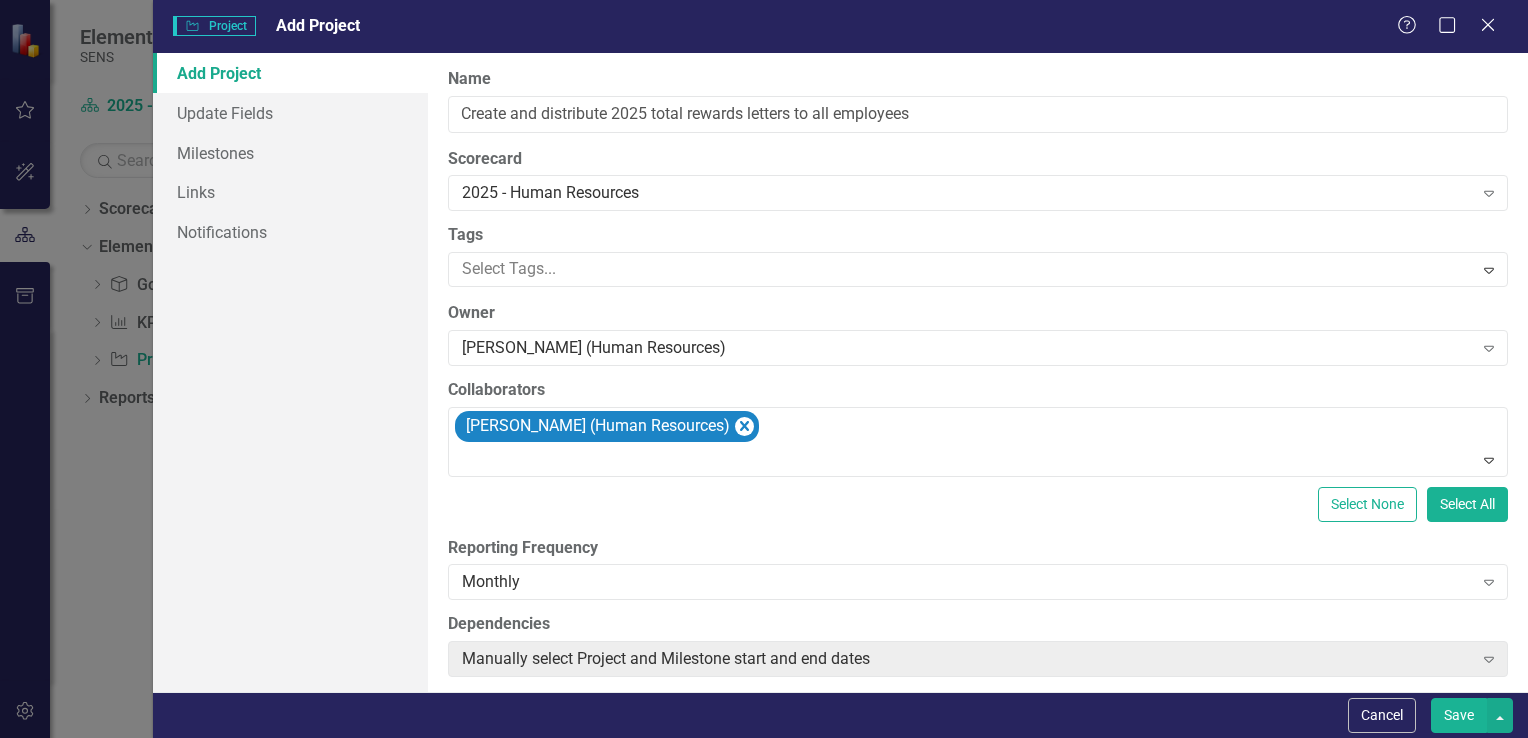 scroll, scrollTop: 560, scrollLeft: 0, axis: vertical 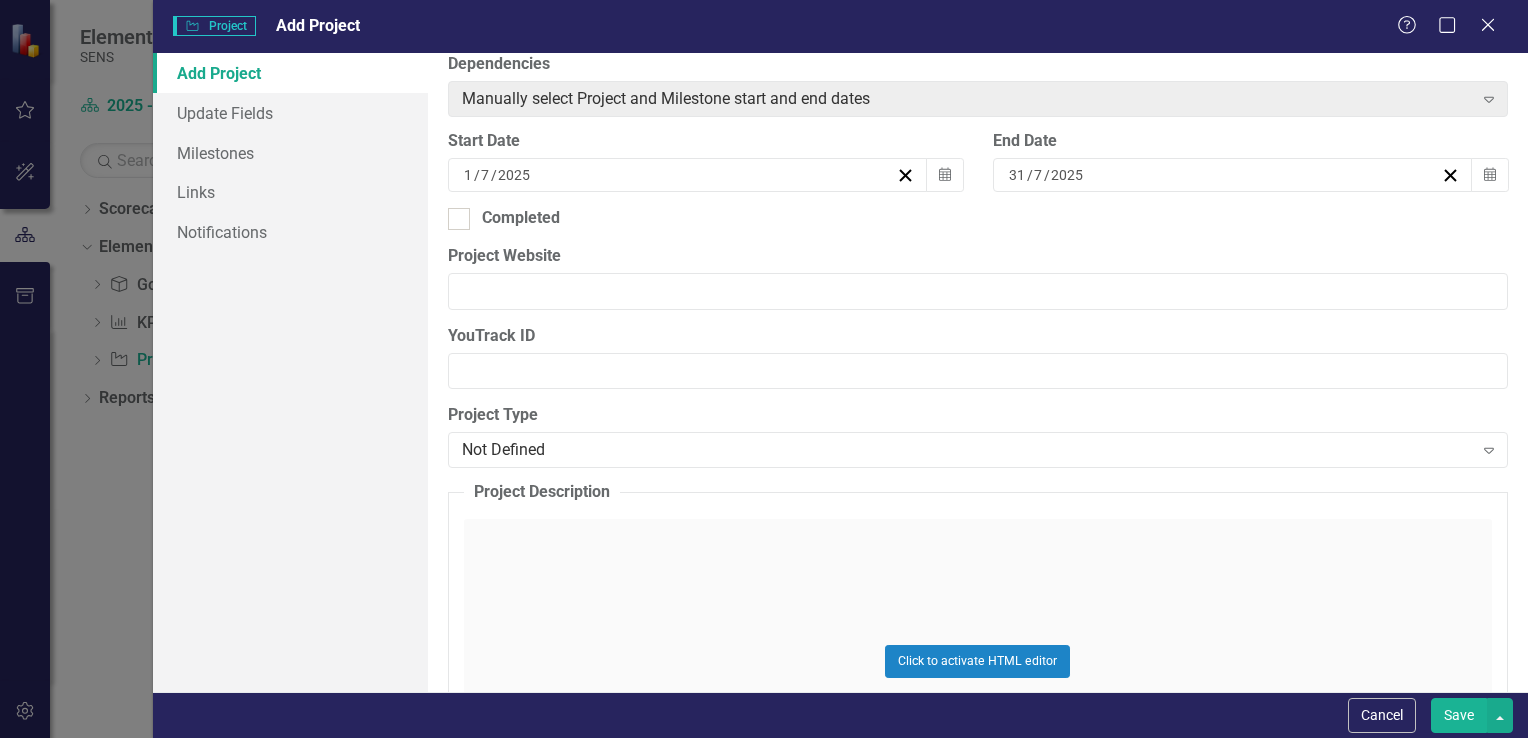click on "[DATE]" at bounding box center [678, 175] 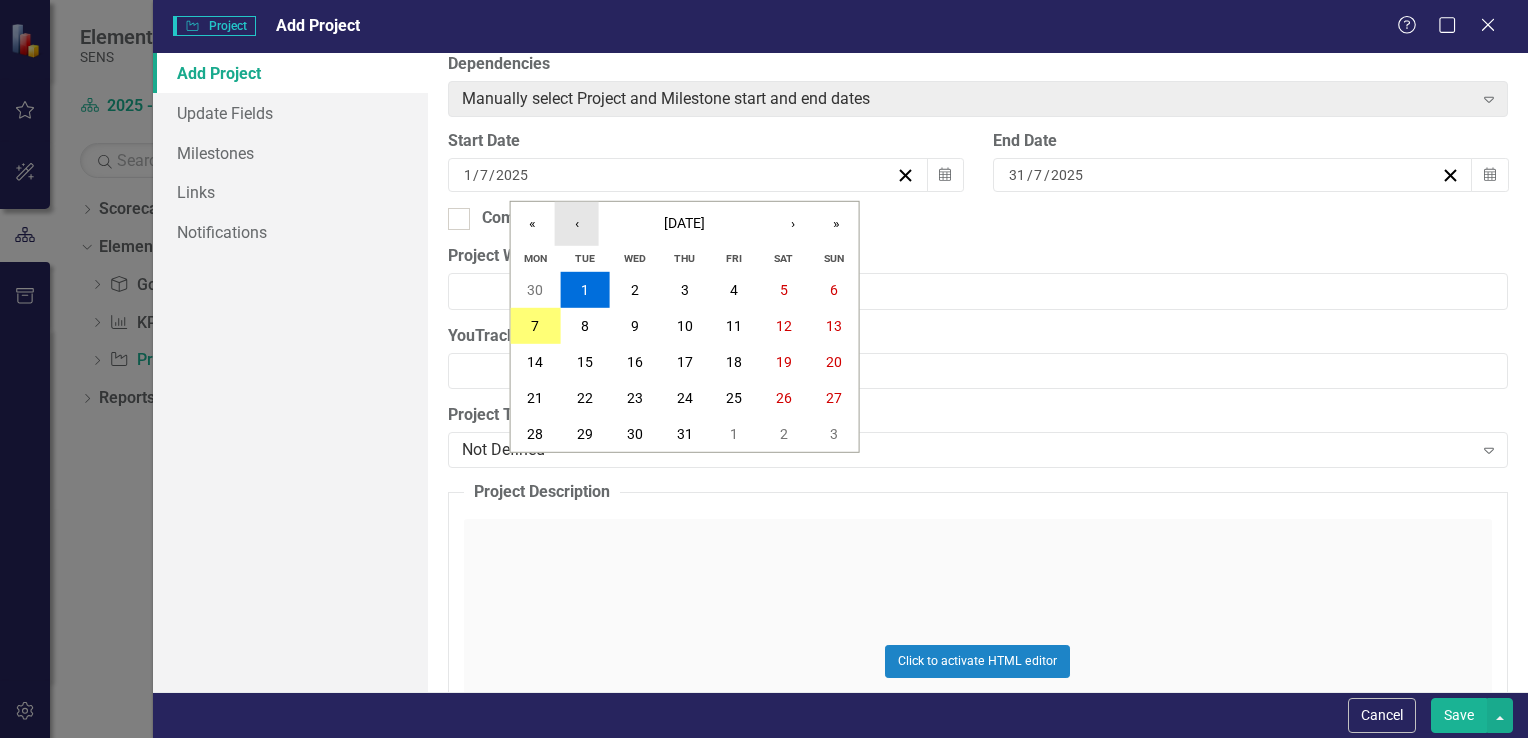 click on "‹" at bounding box center [577, 224] 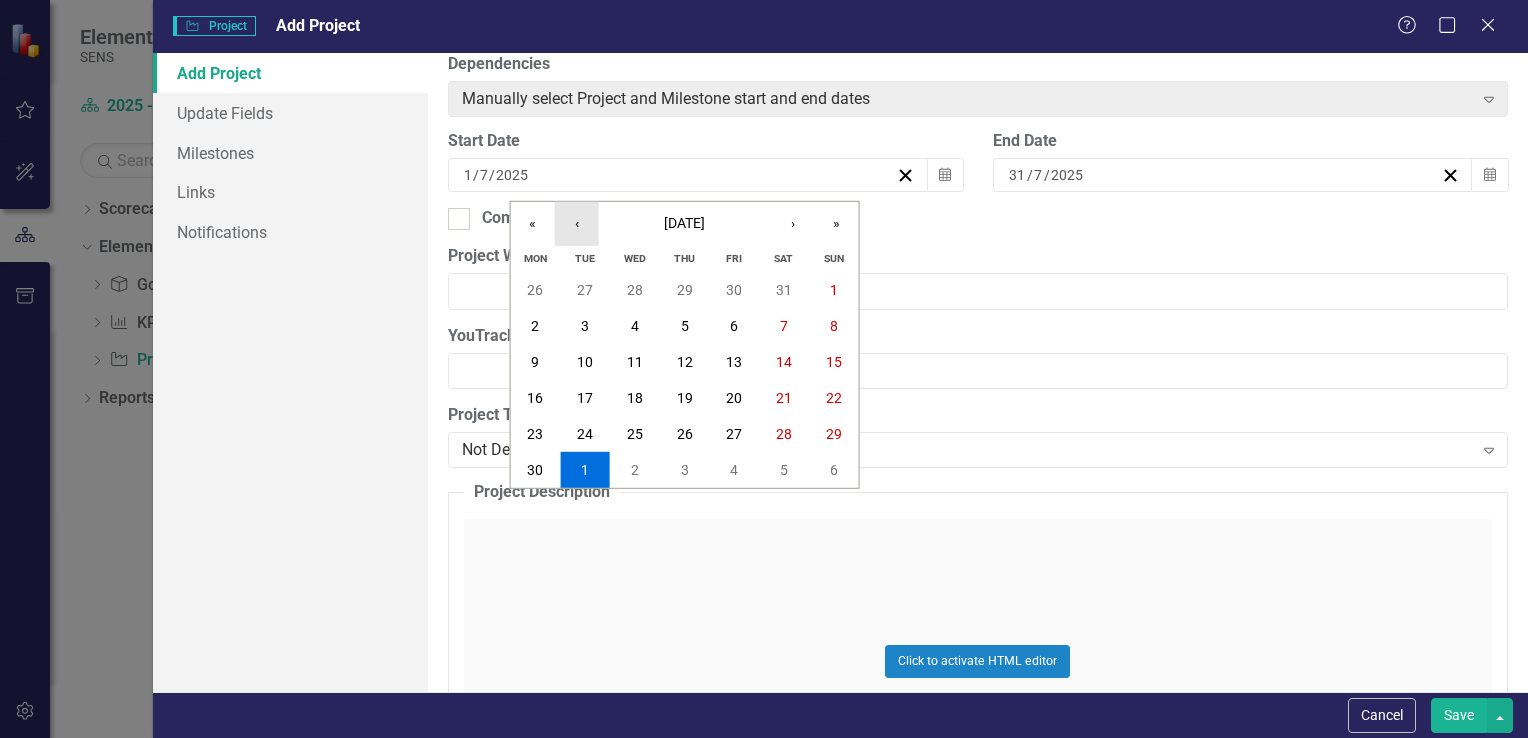 click on "‹" at bounding box center (577, 224) 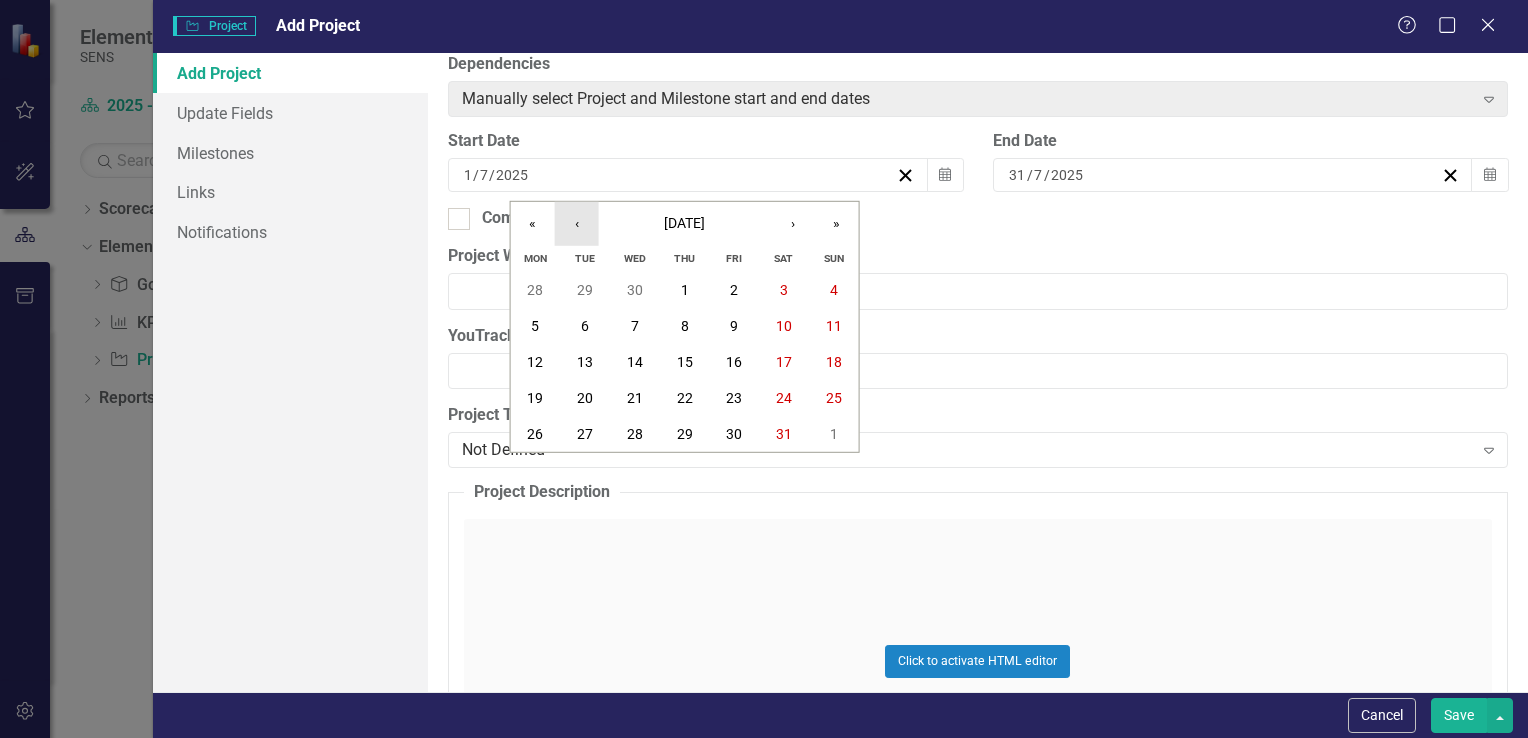 click on "‹" at bounding box center [577, 224] 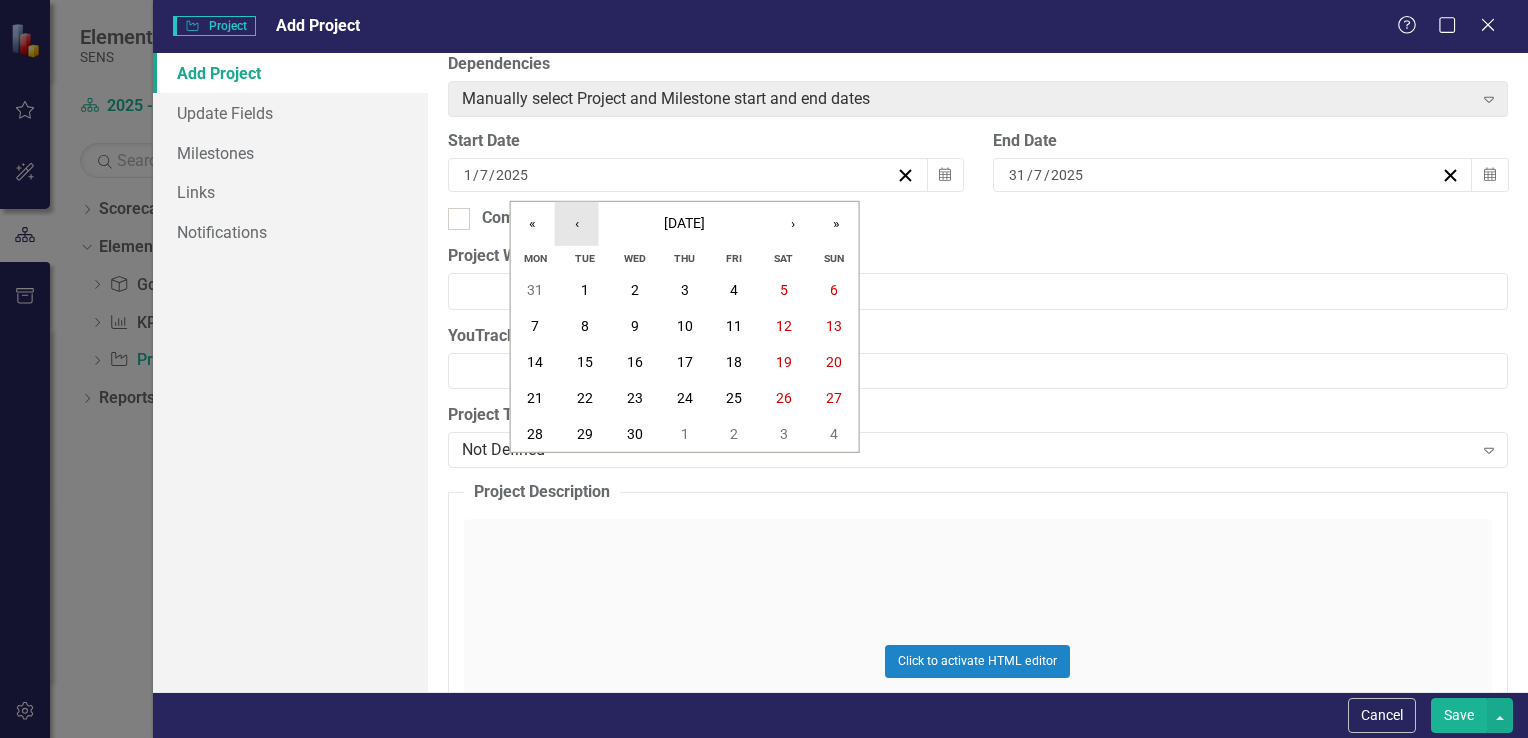 click on "‹" at bounding box center [577, 224] 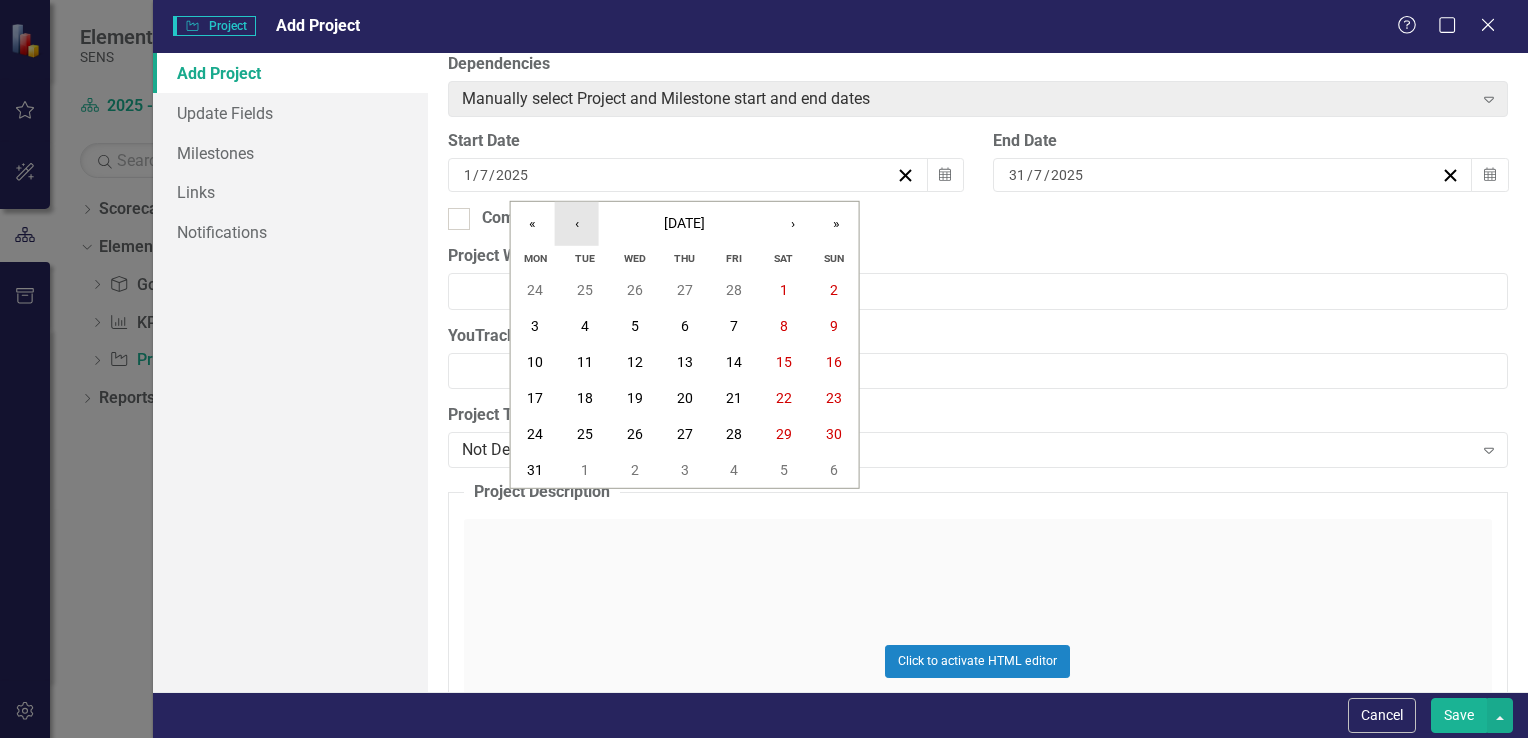 click on "‹" at bounding box center (577, 224) 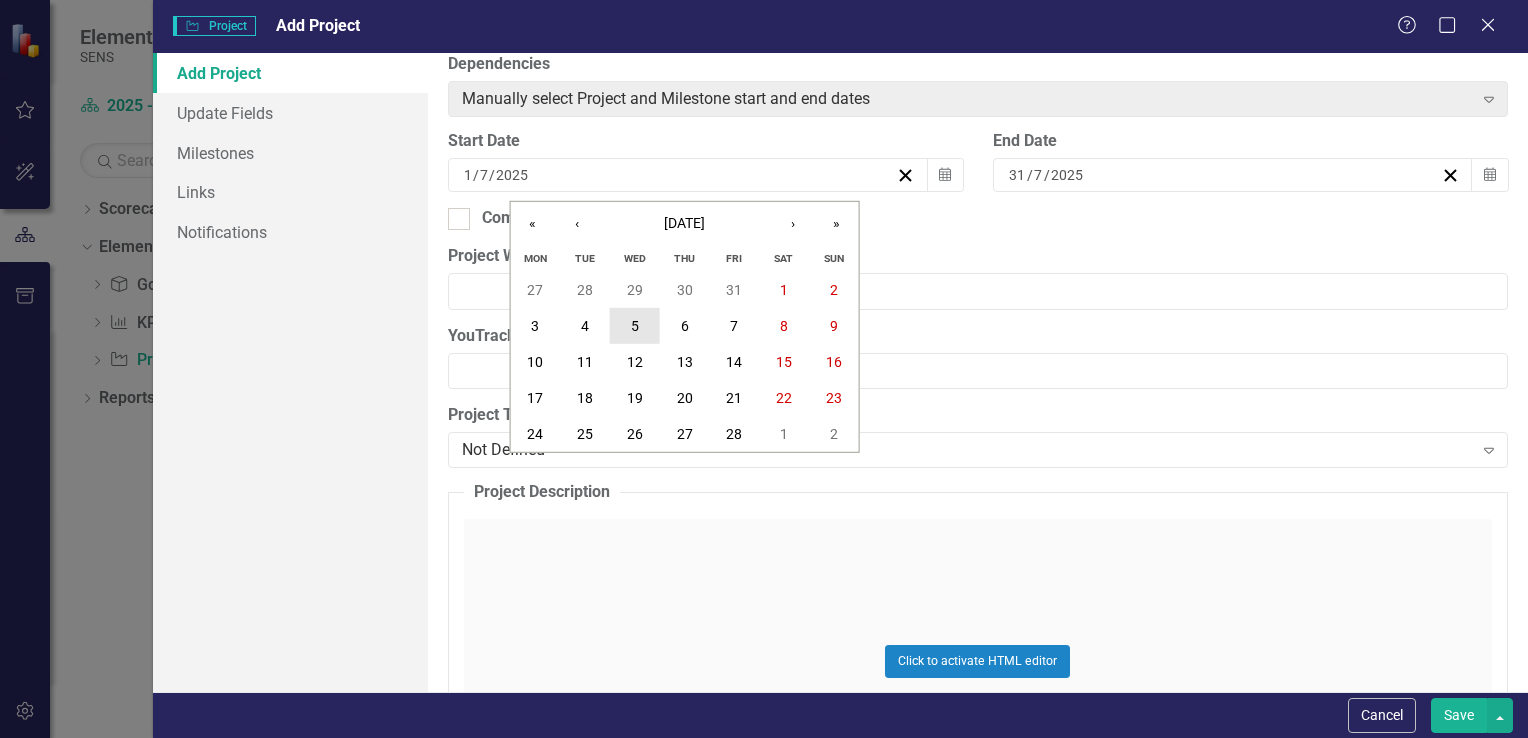 click on "5" at bounding box center (635, 326) 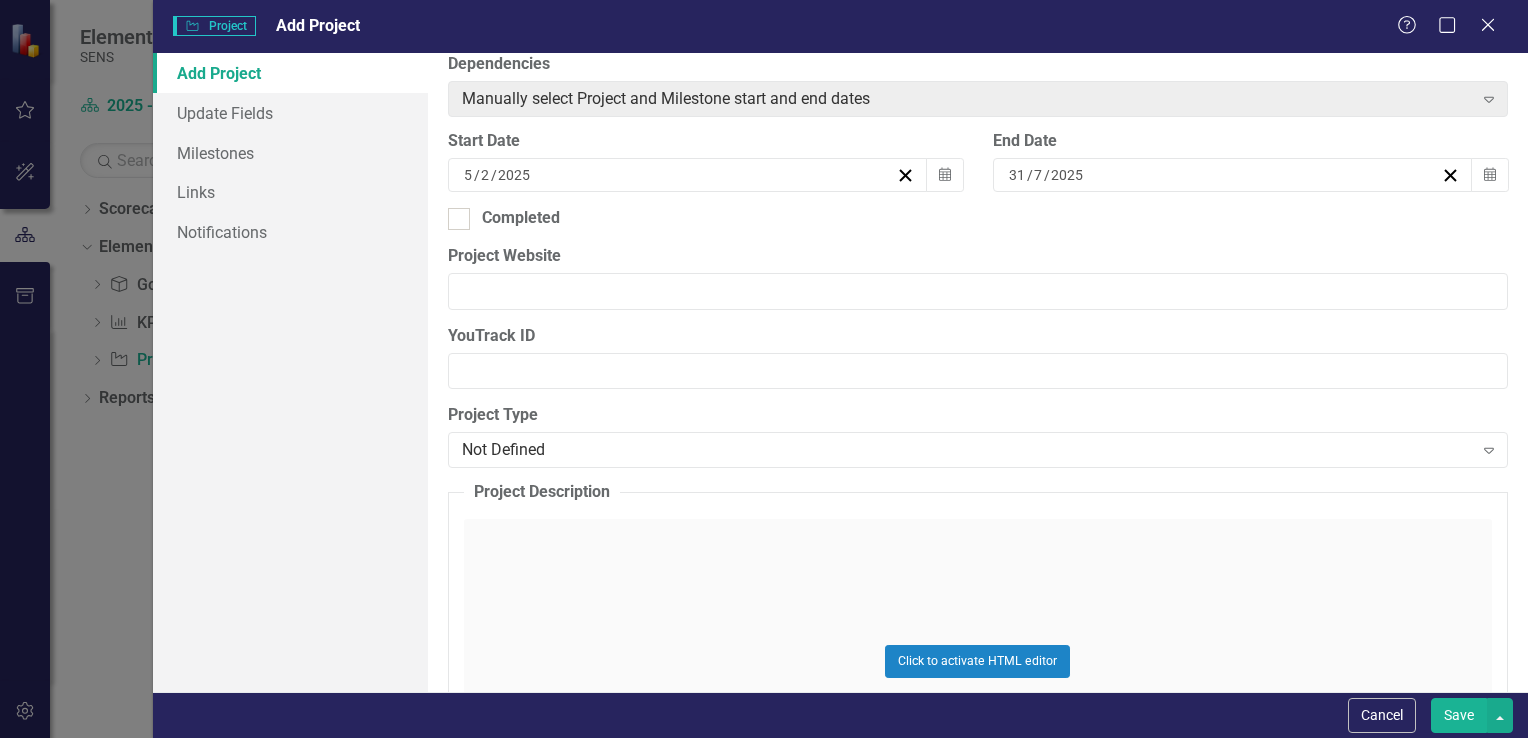 click on "/" at bounding box center (1030, 175) 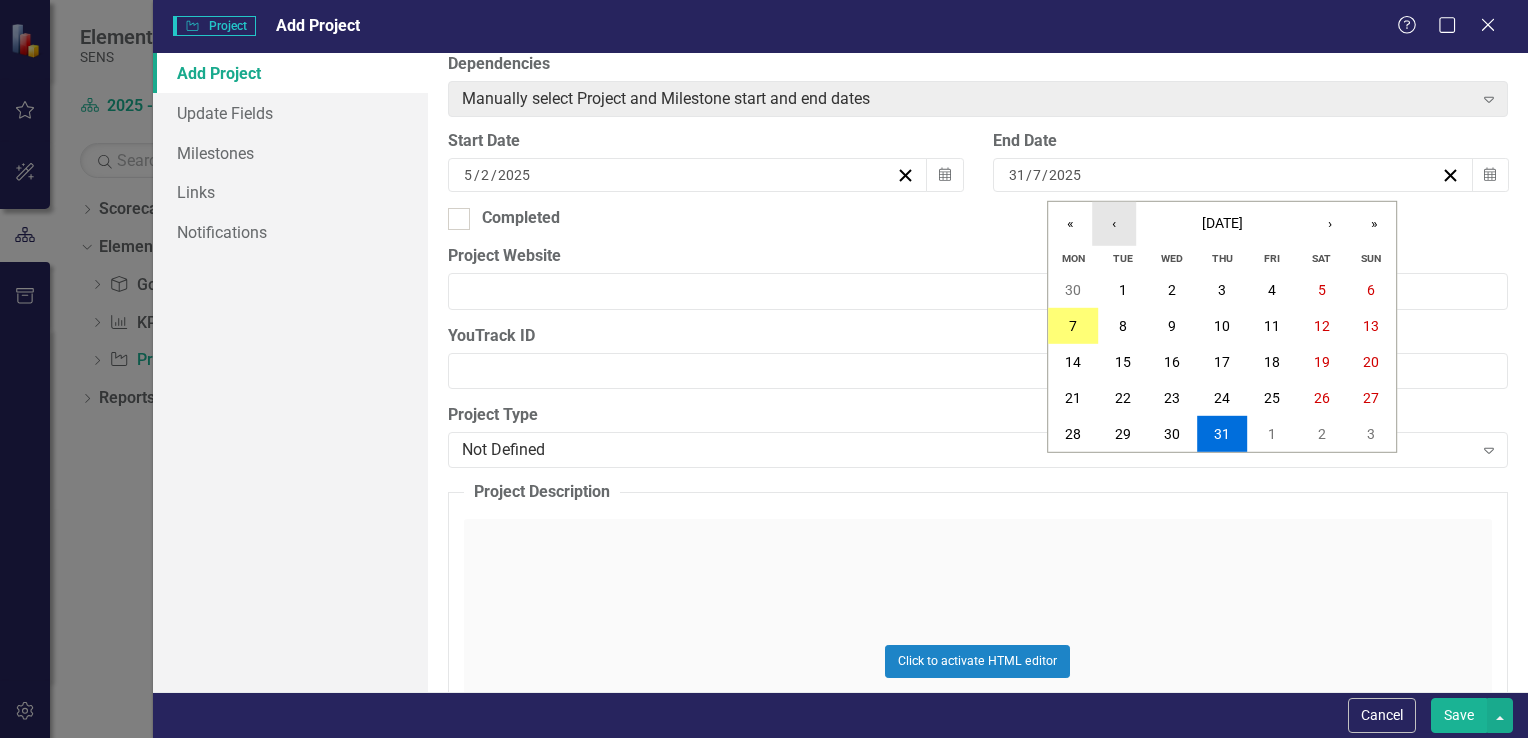 click on "‹" at bounding box center [1114, 224] 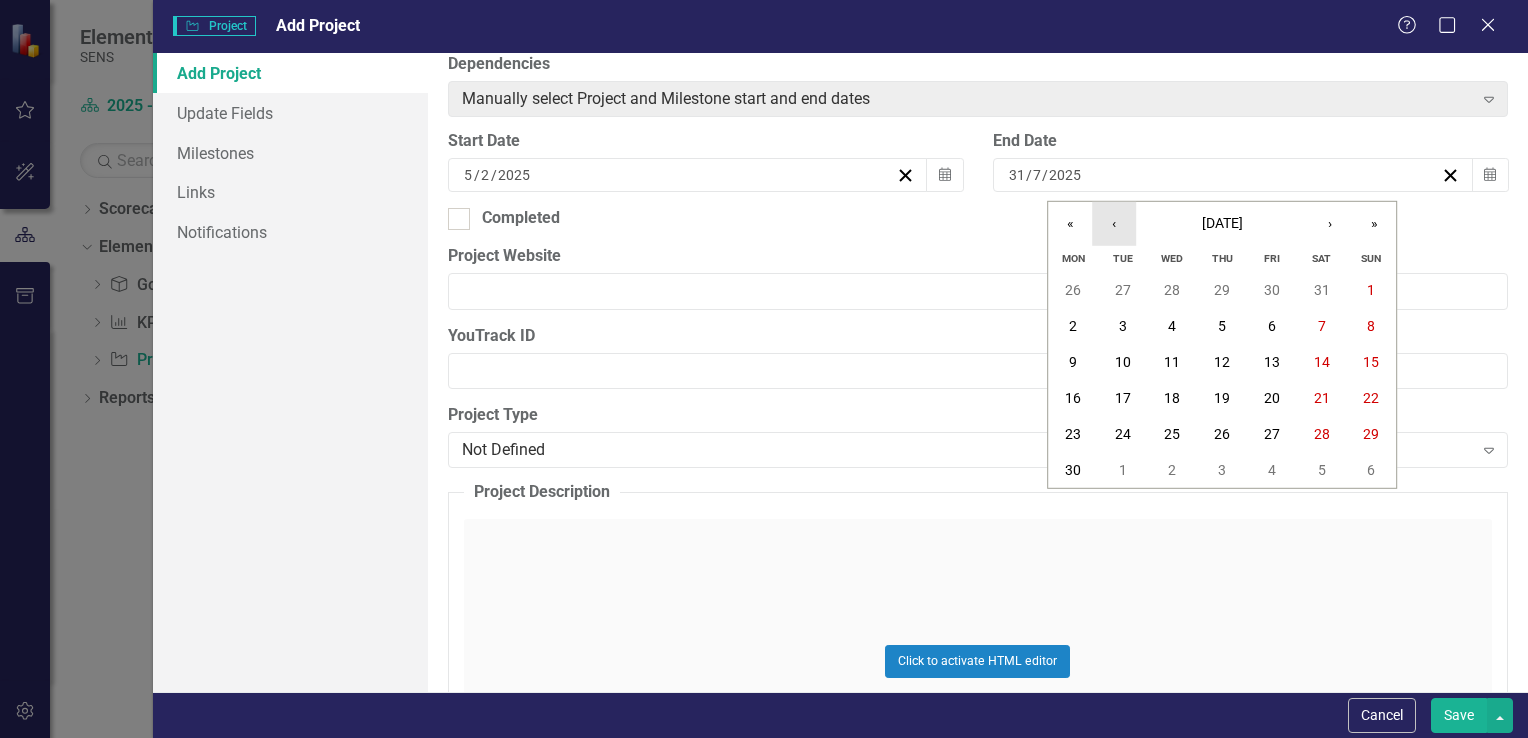 click on "‹" at bounding box center [1114, 224] 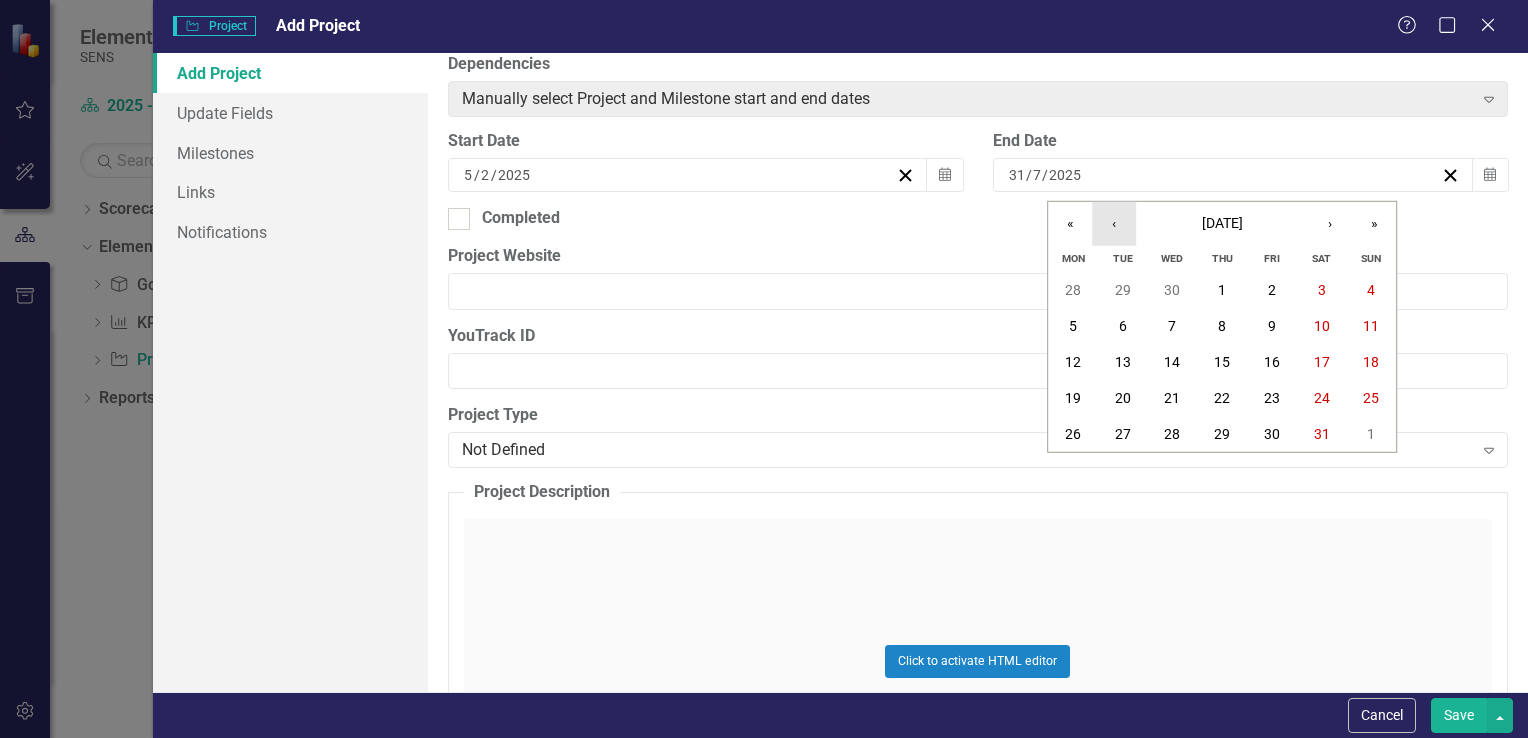 click on "‹" at bounding box center [1114, 224] 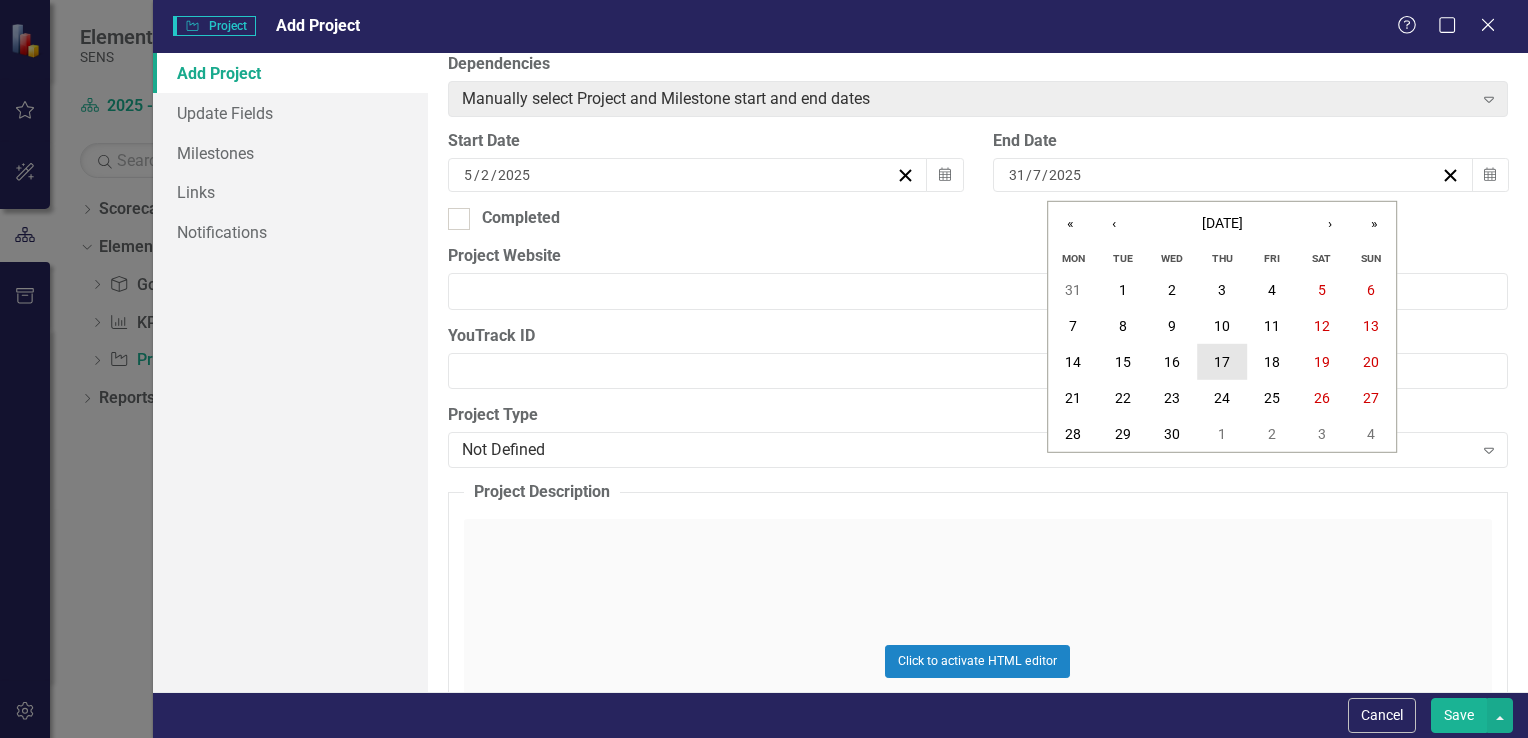 click on "17" at bounding box center (1222, 362) 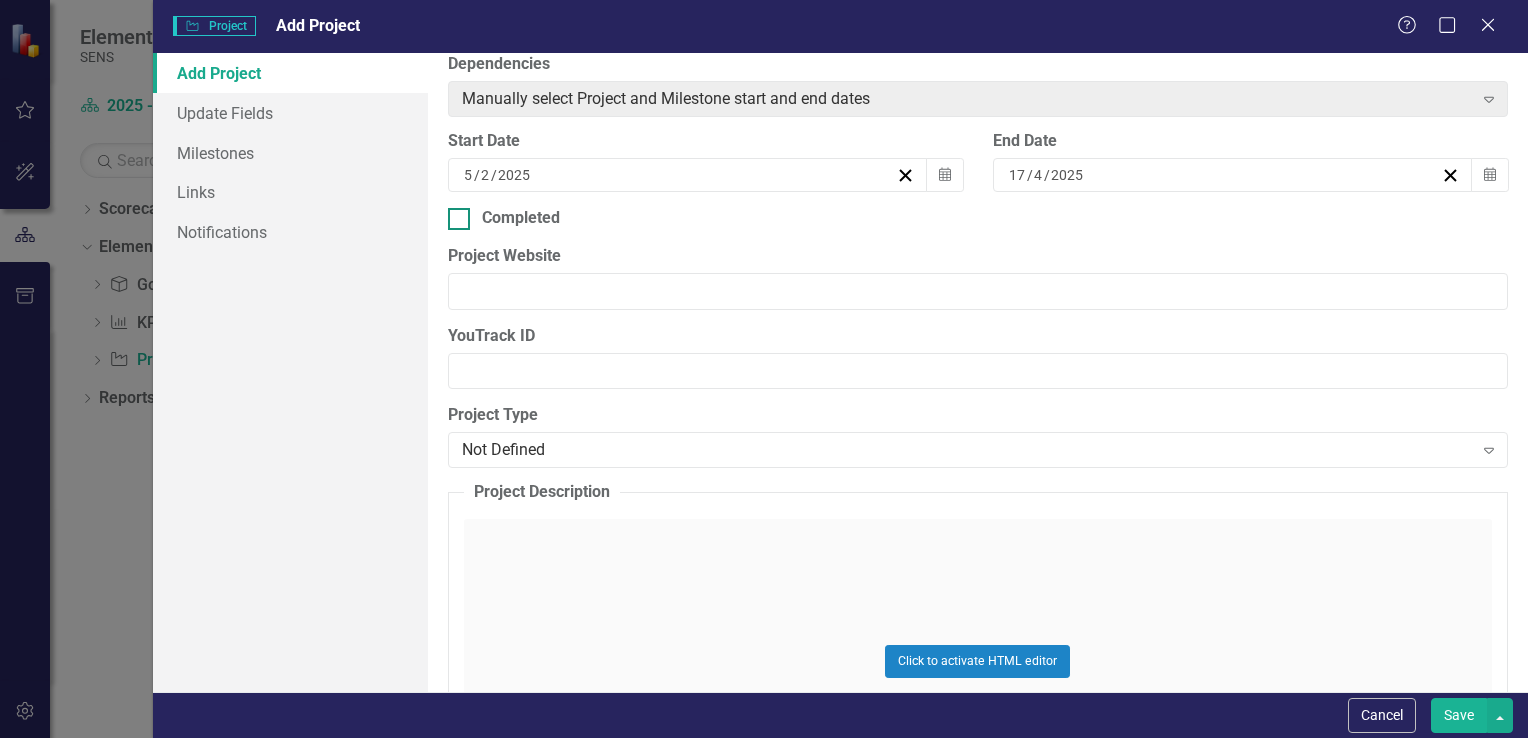 click on "Completed" at bounding box center [978, 218] 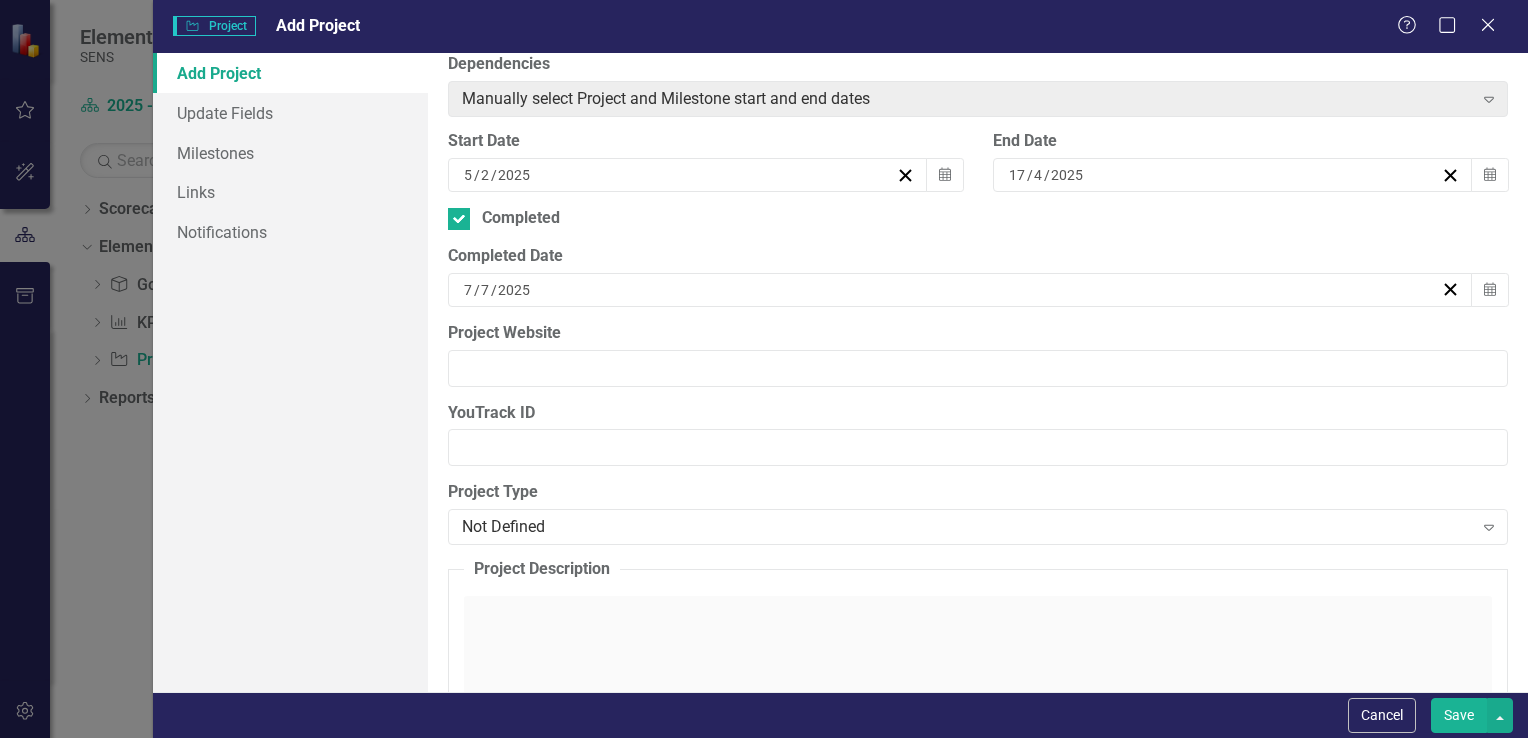 click on "[DATE]" at bounding box center [951, 290] 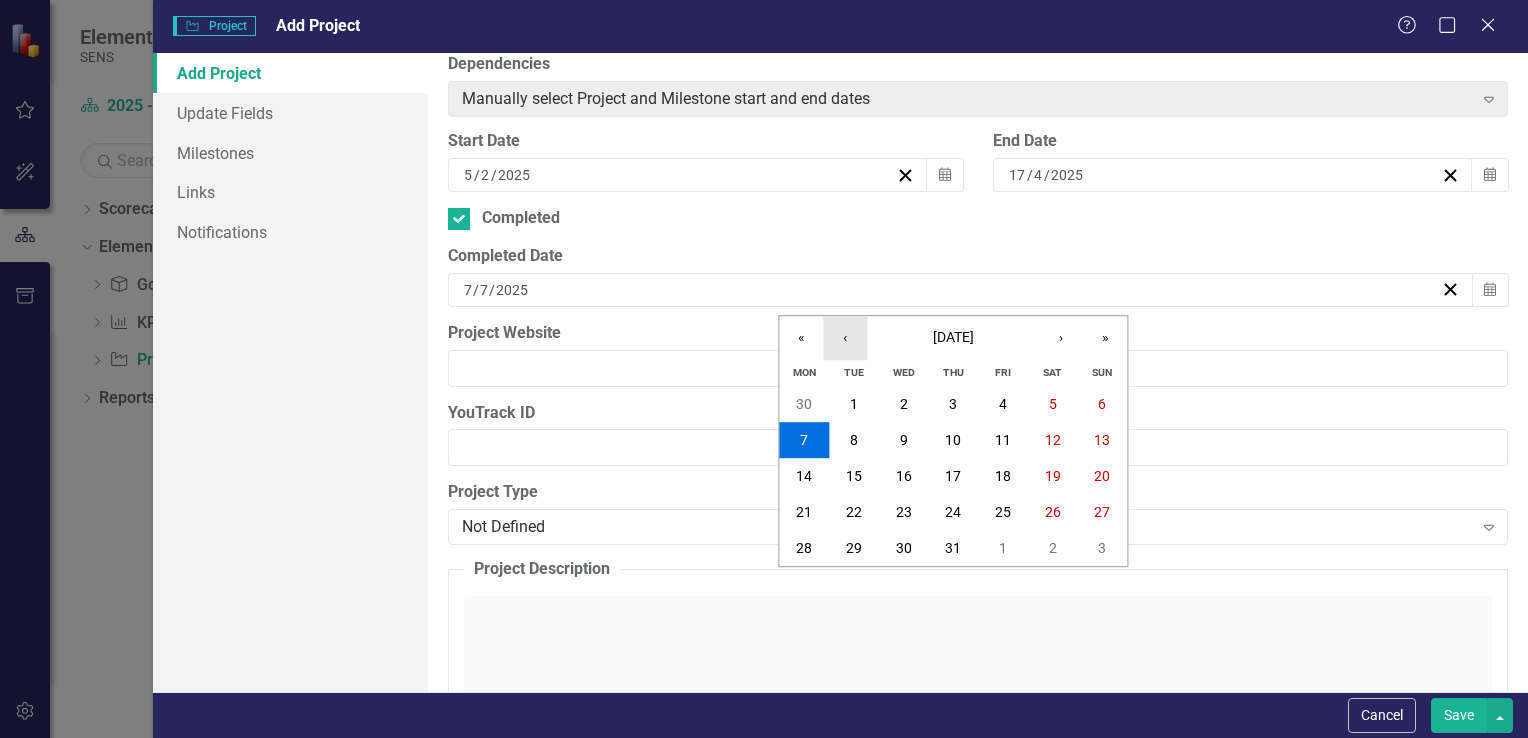 click on "‹" at bounding box center (845, 338) 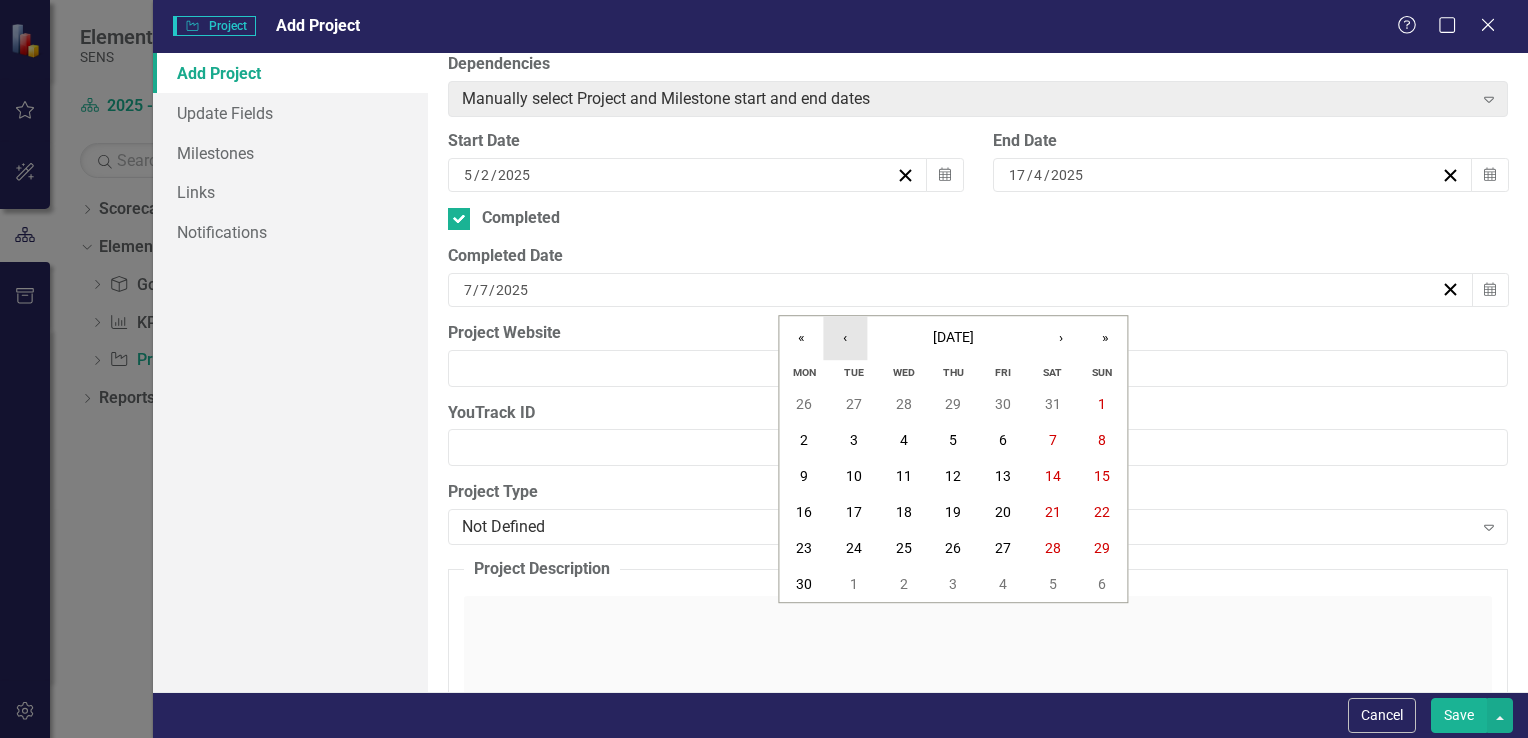 click on "‹" at bounding box center (845, 338) 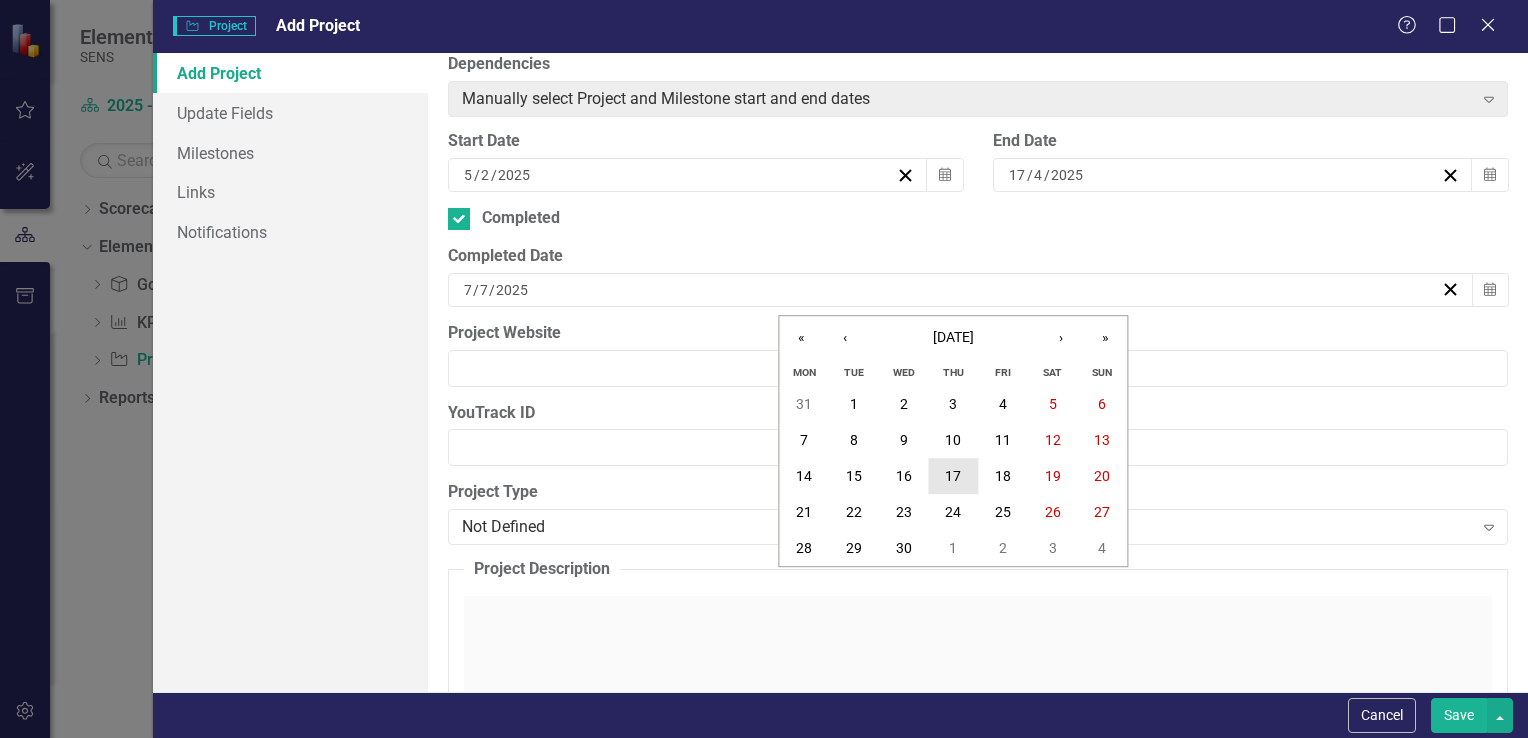 click on "17" at bounding box center [953, 476] 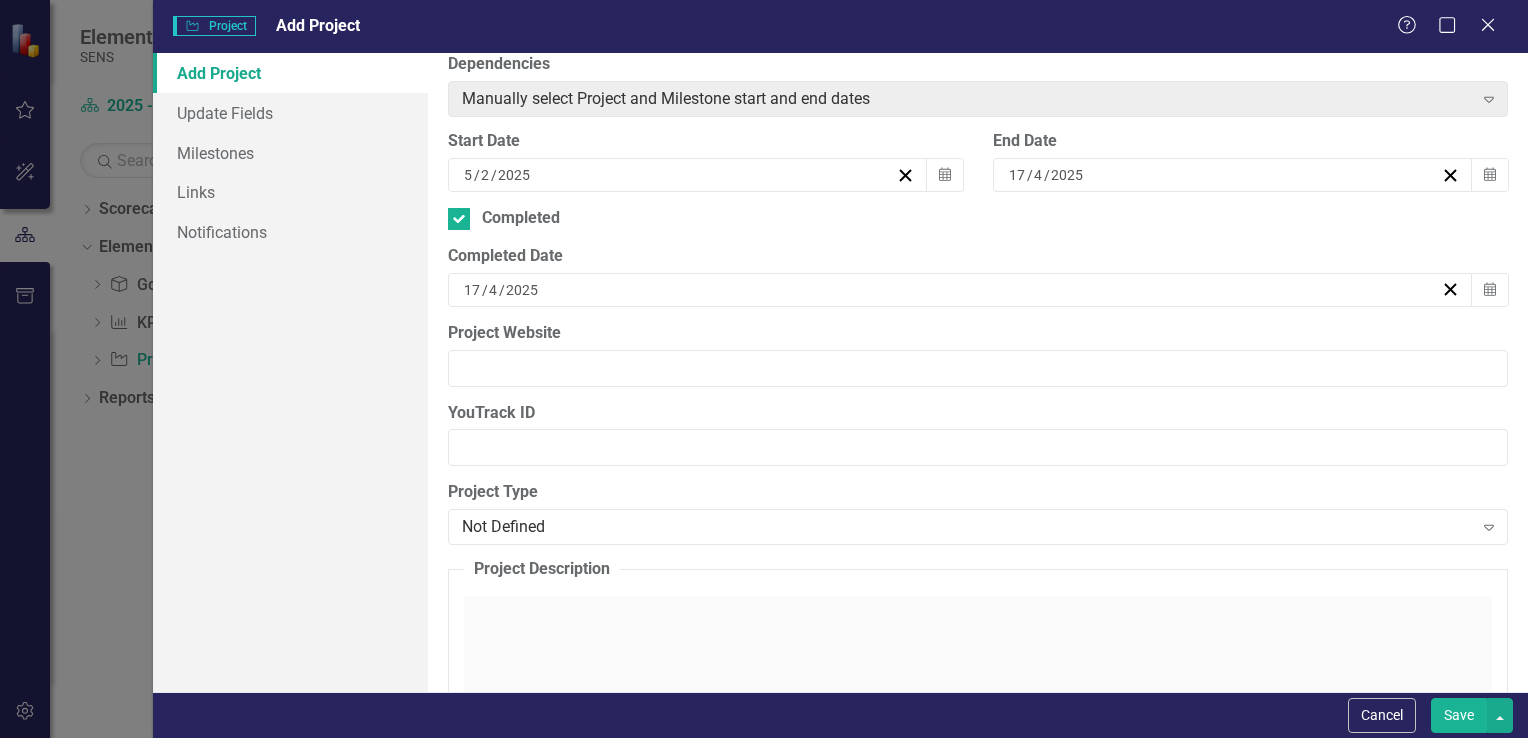 click on "Save" at bounding box center (1459, 715) 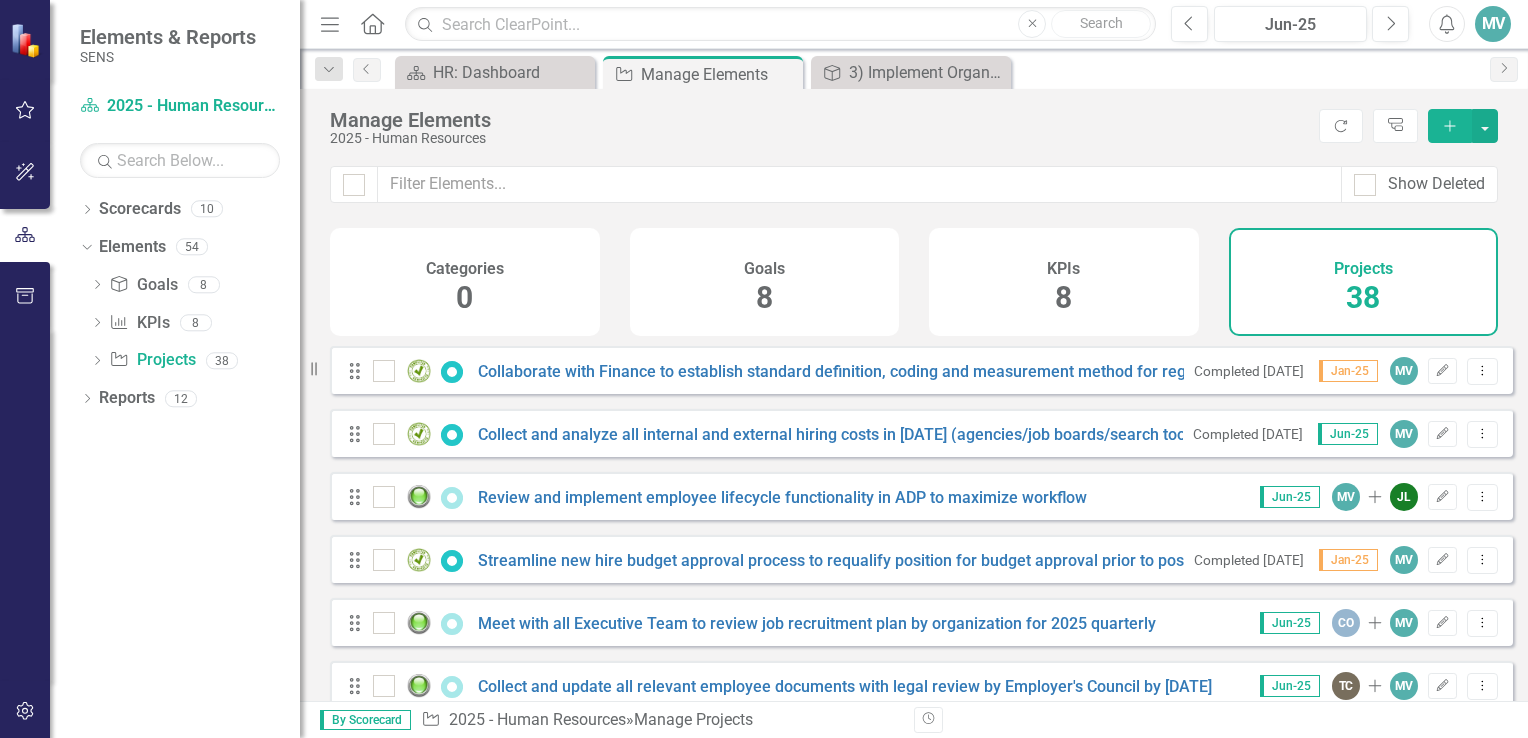 click on "Add" 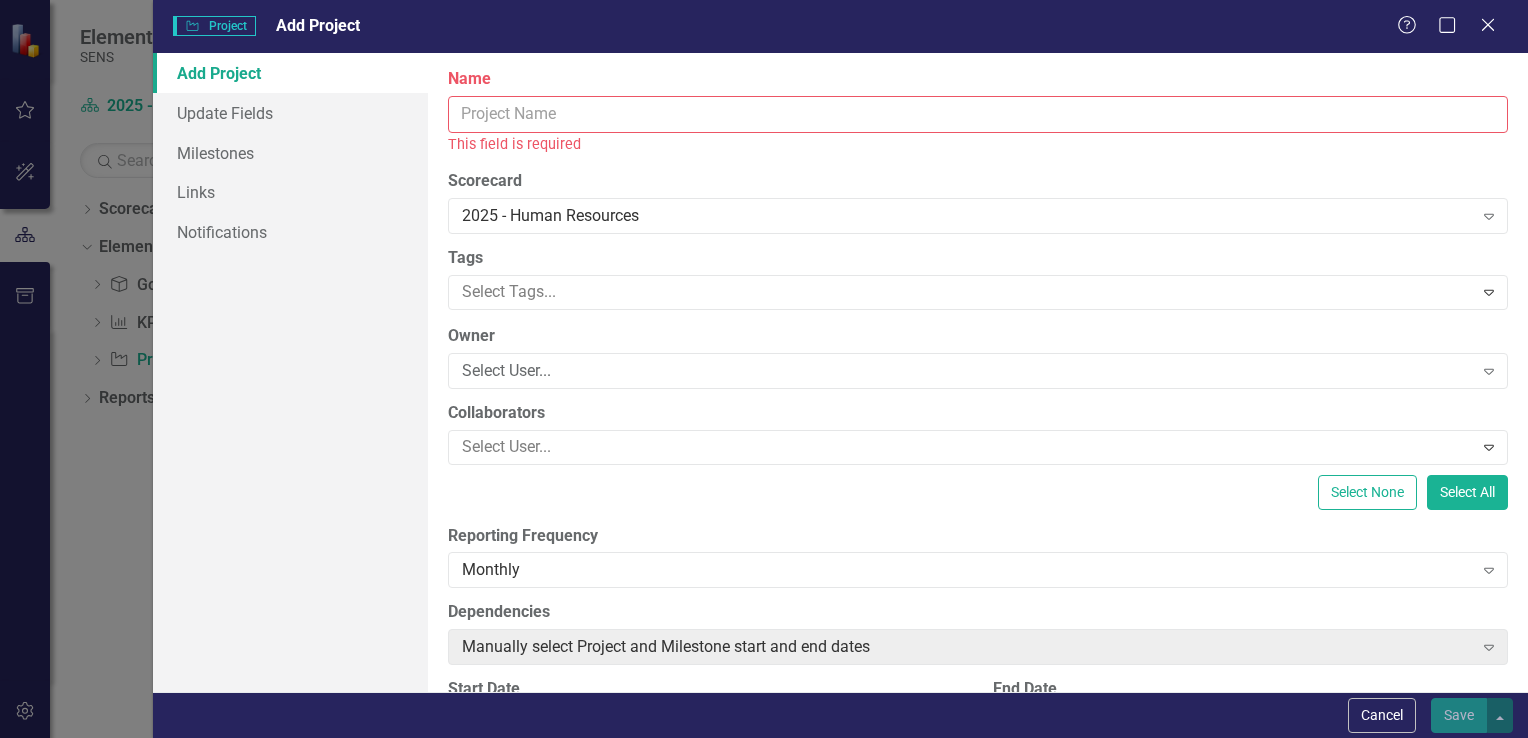 click on "Name" at bounding box center [978, 114] 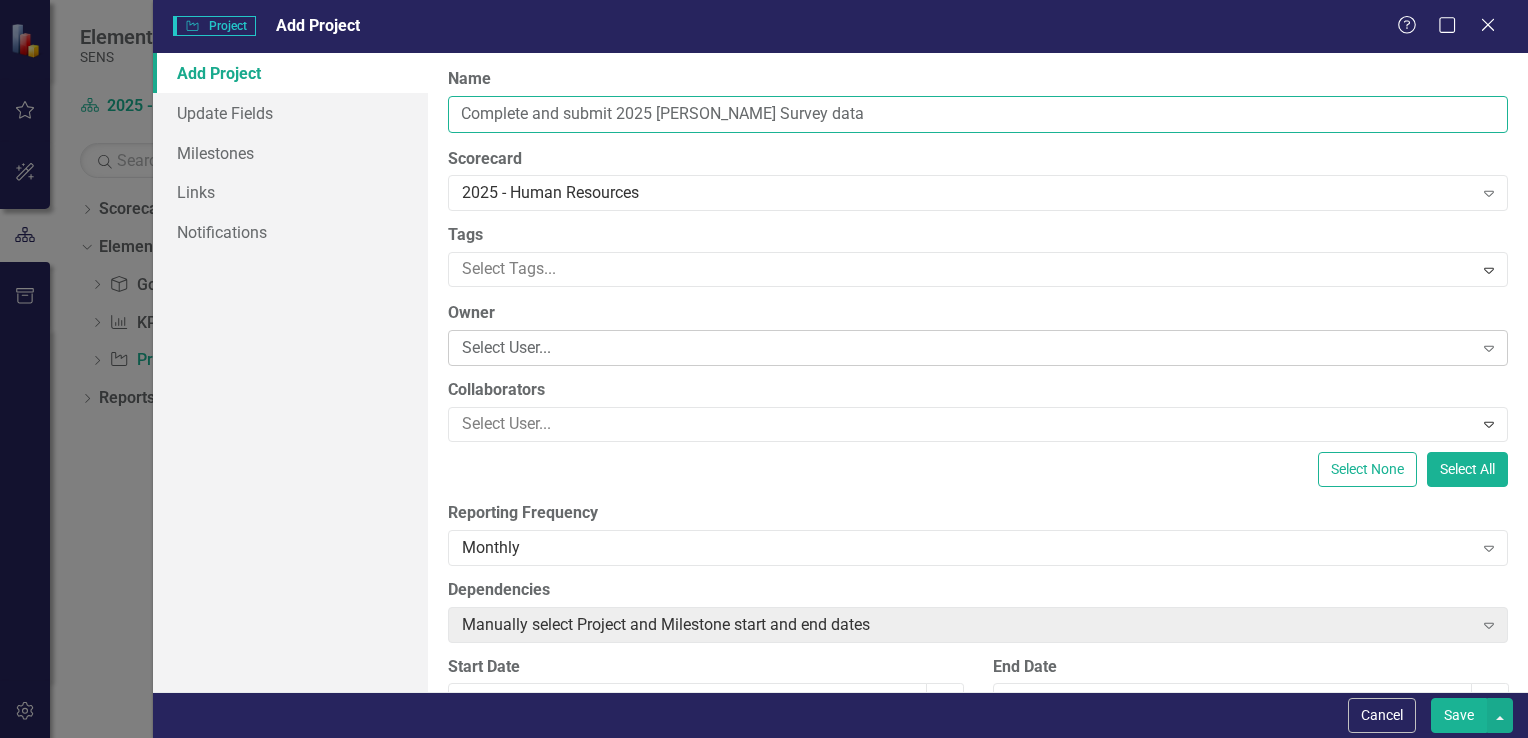 type on "Complete and submit 2025 [PERSON_NAME] Survey data" 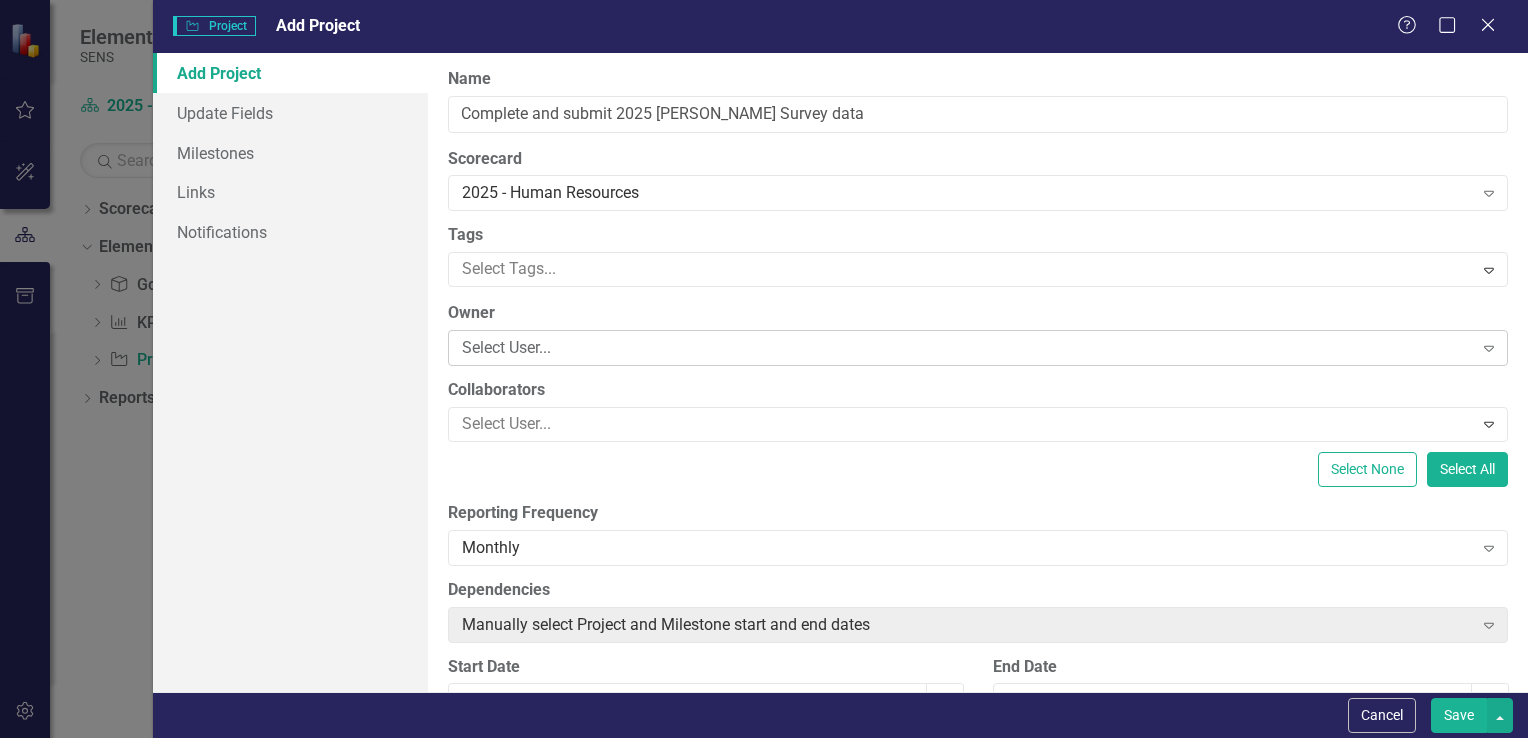 click on "Select User..." at bounding box center [967, 348] 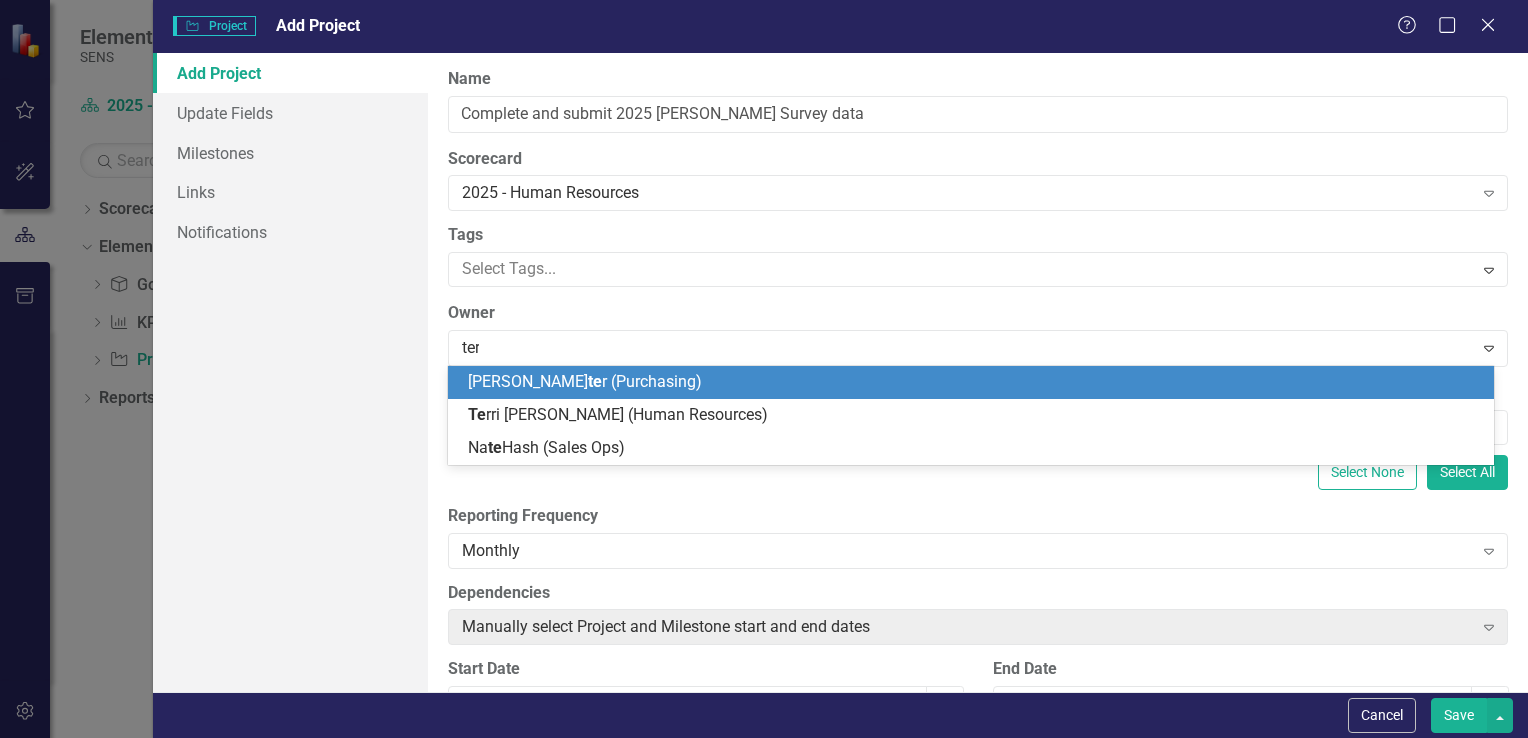 type on "terr" 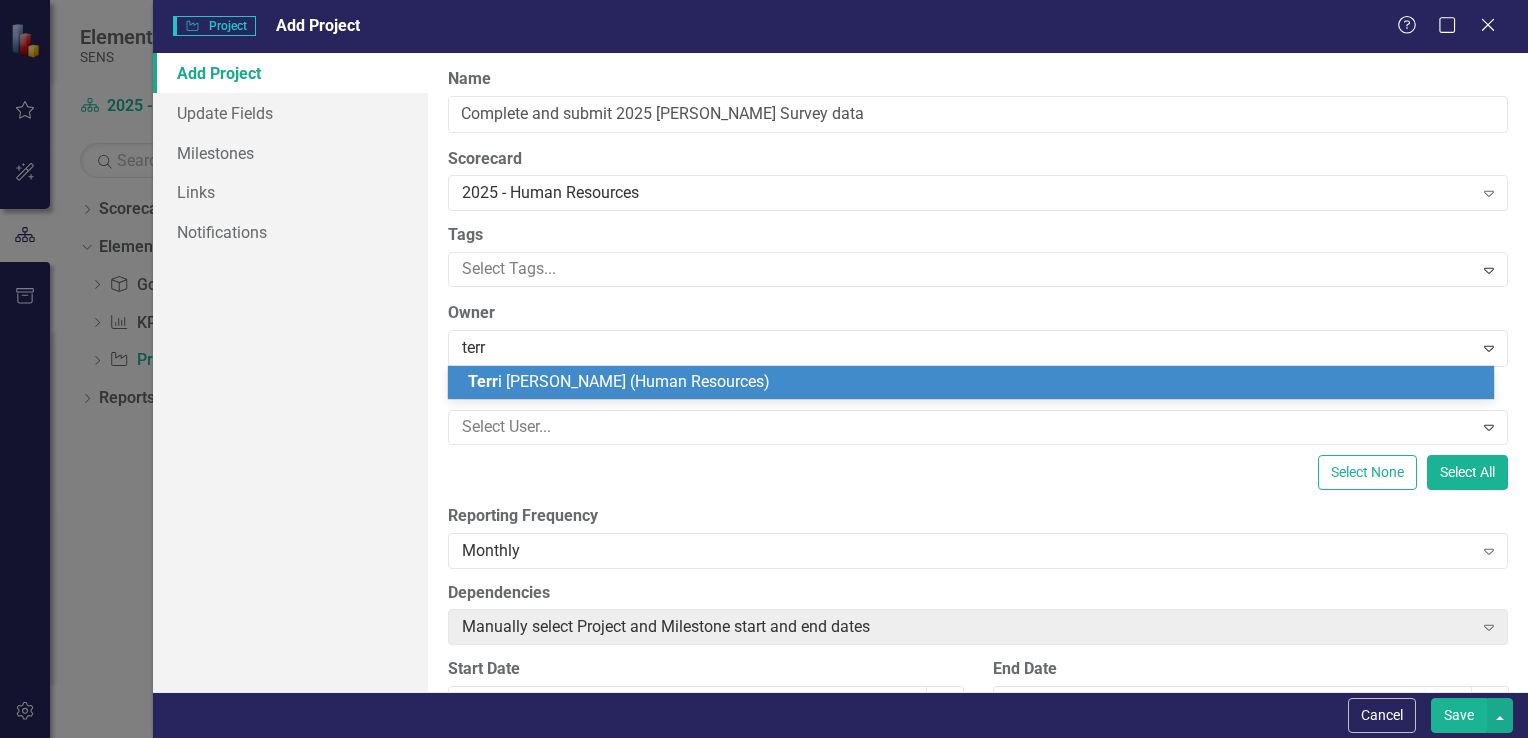 click on "Terr i [PERSON_NAME] (Human Resources)" at bounding box center [619, 381] 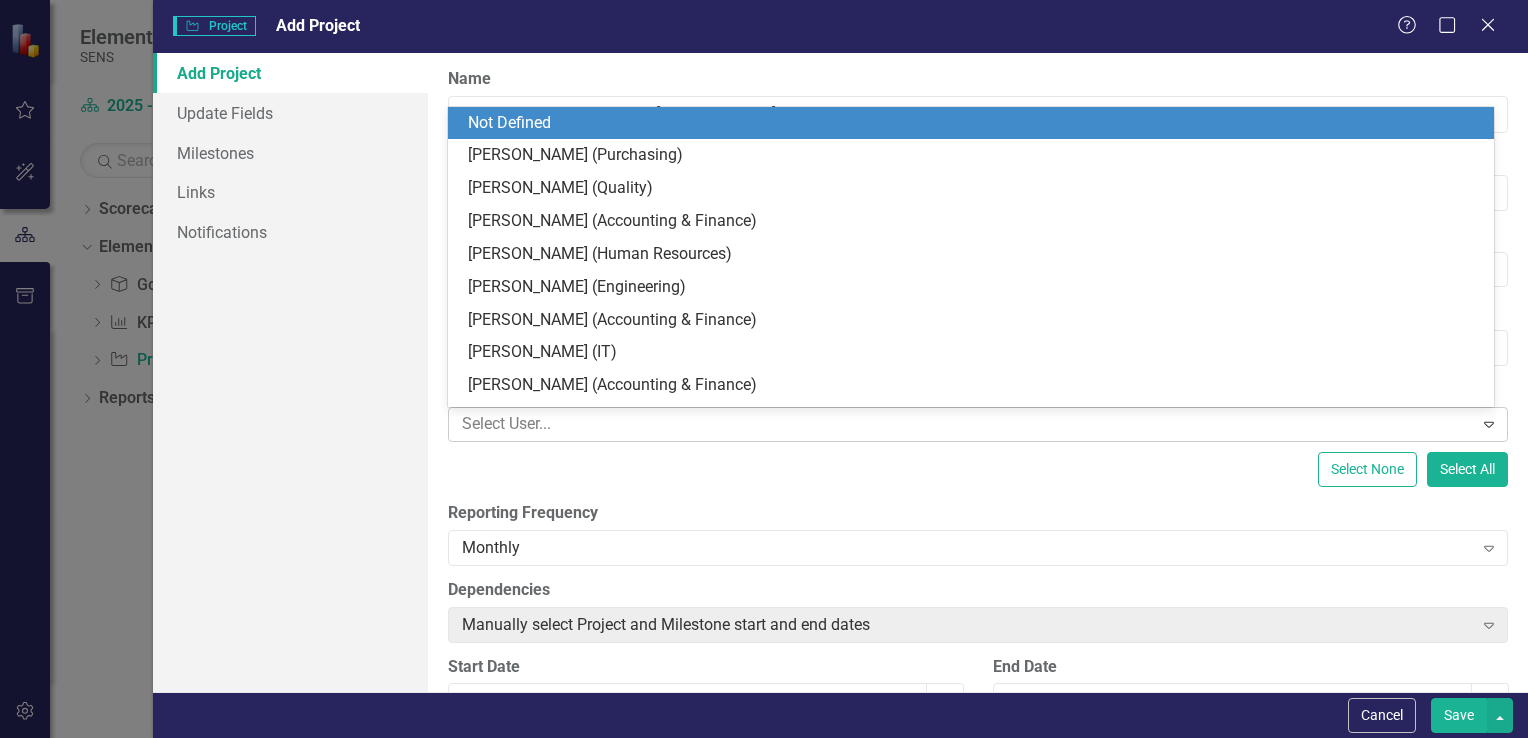 click at bounding box center (963, 424) 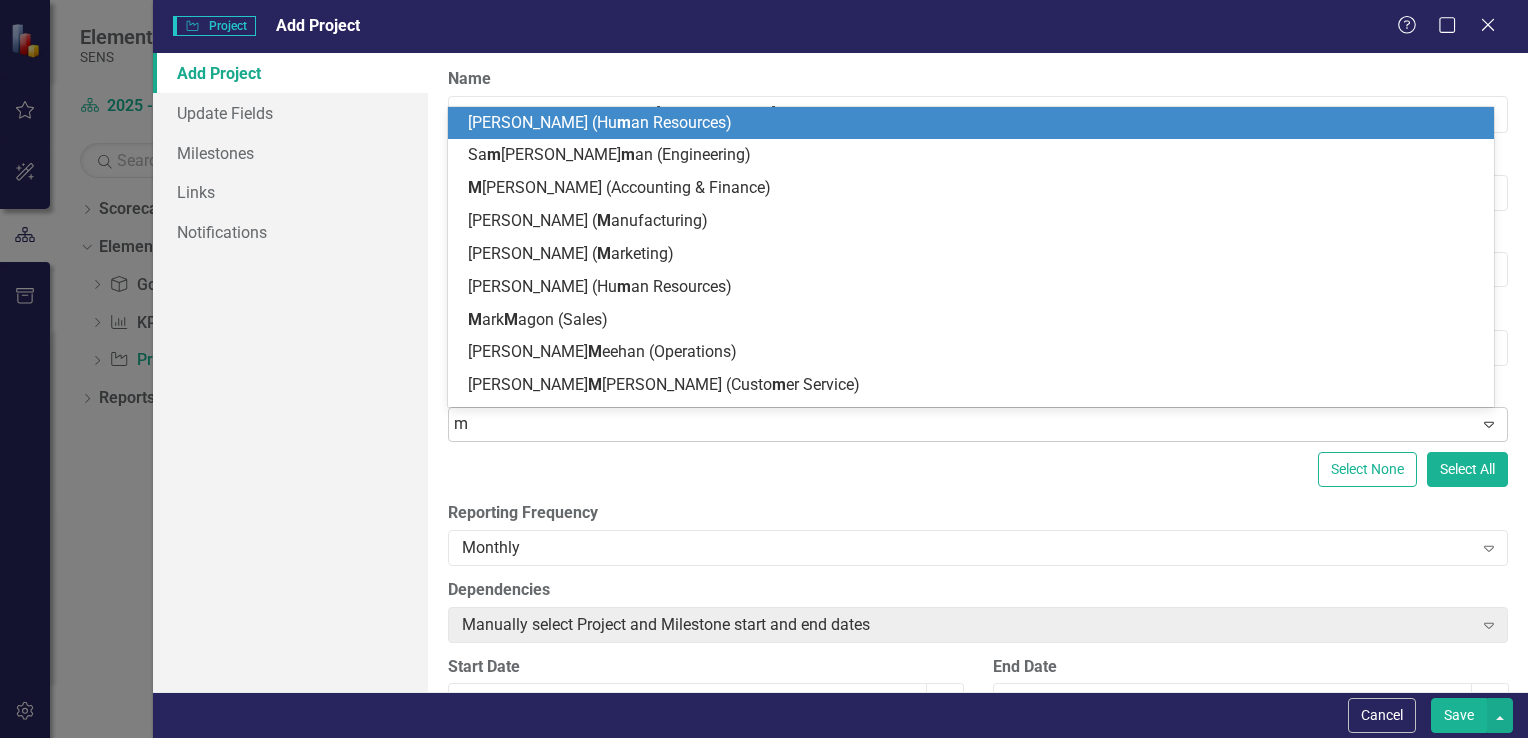 type on "mi" 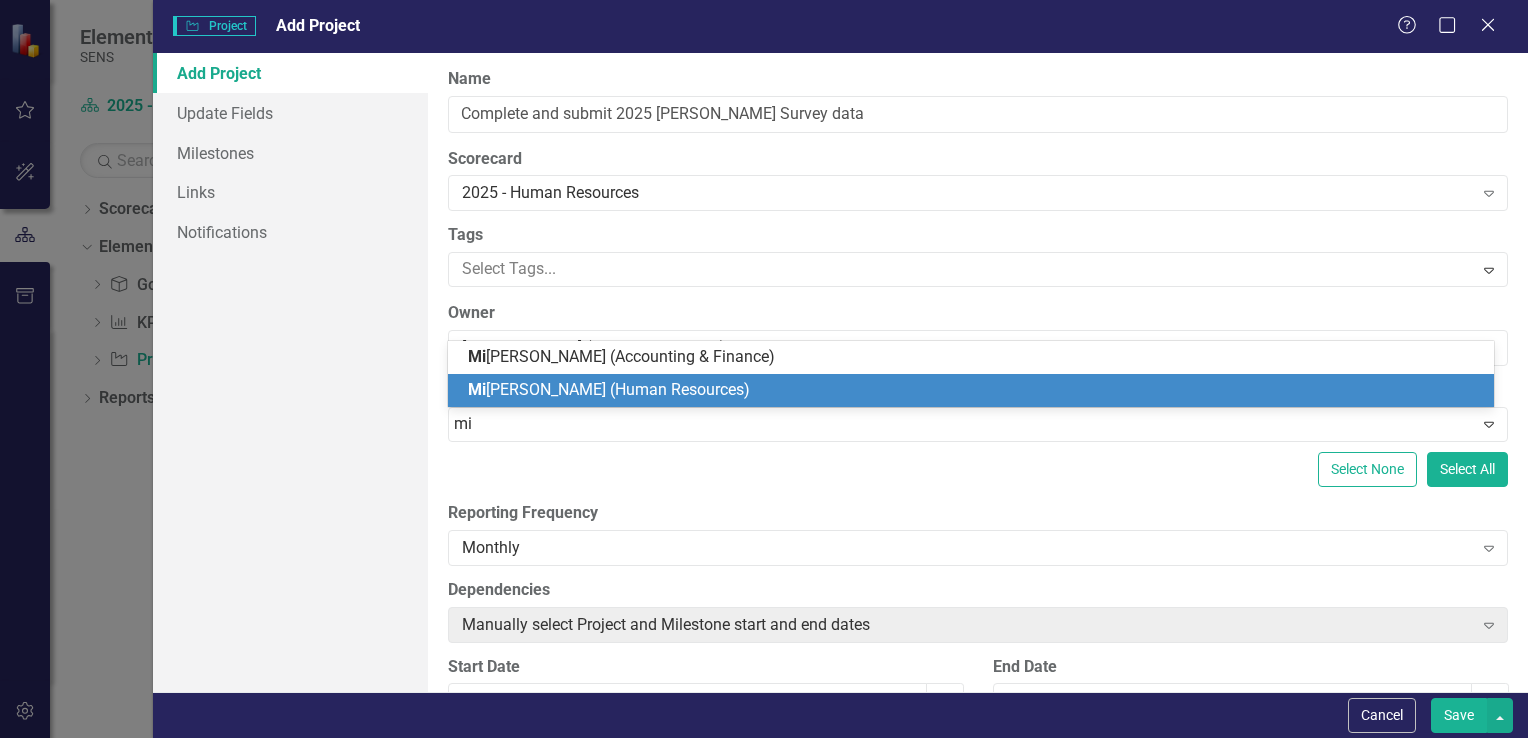 click on "Mi [PERSON_NAME] (Human Resources)" at bounding box center (609, 389) 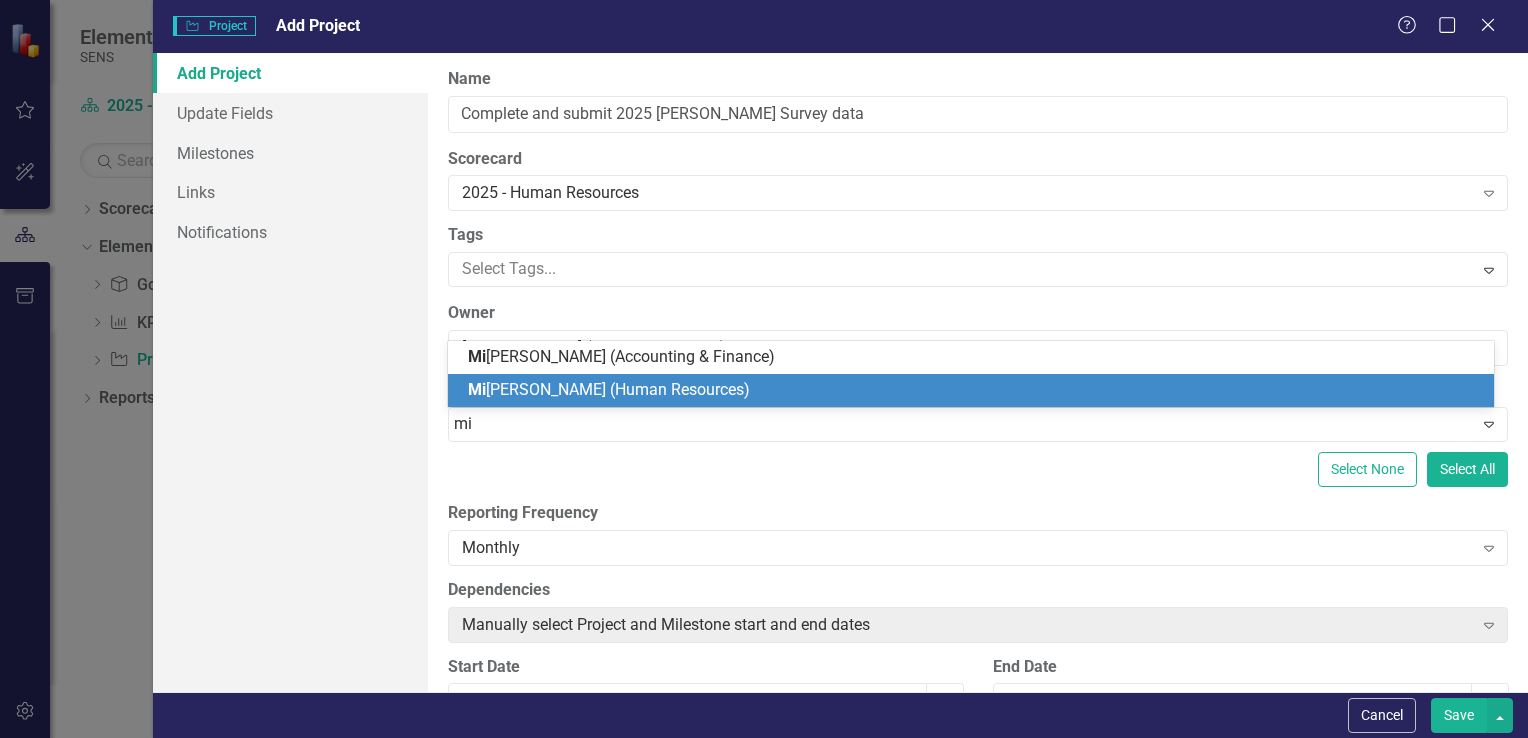 type 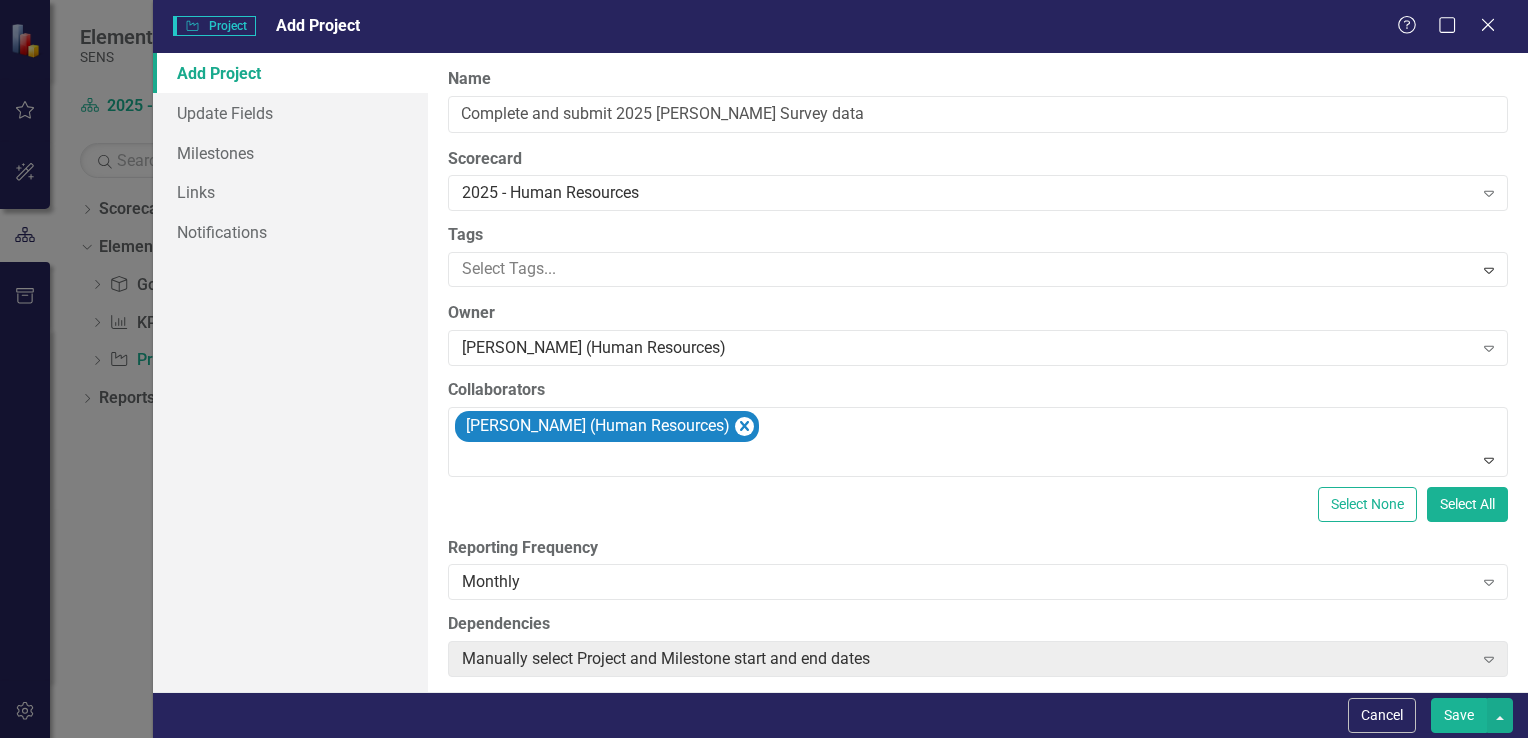 scroll, scrollTop: 560, scrollLeft: 0, axis: vertical 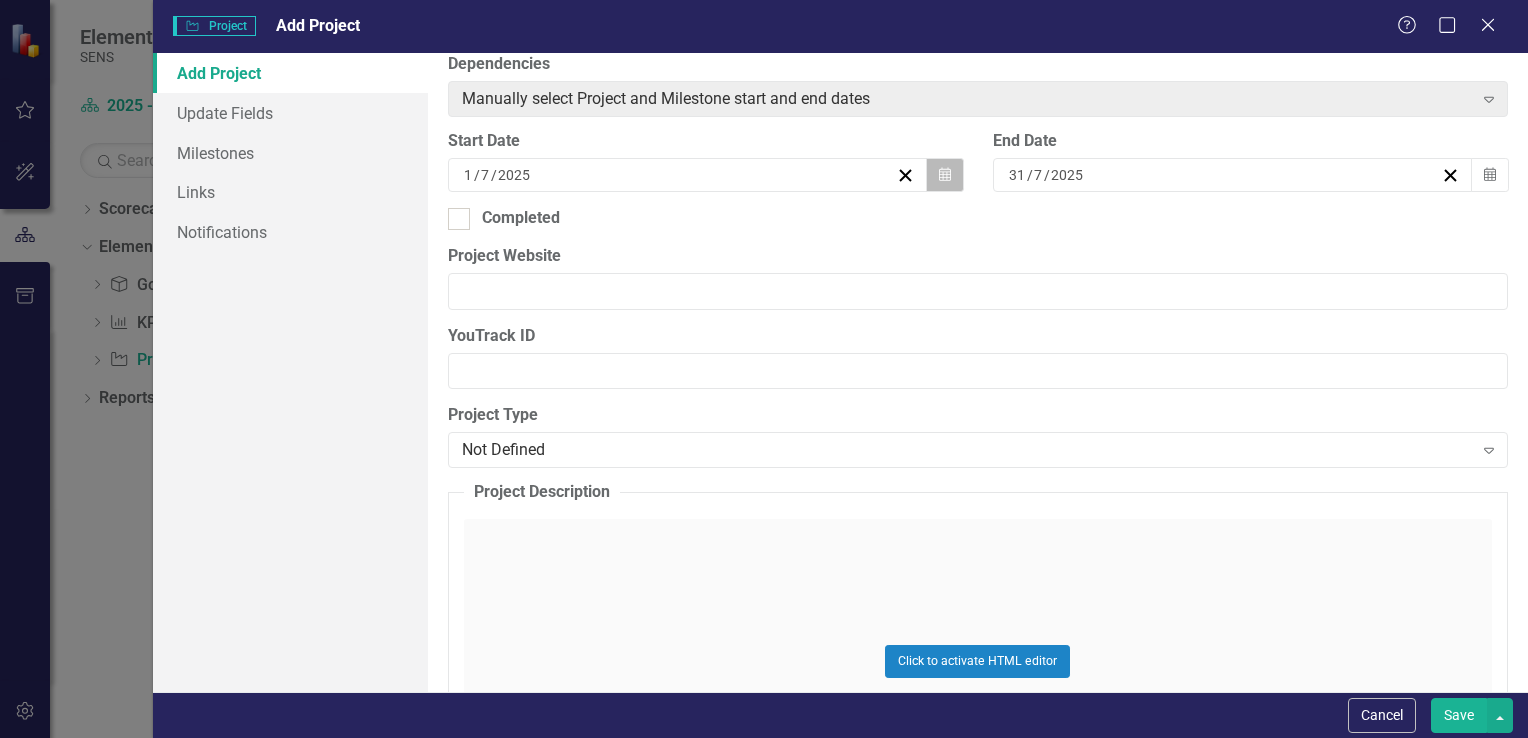 click on "Calendar" 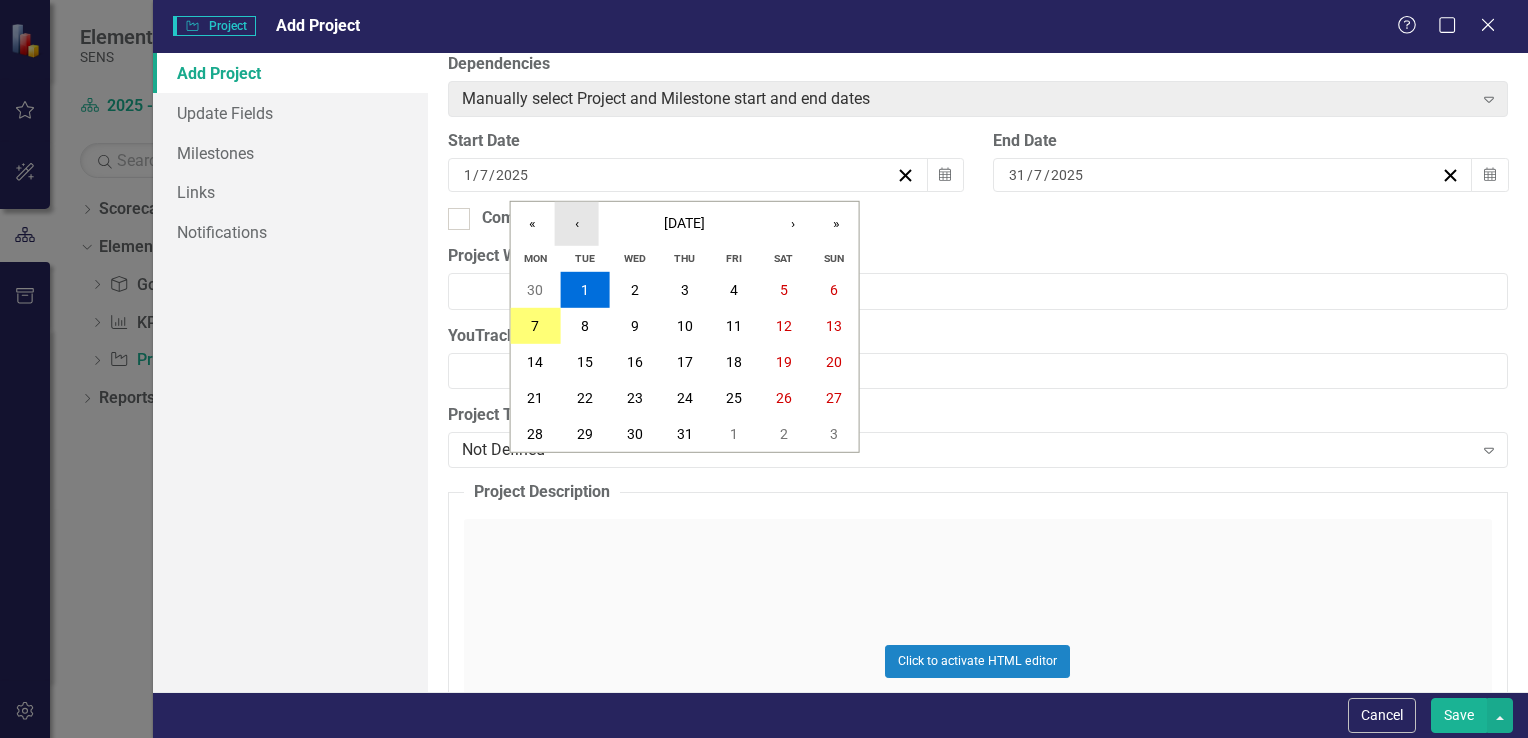 click on "‹" at bounding box center (577, 224) 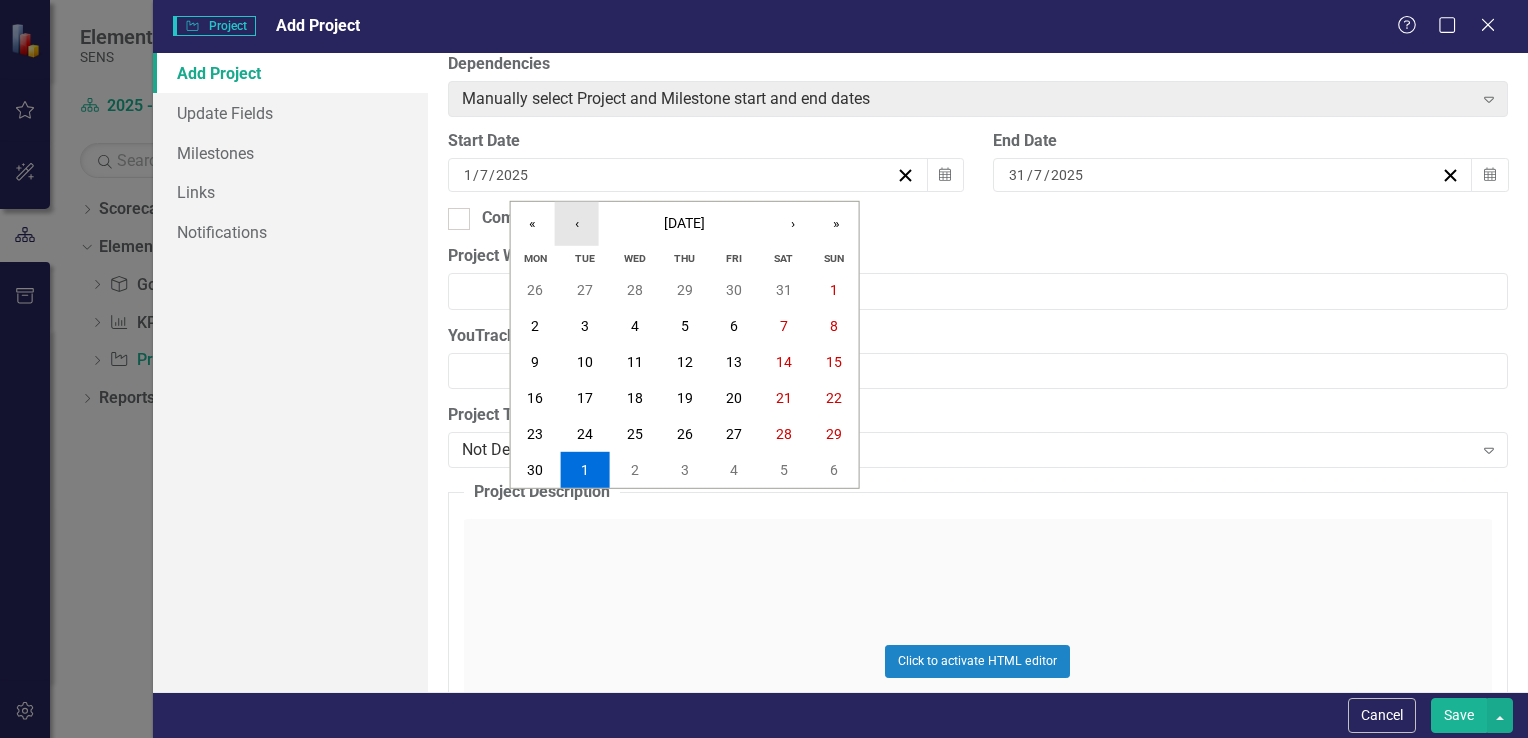 click on "‹" at bounding box center [577, 224] 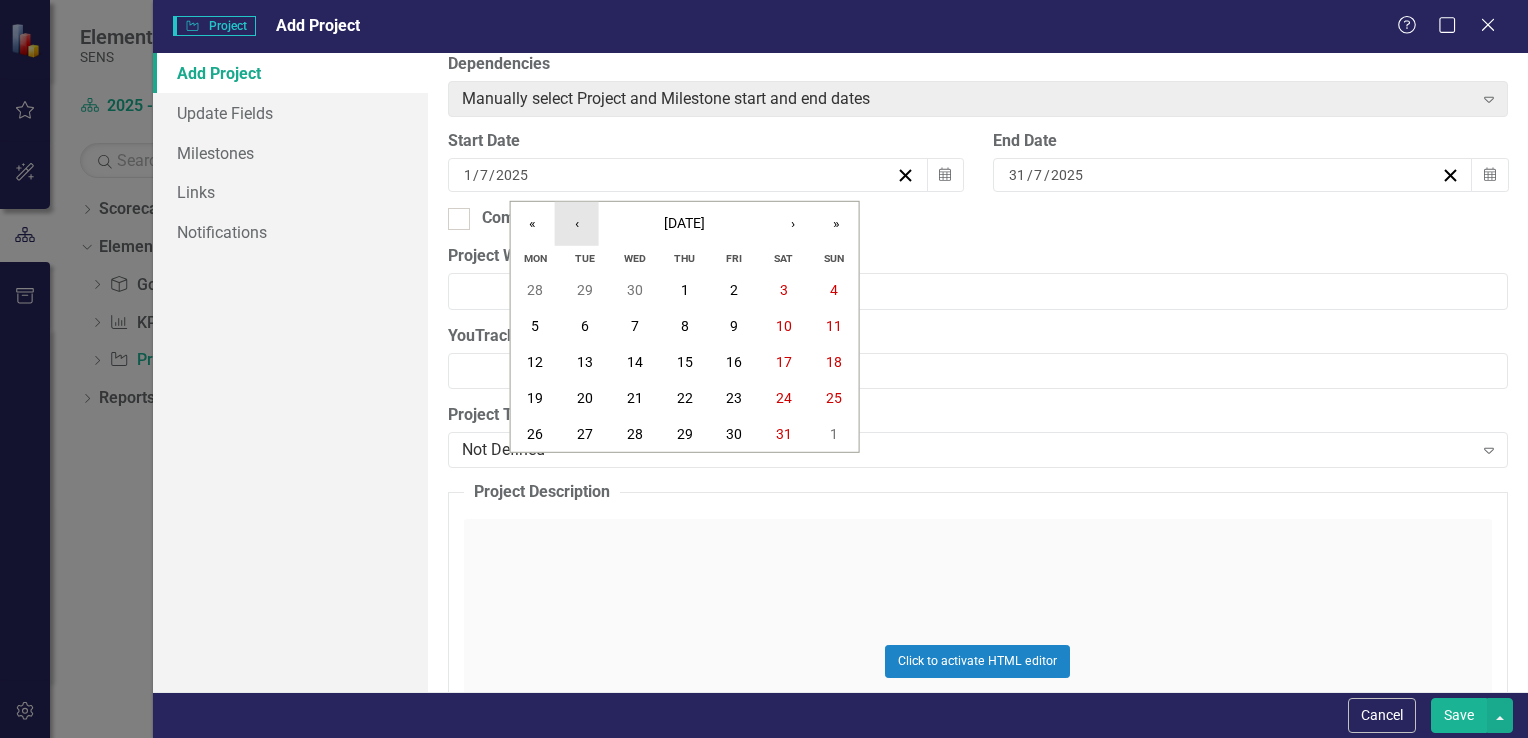 click on "‹" at bounding box center (577, 224) 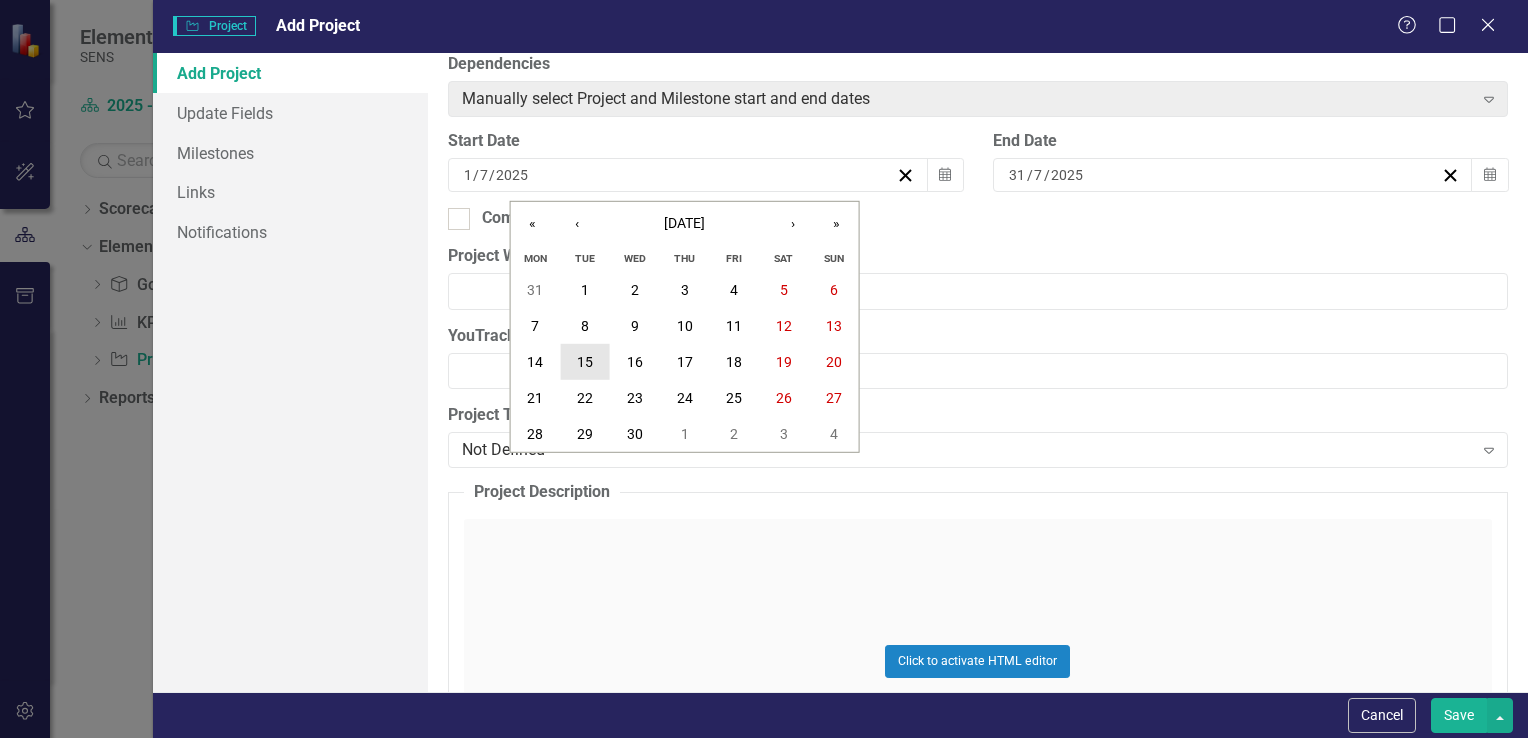 click on "15" at bounding box center [585, 362] 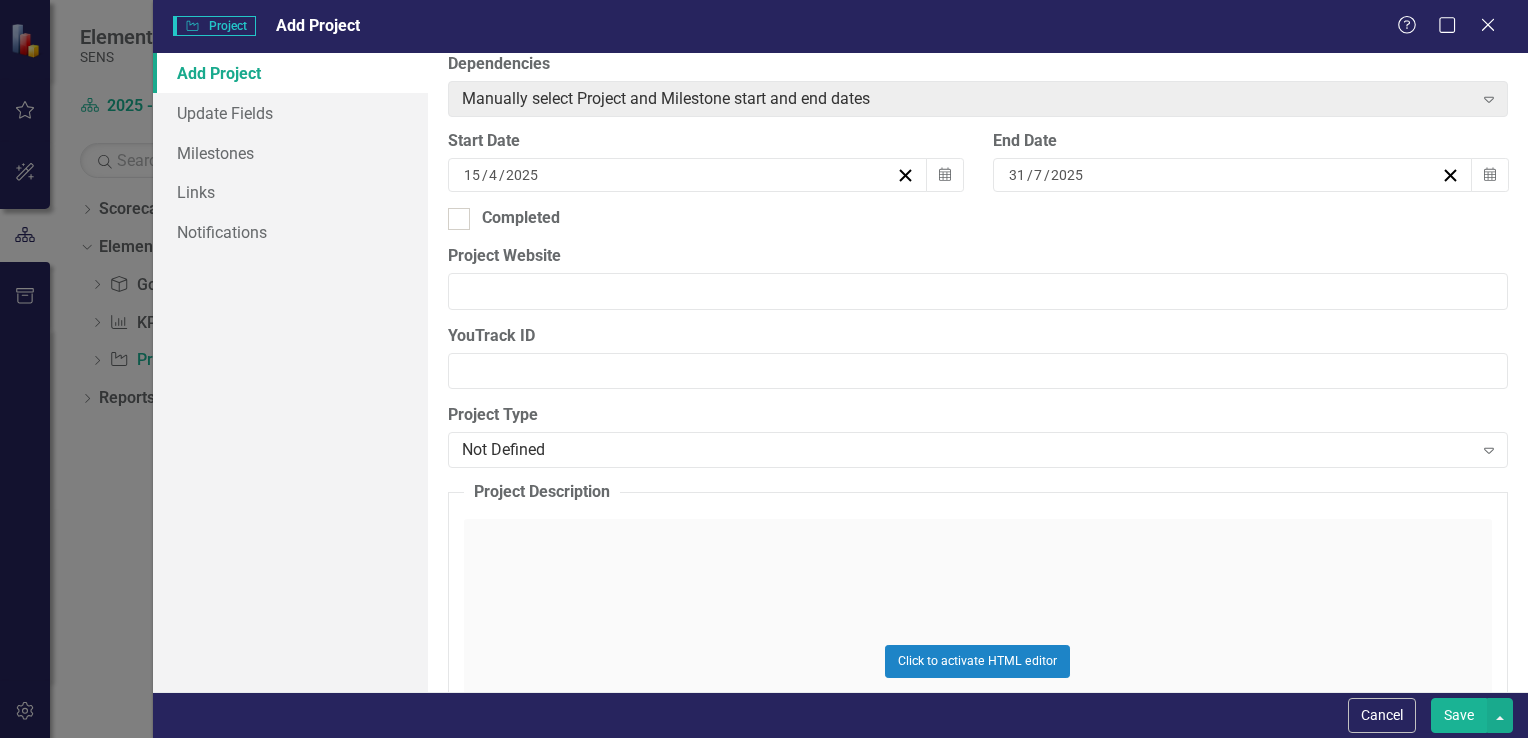 click on "[DATE]" at bounding box center [1223, 175] 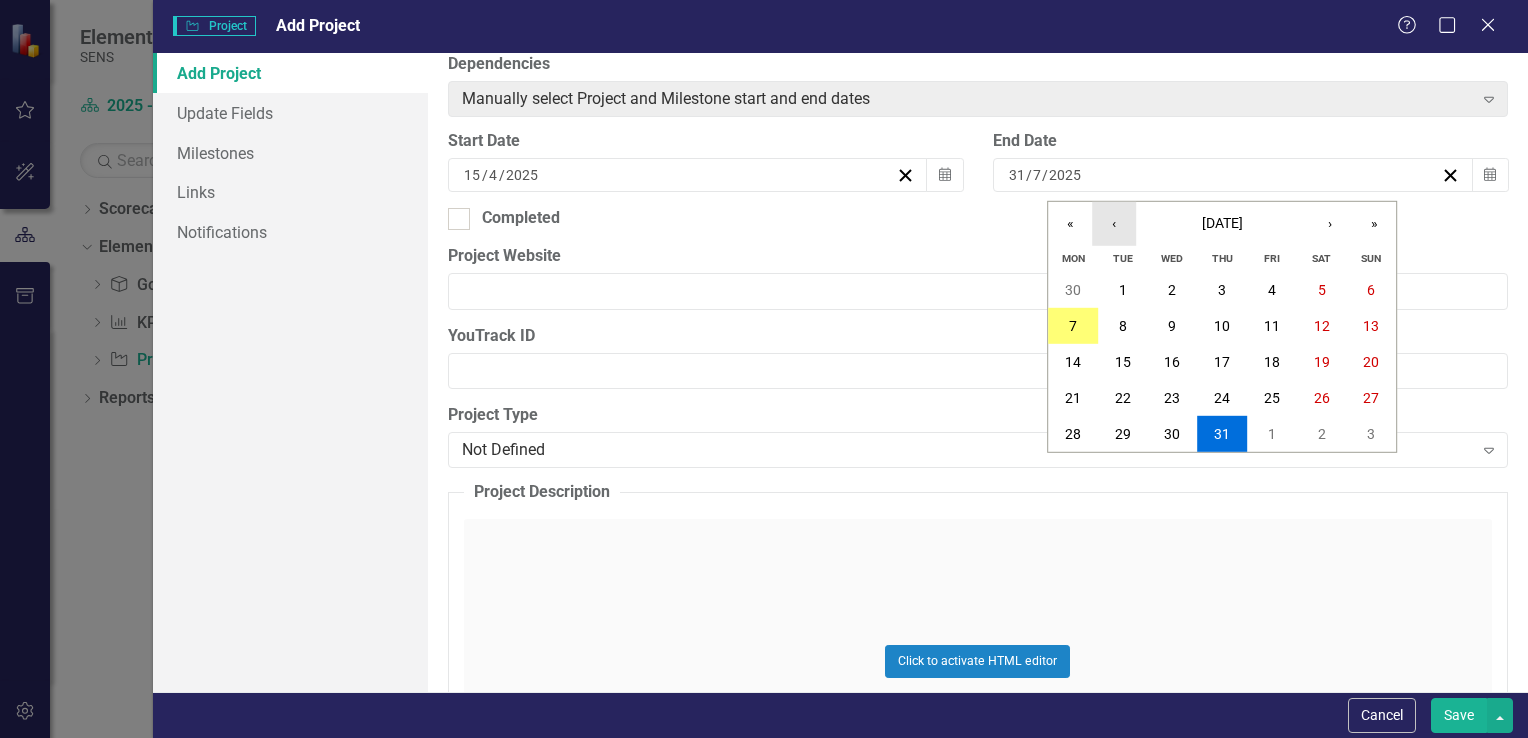 click on "‹" at bounding box center [1114, 224] 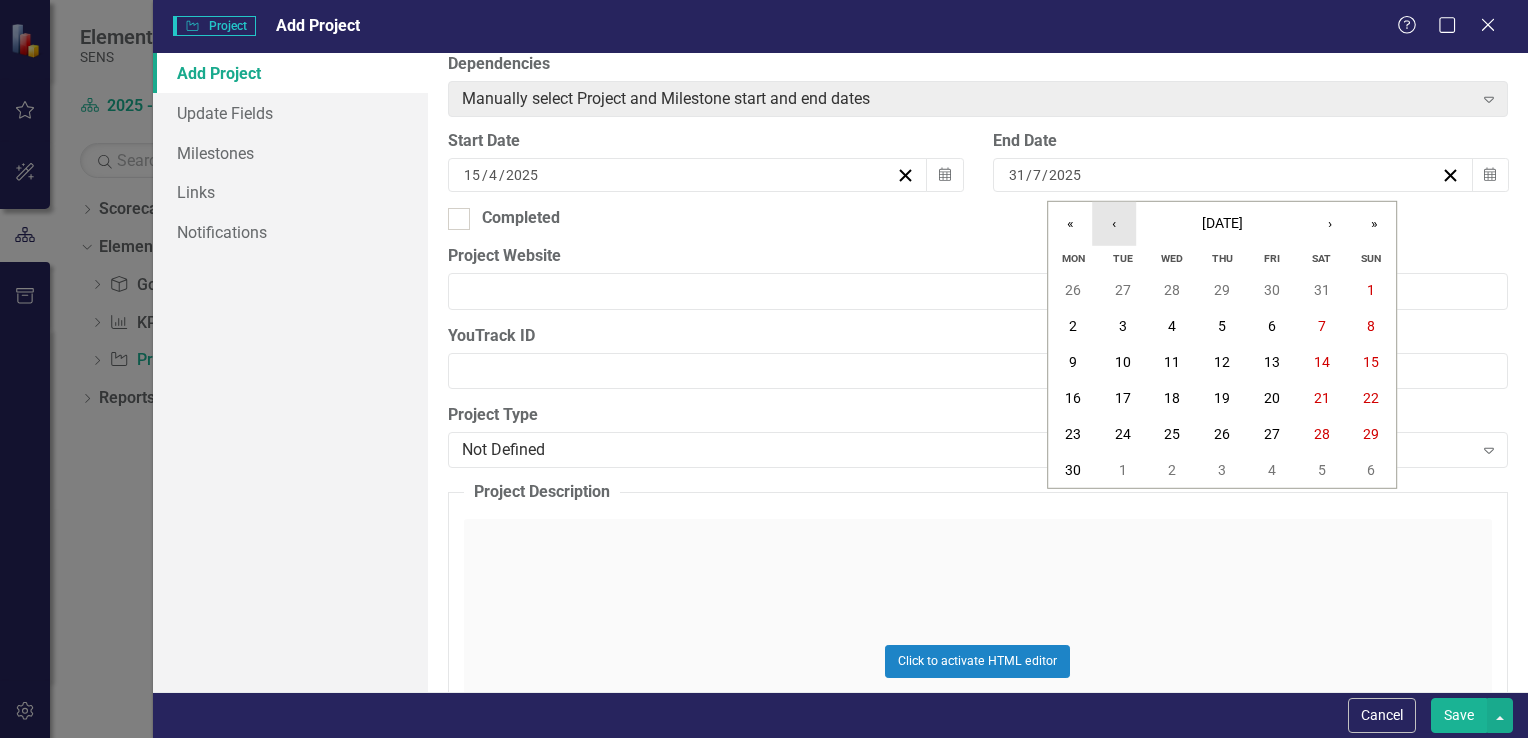 click on "‹" at bounding box center (1114, 224) 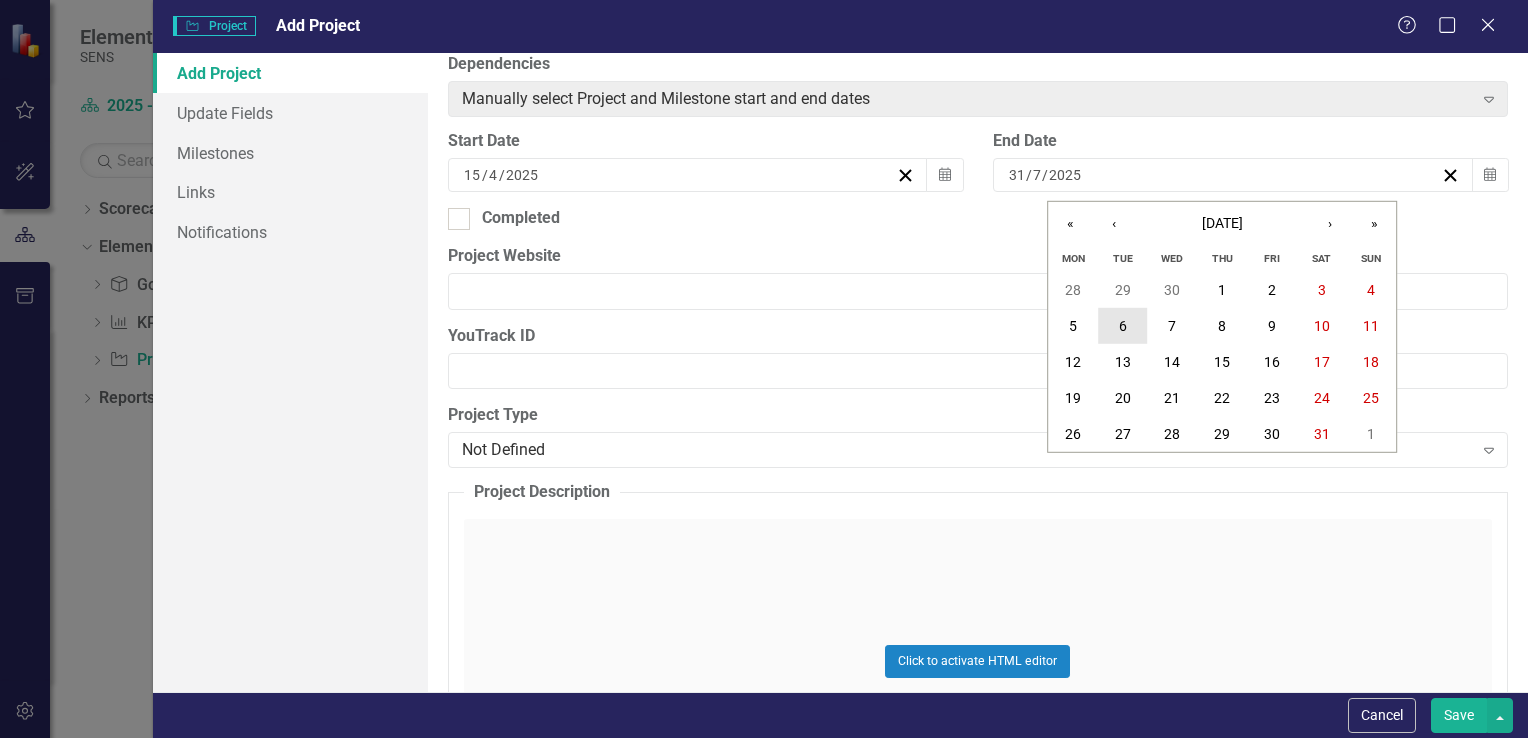 click on "6" at bounding box center (1123, 326) 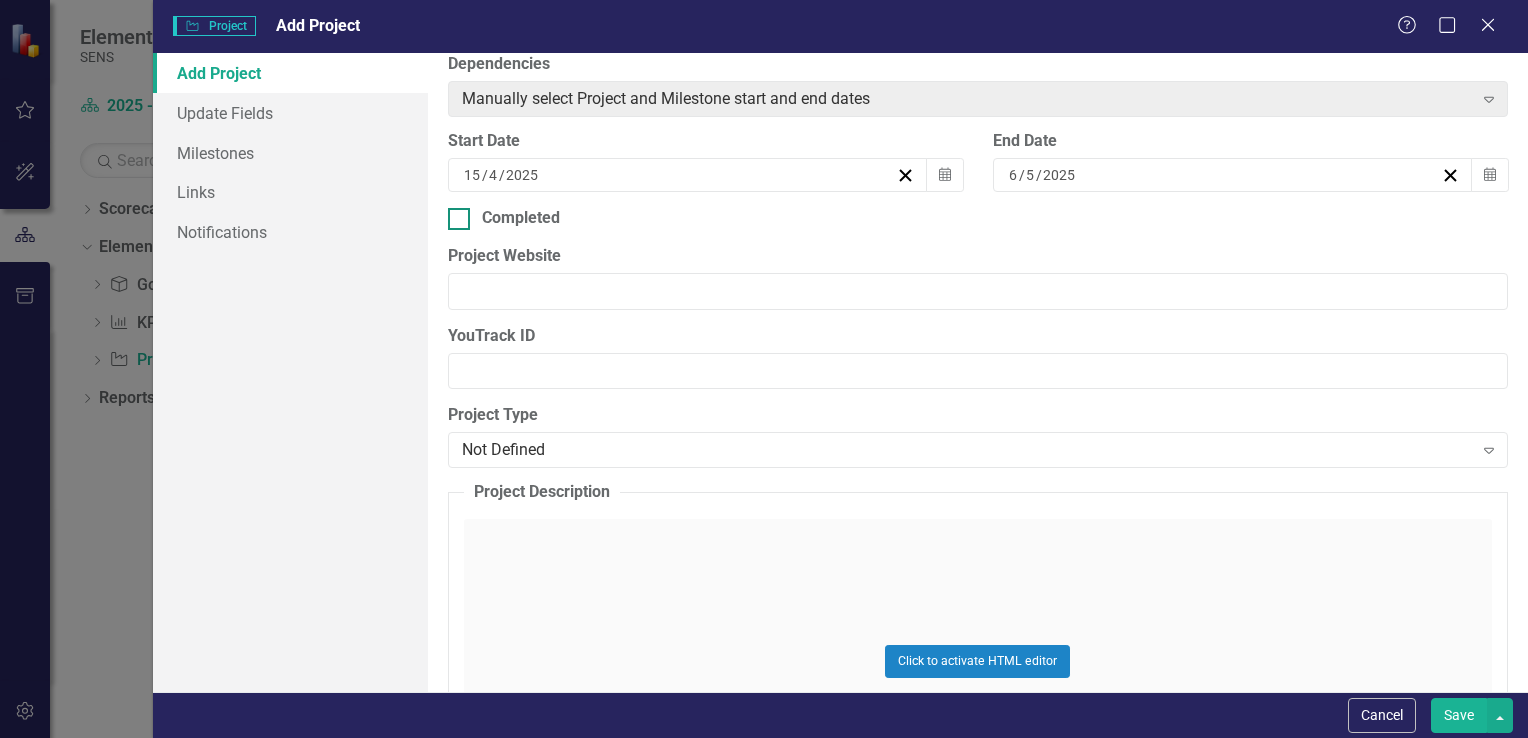 click on "Completed" at bounding box center [978, 218] 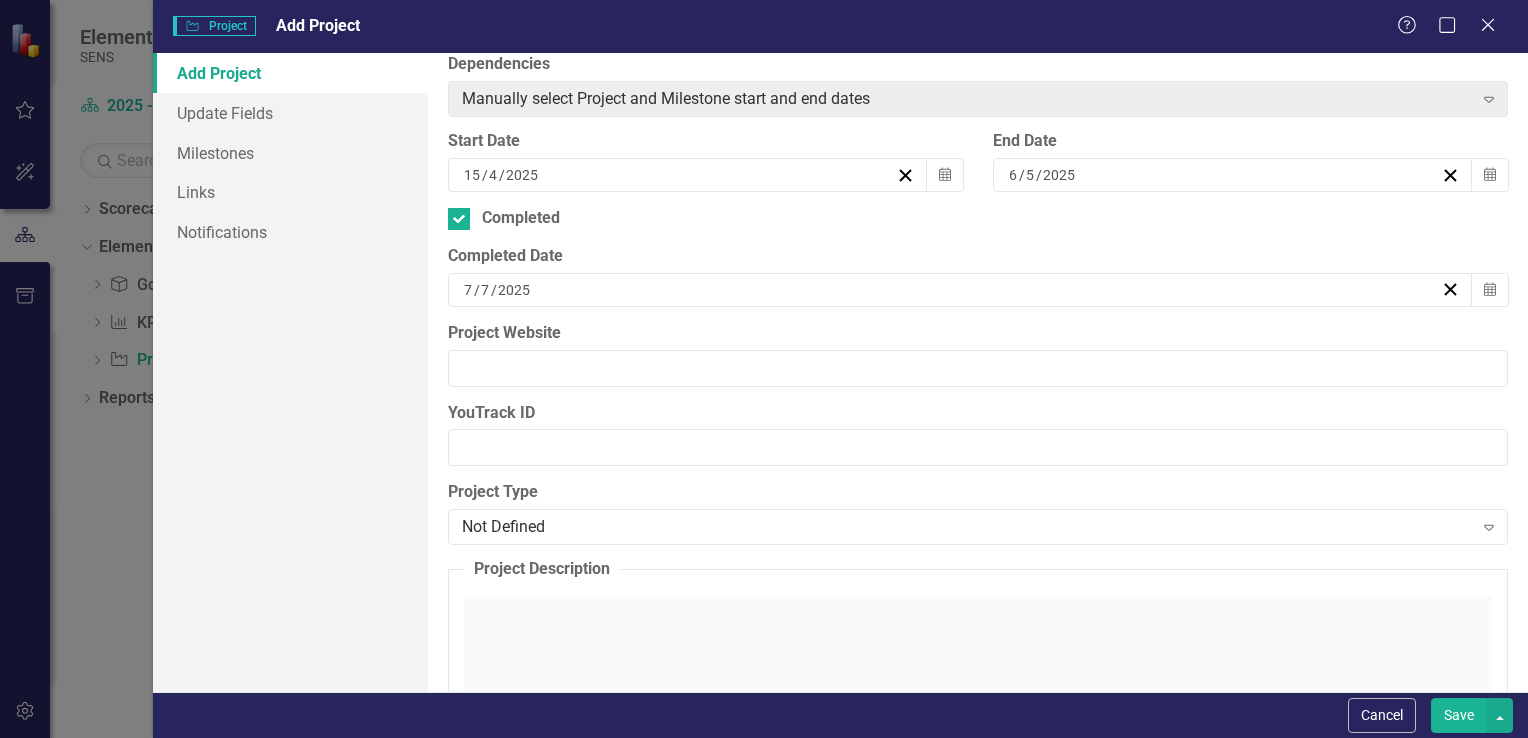 click on "2025" at bounding box center (514, 290) 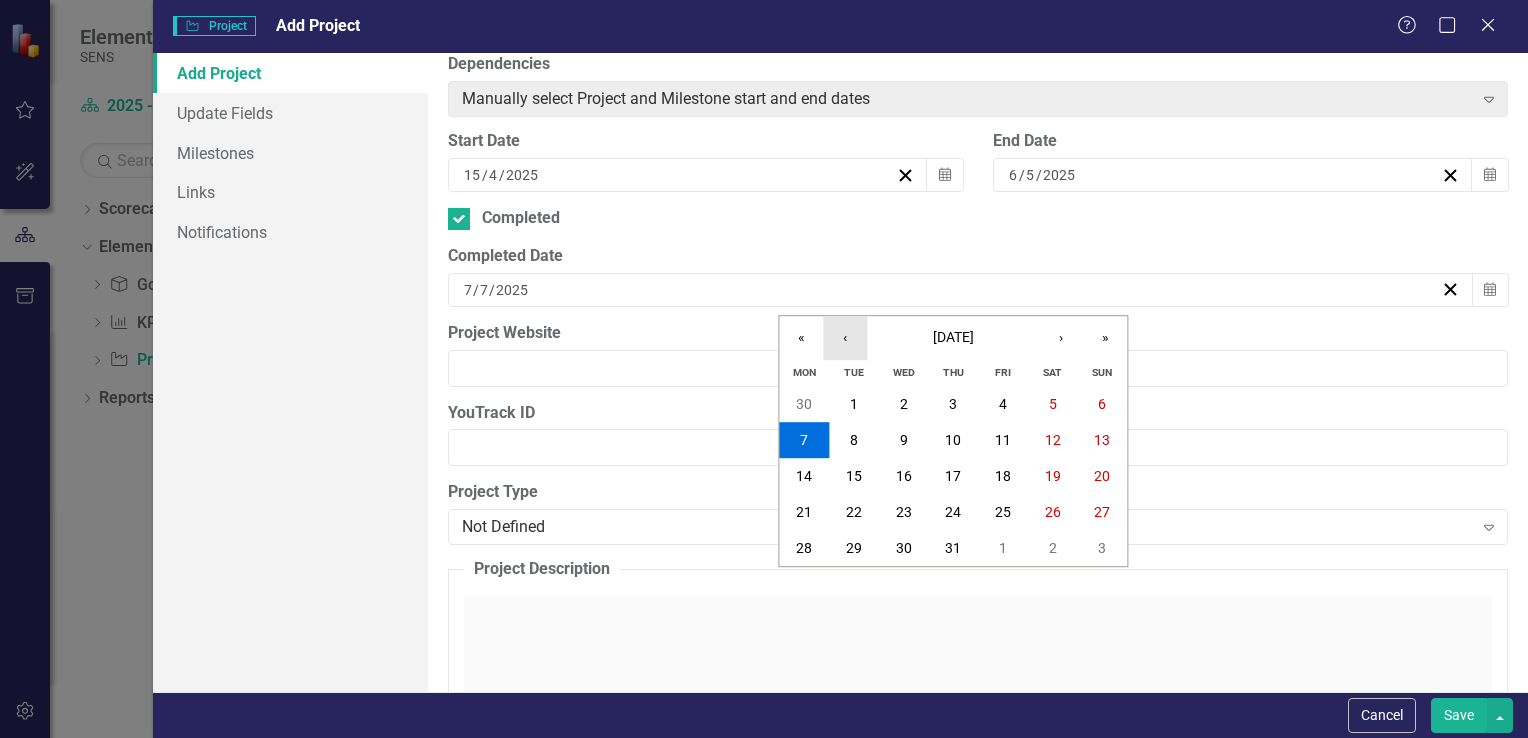 click on "‹" at bounding box center [845, 338] 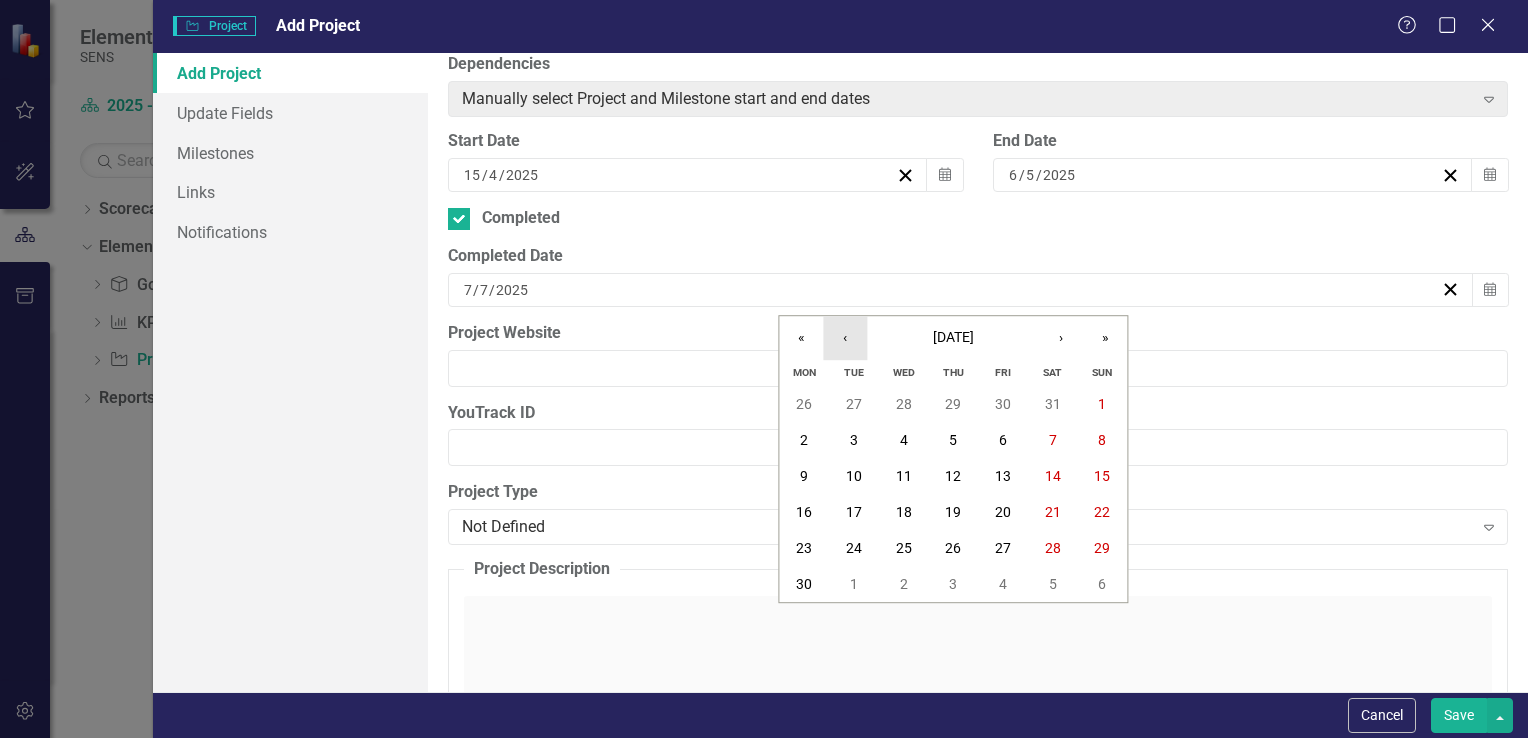click on "‹" at bounding box center (845, 338) 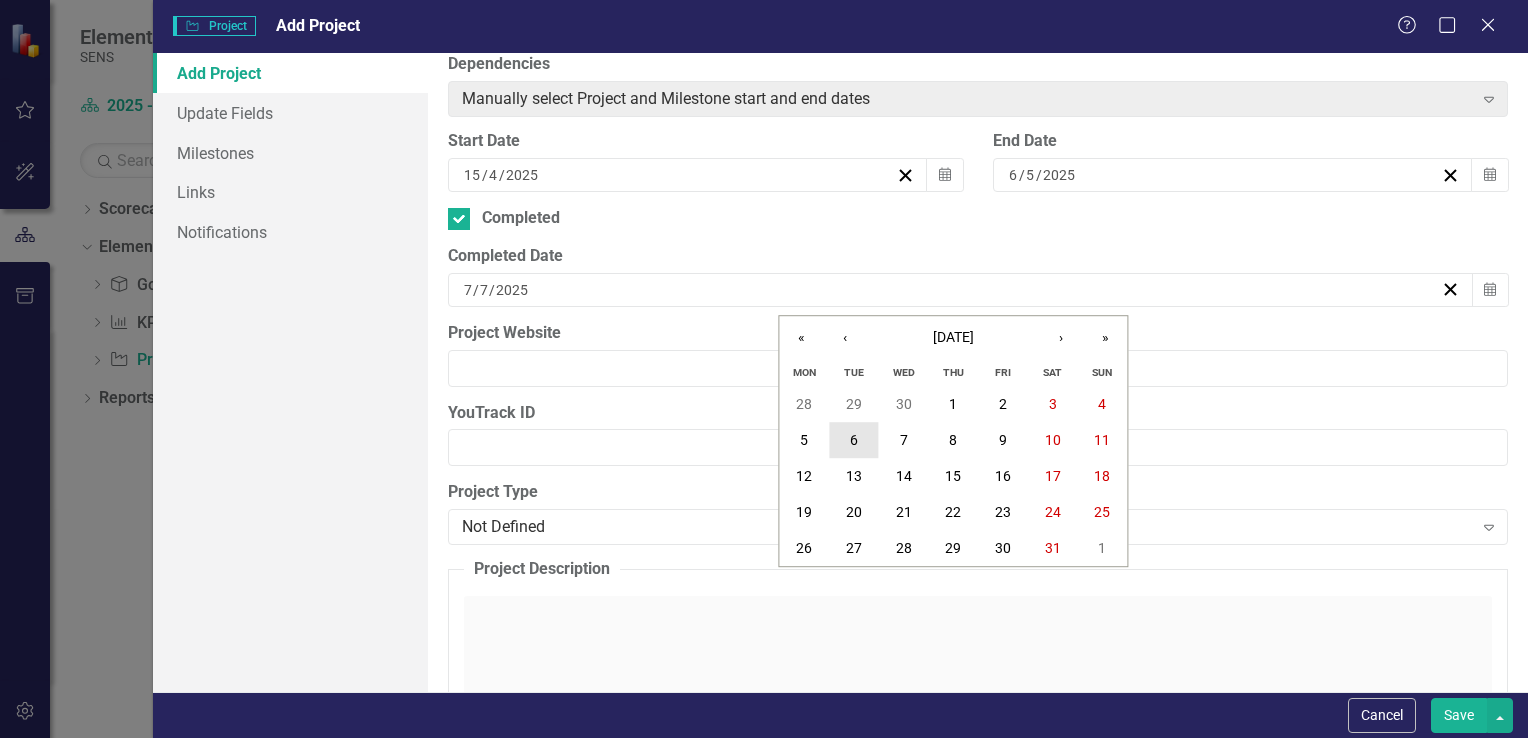 click on "6" at bounding box center (854, 440) 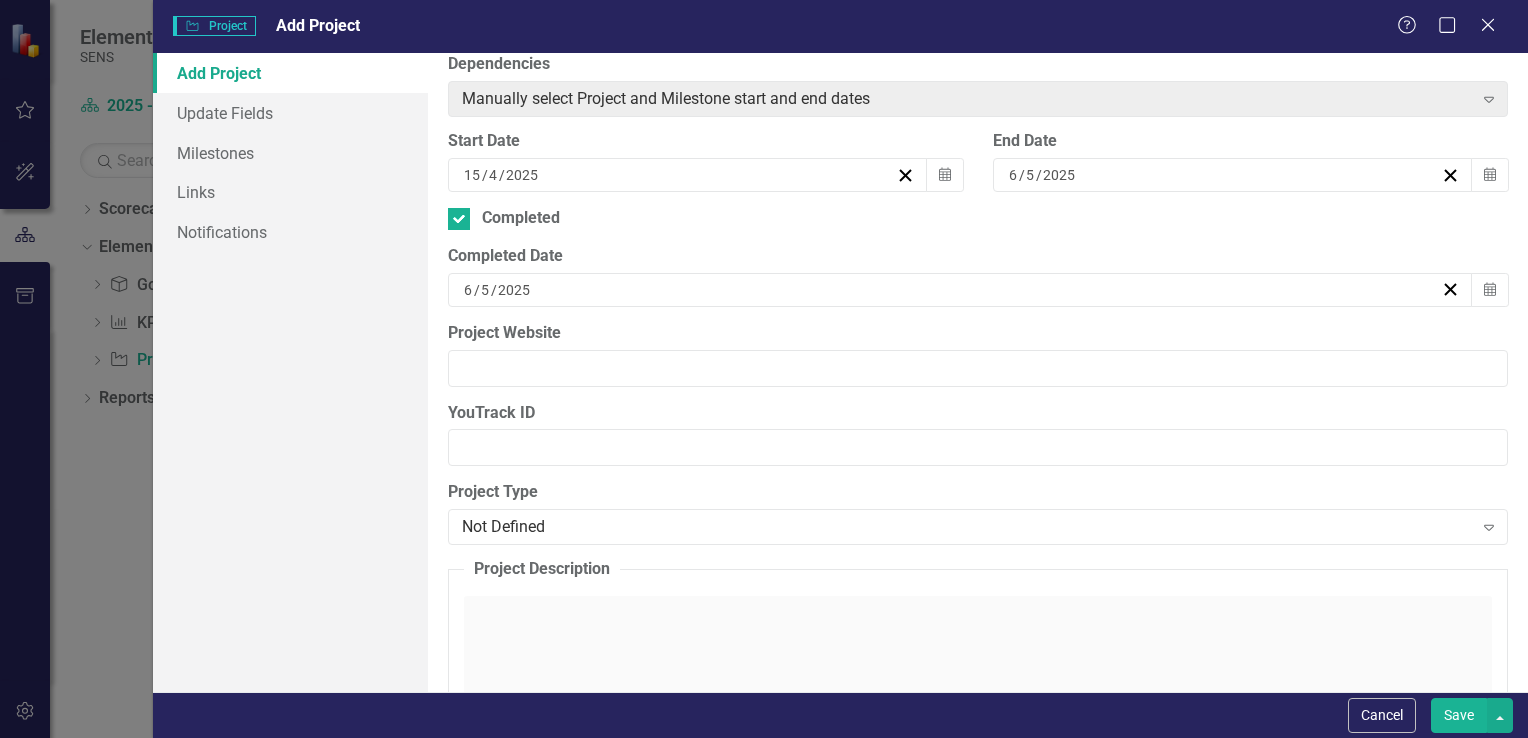 click on "Save" at bounding box center [1459, 715] 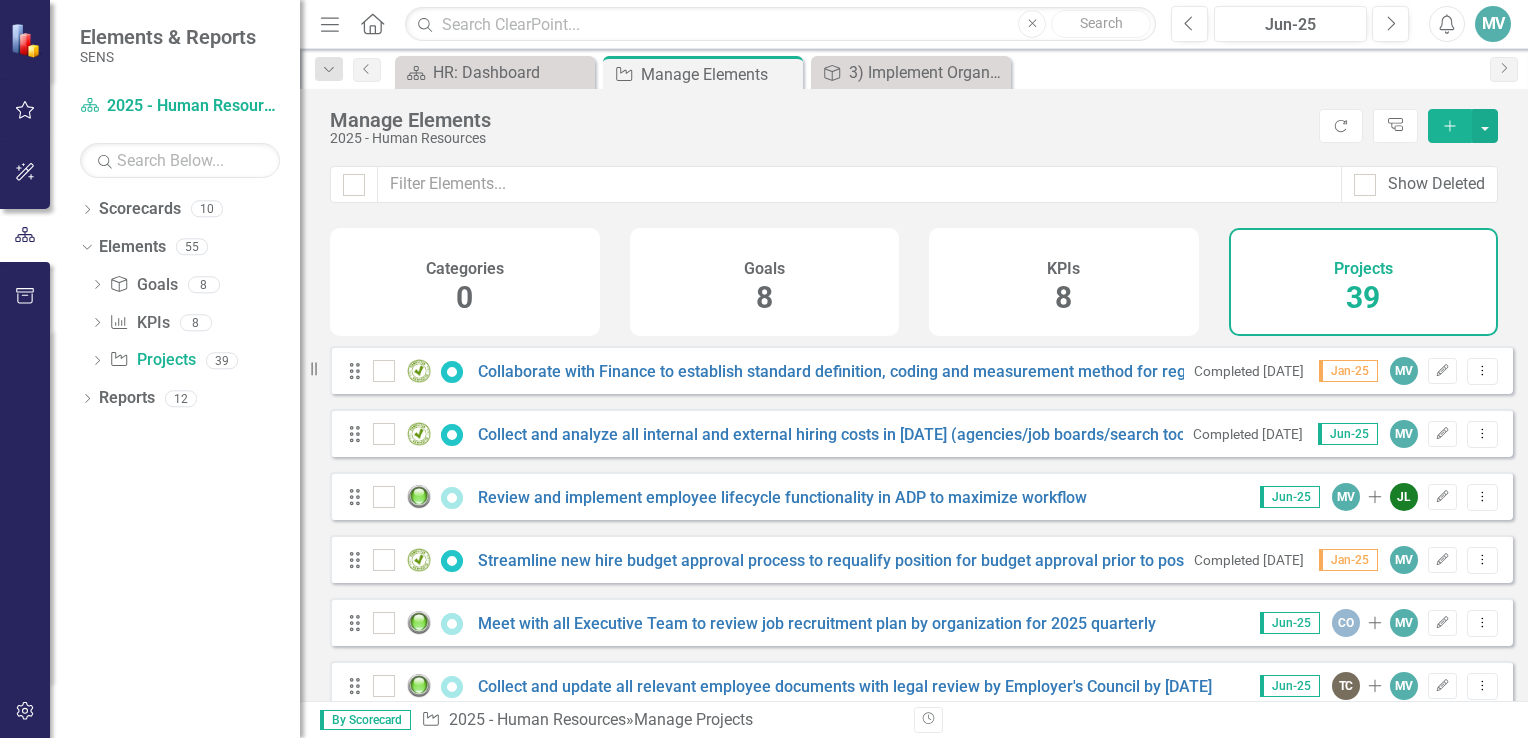 click on "Add" 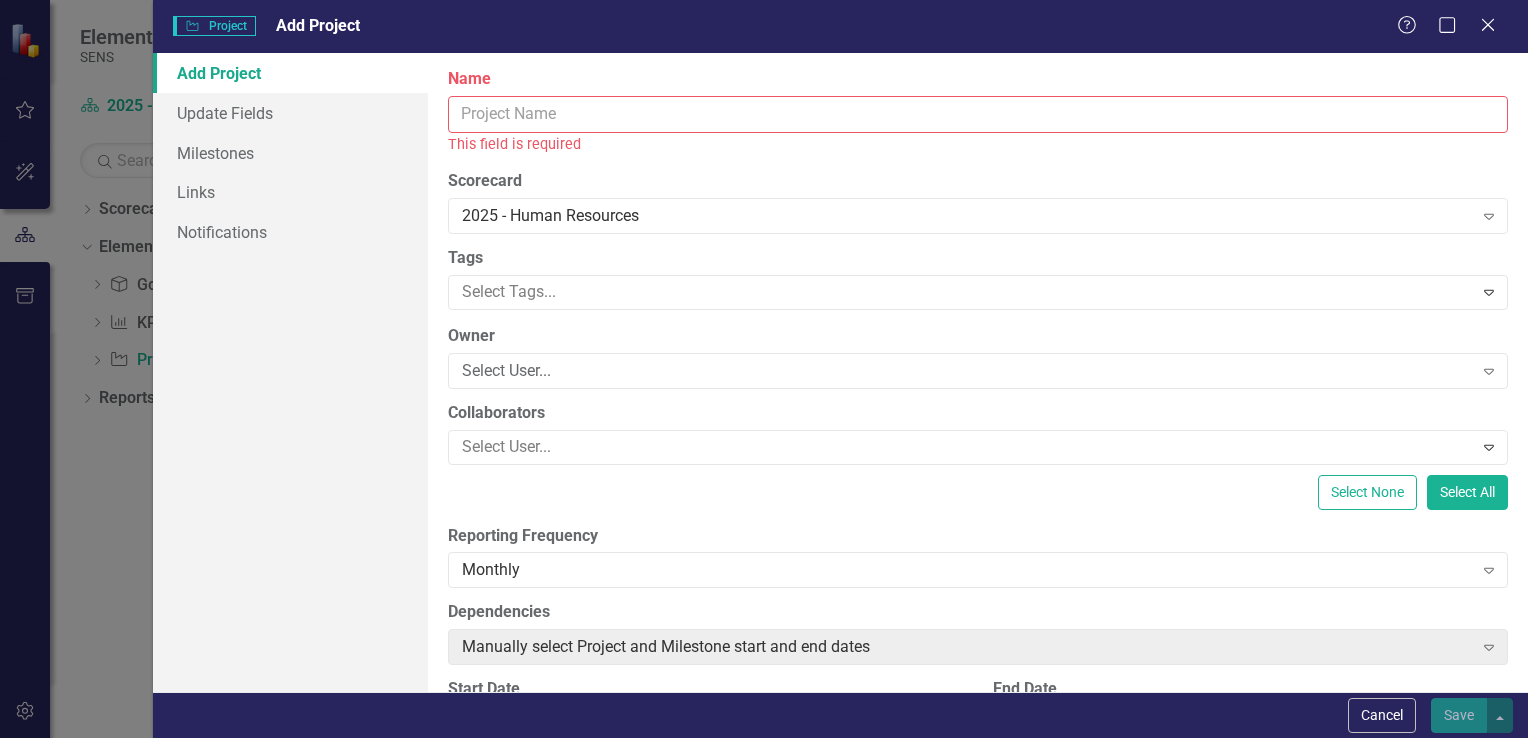 click on "Name" at bounding box center [978, 114] 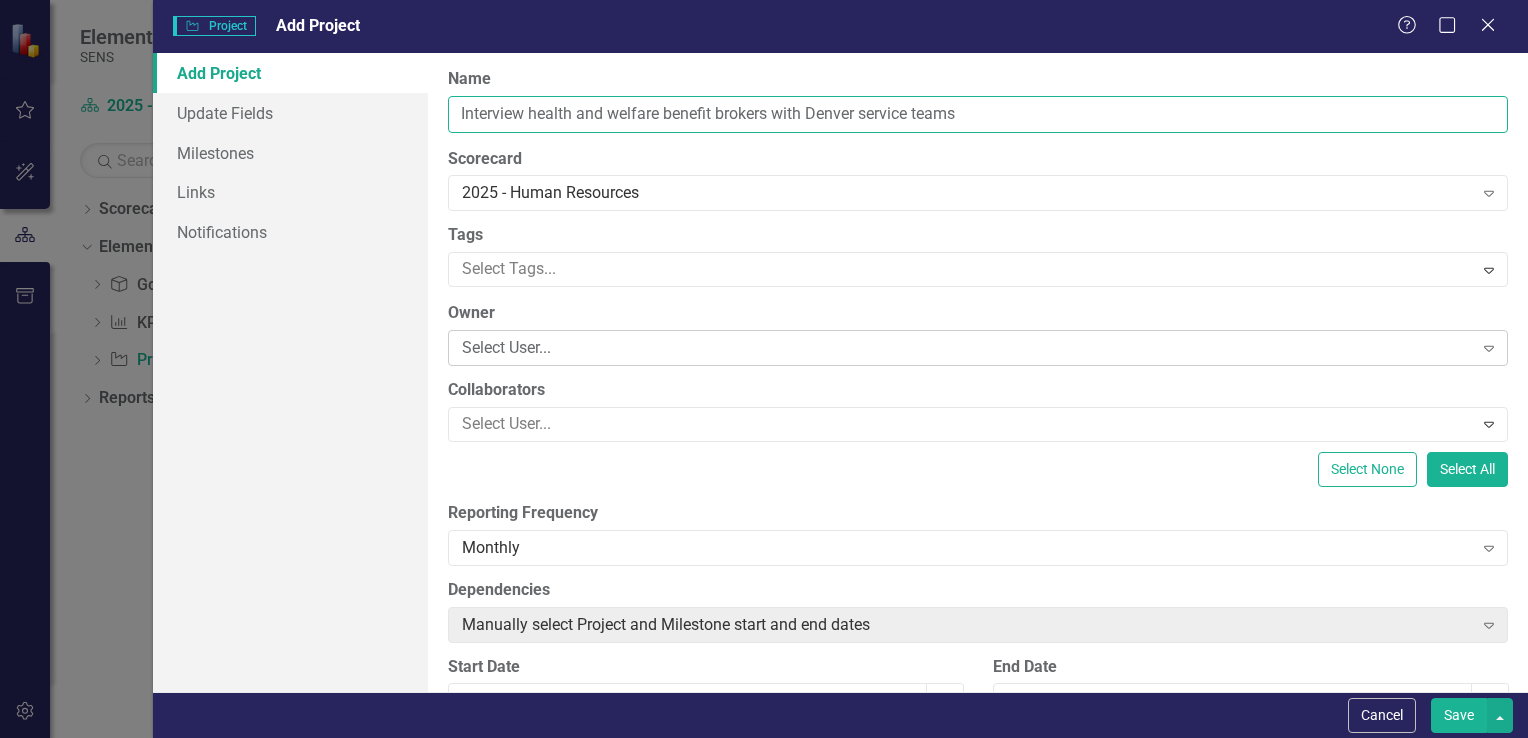 type on "Interview health and welfare benefit brokers with Denver service teams" 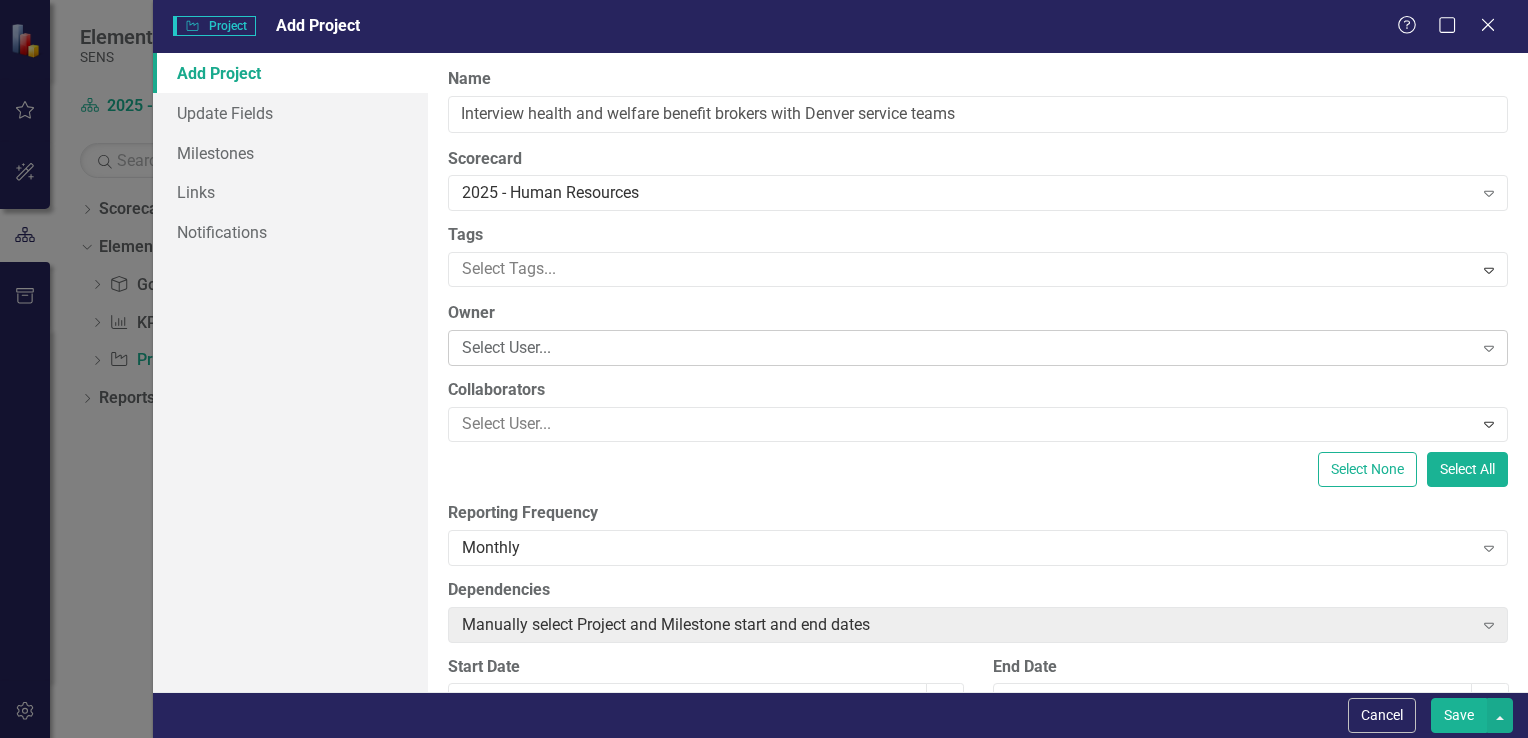 click on "Select User..." at bounding box center (967, 348) 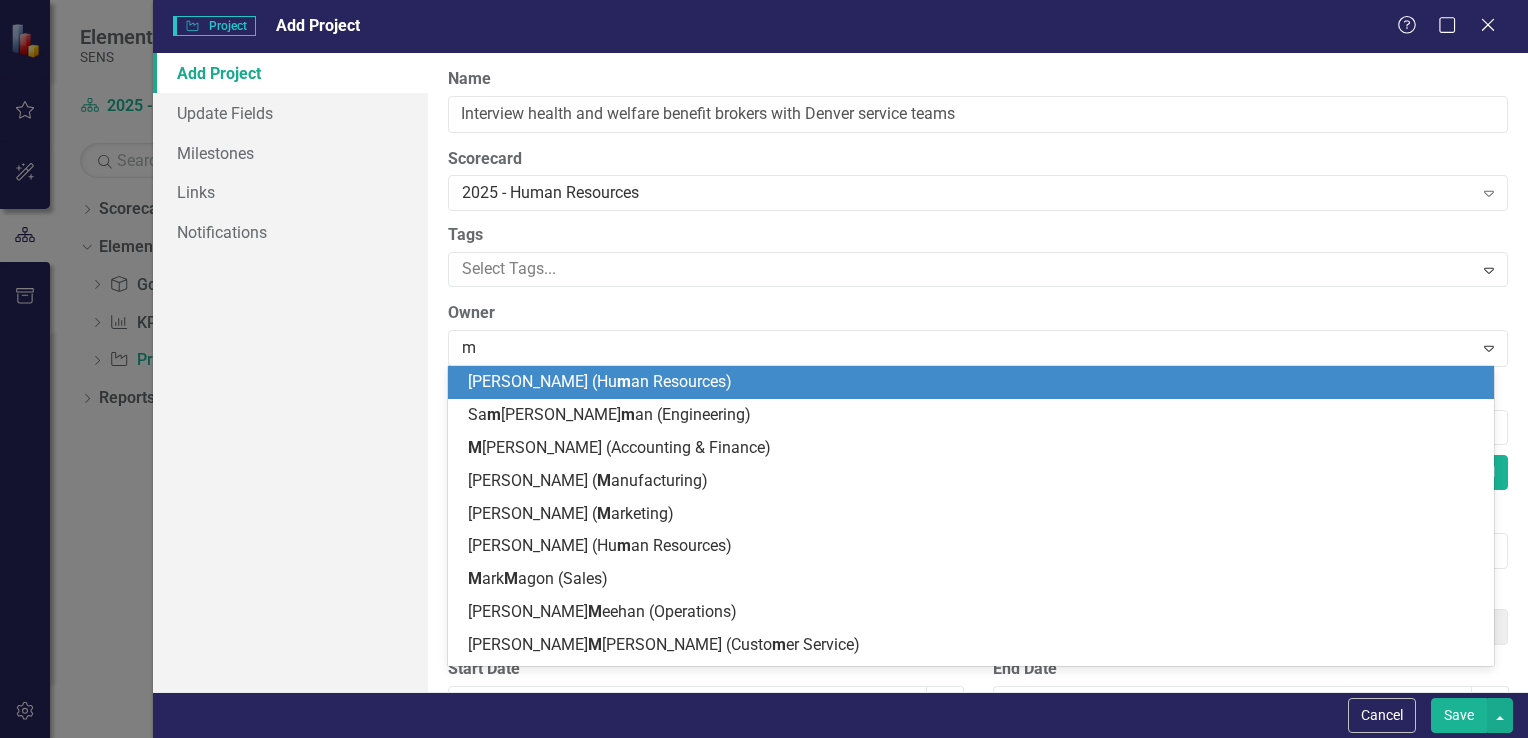 type on "mi" 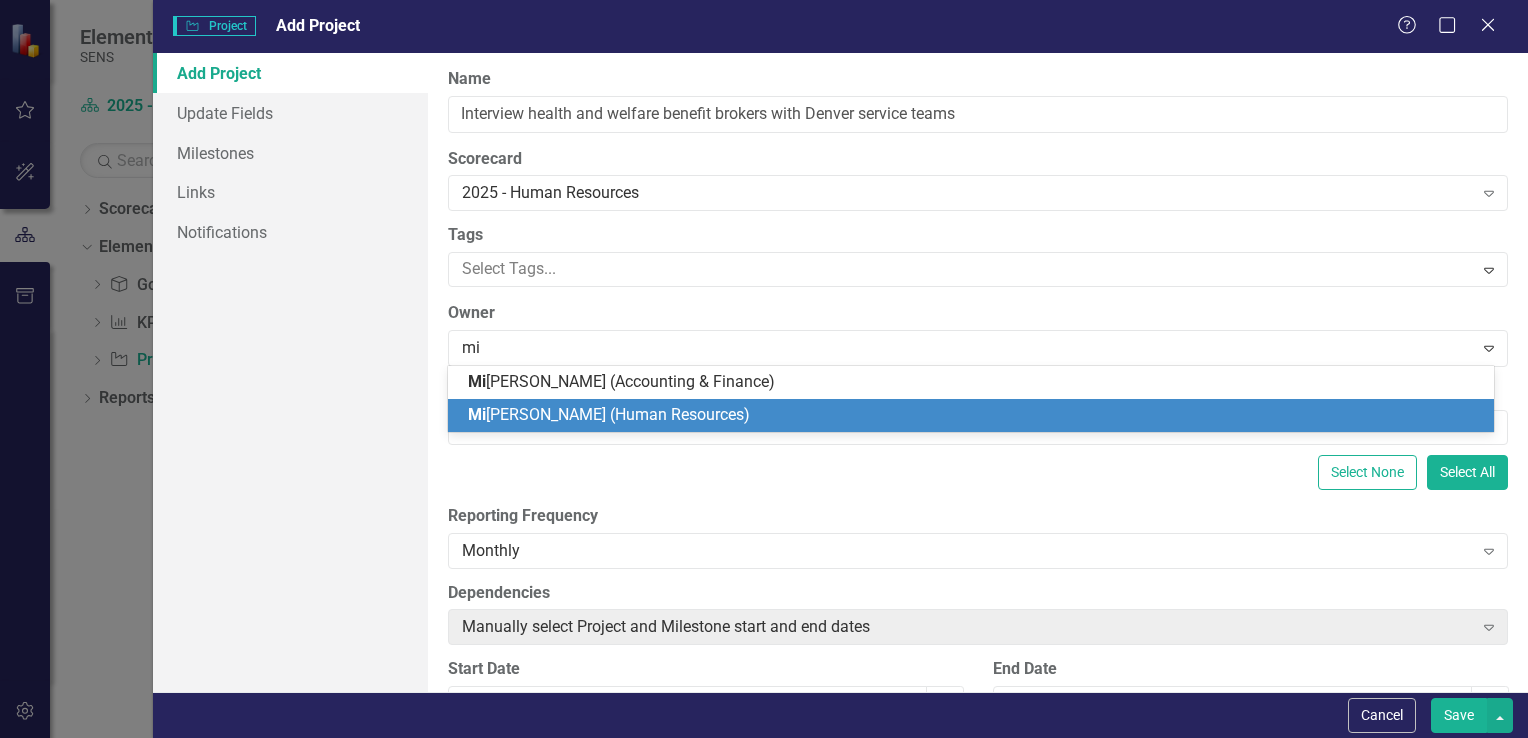 click on "Mi [PERSON_NAME] (Human Resources)" at bounding box center [609, 414] 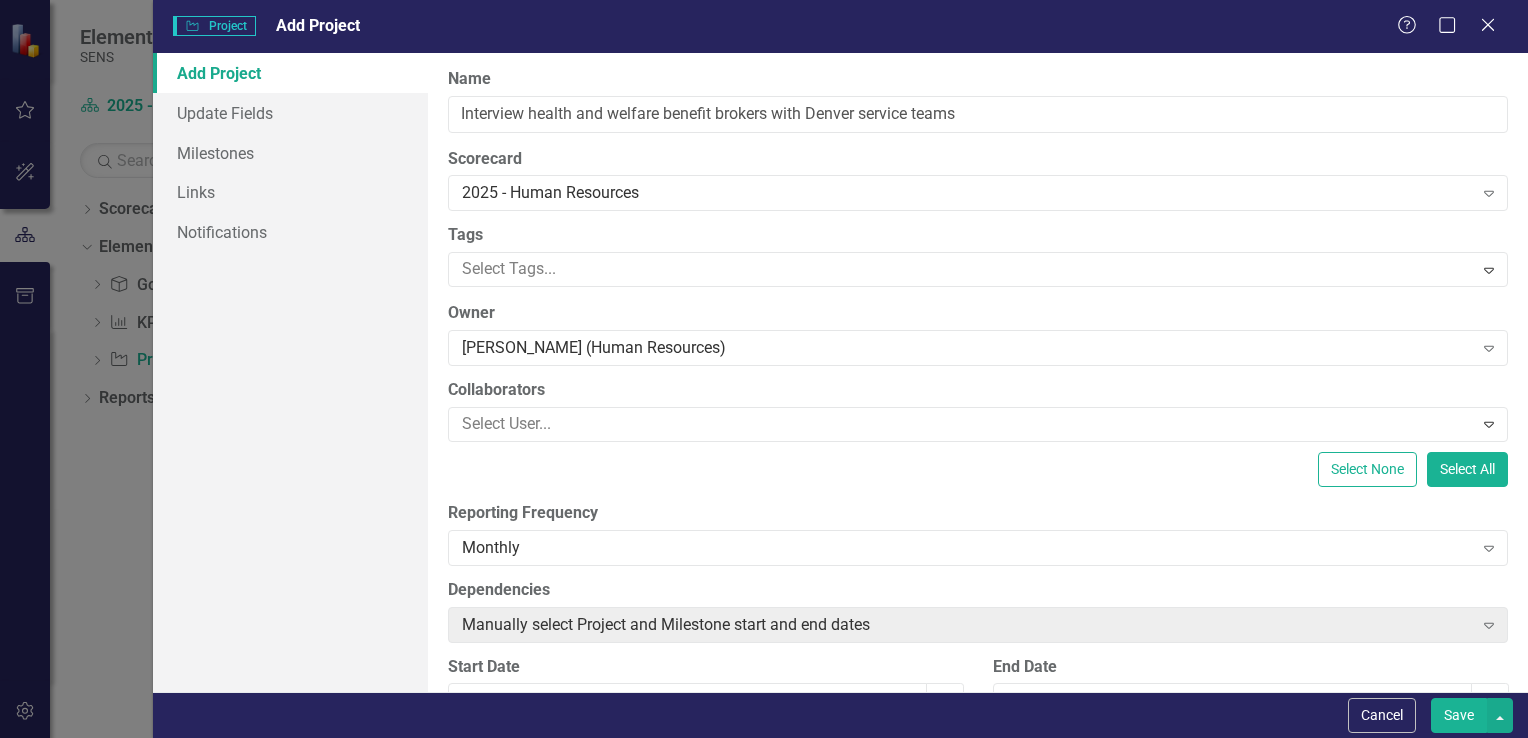 scroll, scrollTop: 560, scrollLeft: 0, axis: vertical 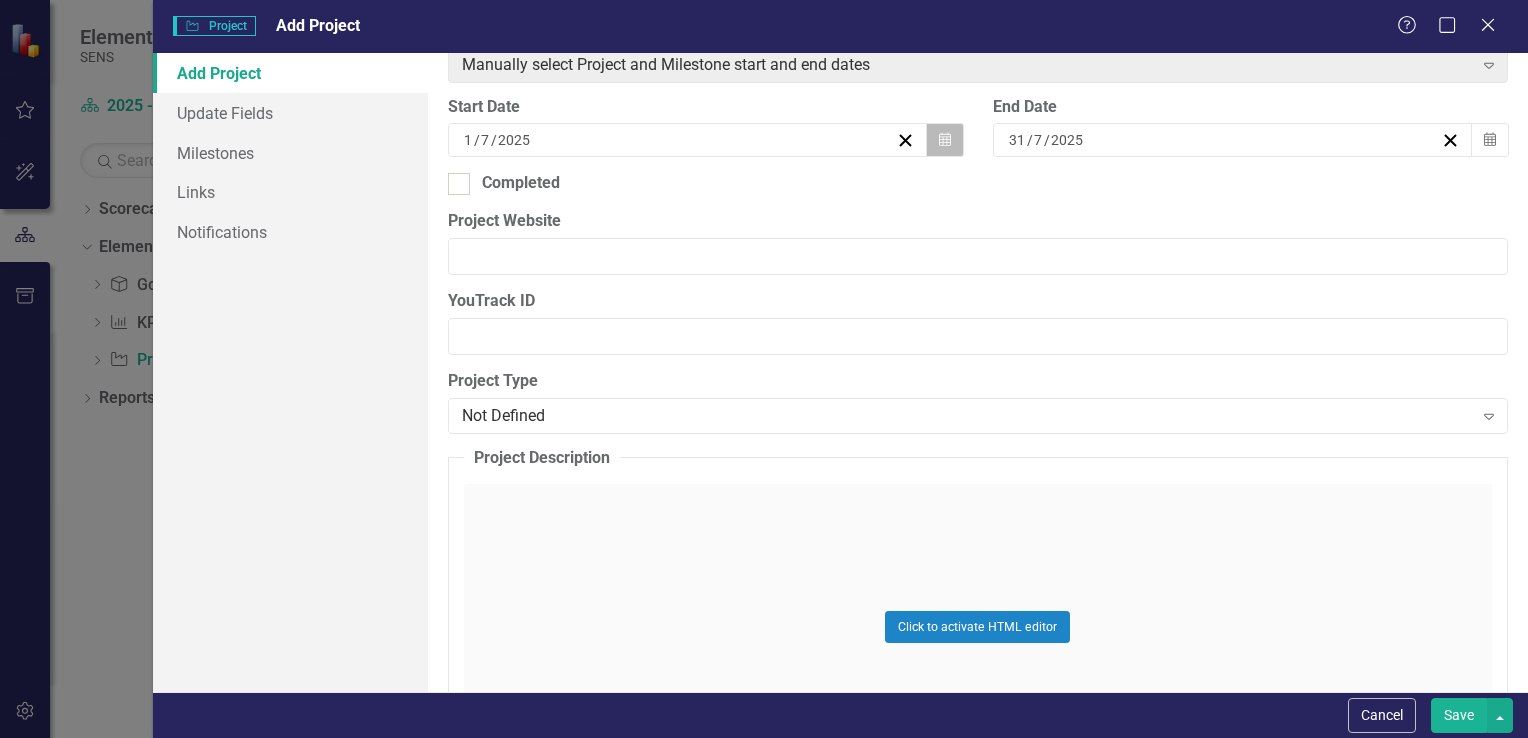 click 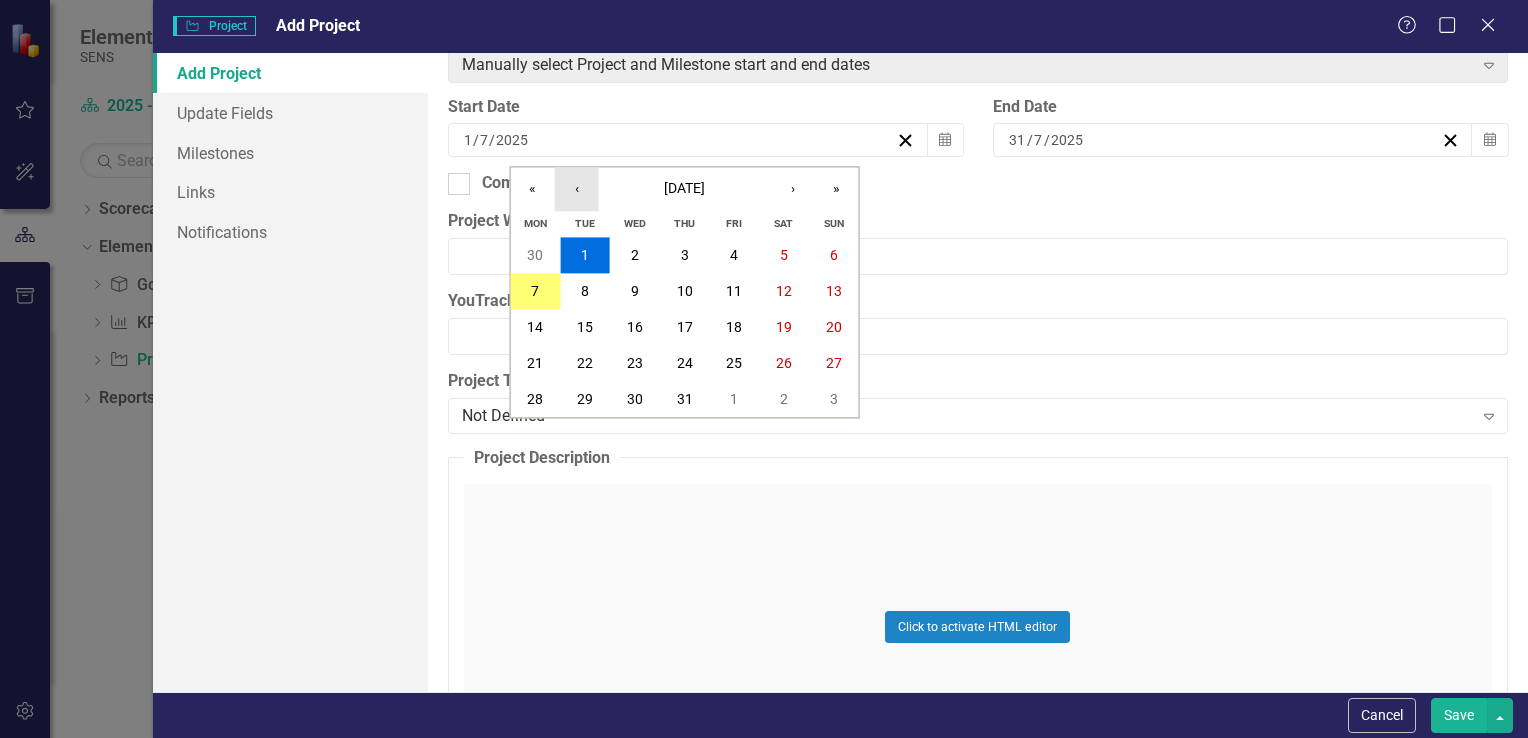 click on "‹" at bounding box center (577, 189) 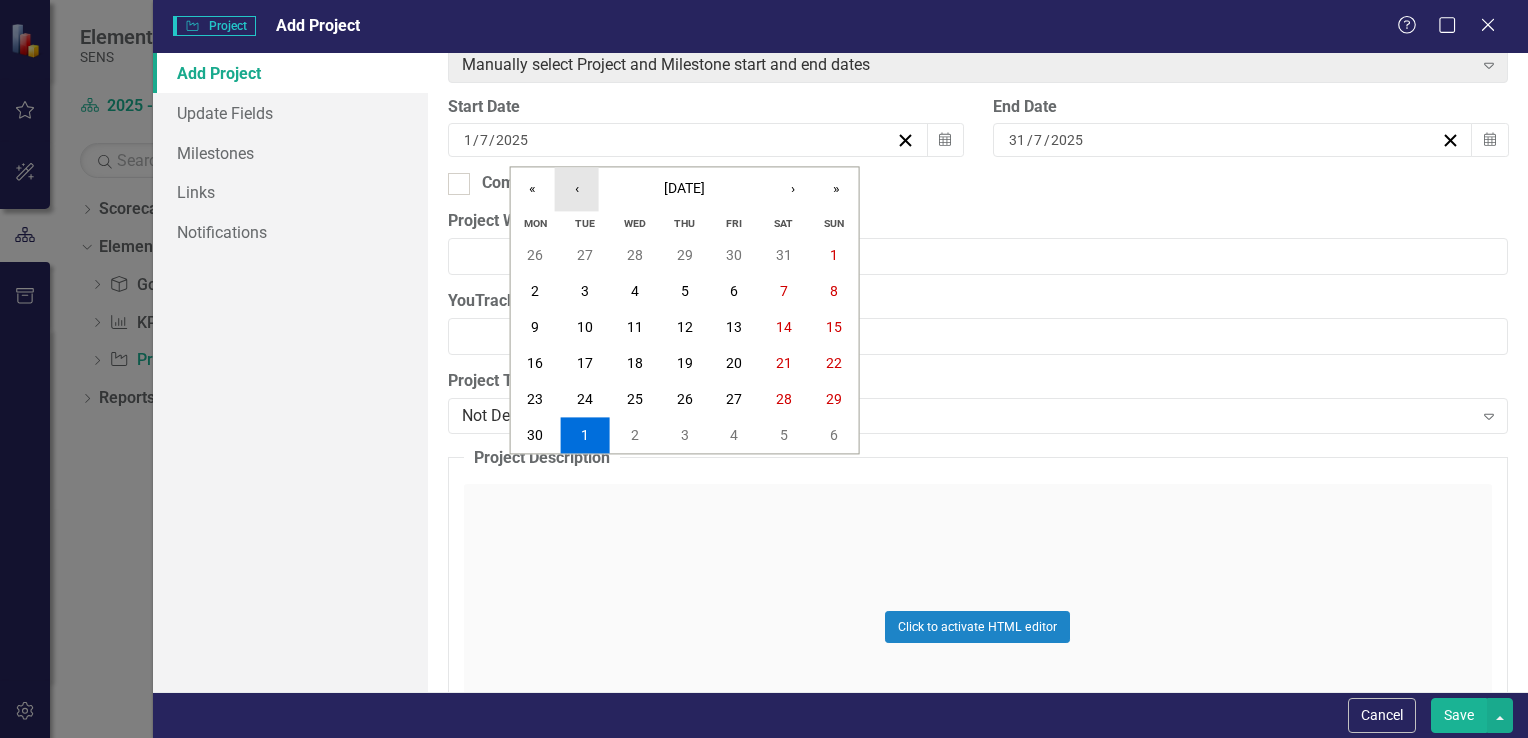 click on "‹" at bounding box center (577, 189) 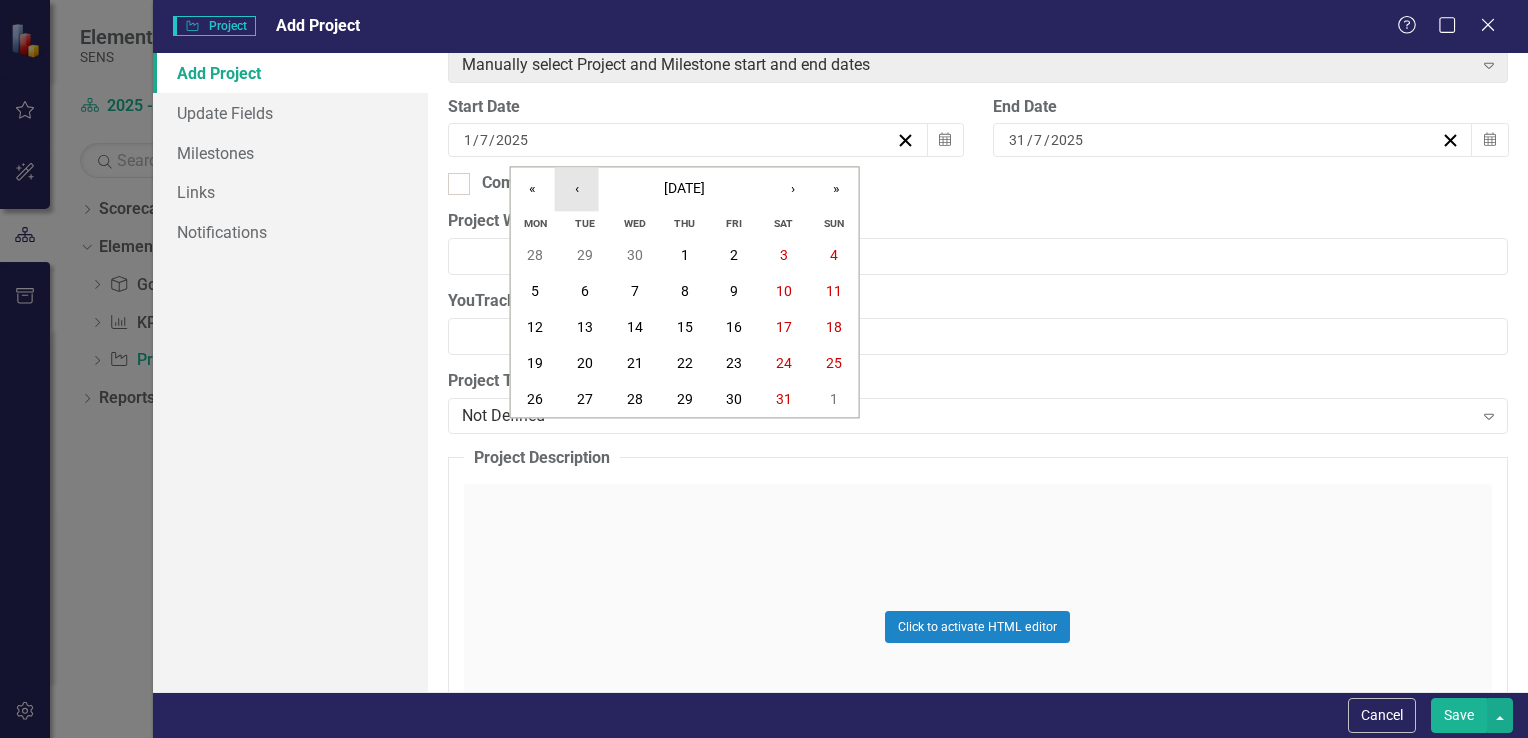 click on "‹" at bounding box center (577, 189) 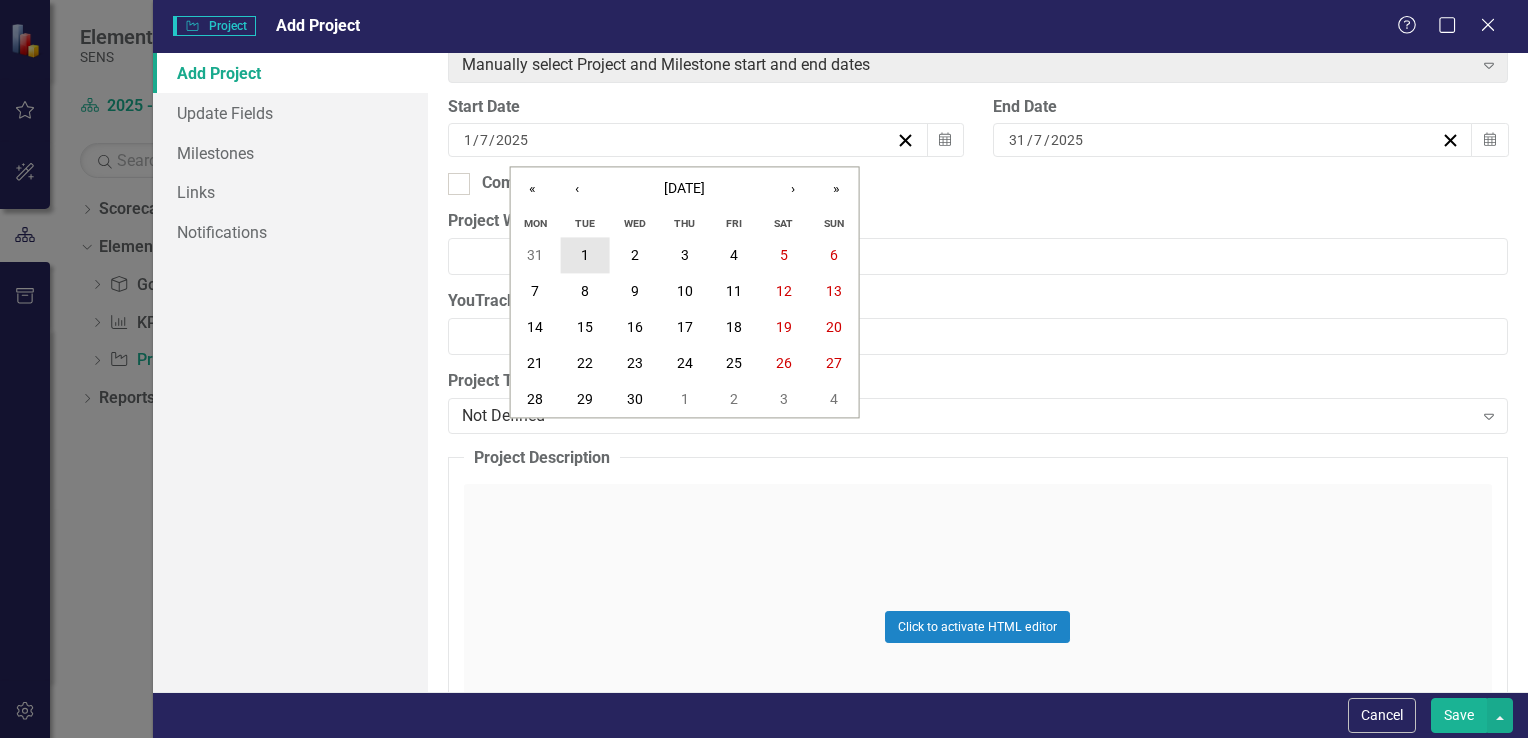 click on "1" at bounding box center (585, 256) 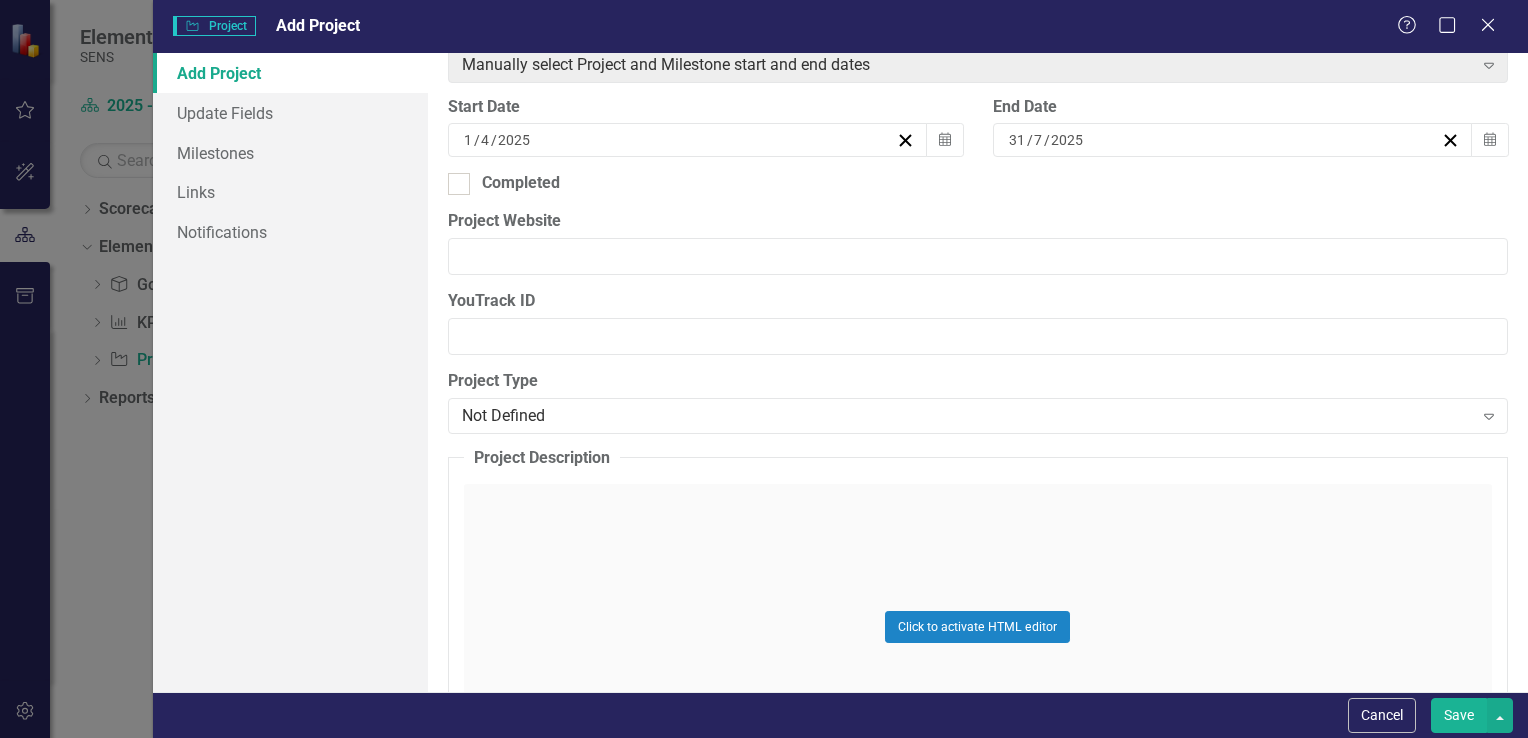 click on "[DATE]" at bounding box center (1223, 140) 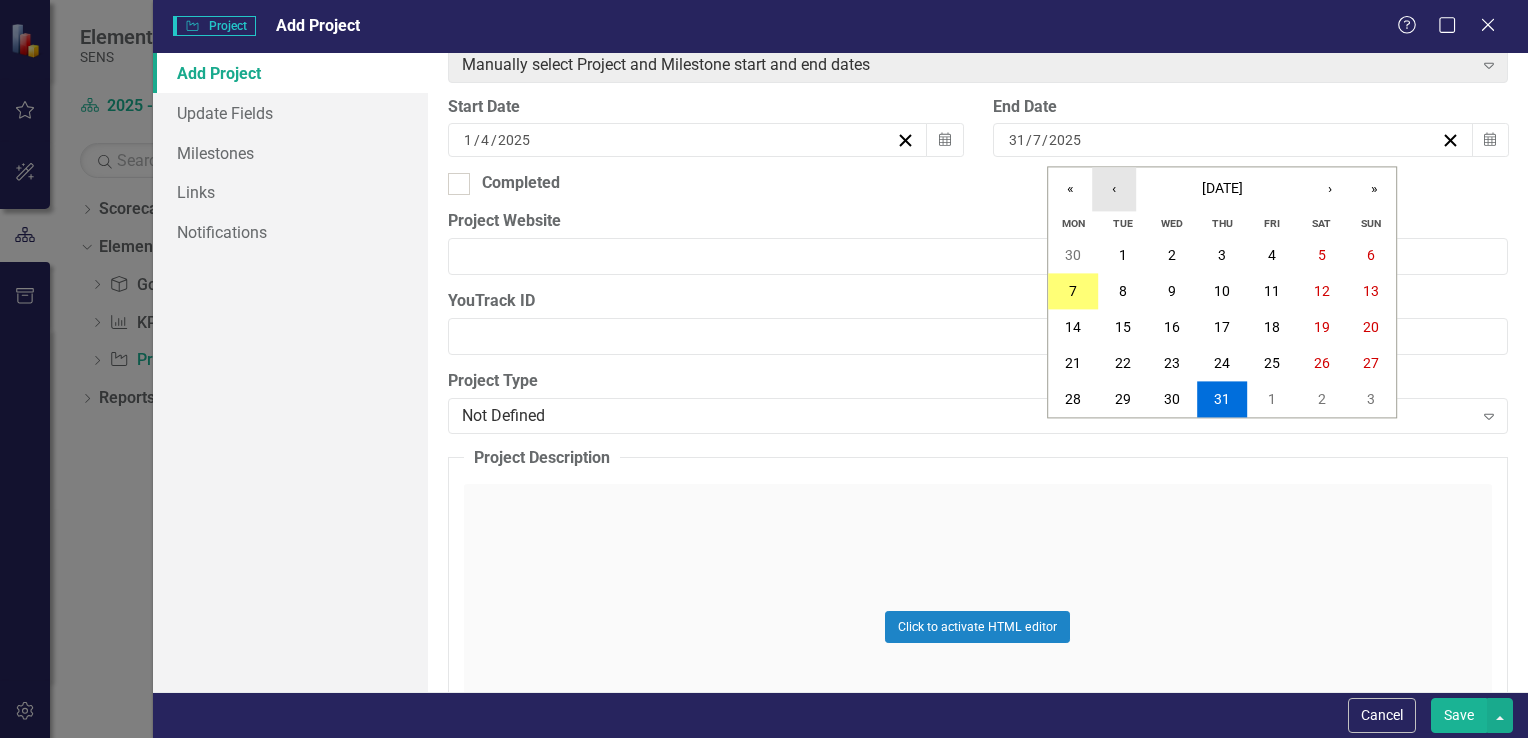 click on "‹" at bounding box center [1114, 189] 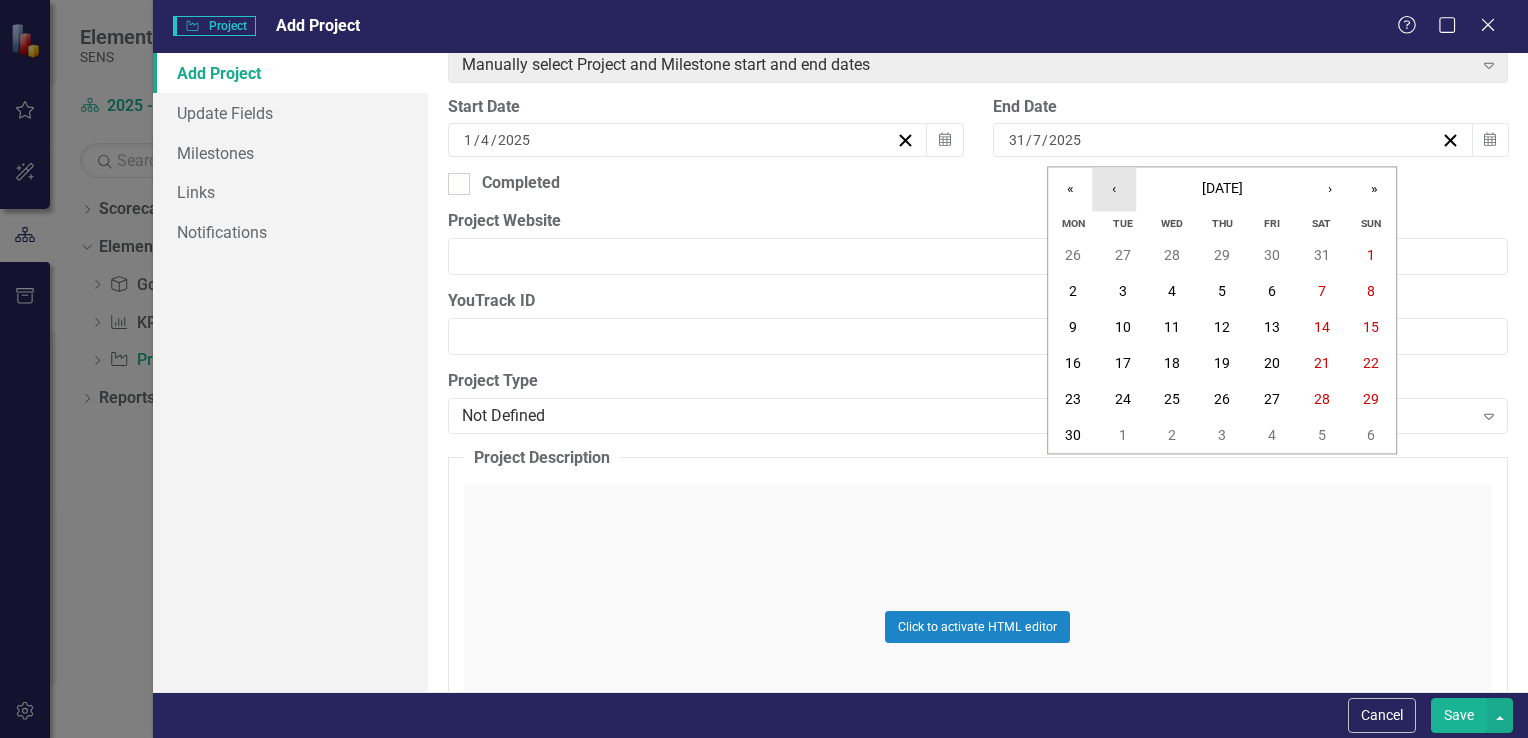 click on "‹" at bounding box center (1114, 189) 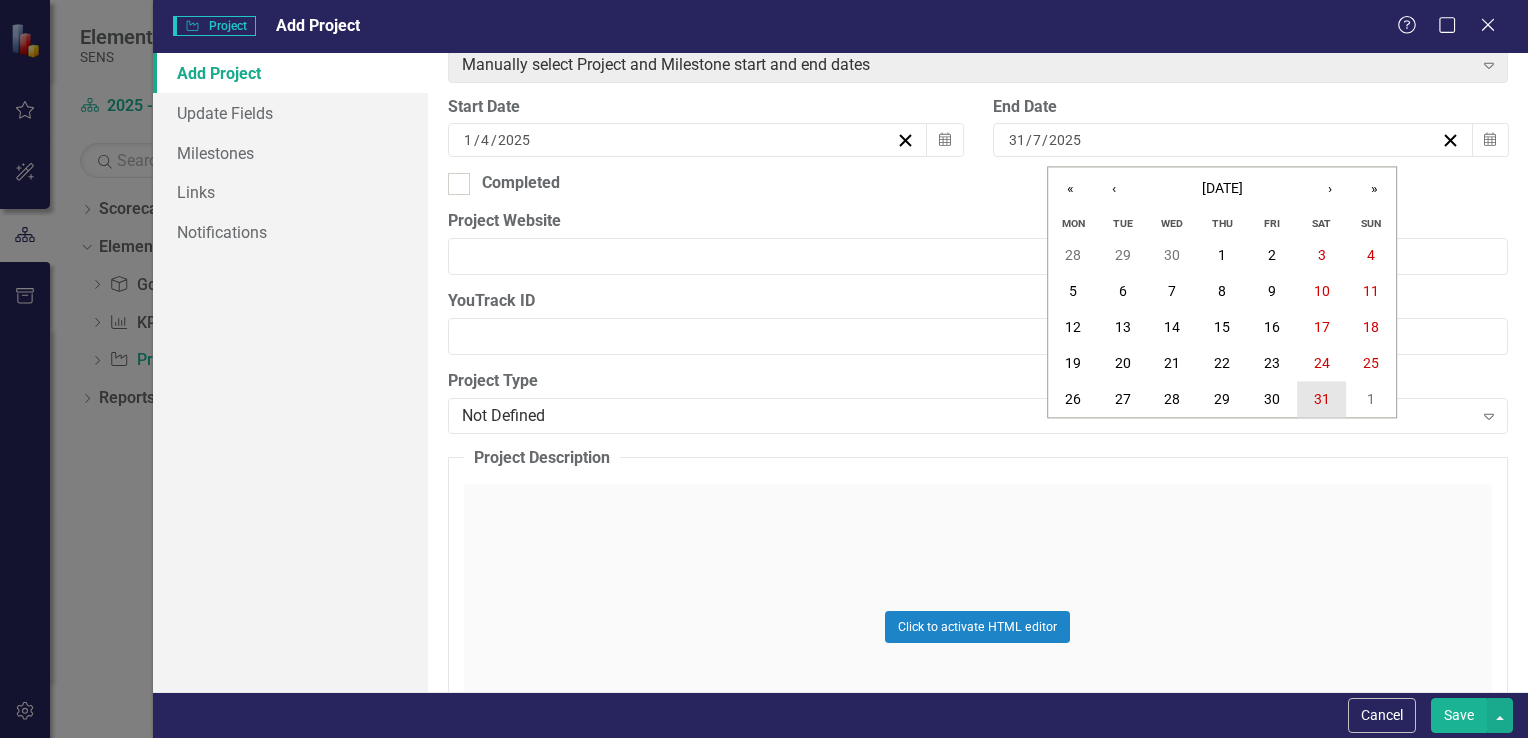 click on "31" at bounding box center (1322, 400) 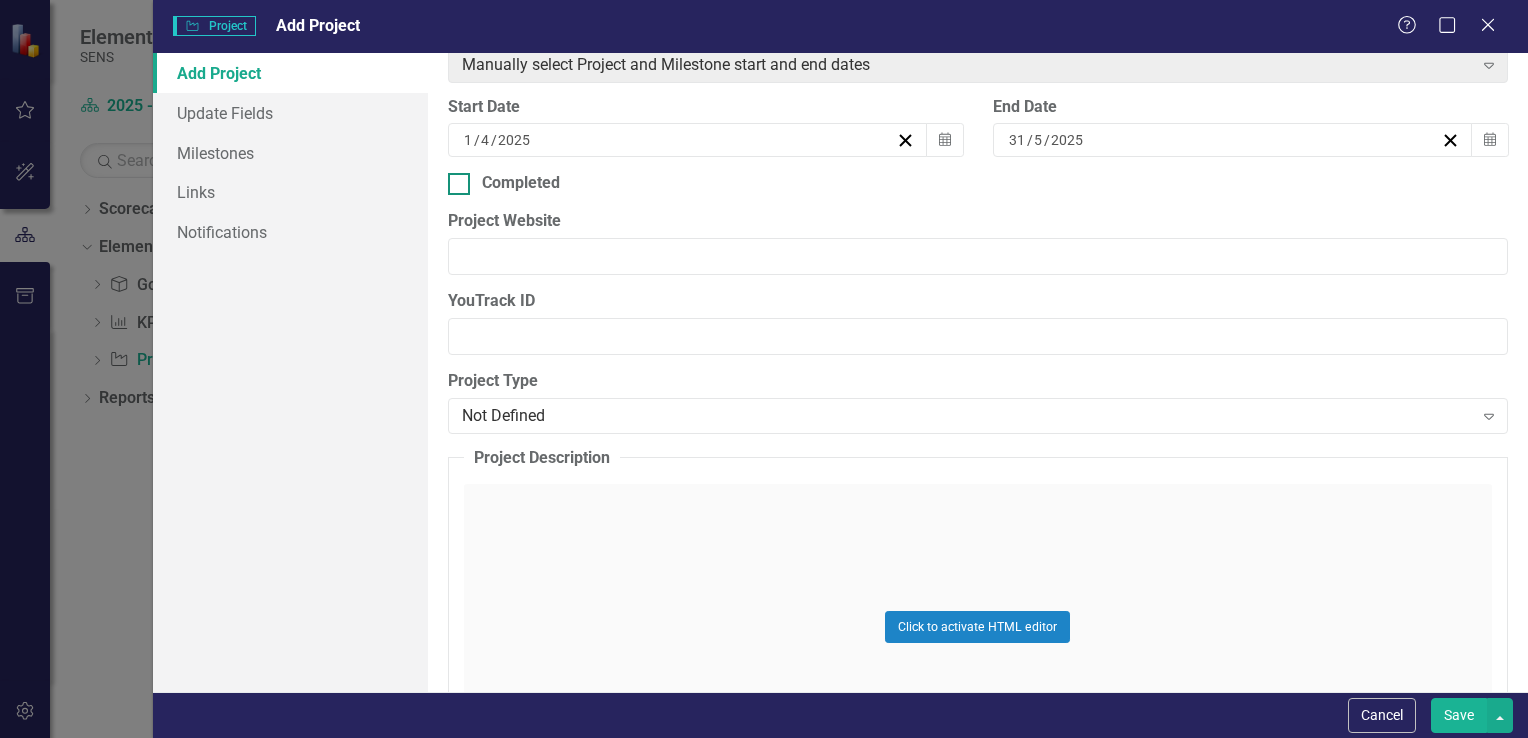 click on "Completed" at bounding box center [521, 183] 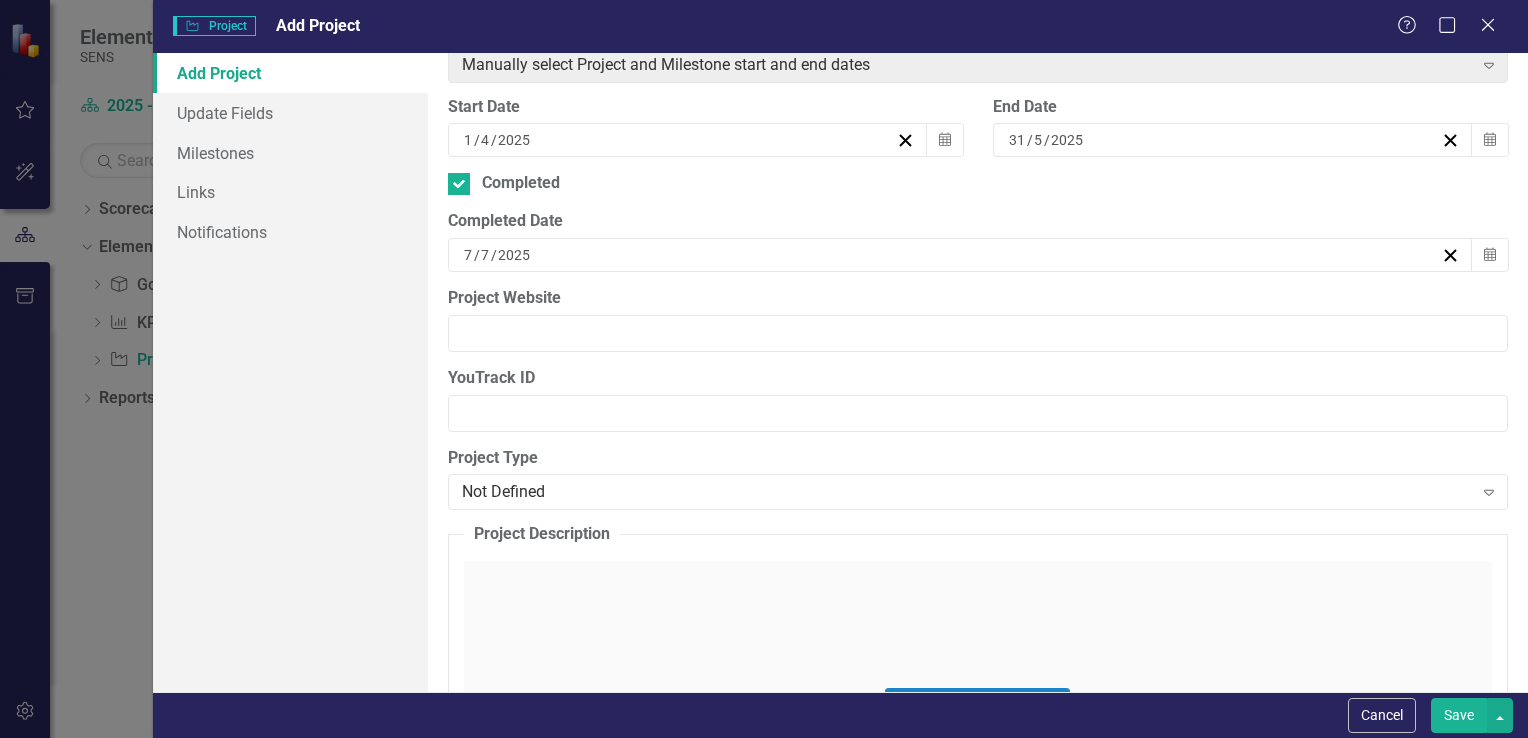 click on "[DATE]" at bounding box center [960, 255] 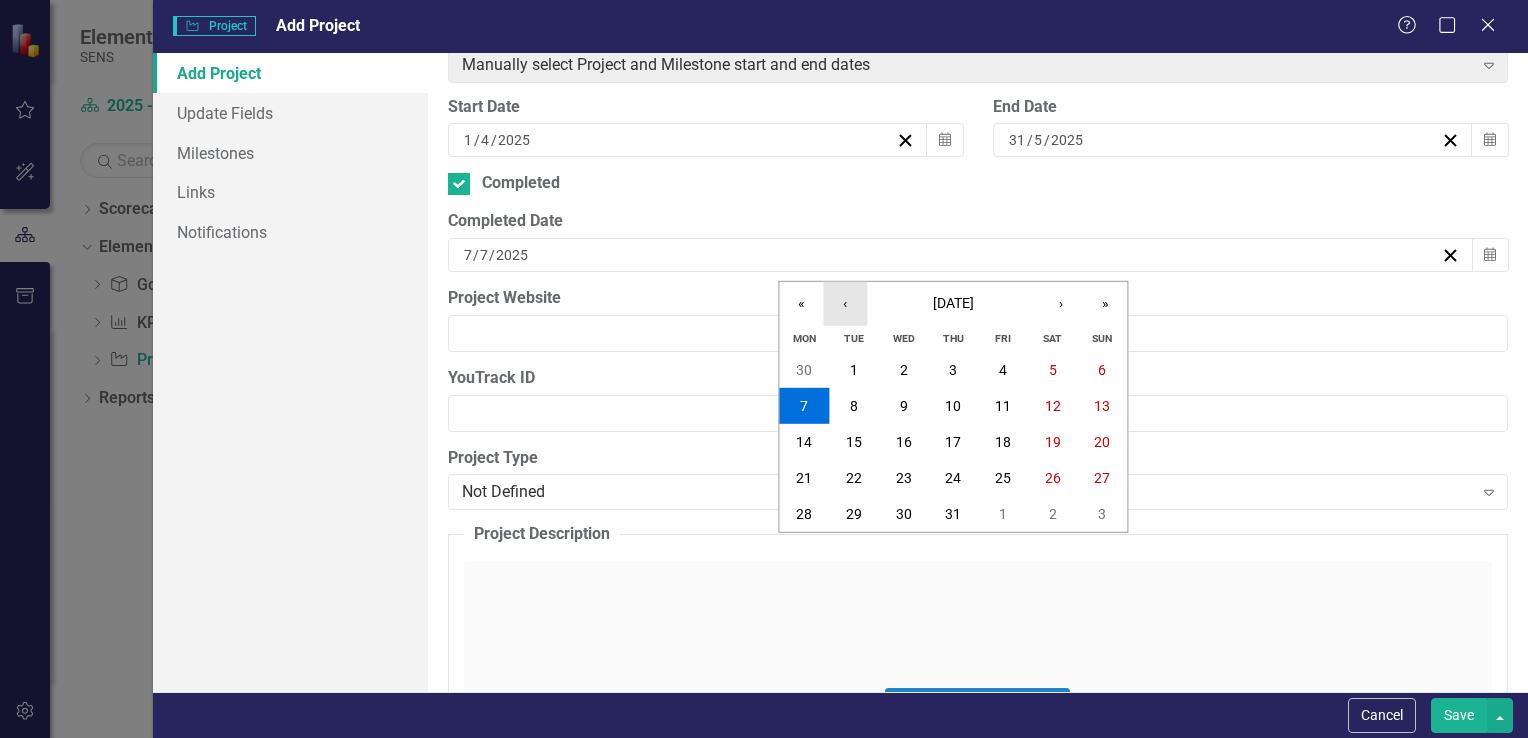 click on "‹" at bounding box center [845, 304] 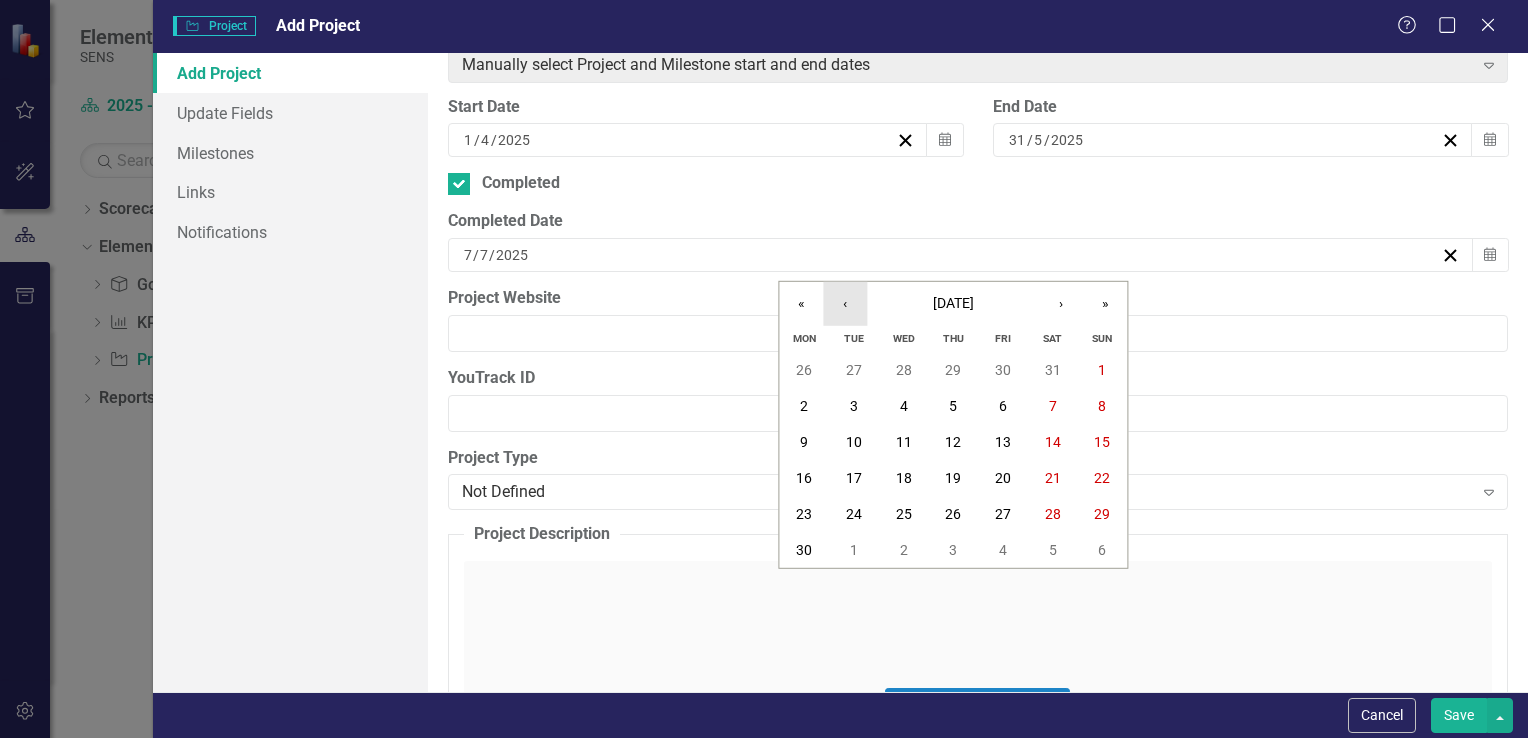 click on "‹" at bounding box center [845, 304] 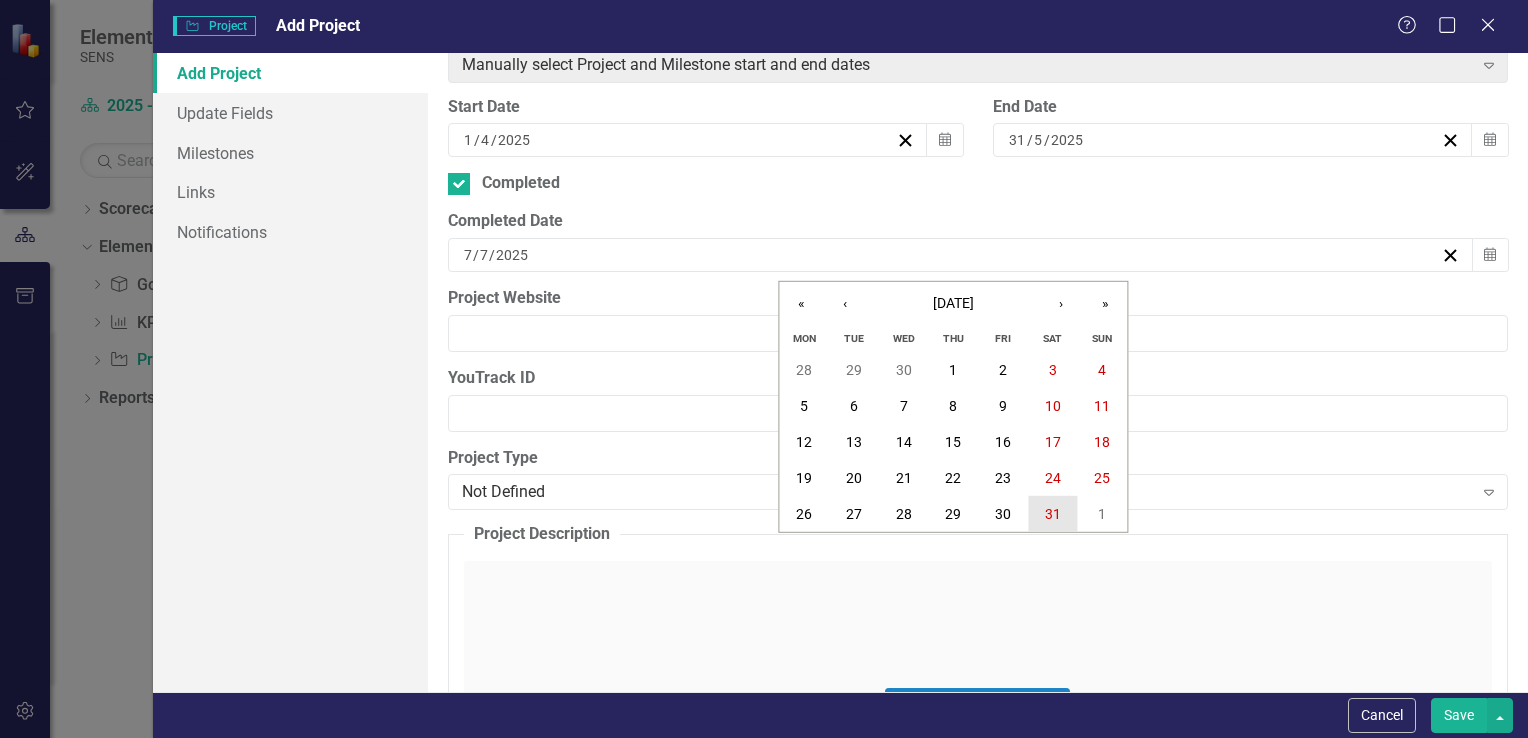 click on "31" at bounding box center [1053, 514] 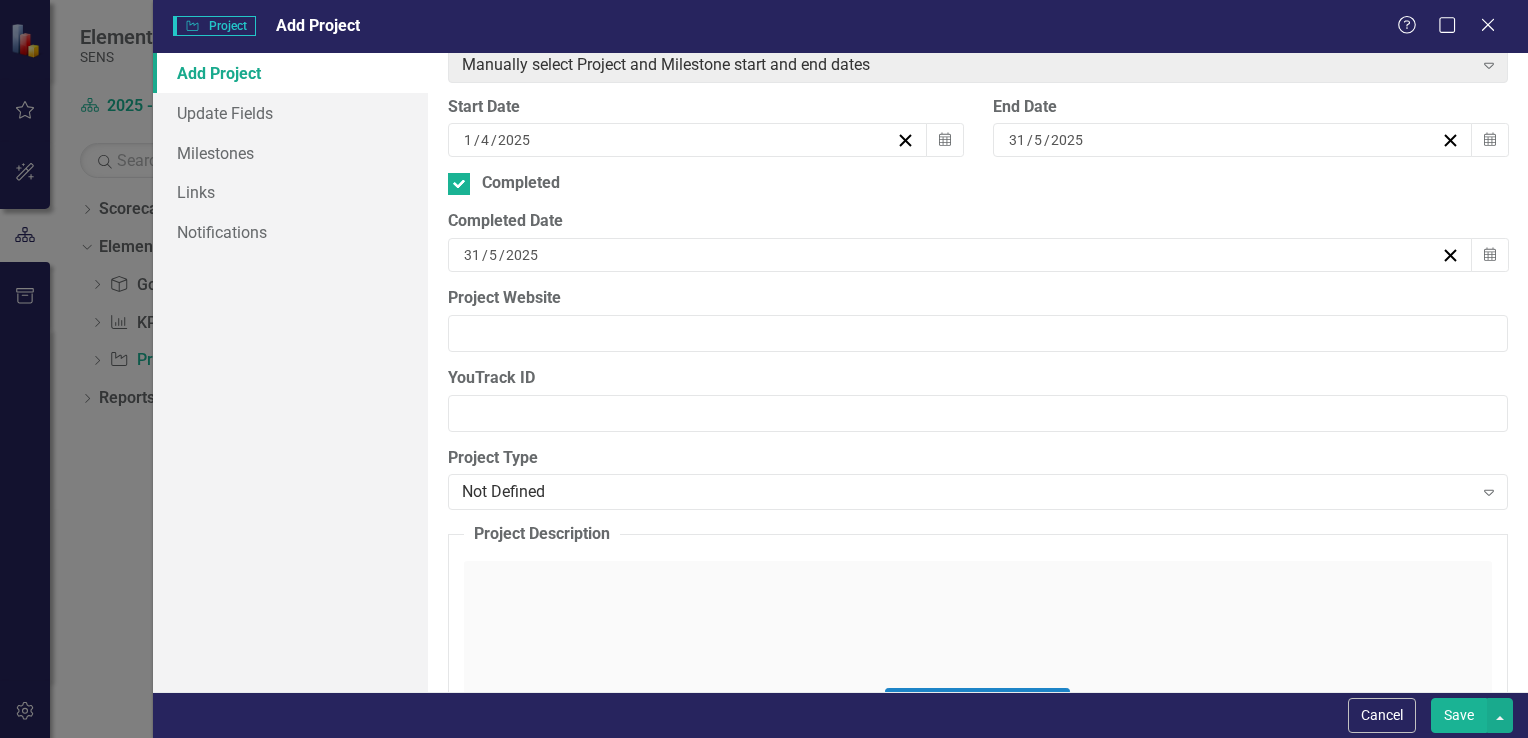 click on "Save" at bounding box center [1459, 715] 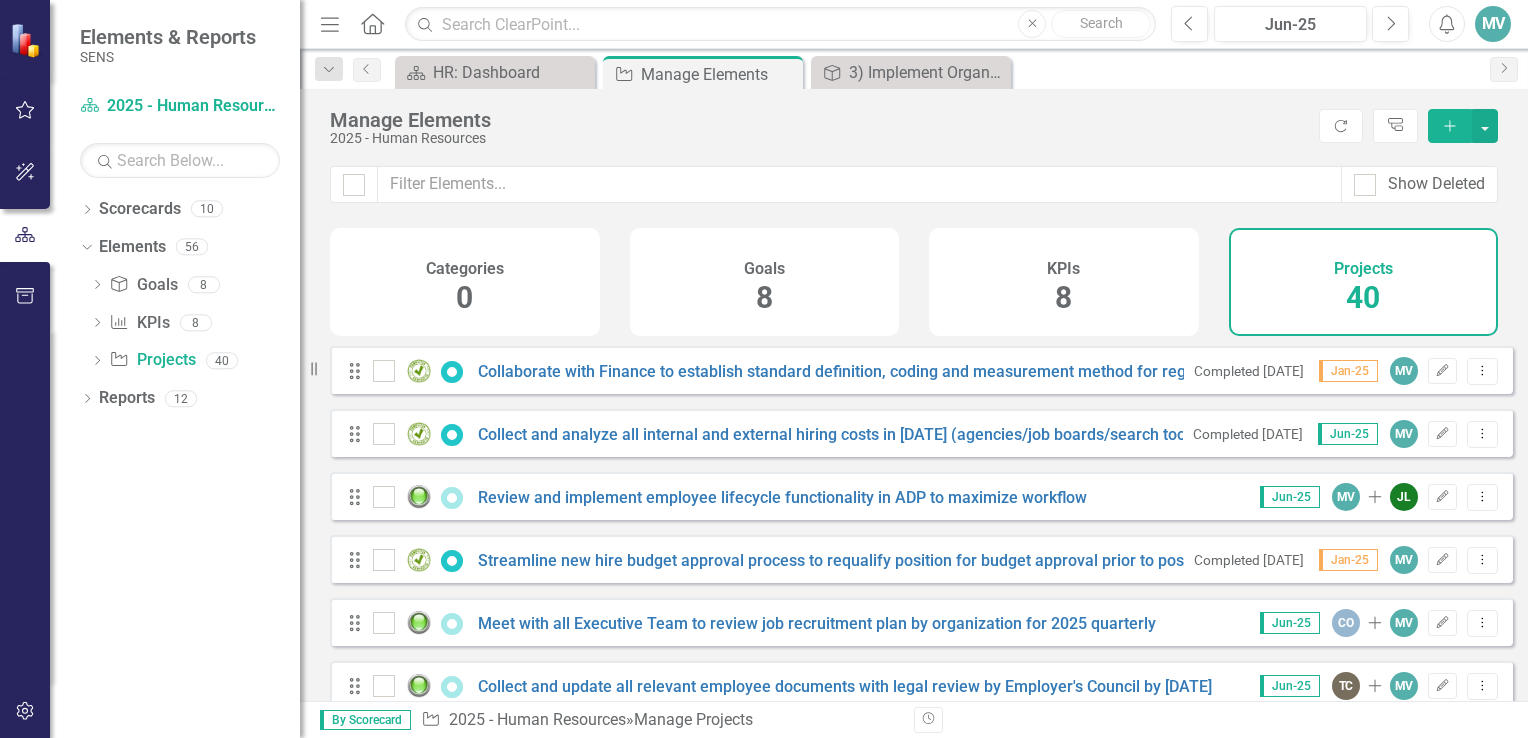 click on "Add" 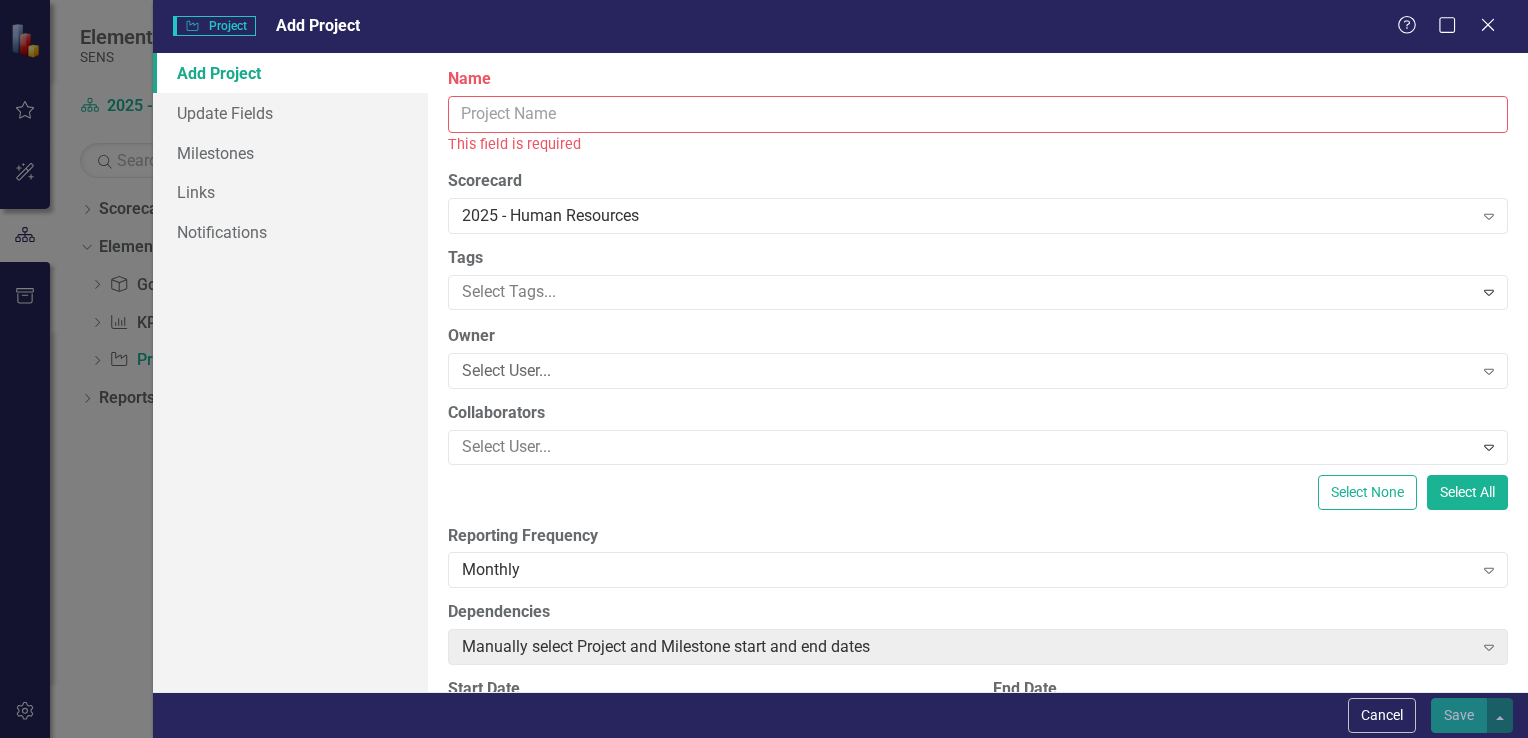 click on "Name" at bounding box center [978, 114] 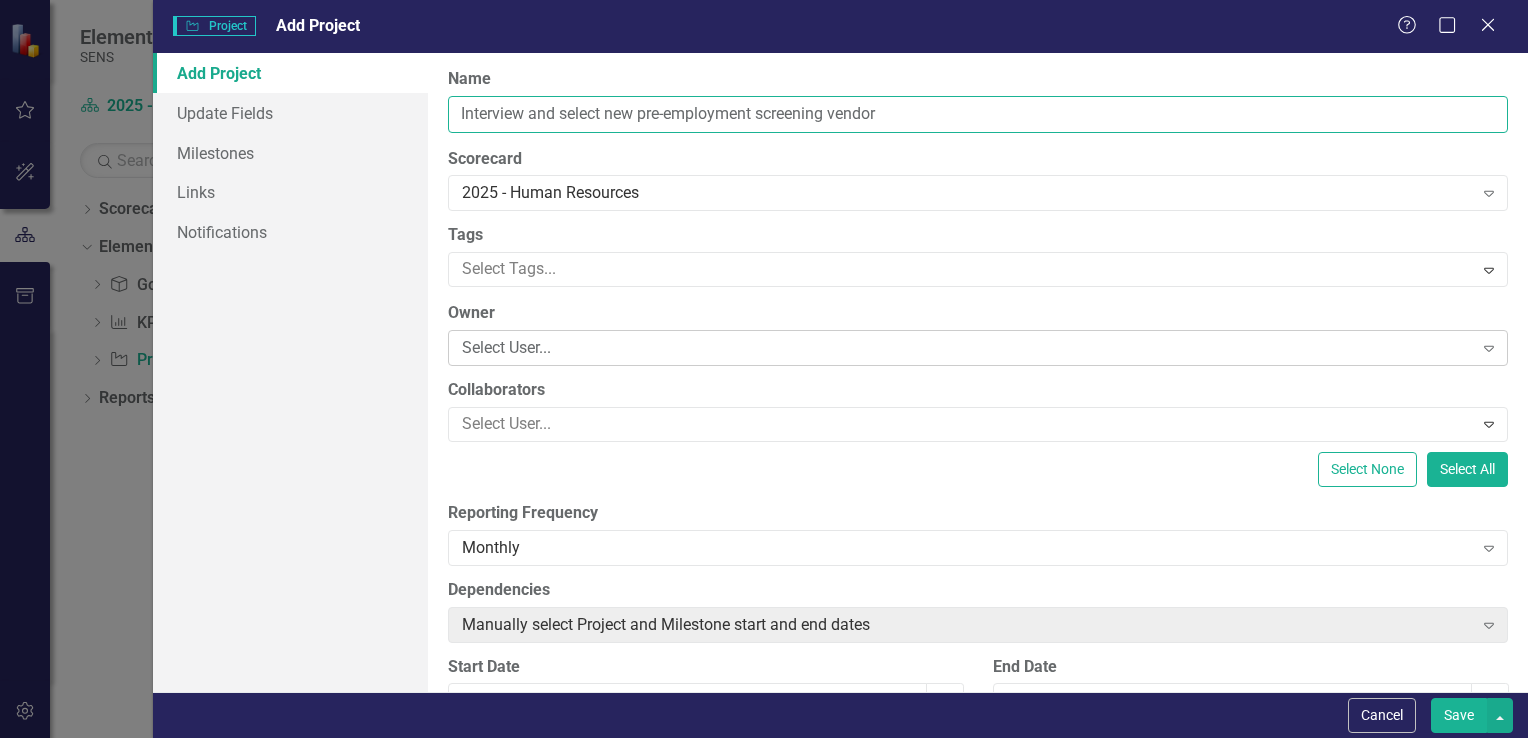 type on "Interview and select new pre-employment screening vendor" 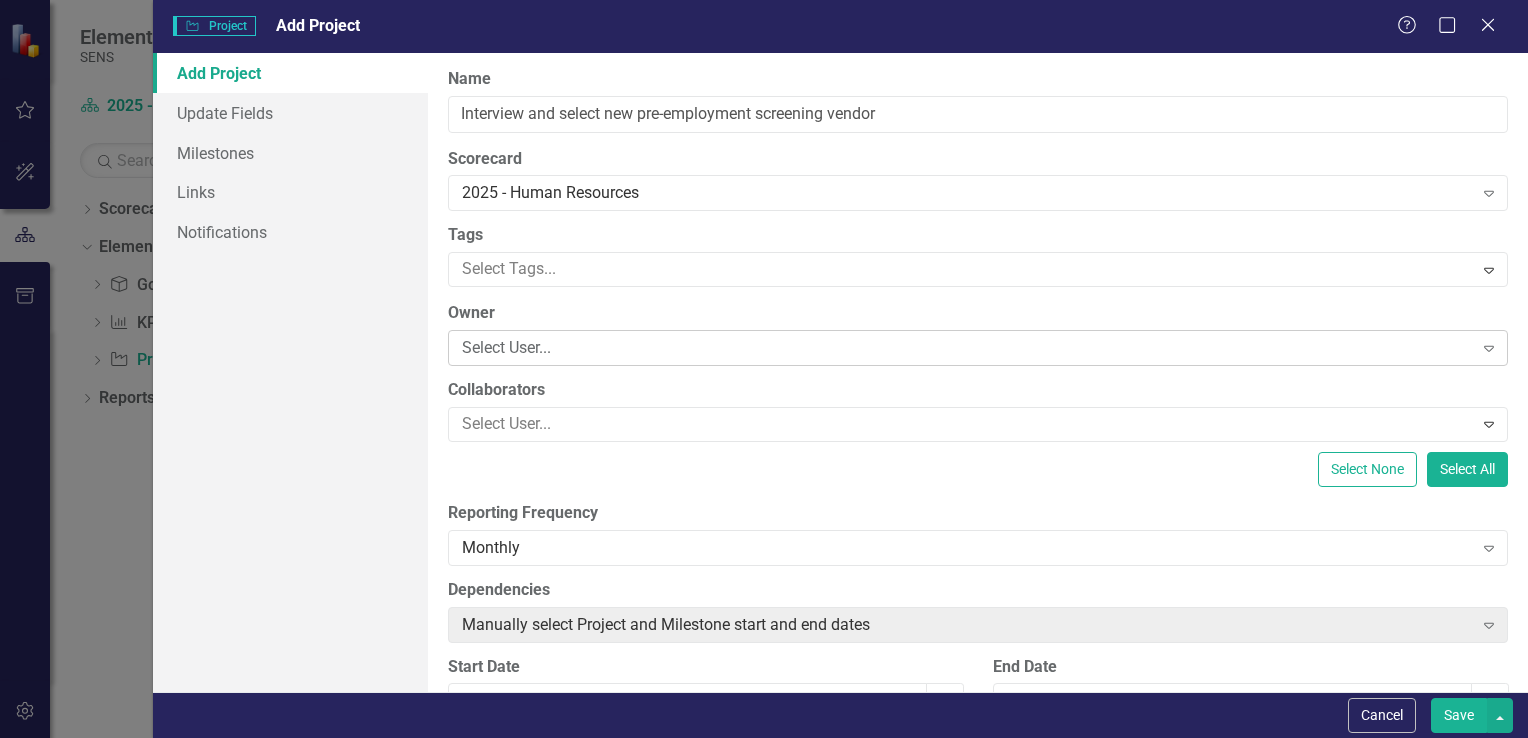 click on "Select User..." at bounding box center [967, 348] 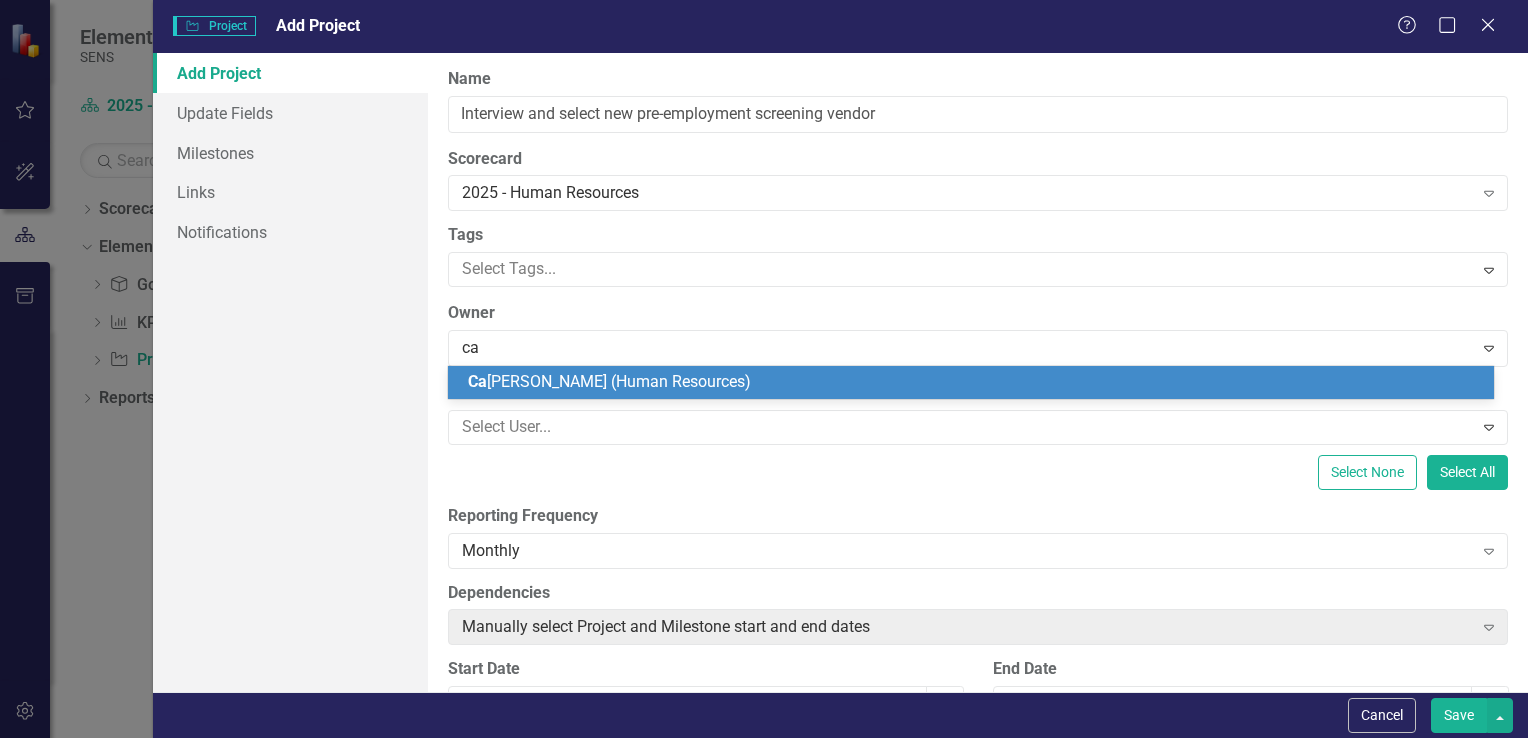 type on "cas" 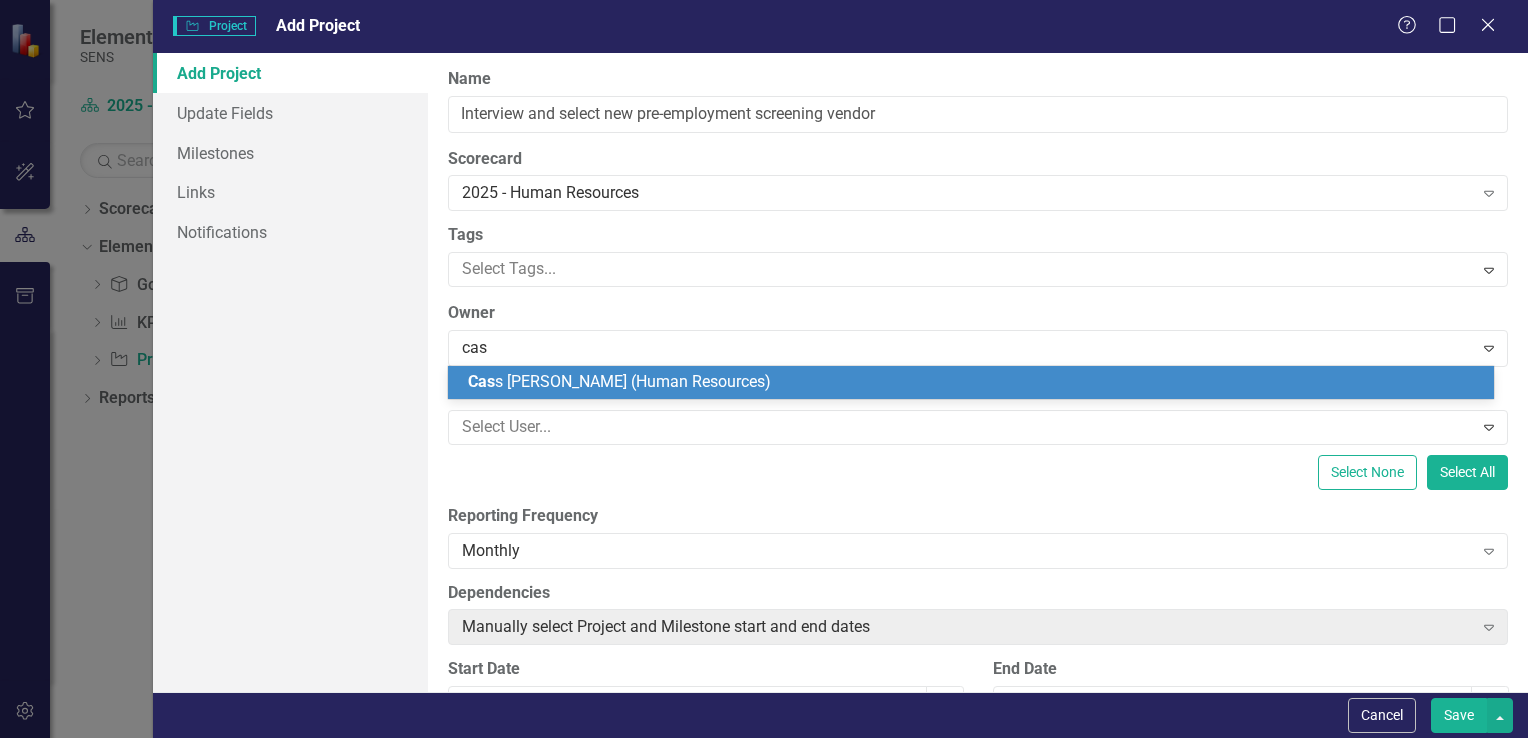 click on "Cas s [PERSON_NAME] (Human Resources)" at bounding box center [975, 382] 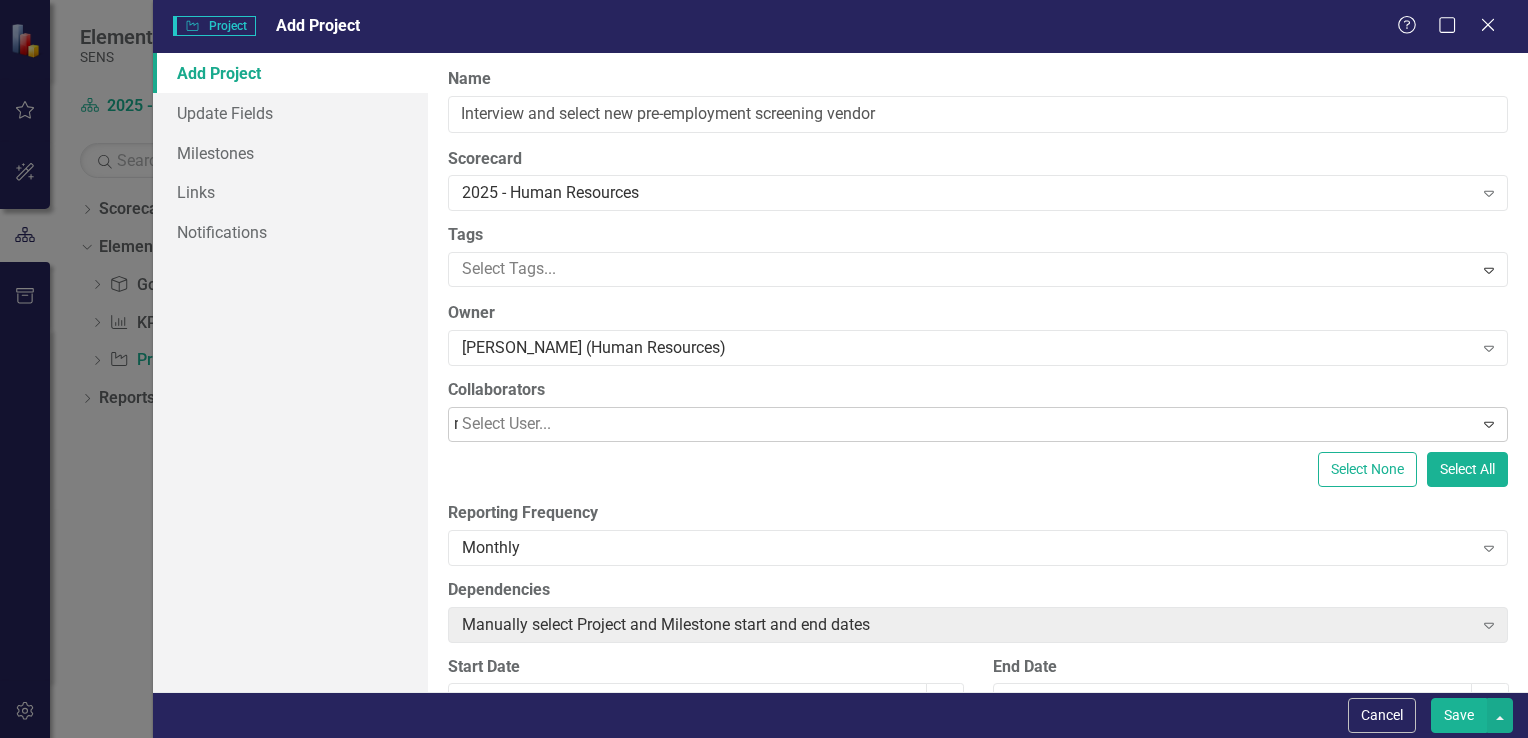 click on "m" at bounding box center [963, 424] 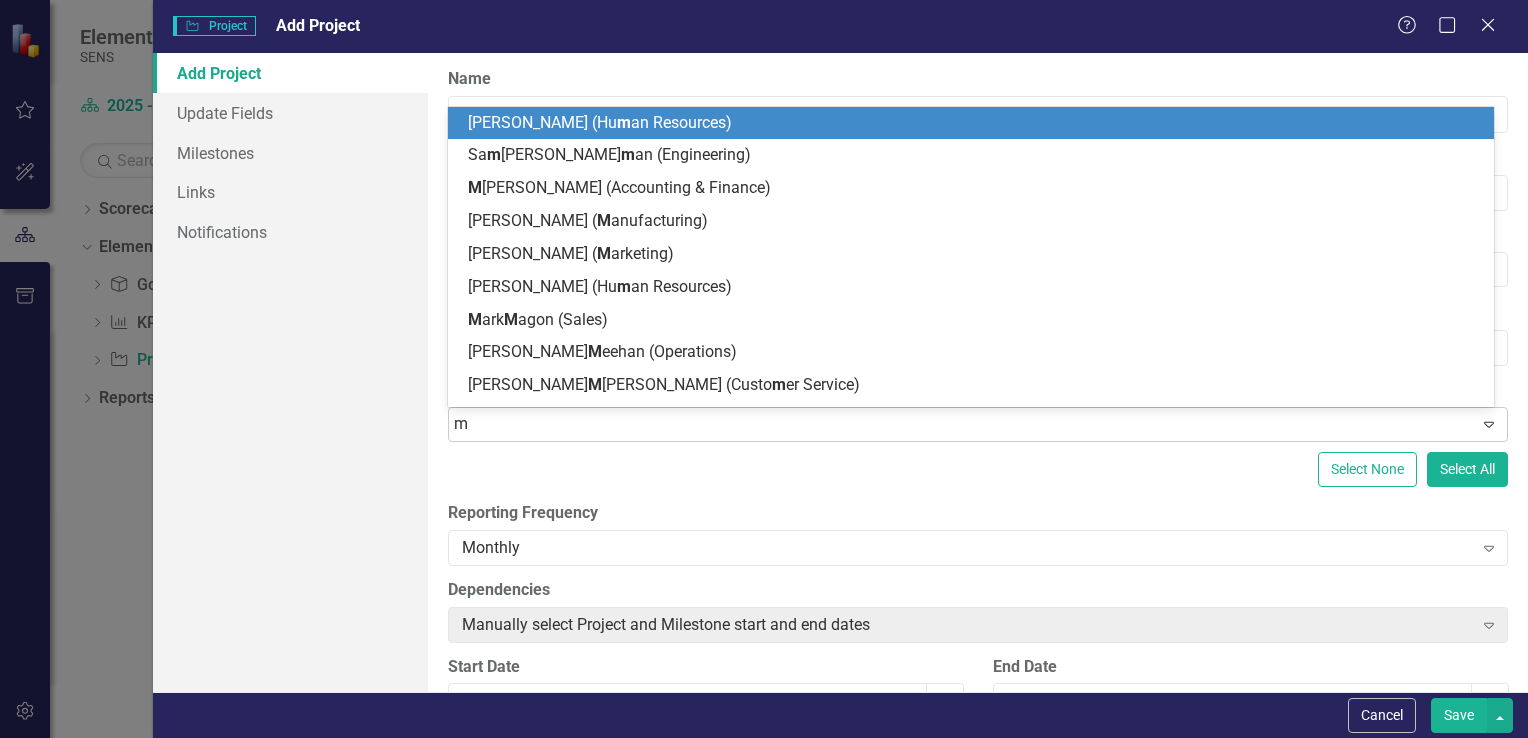 type on "mi" 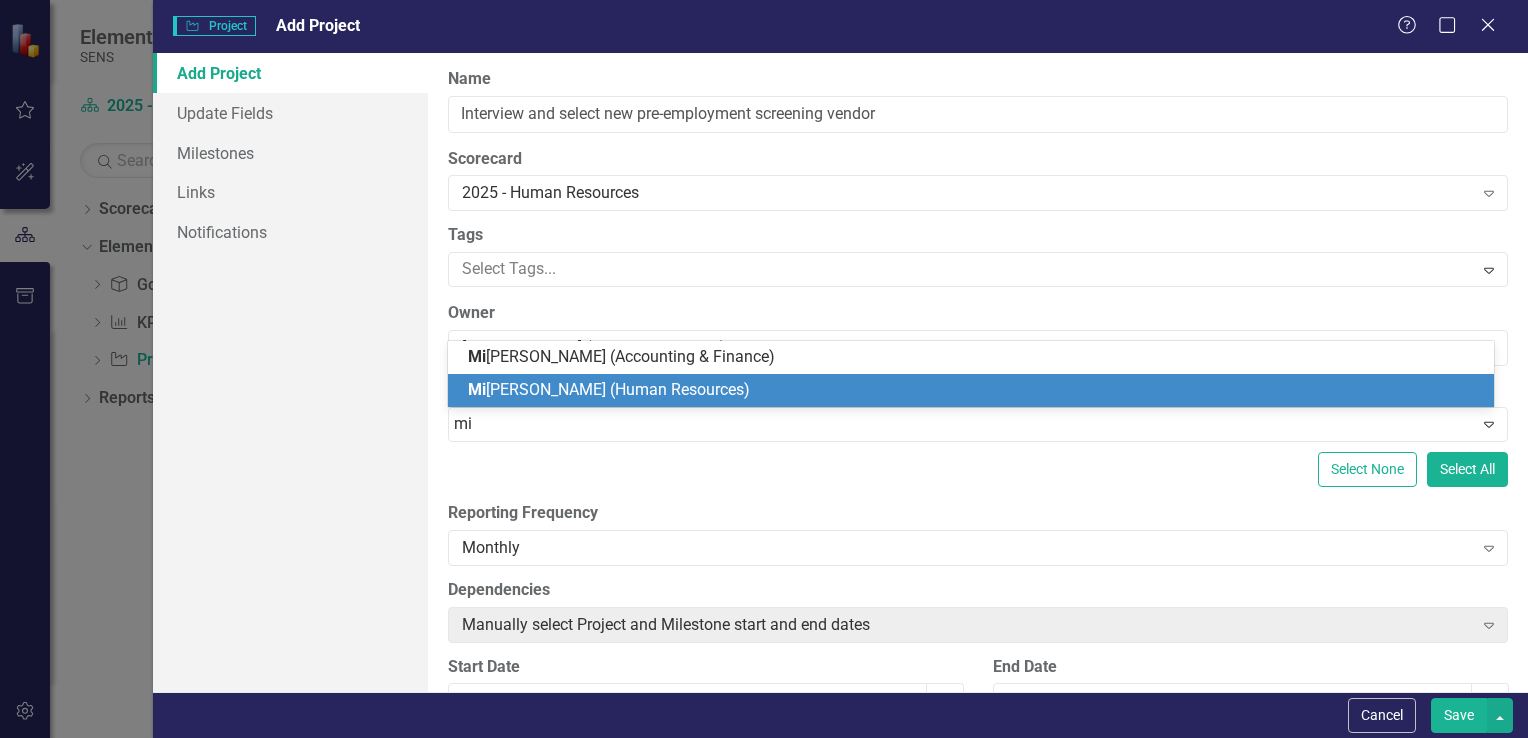 click on "Mi [PERSON_NAME] (Human Resources)" at bounding box center (971, 390) 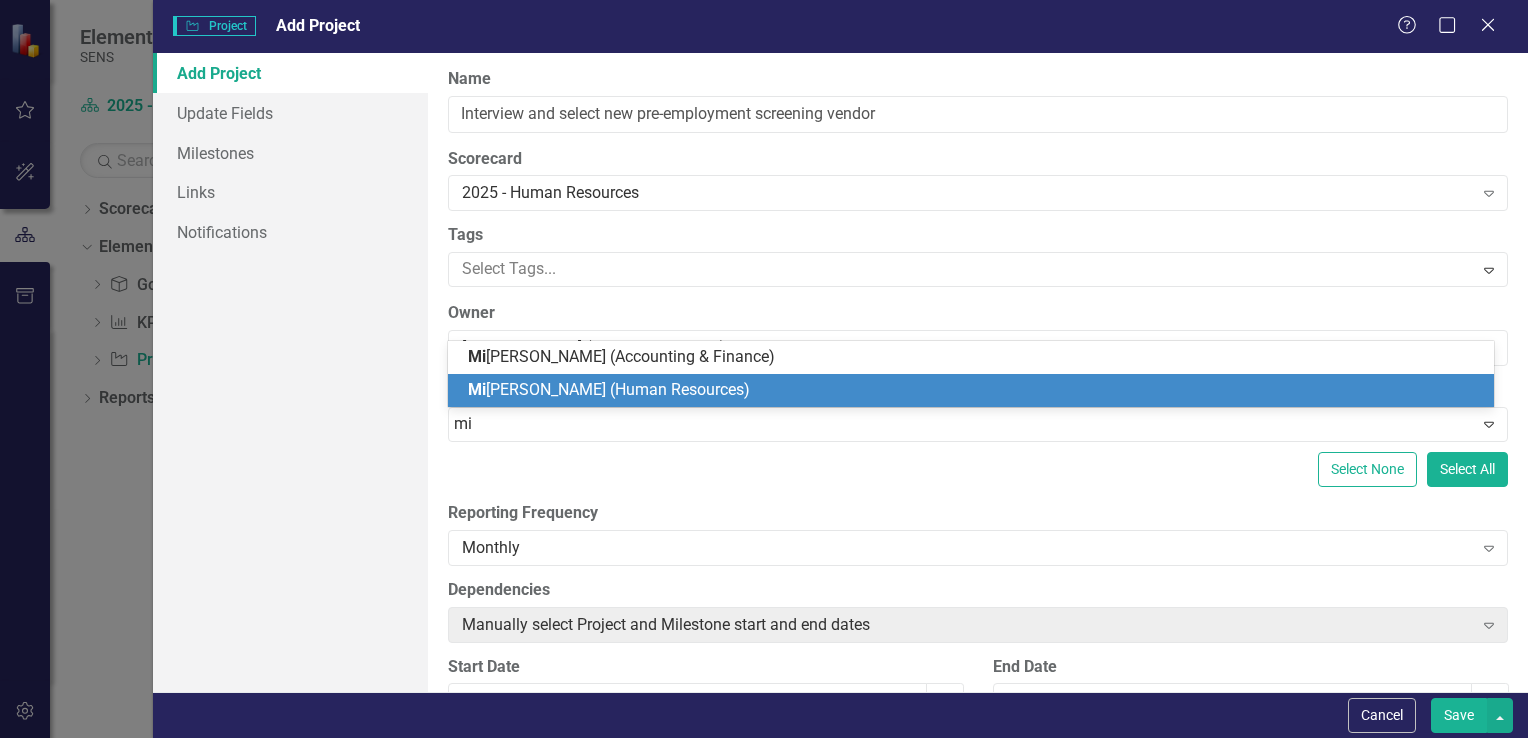 type 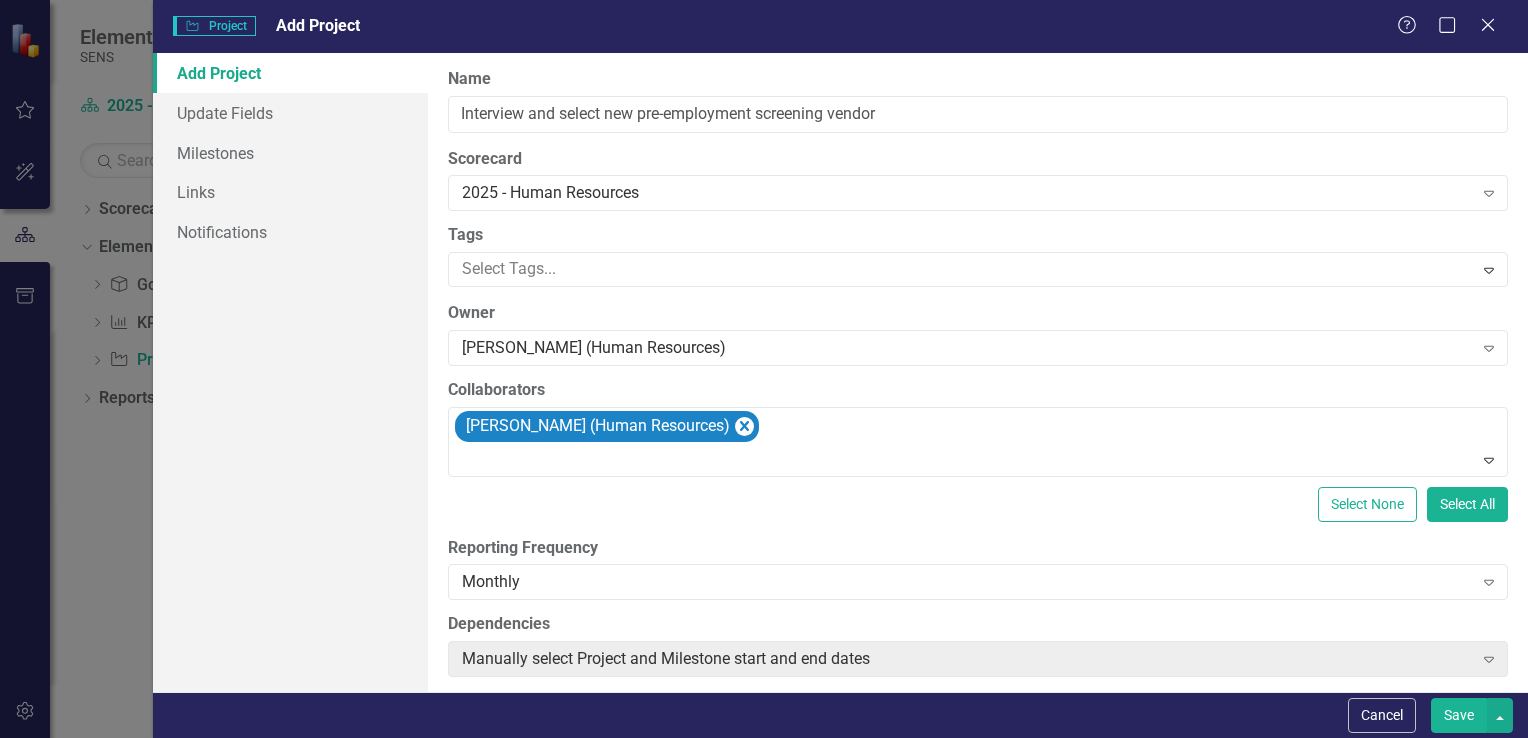 scroll, scrollTop: 560, scrollLeft: 0, axis: vertical 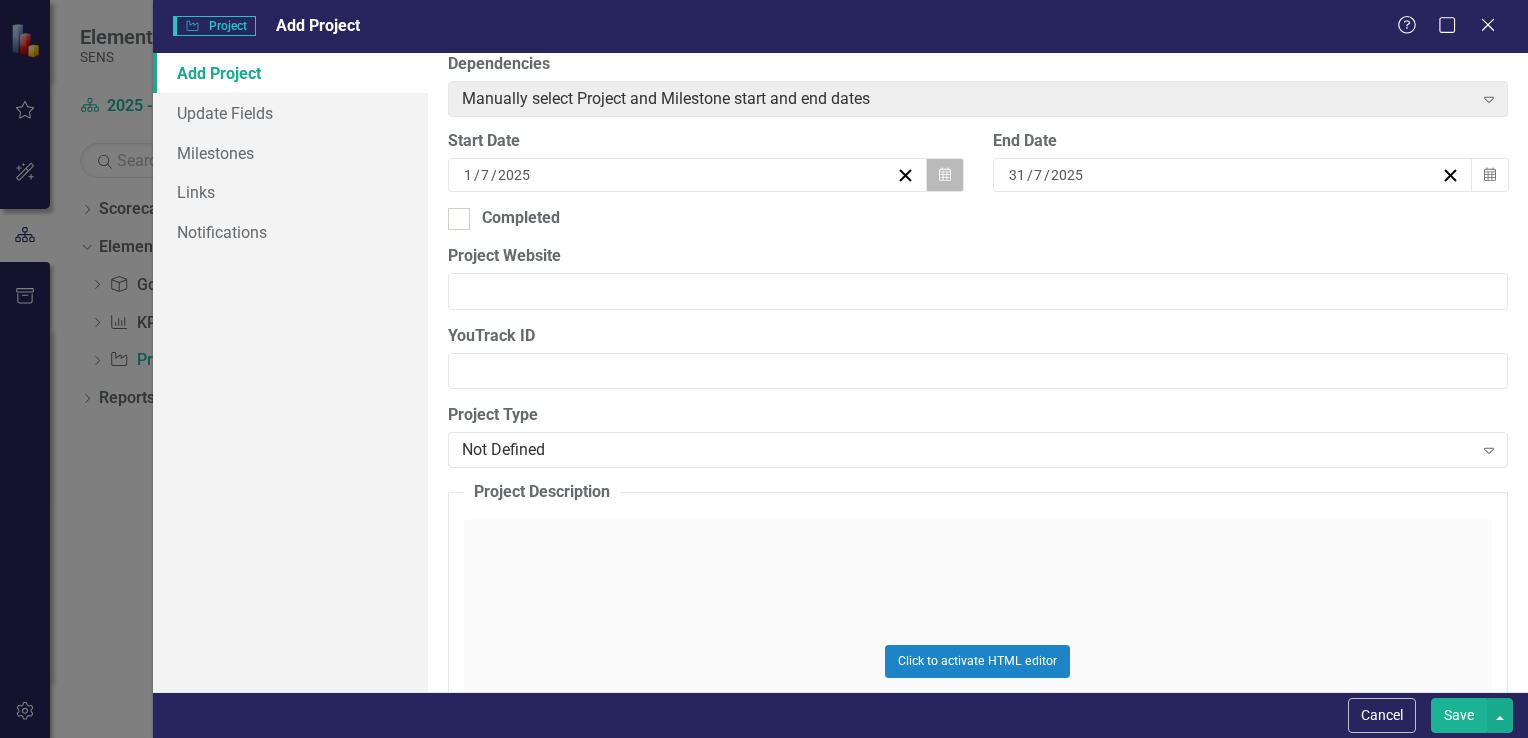 click on "Calendar" at bounding box center (945, 175) 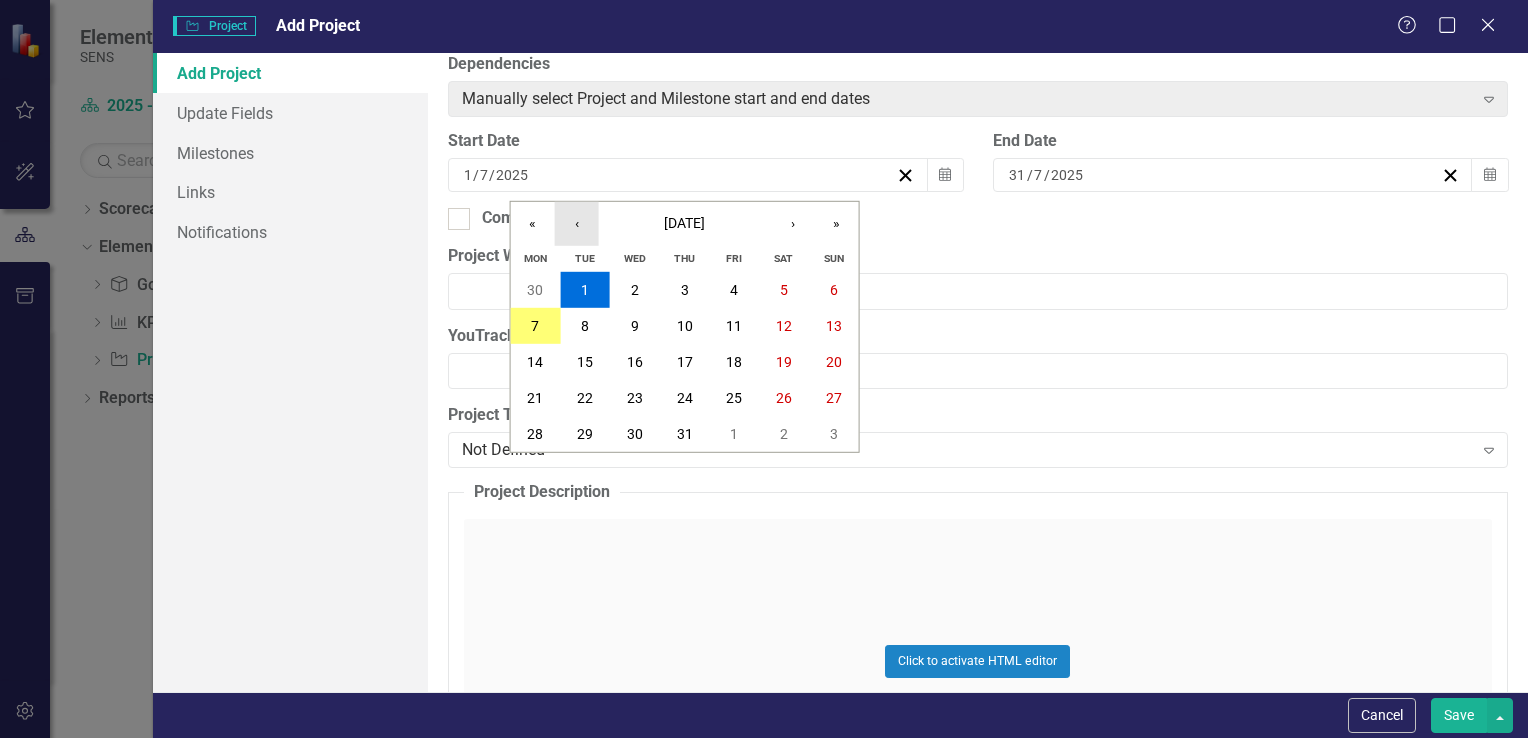 click on "‹" at bounding box center (577, 224) 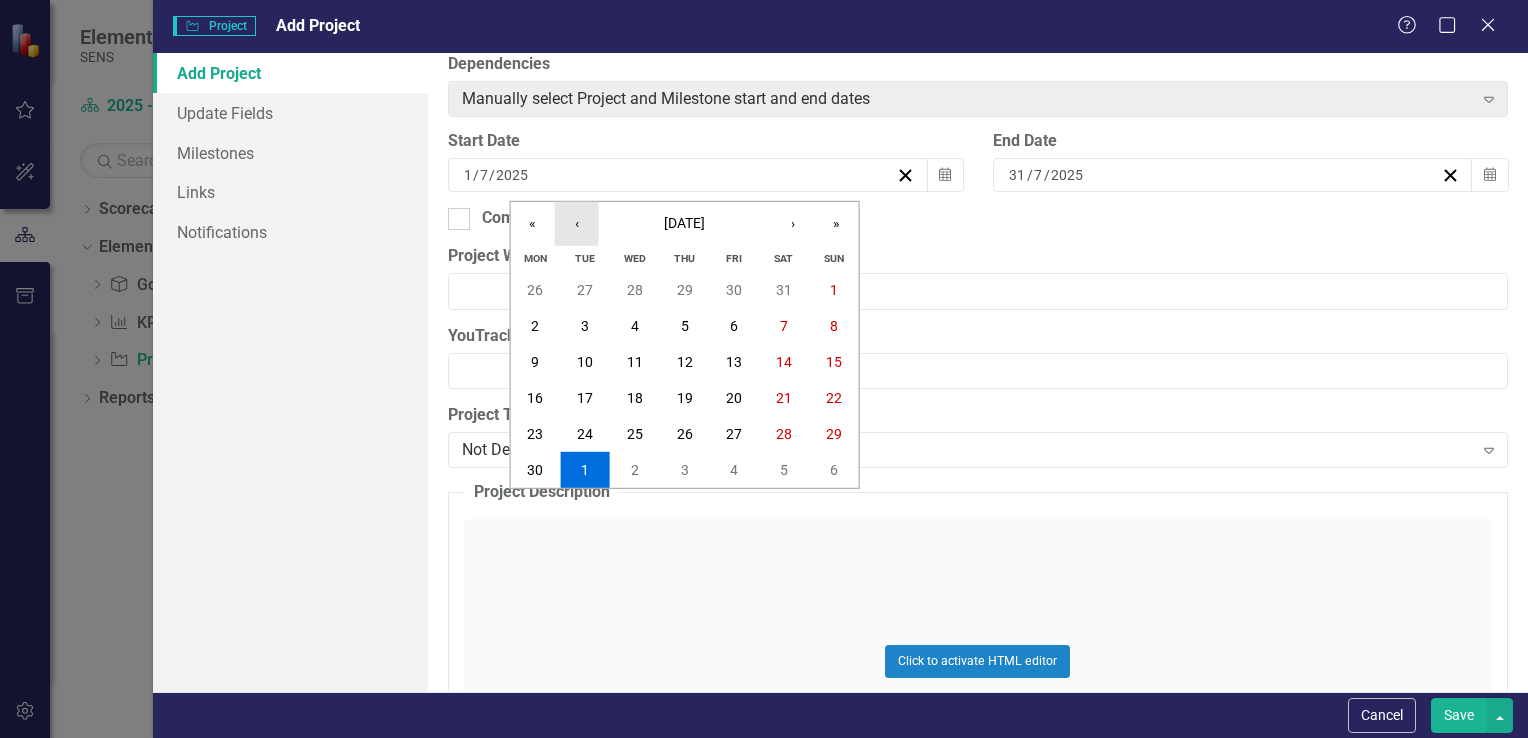 click on "‹" at bounding box center [577, 224] 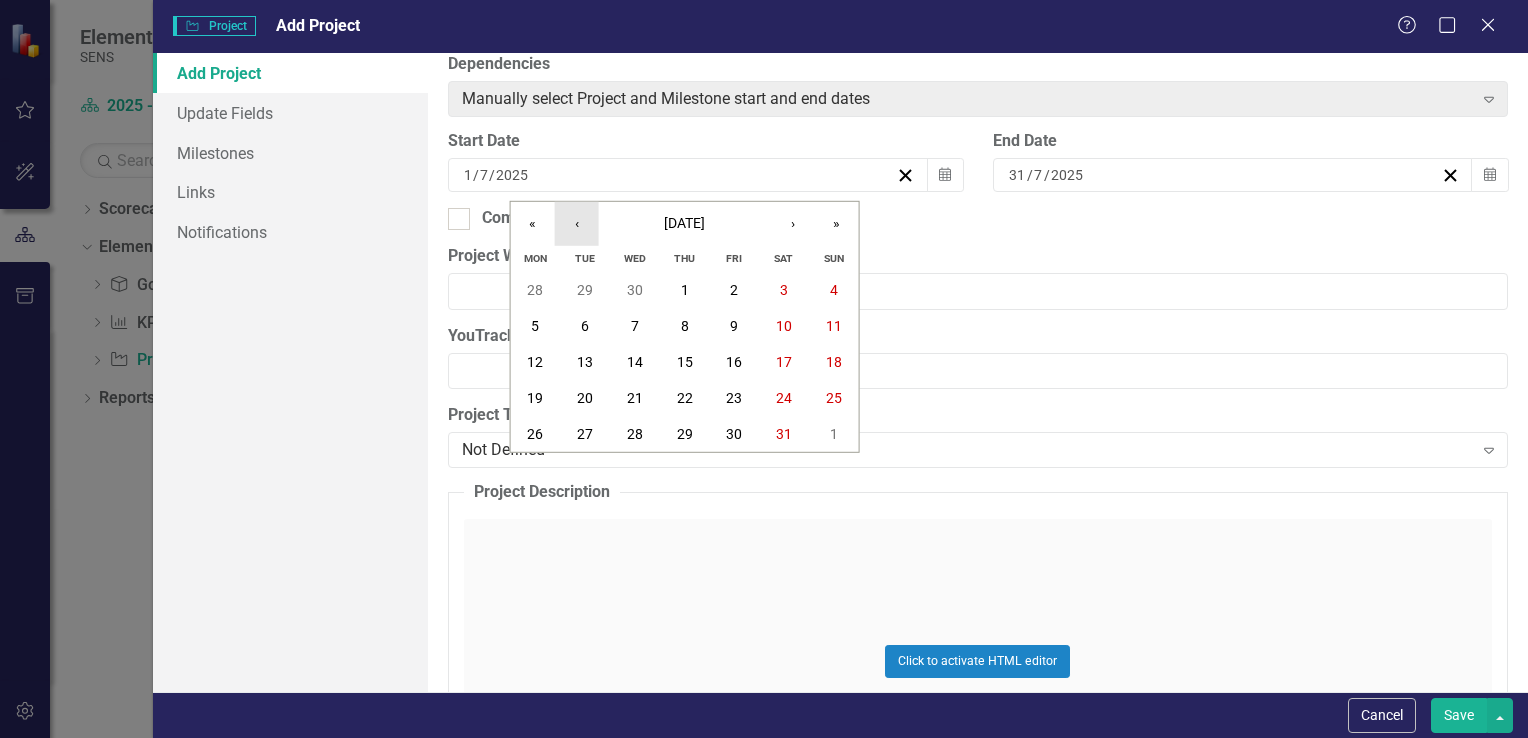 click on "‹" at bounding box center (577, 224) 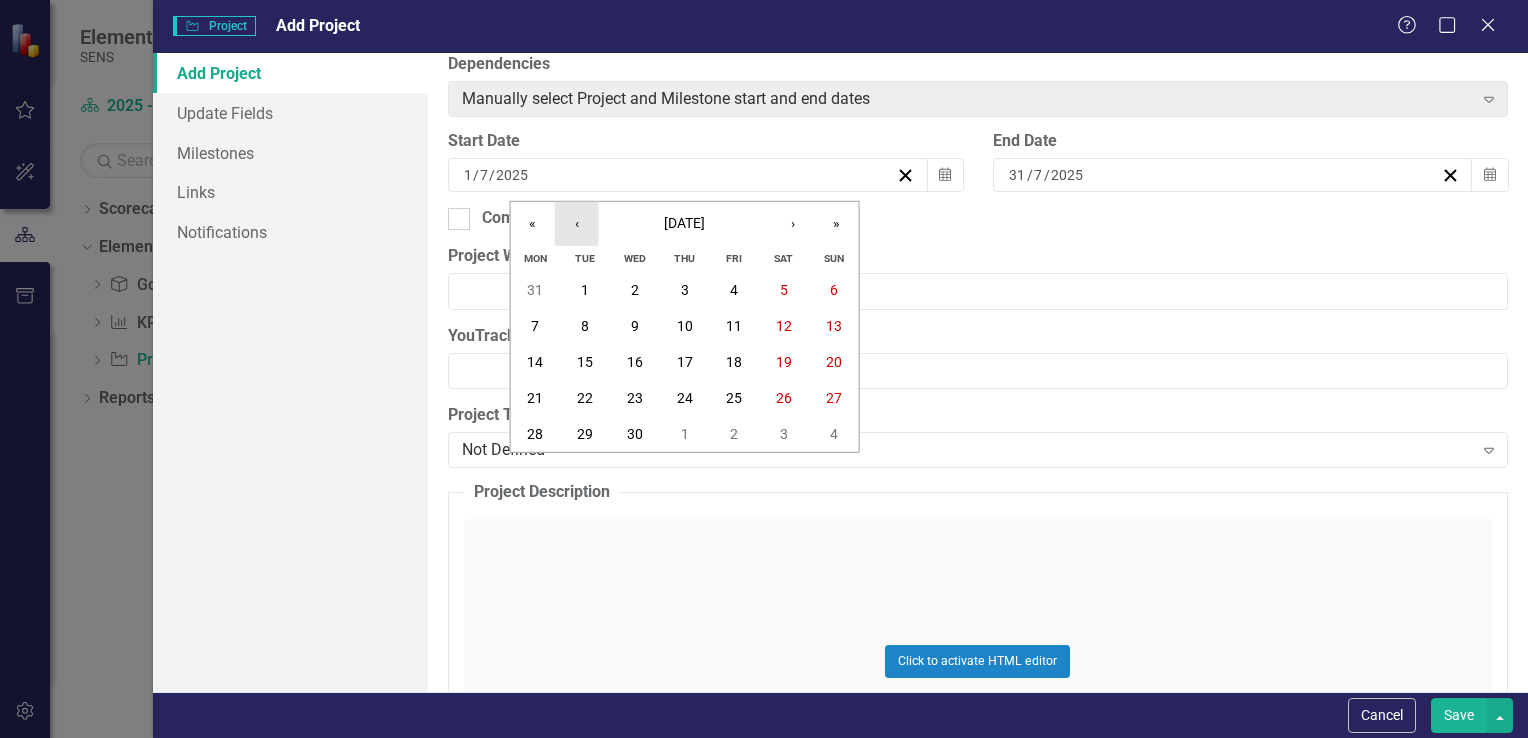click on "‹" at bounding box center [577, 224] 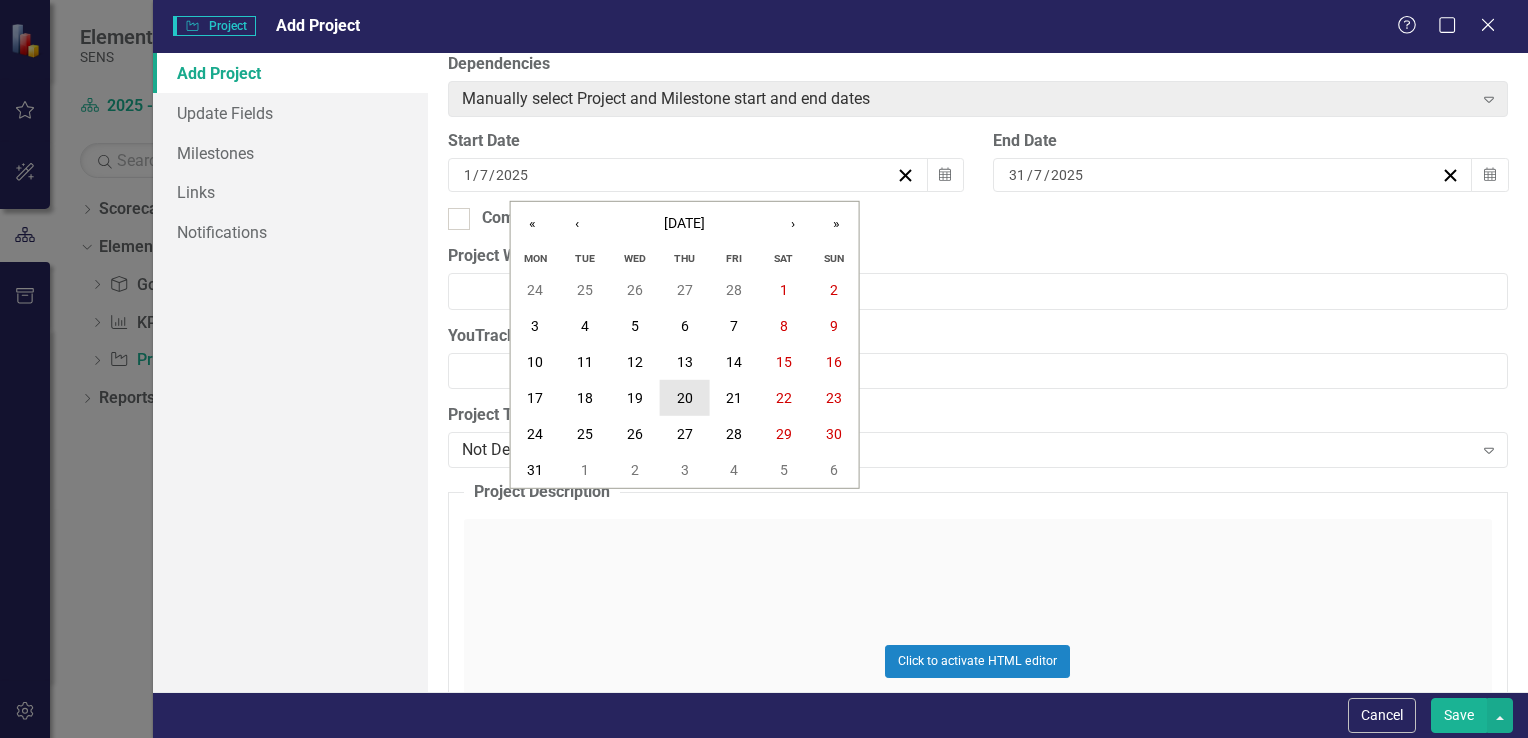 click on "20" at bounding box center [685, 398] 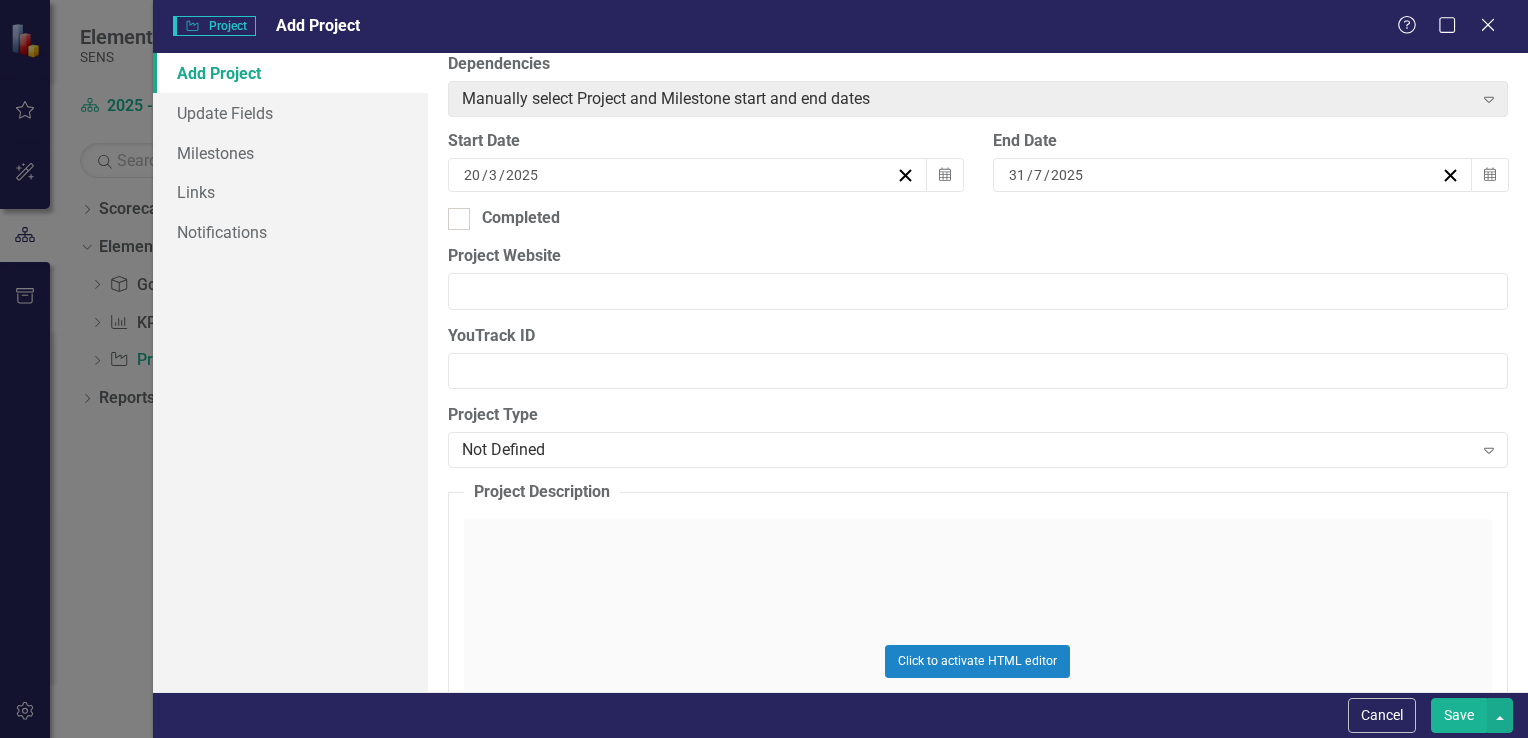 click on "7" at bounding box center [1038, 175] 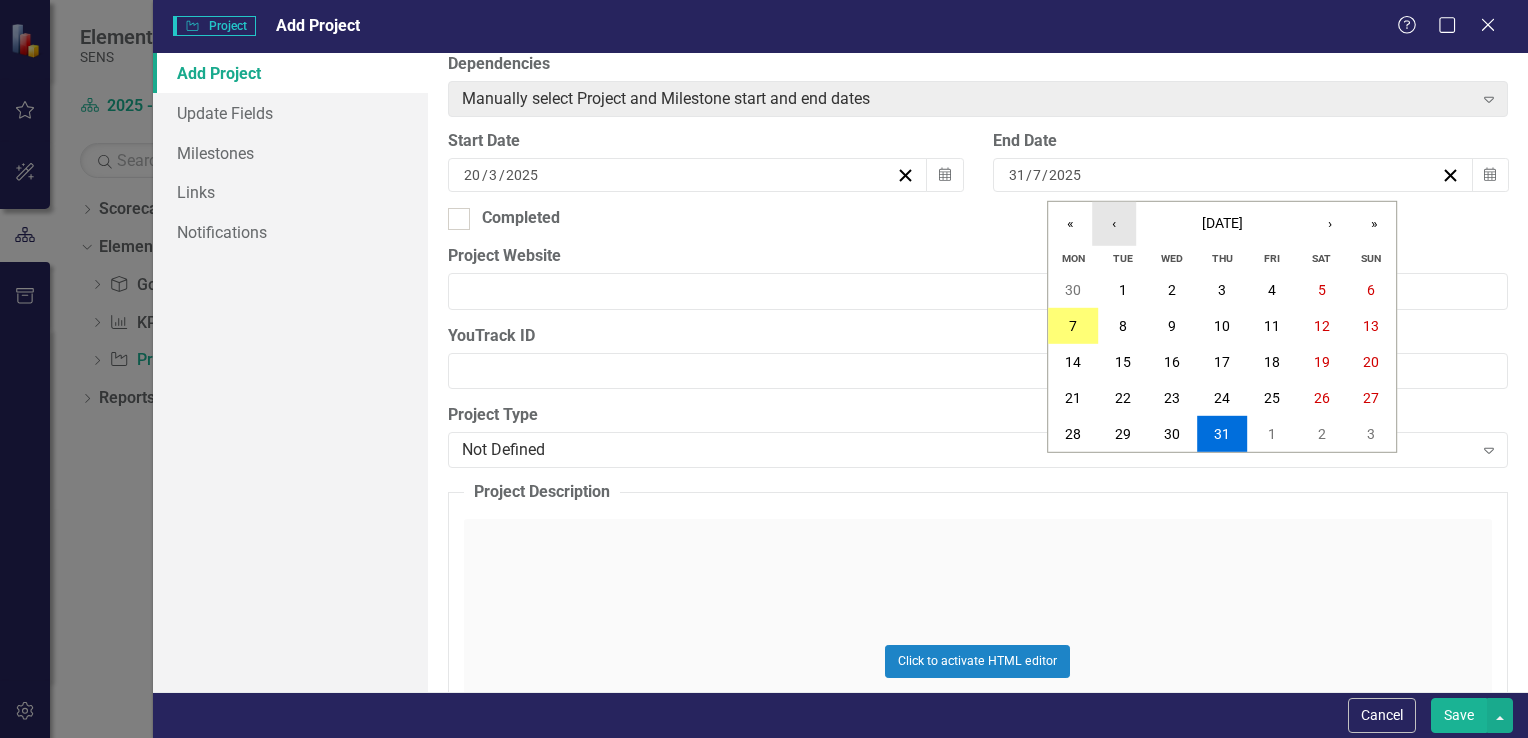 click on "‹" at bounding box center (1114, 224) 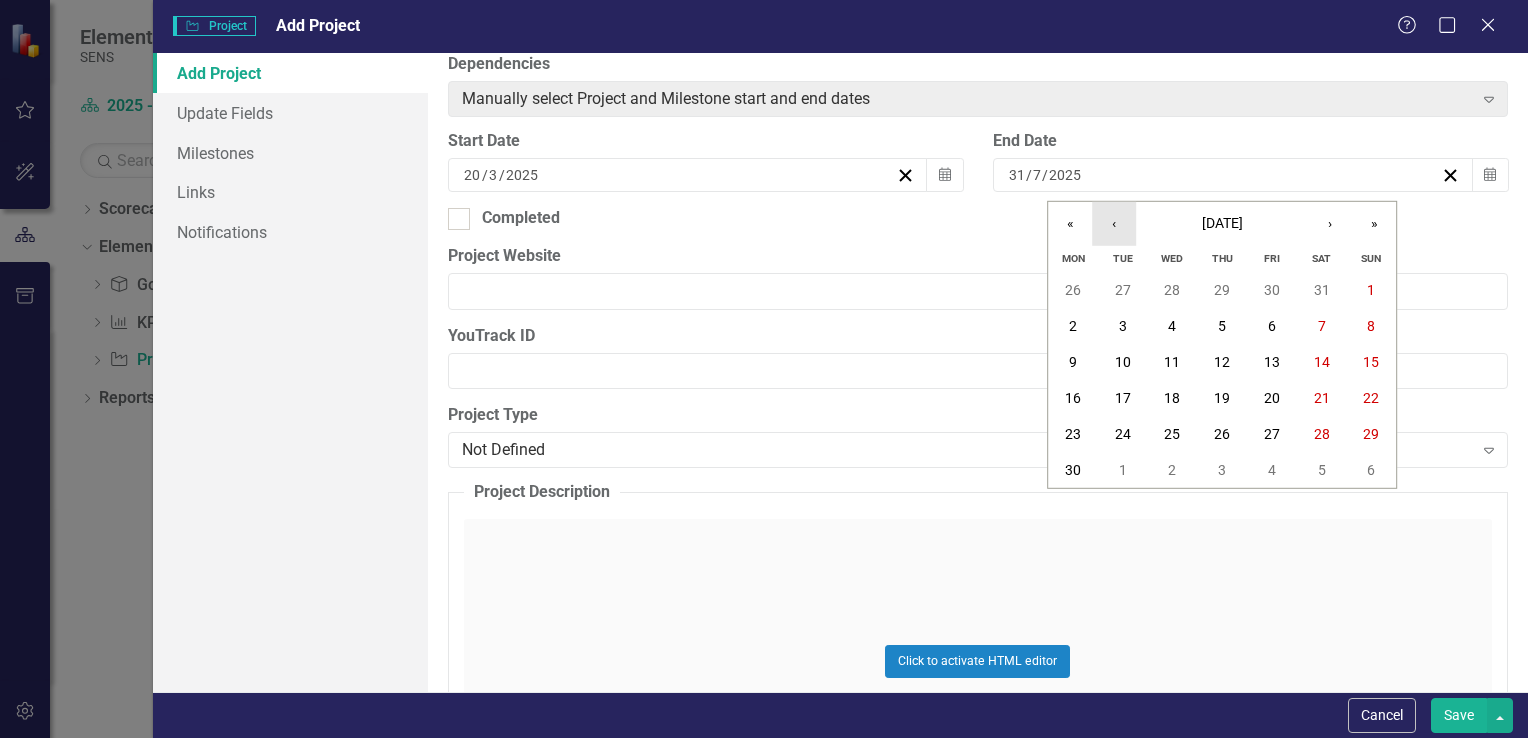 click on "‹" at bounding box center [1114, 224] 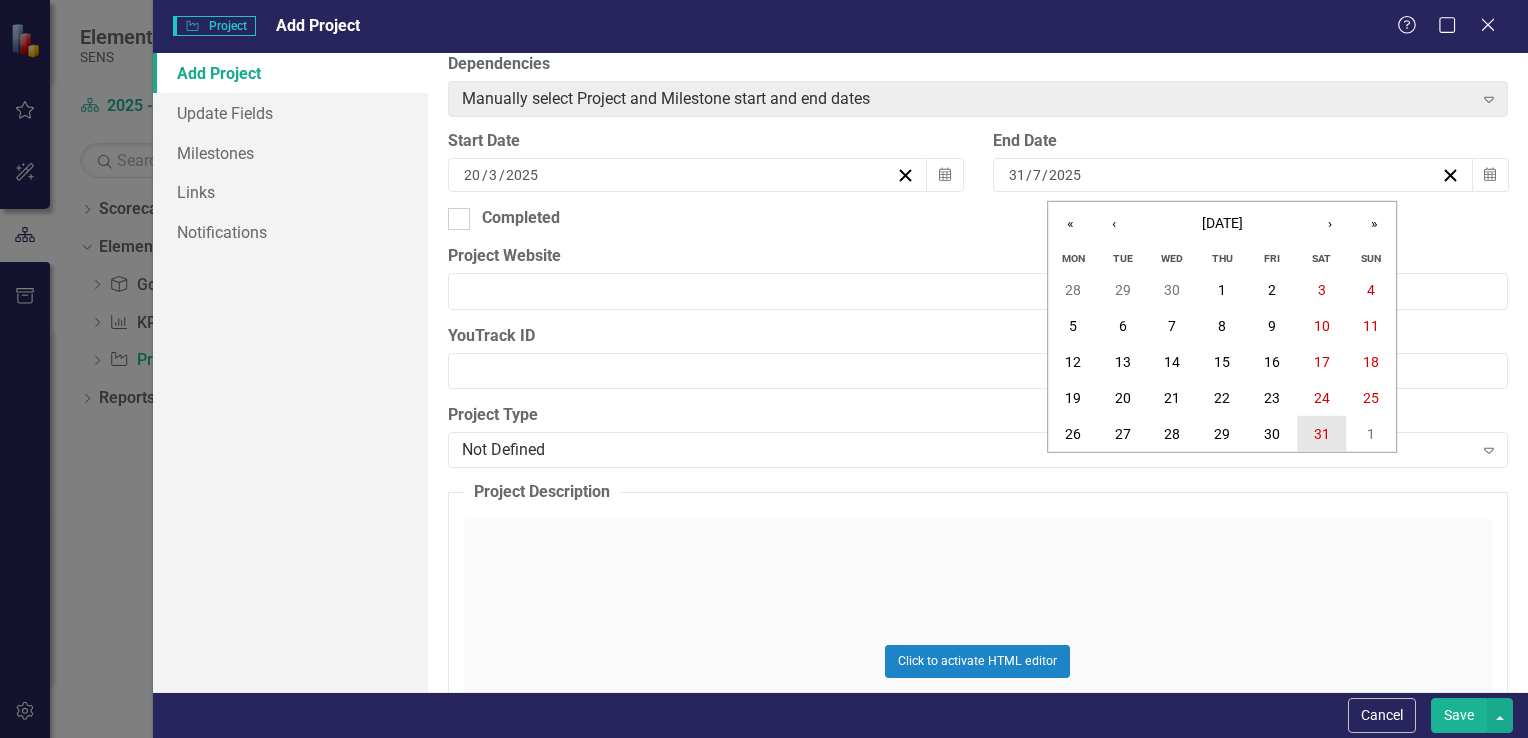 click on "31" at bounding box center (1322, 434) 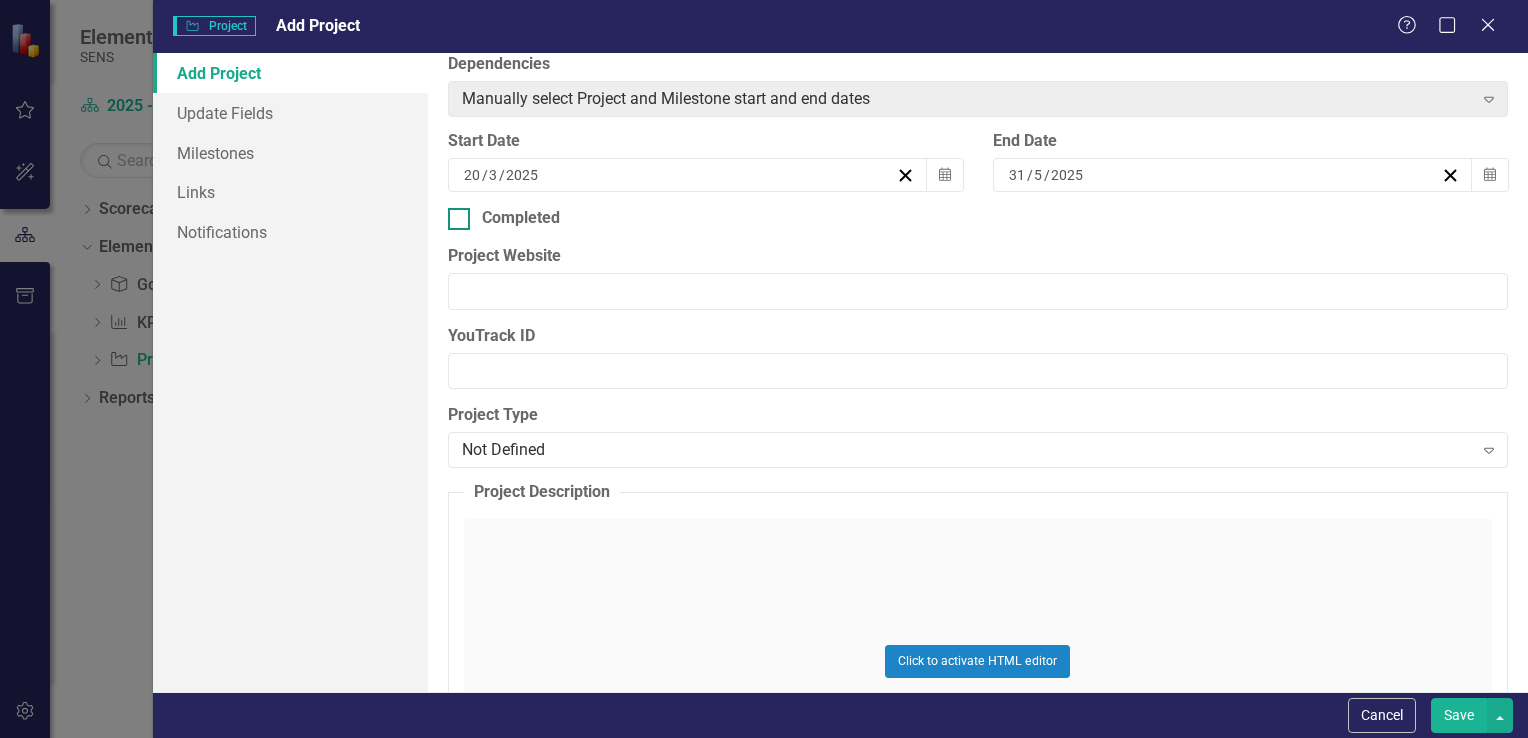 click on "Completed" at bounding box center (521, 218) 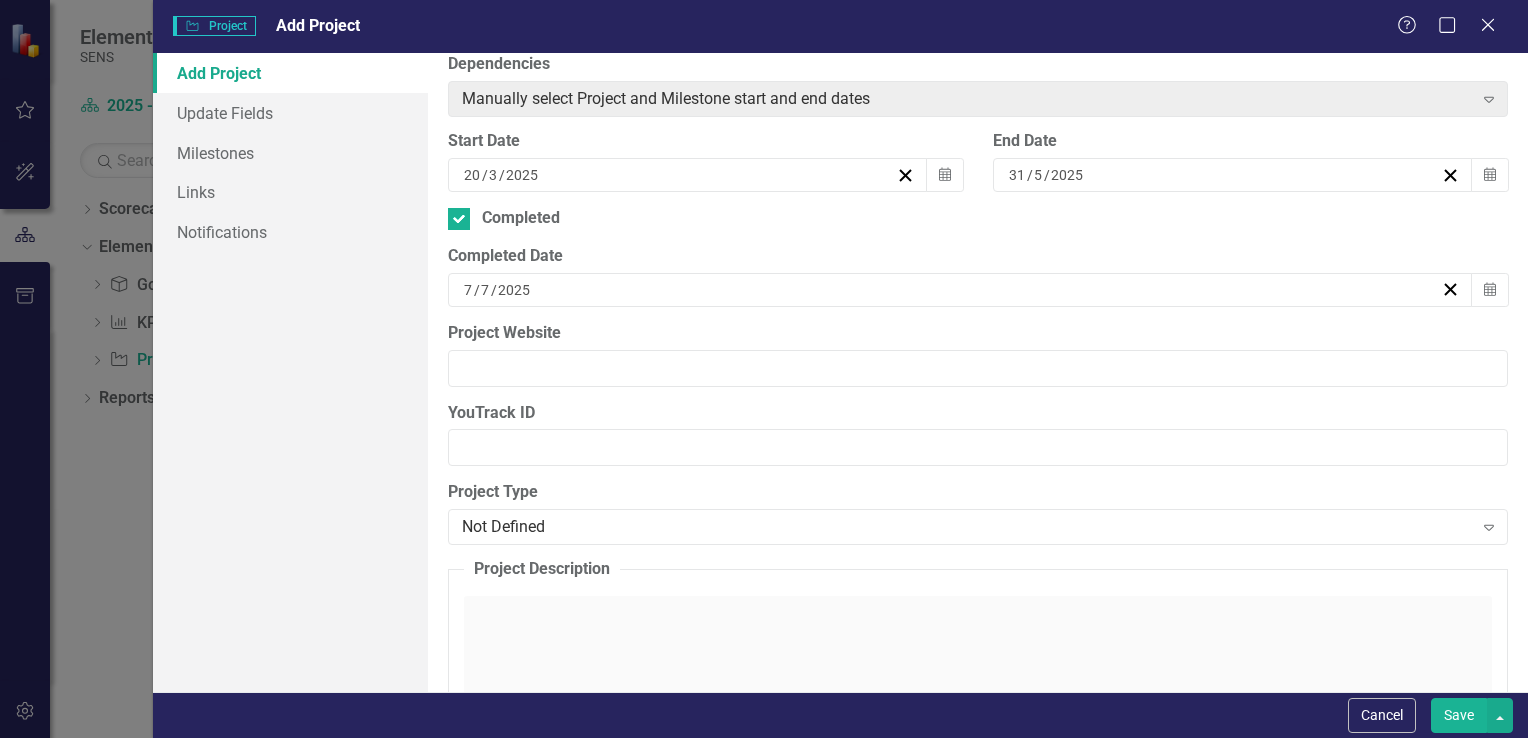 click on "2025" at bounding box center [514, 290] 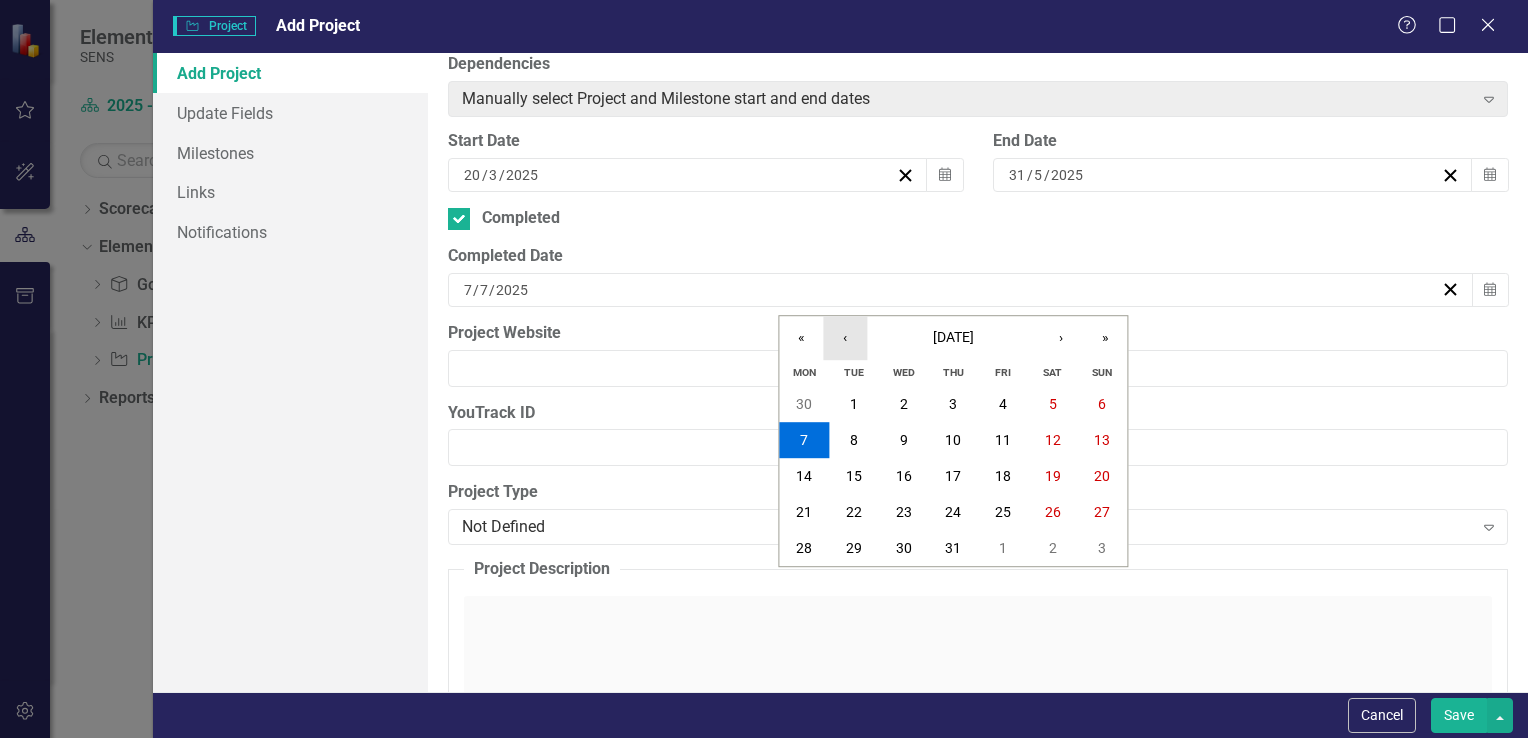 click on "‹" at bounding box center (845, 338) 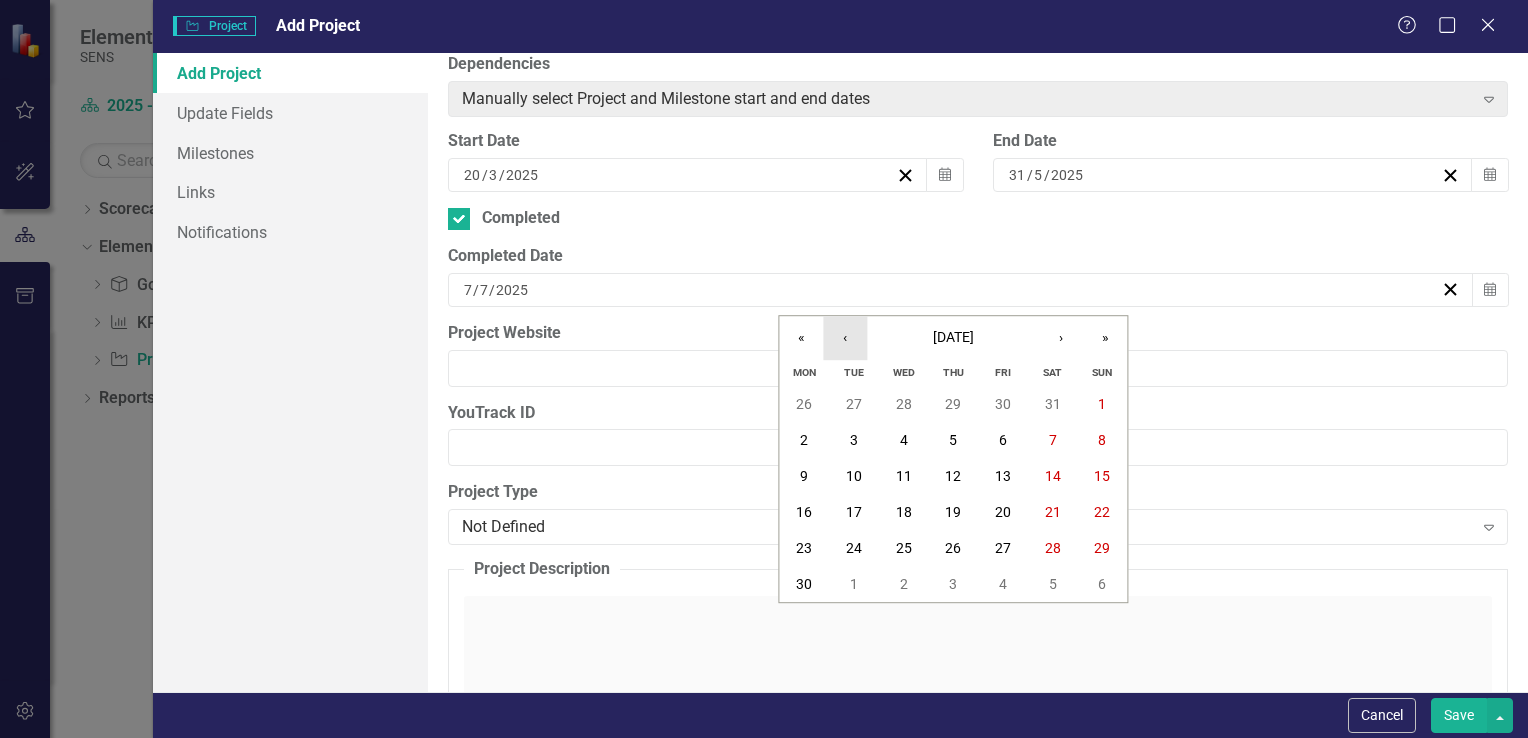 click on "‹" at bounding box center (845, 338) 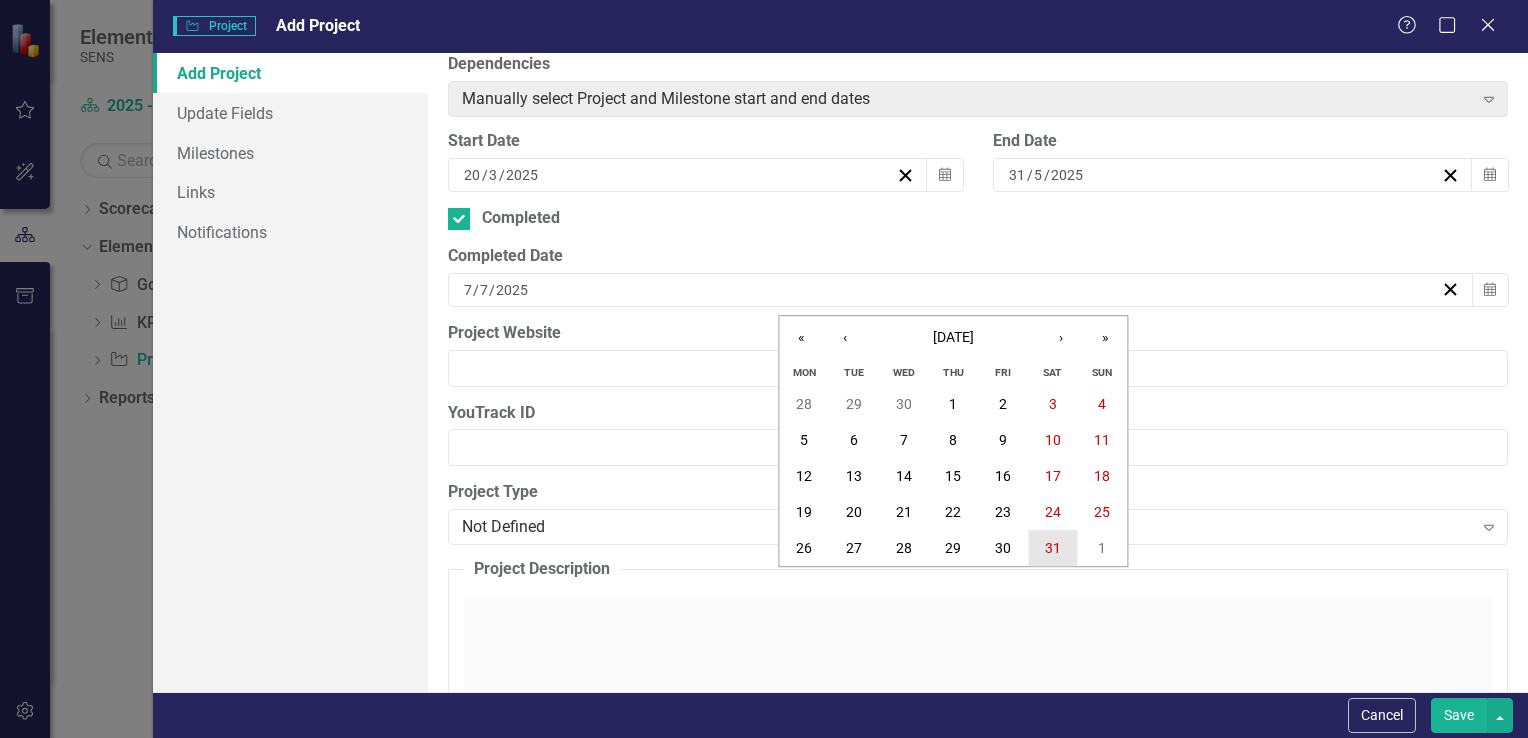 click on "31" at bounding box center [1053, 548] 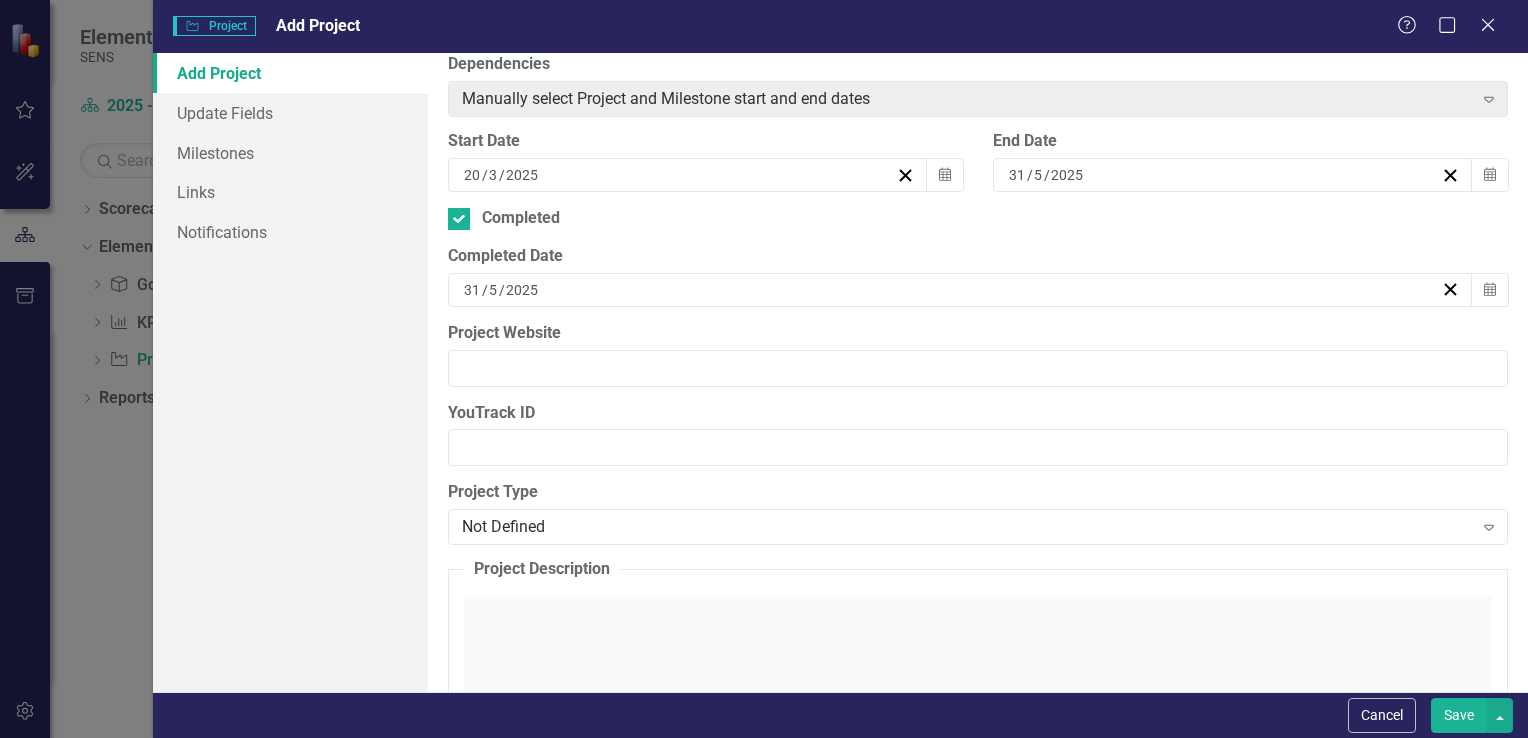 click on "Save" at bounding box center (1459, 715) 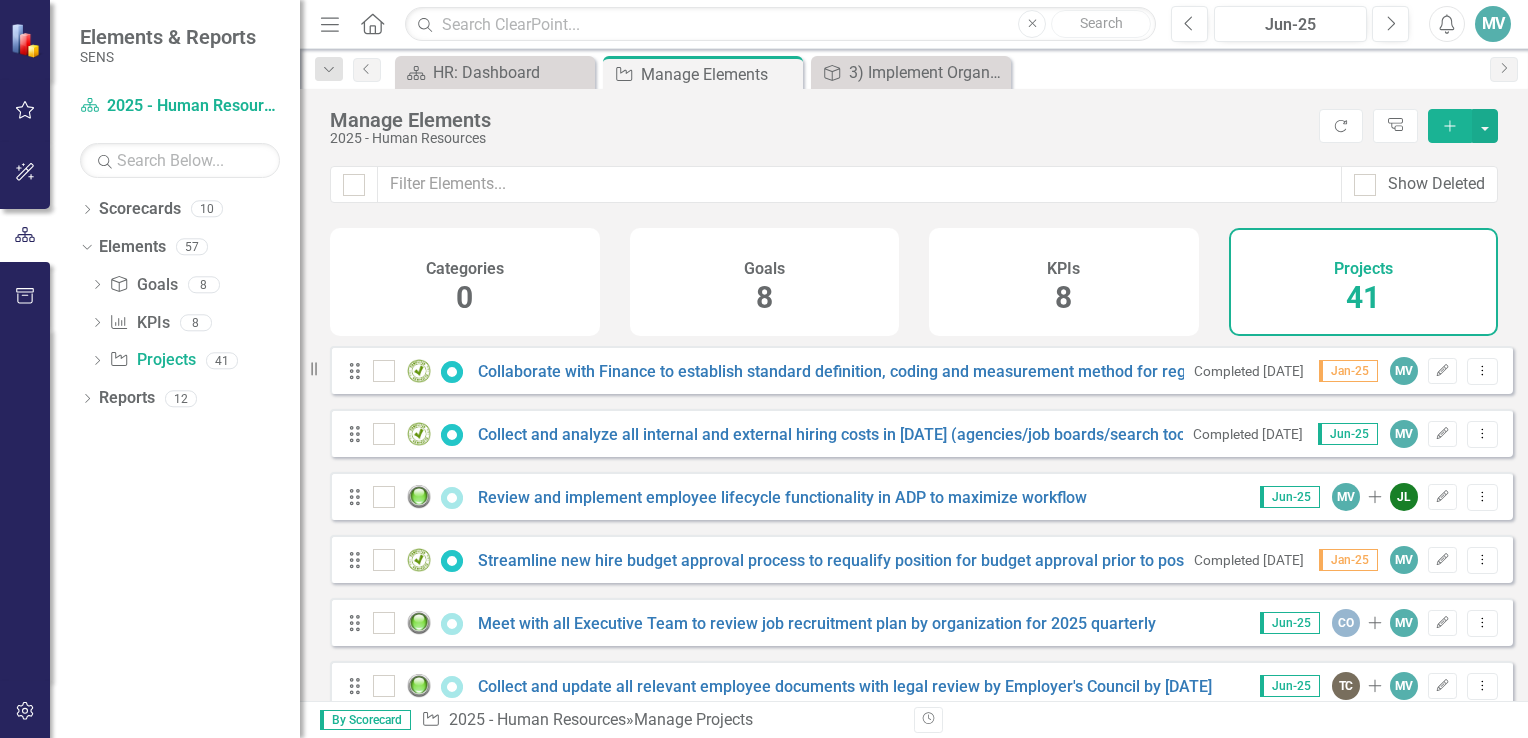 click on "Add" at bounding box center (1450, 126) 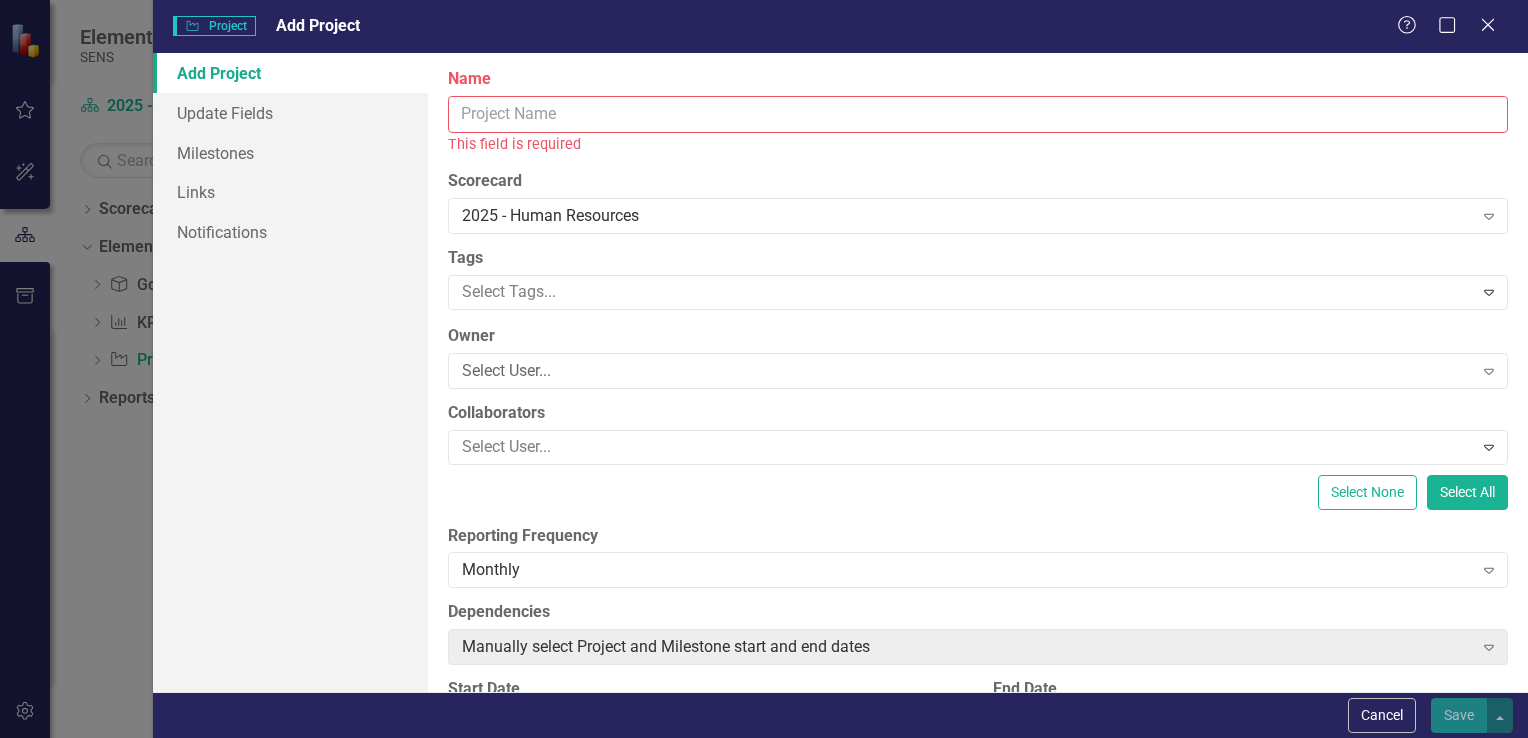 click on "Name" at bounding box center (978, 114) 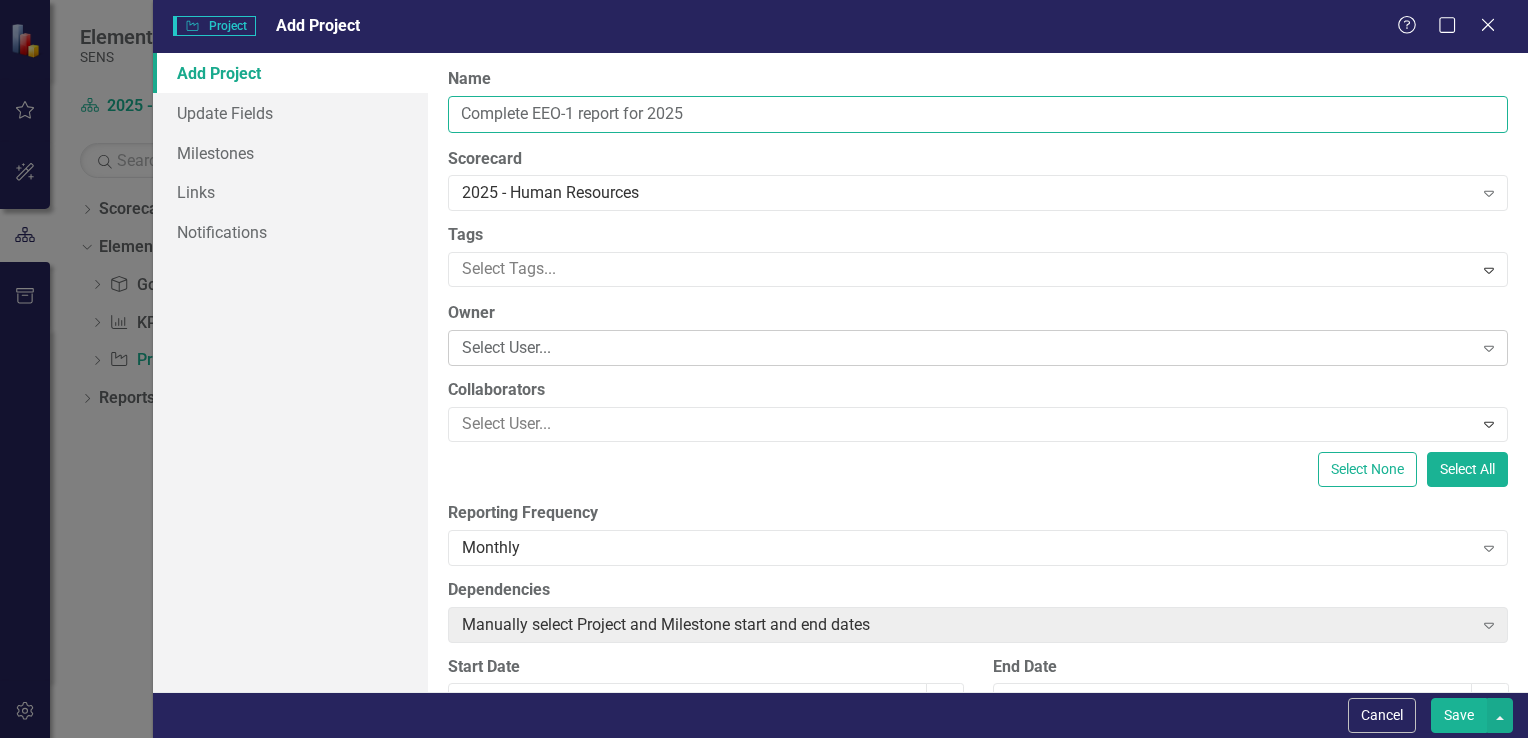 type on "Complete EEO-1 report for 2025" 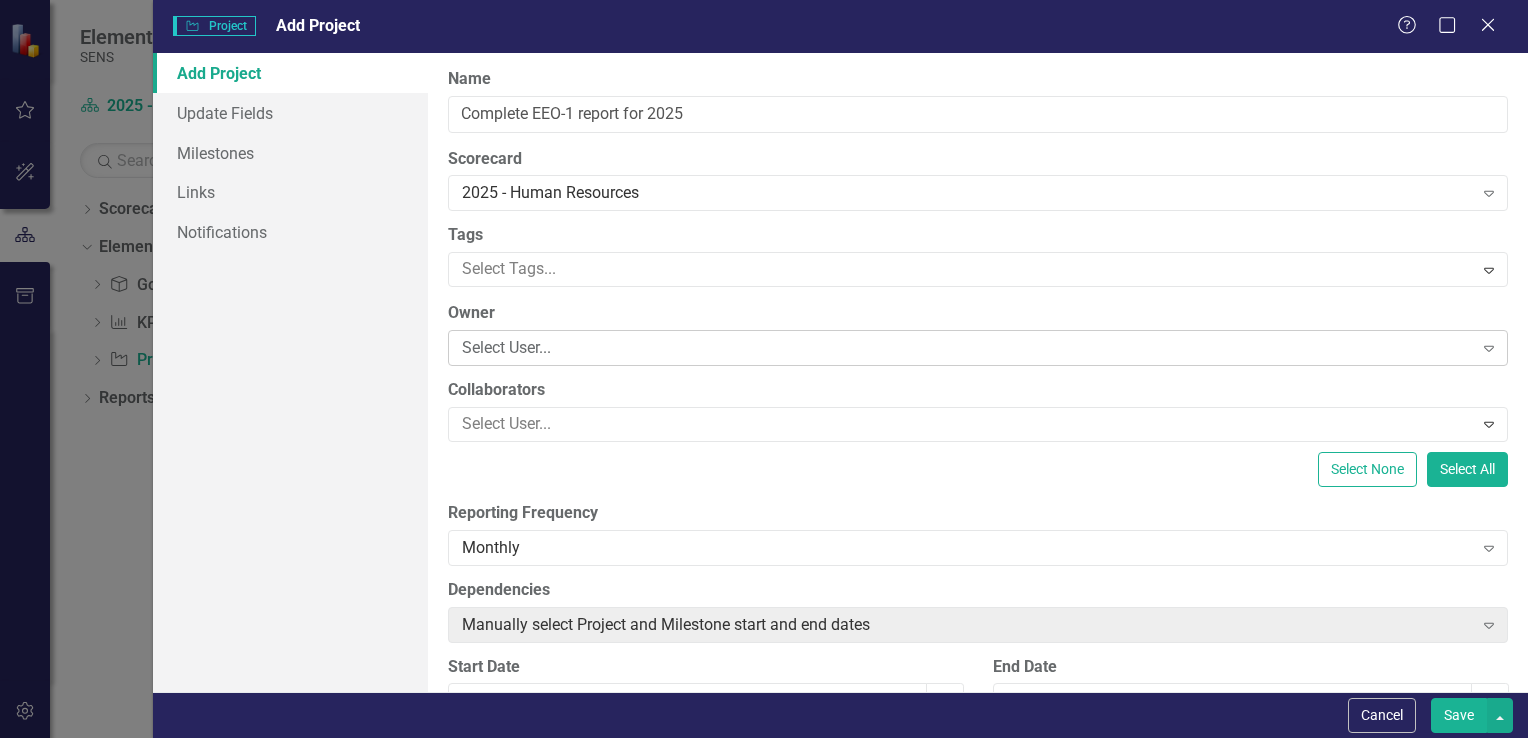click on "Select User..." at bounding box center (967, 348) 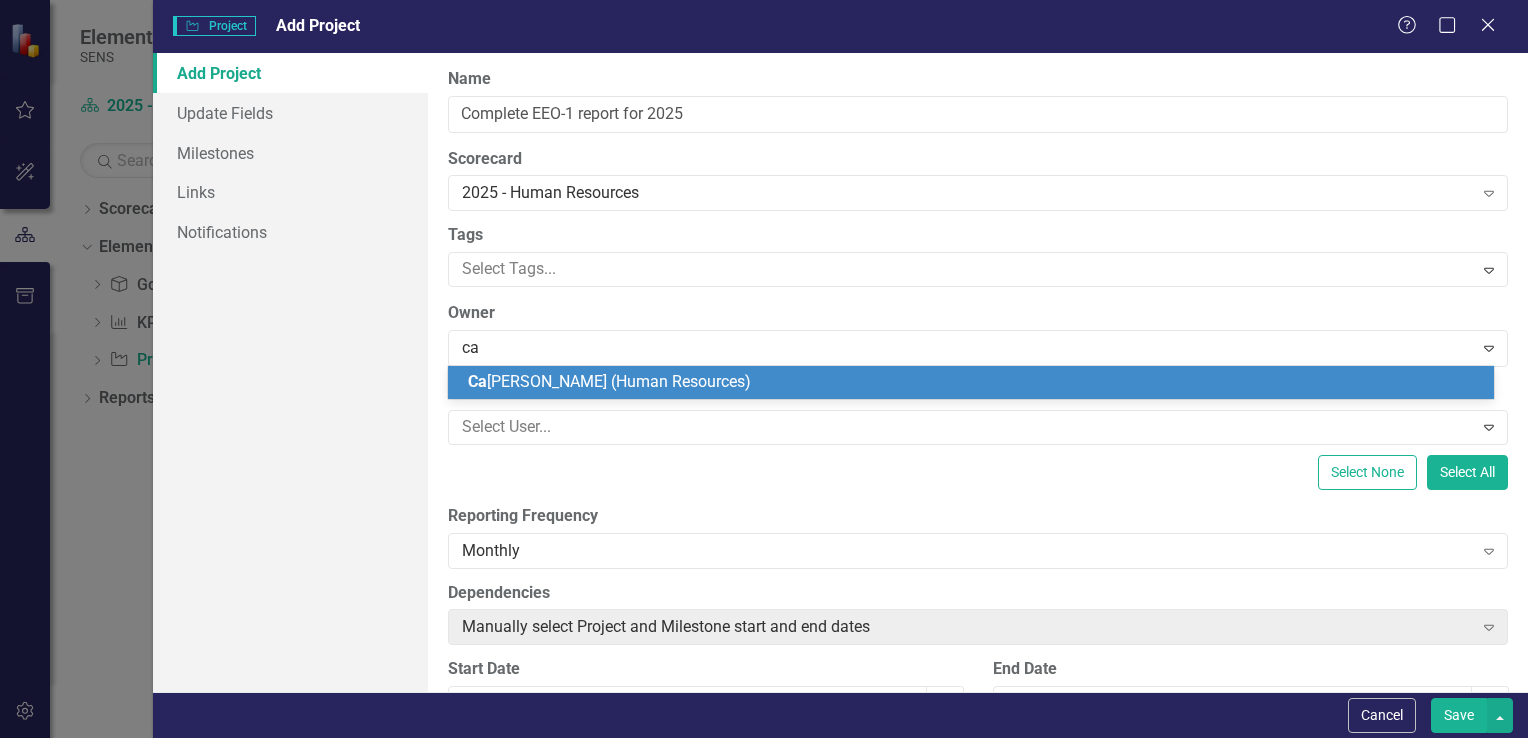 type on "cas" 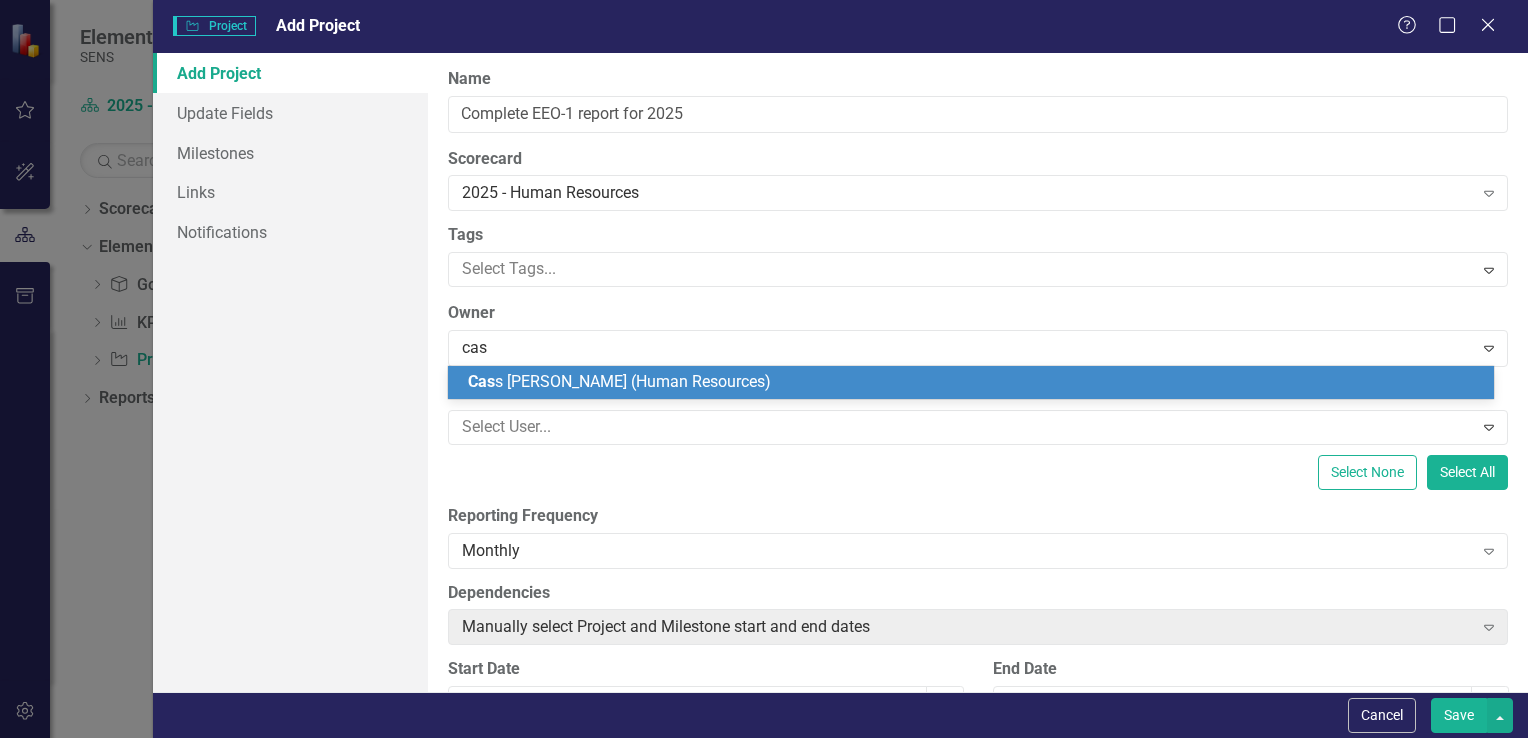 click on "Cas s [PERSON_NAME] (Human Resources)" at bounding box center (619, 381) 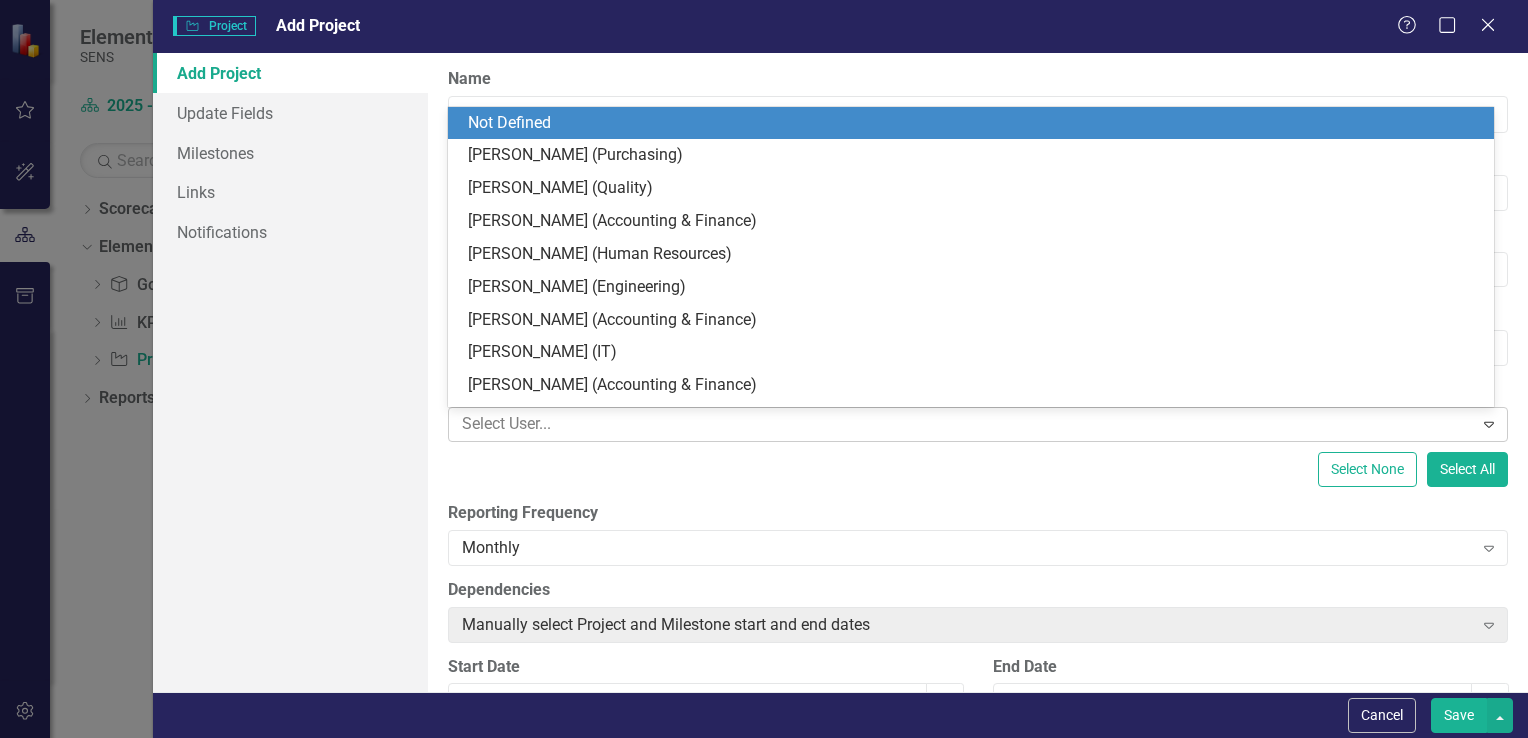 click at bounding box center [963, 424] 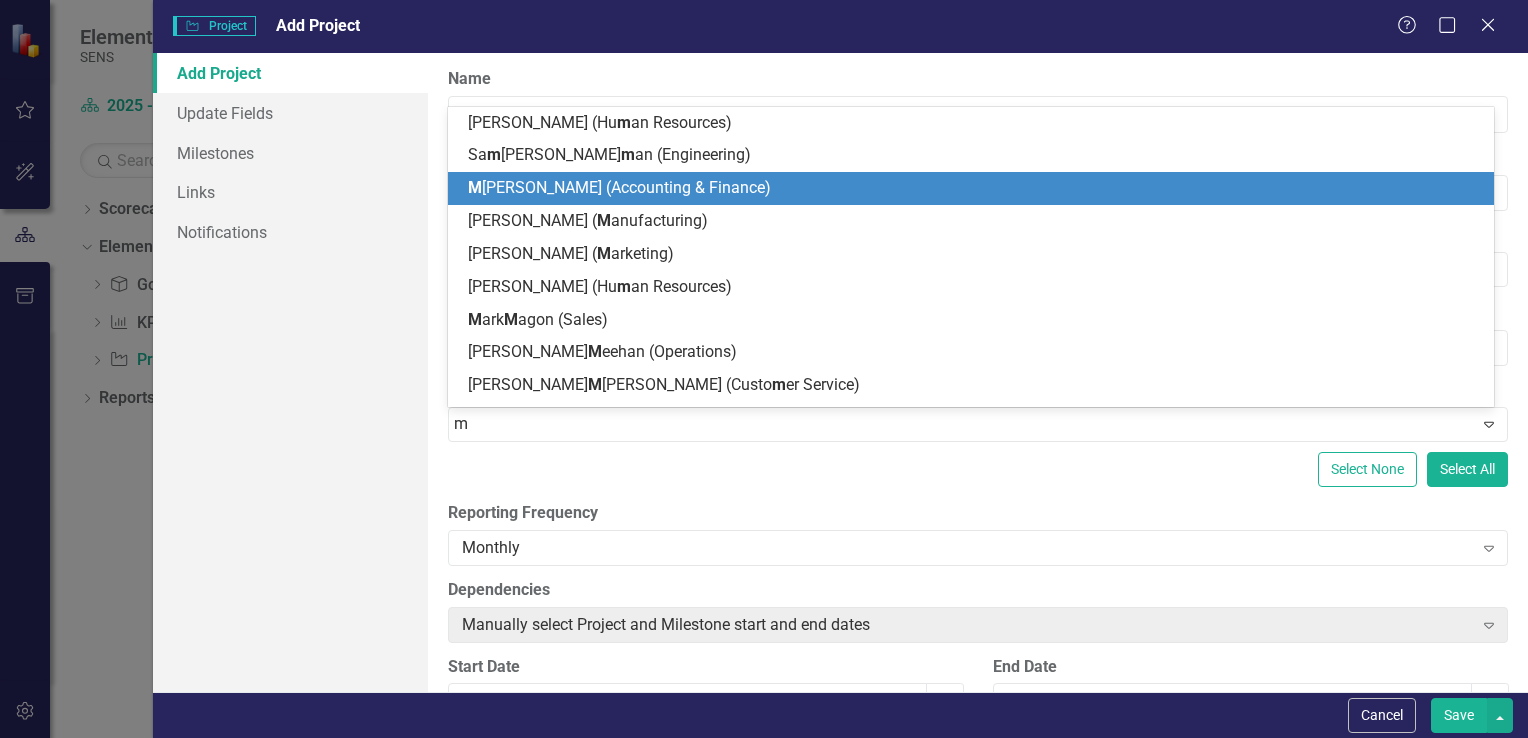 type on "mi" 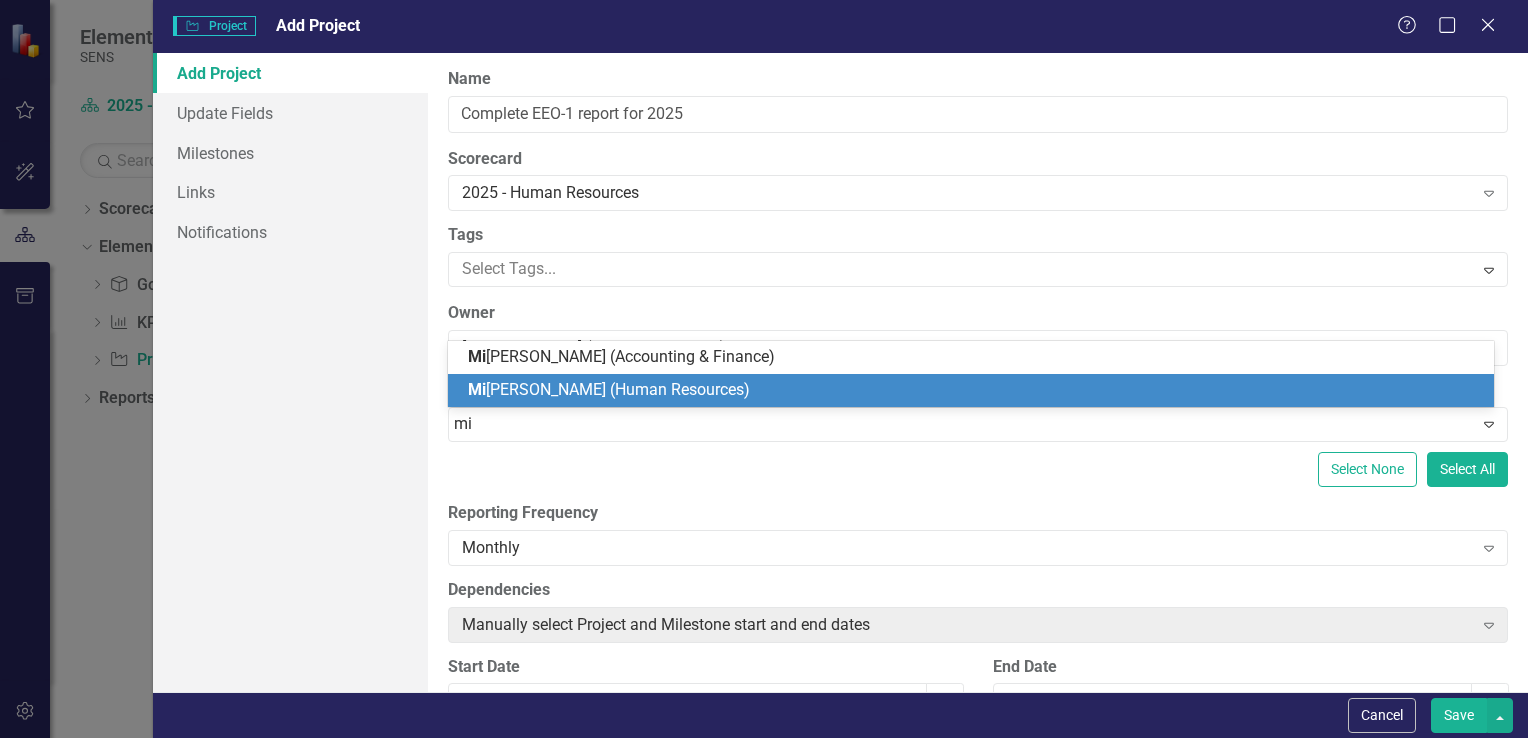 click on "Mi [PERSON_NAME] (Human Resources)" at bounding box center [609, 389] 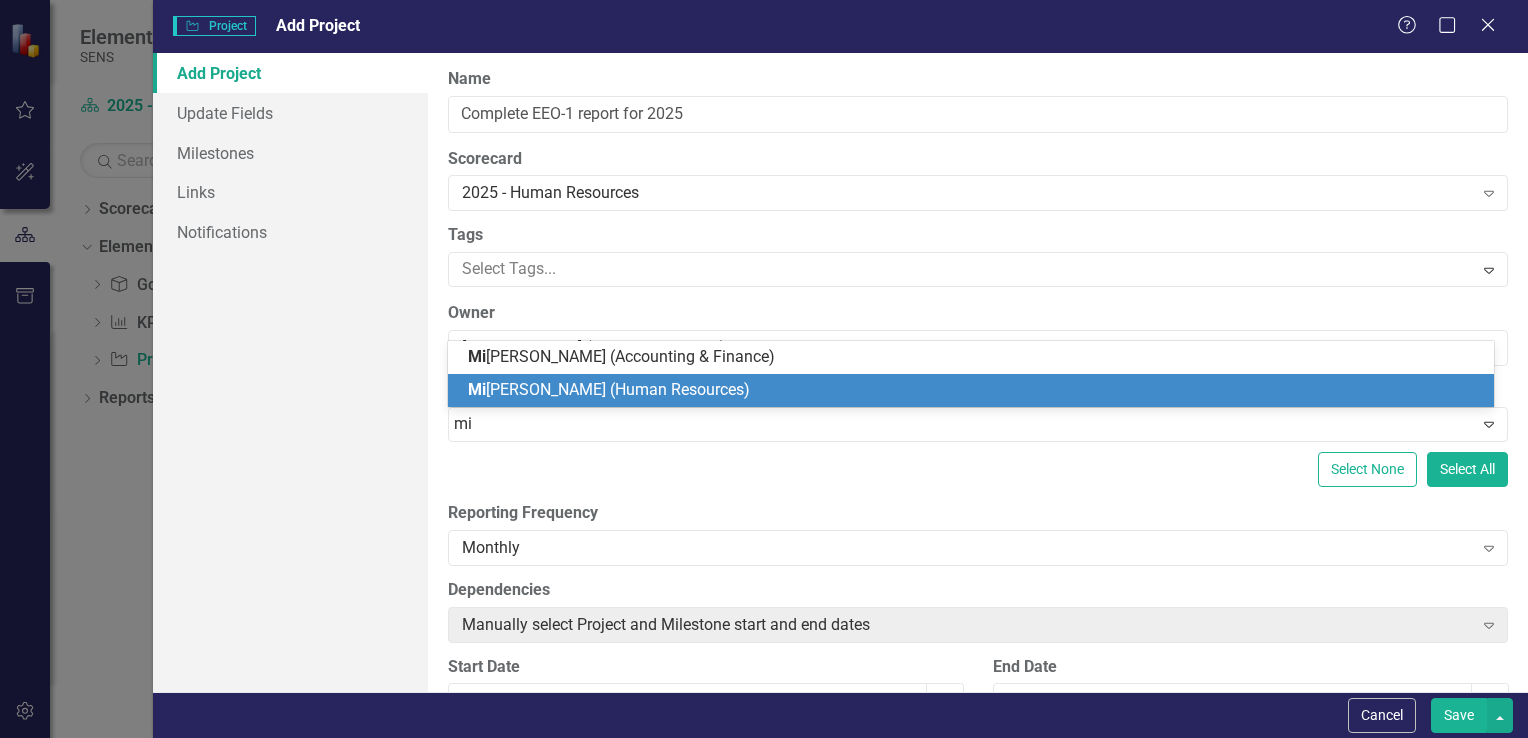 type 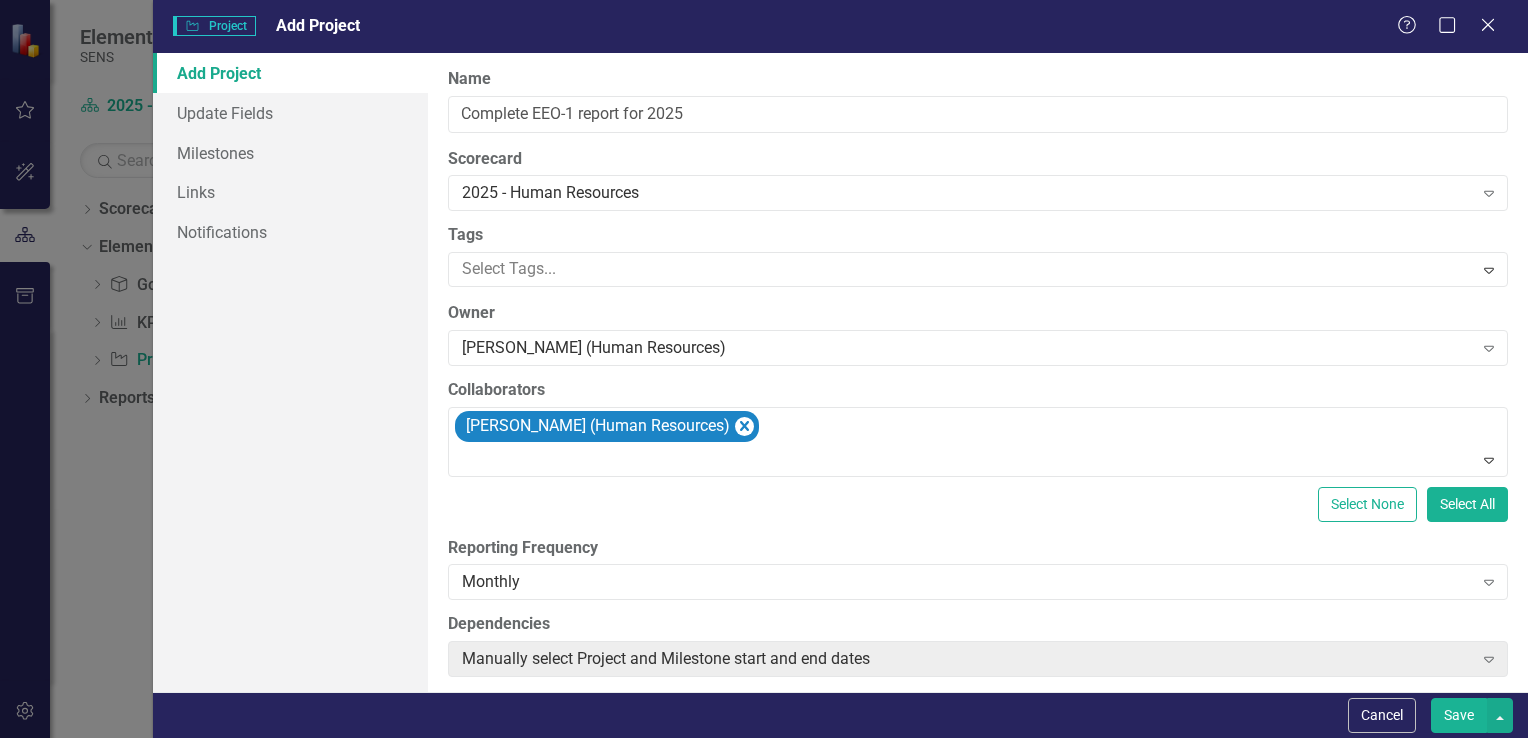 scroll, scrollTop: 560, scrollLeft: 0, axis: vertical 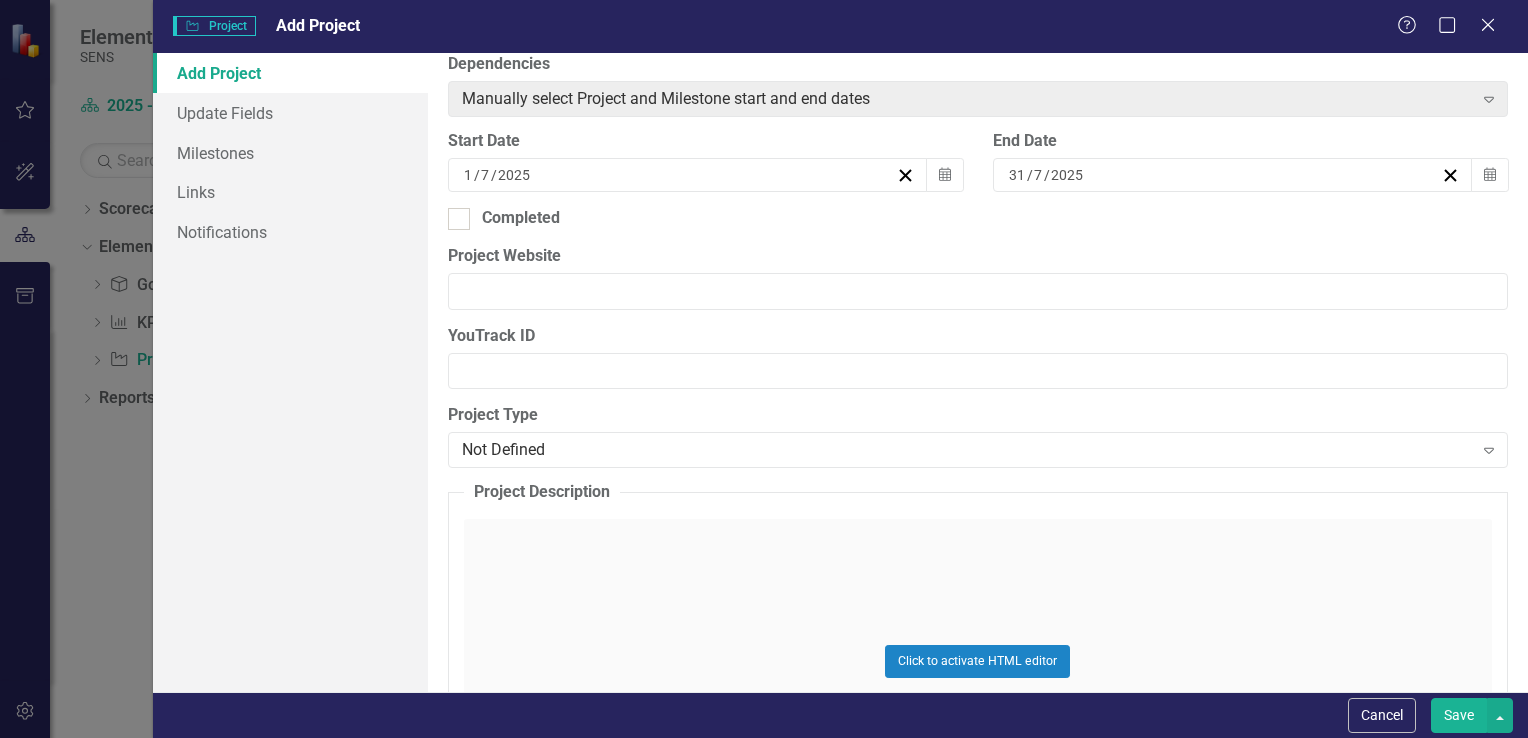 click on "[DATE]" at bounding box center [678, 175] 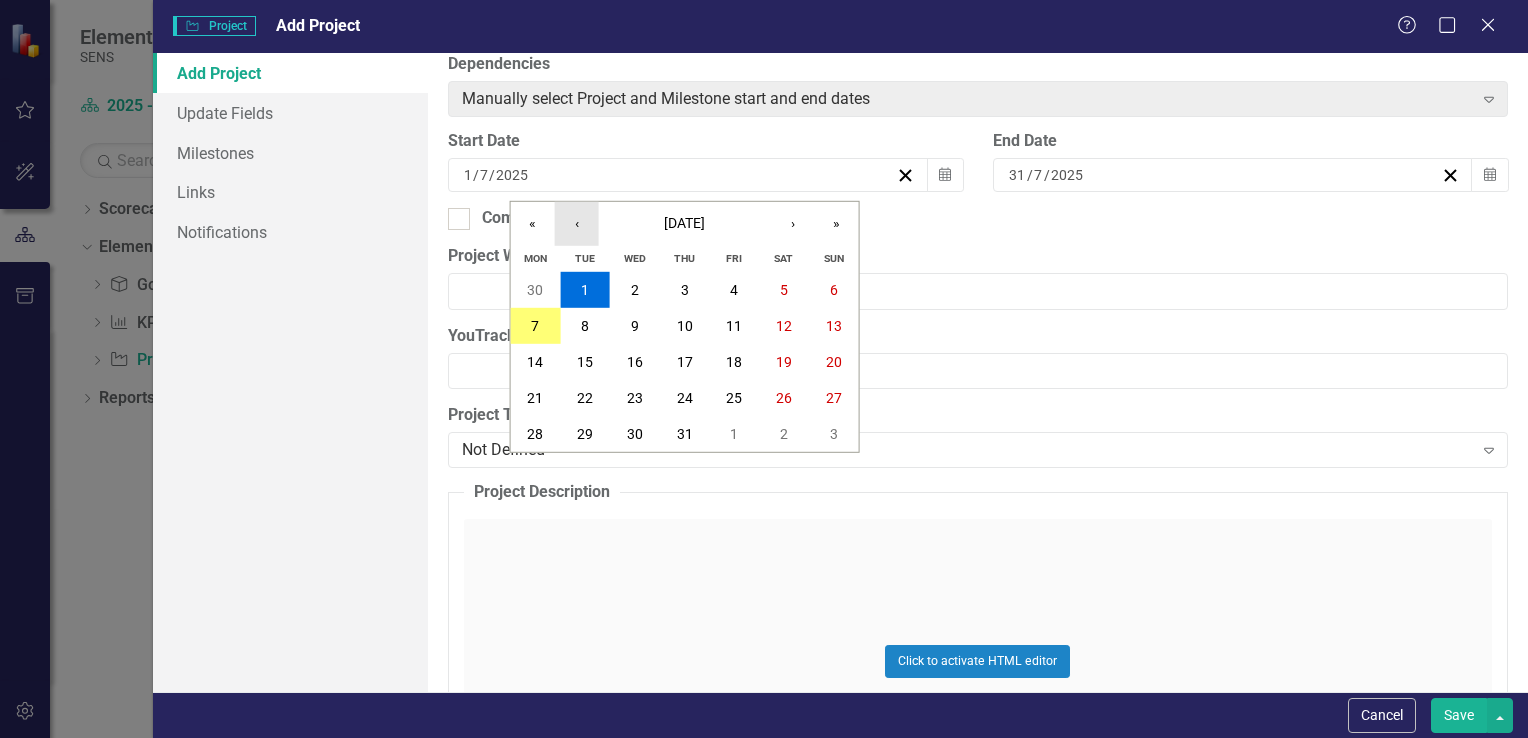 click on "‹" at bounding box center (577, 224) 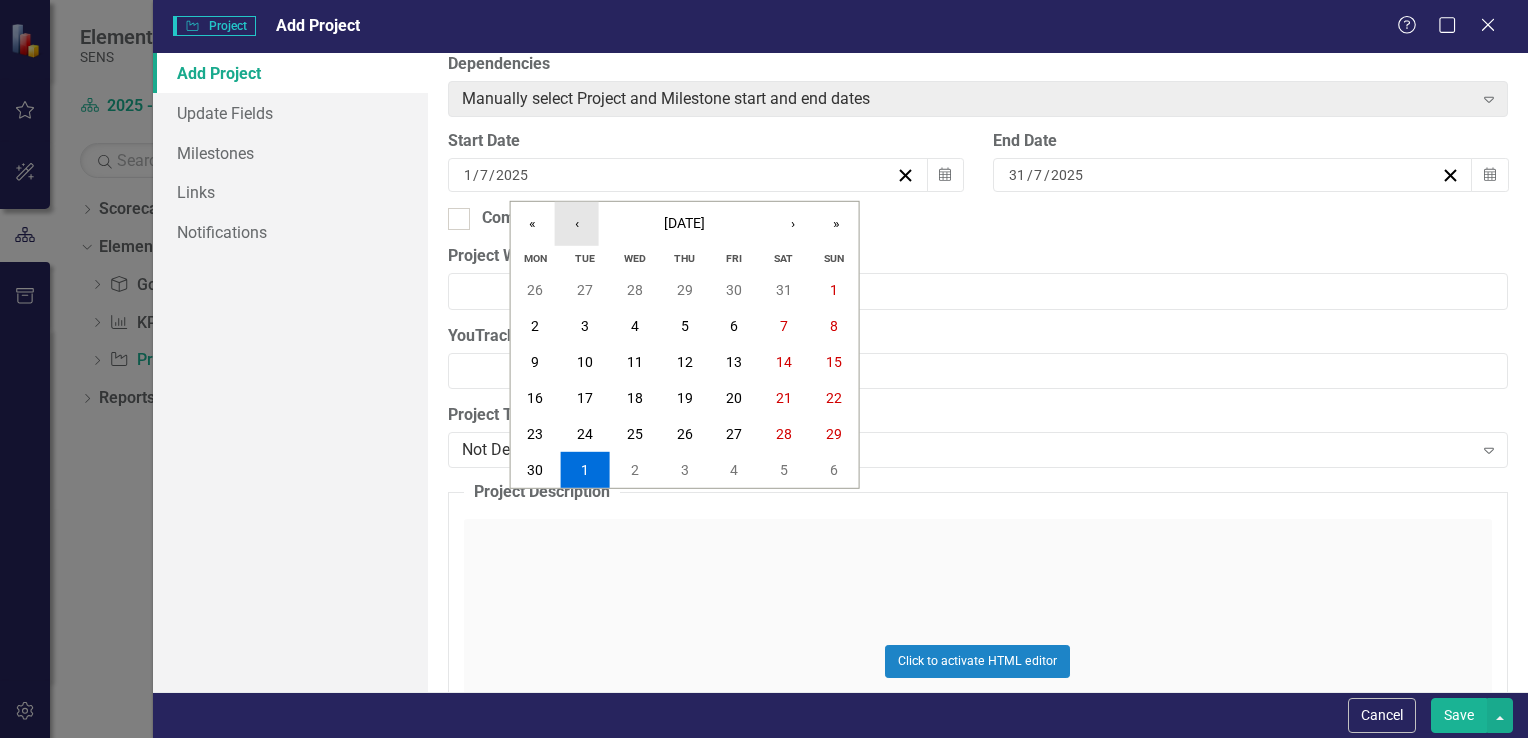 click on "‹" at bounding box center [577, 224] 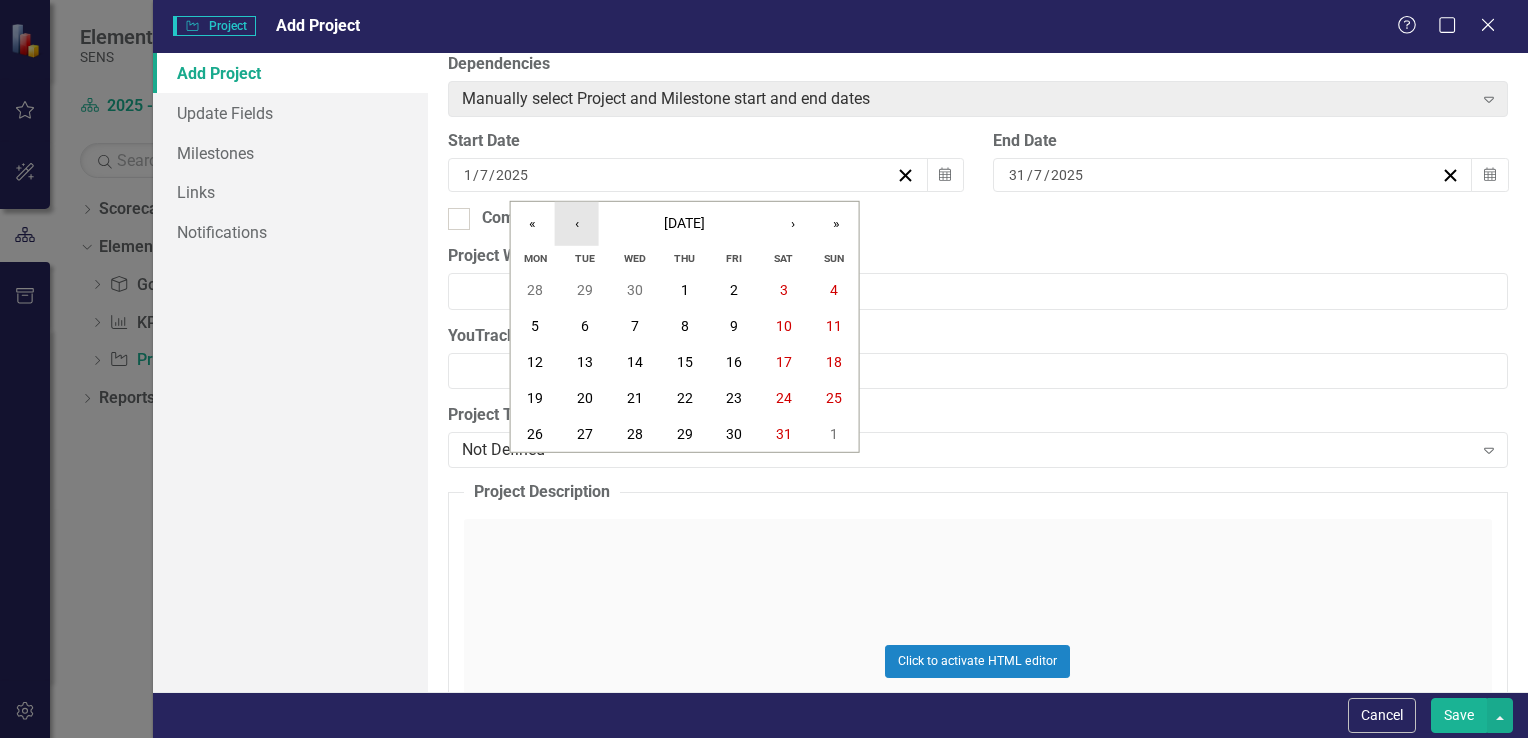 click on "‹" at bounding box center (577, 224) 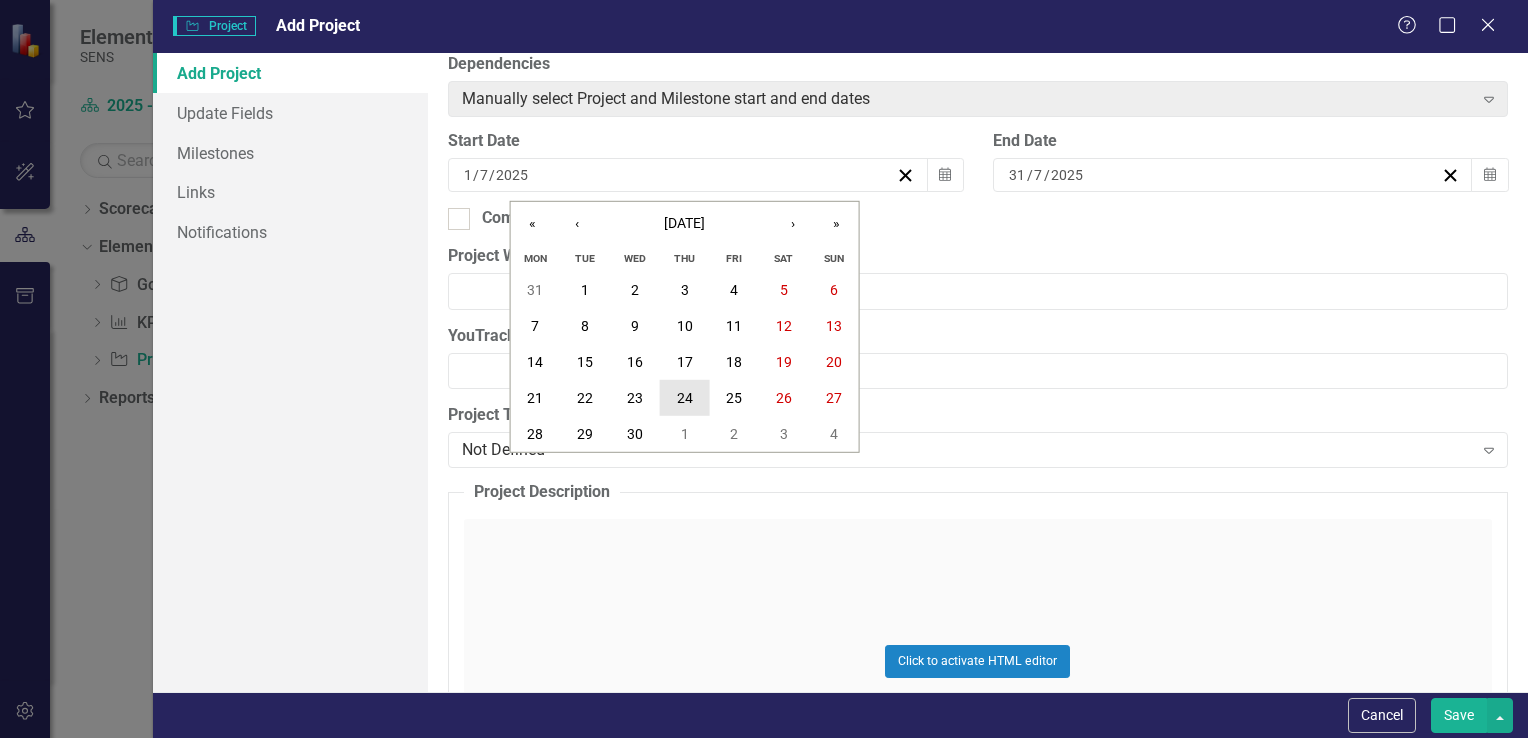 click on "24" at bounding box center [685, 398] 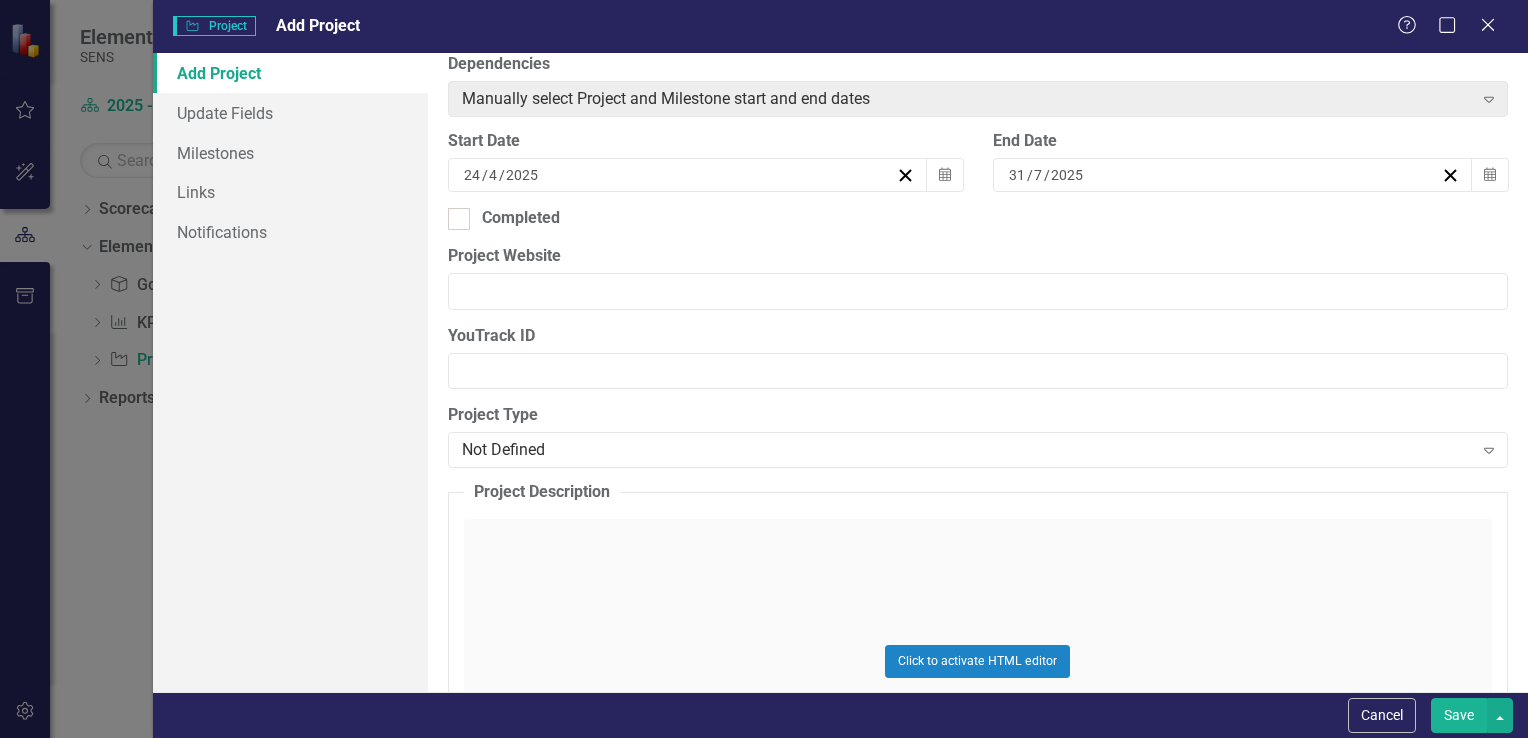 click on "2025" at bounding box center [1067, 175] 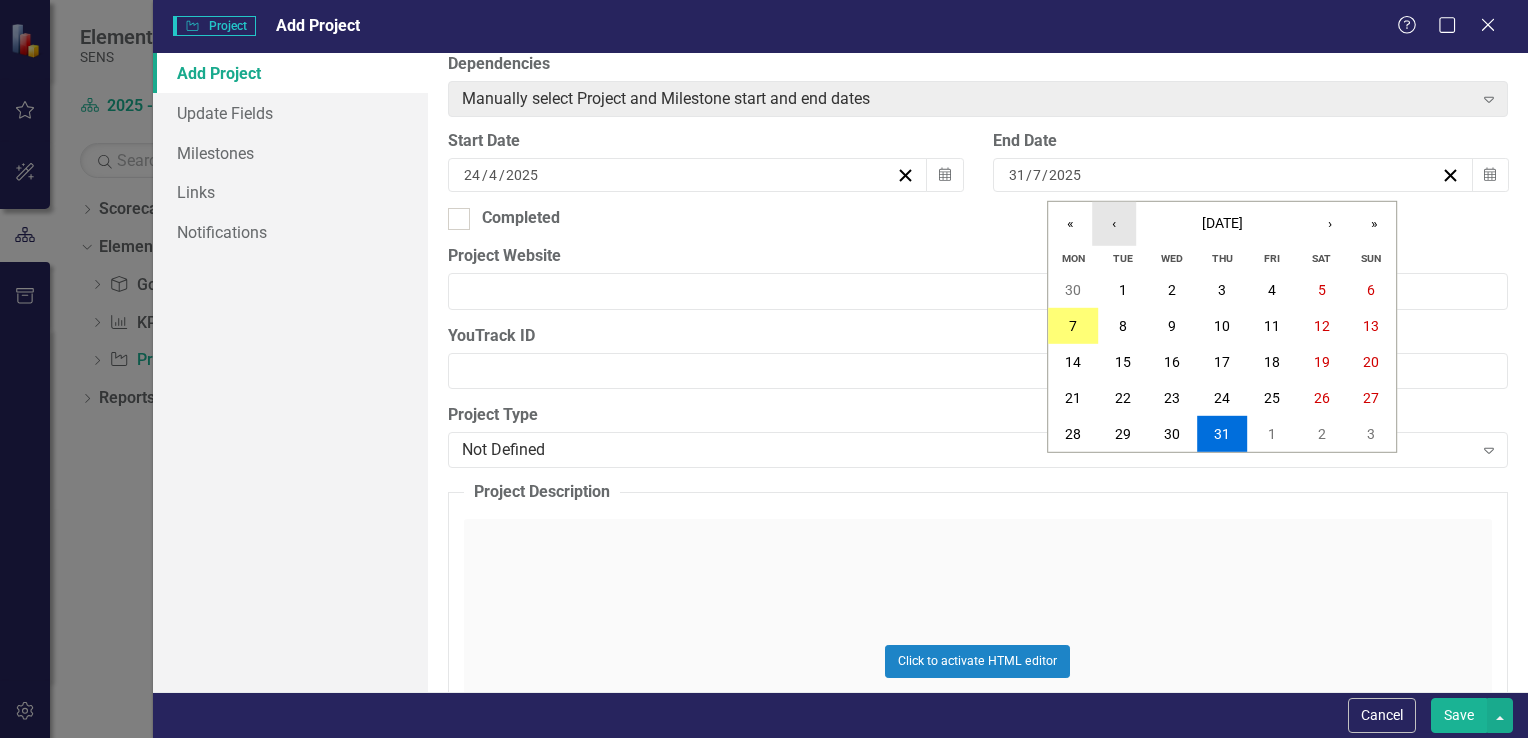 click on "‹" at bounding box center [1114, 224] 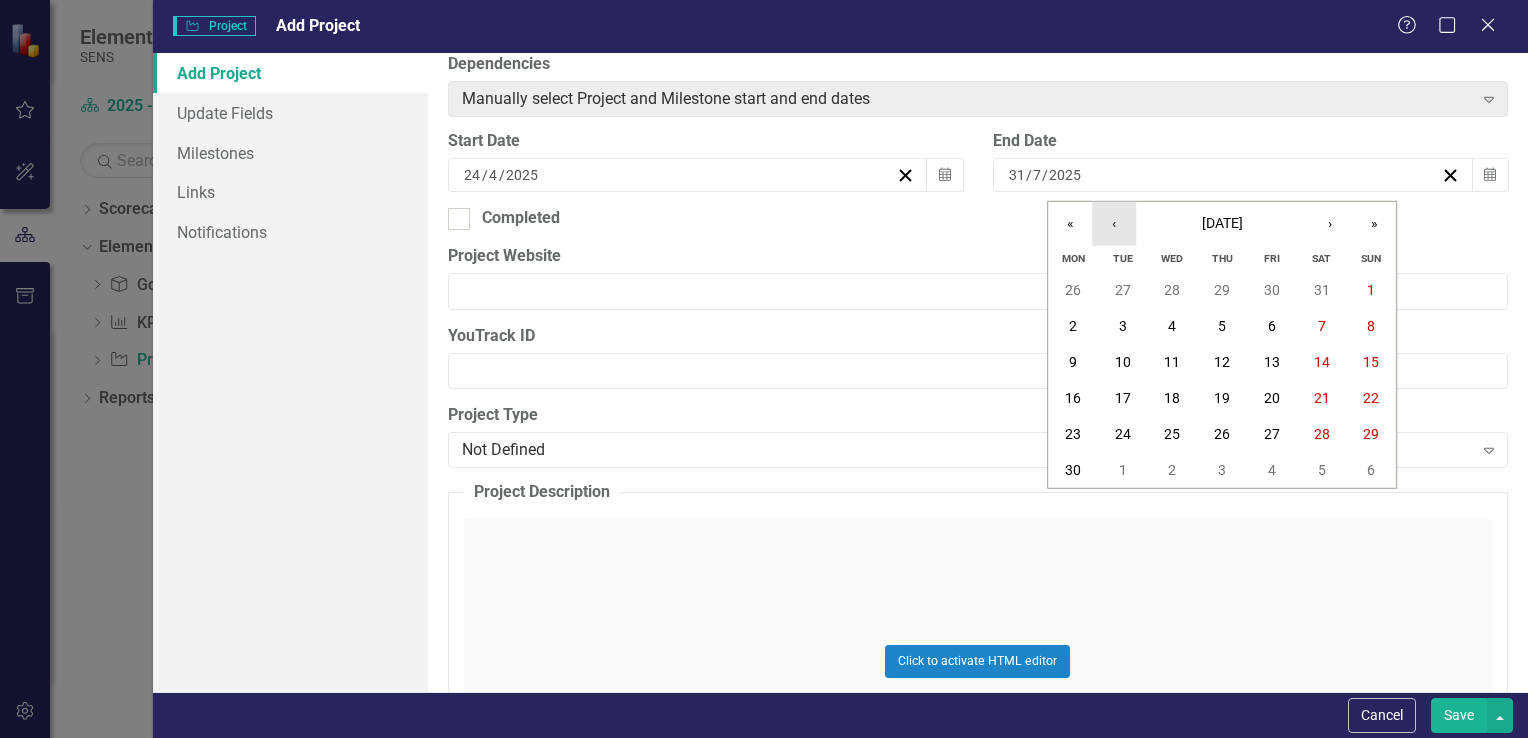 click on "‹" at bounding box center [1114, 224] 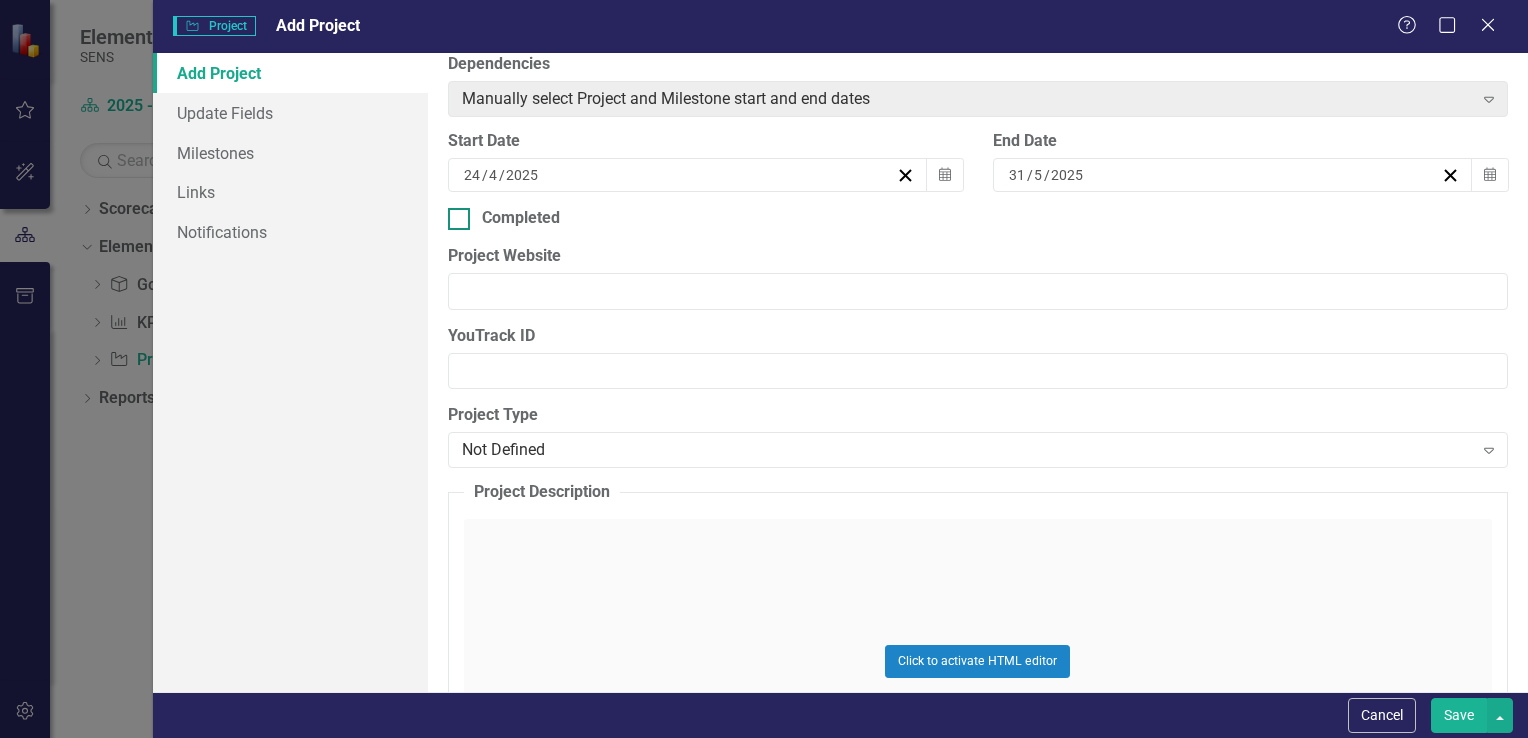click on "Completed" at bounding box center (521, 218) 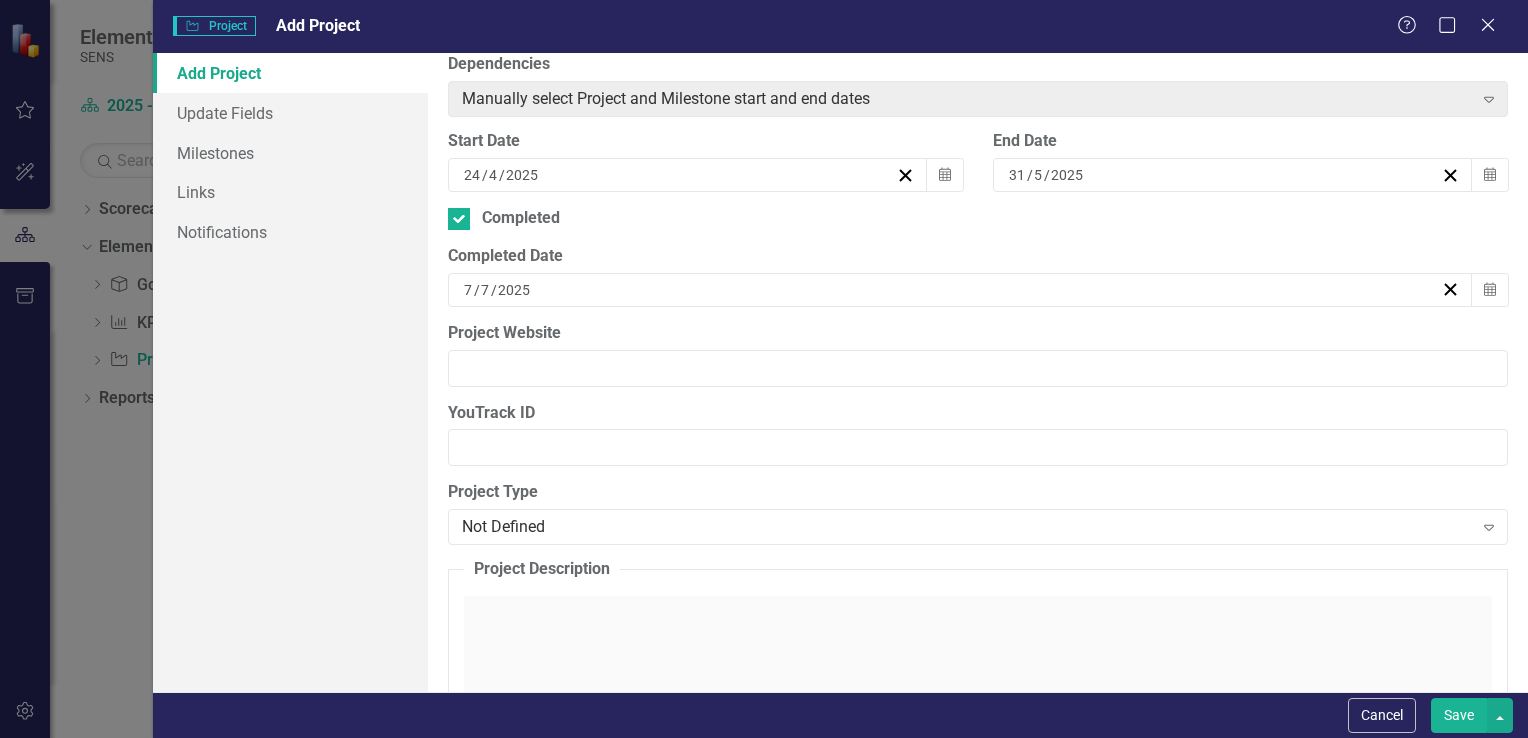 click on "[DATE]" at bounding box center [951, 290] 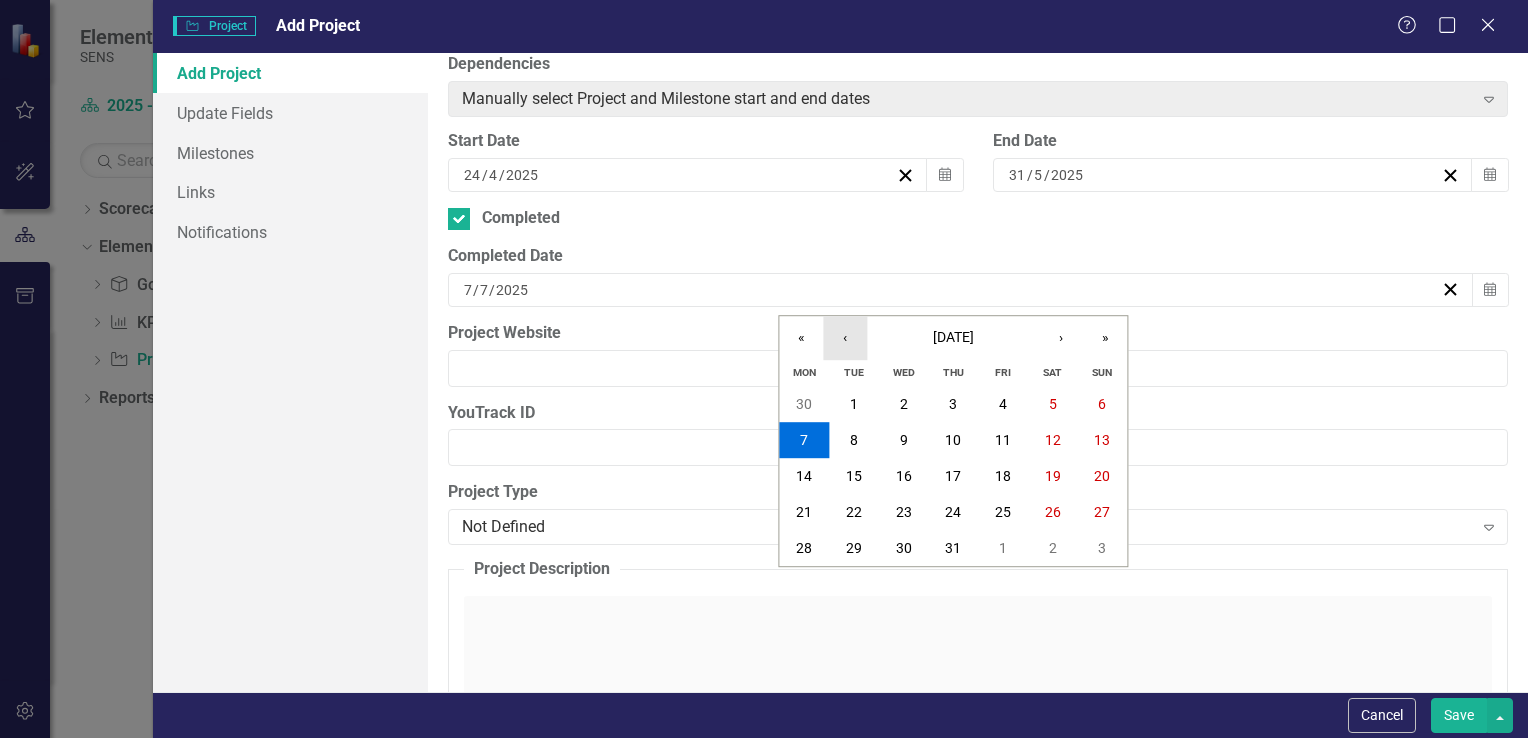 click on "‹" at bounding box center (845, 338) 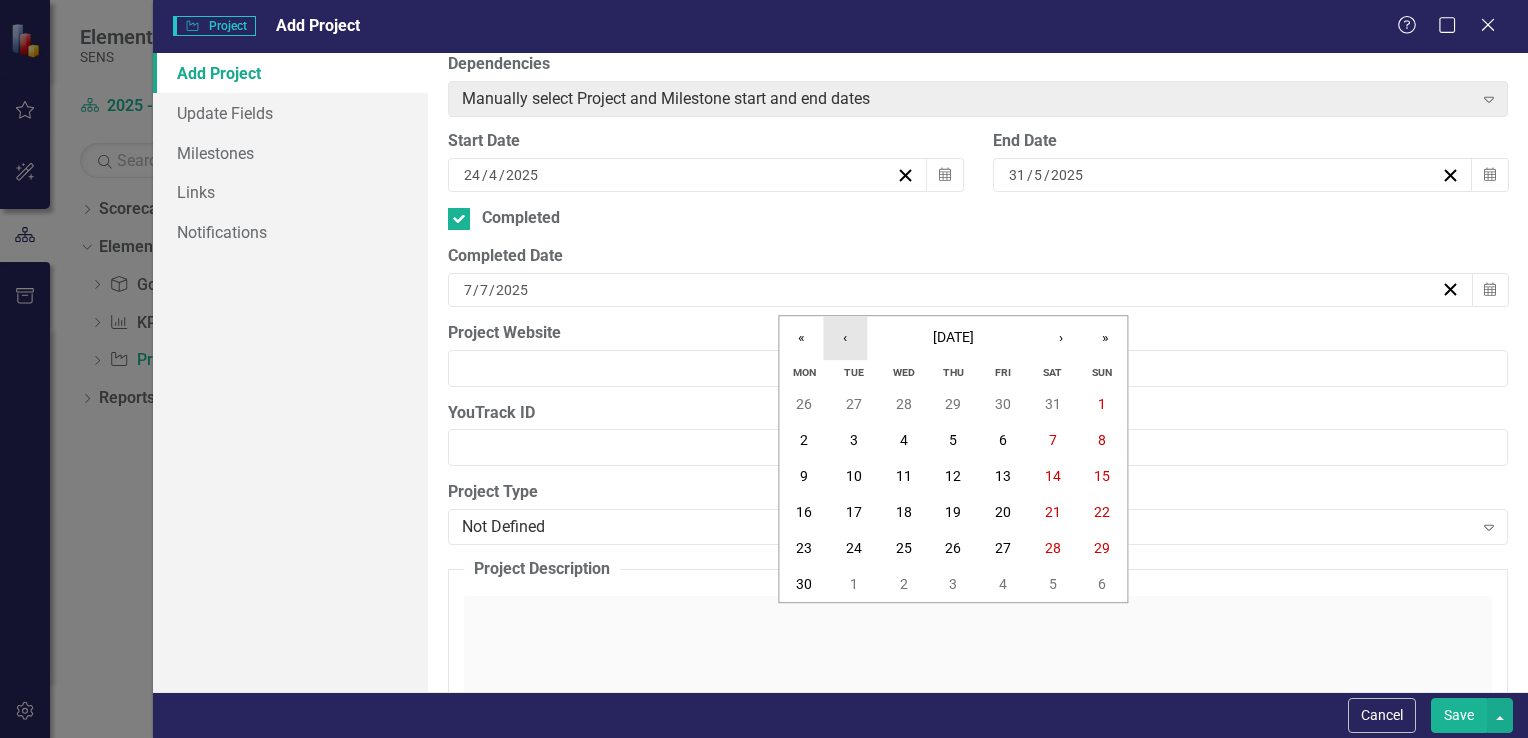 click on "‹" at bounding box center (845, 338) 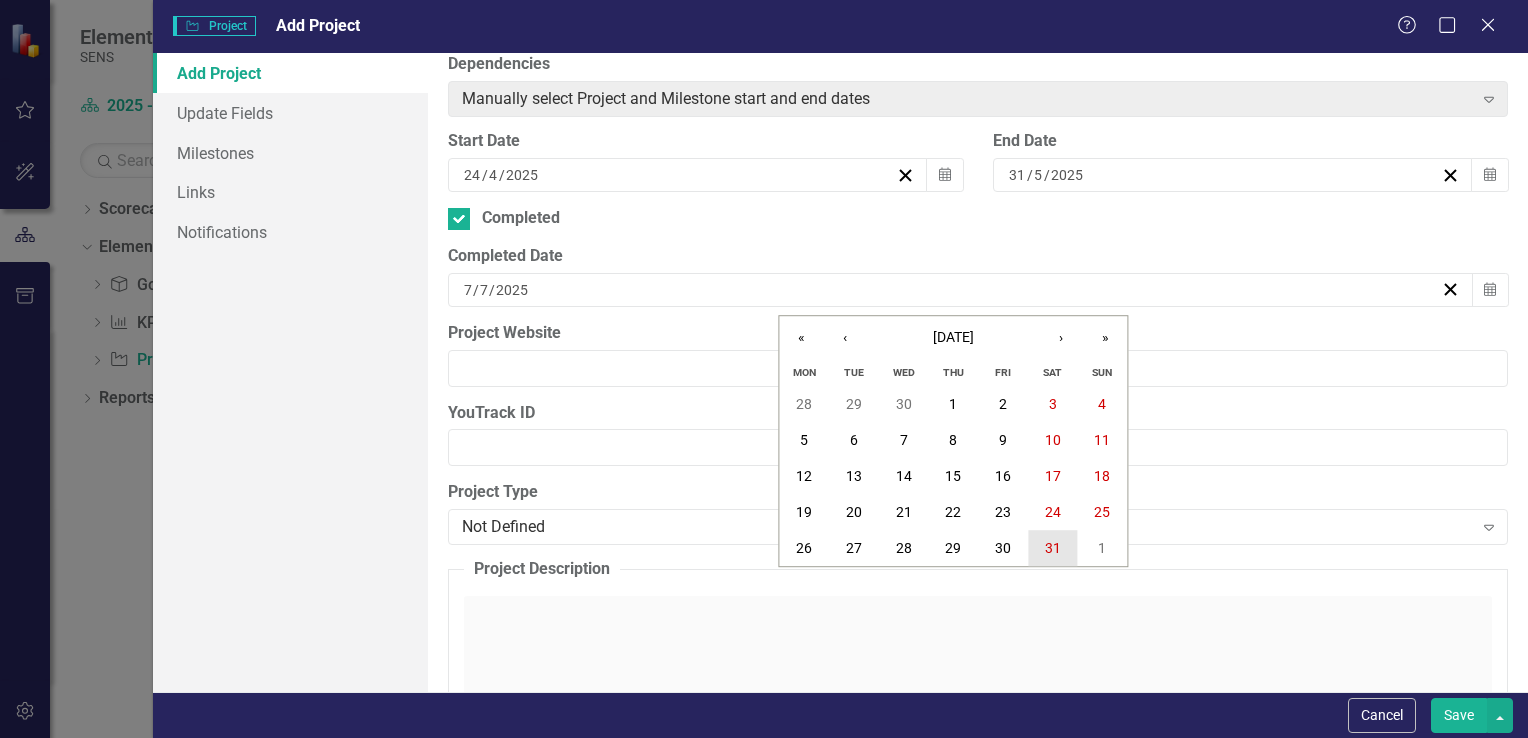 click on "31" at bounding box center [1053, 548] 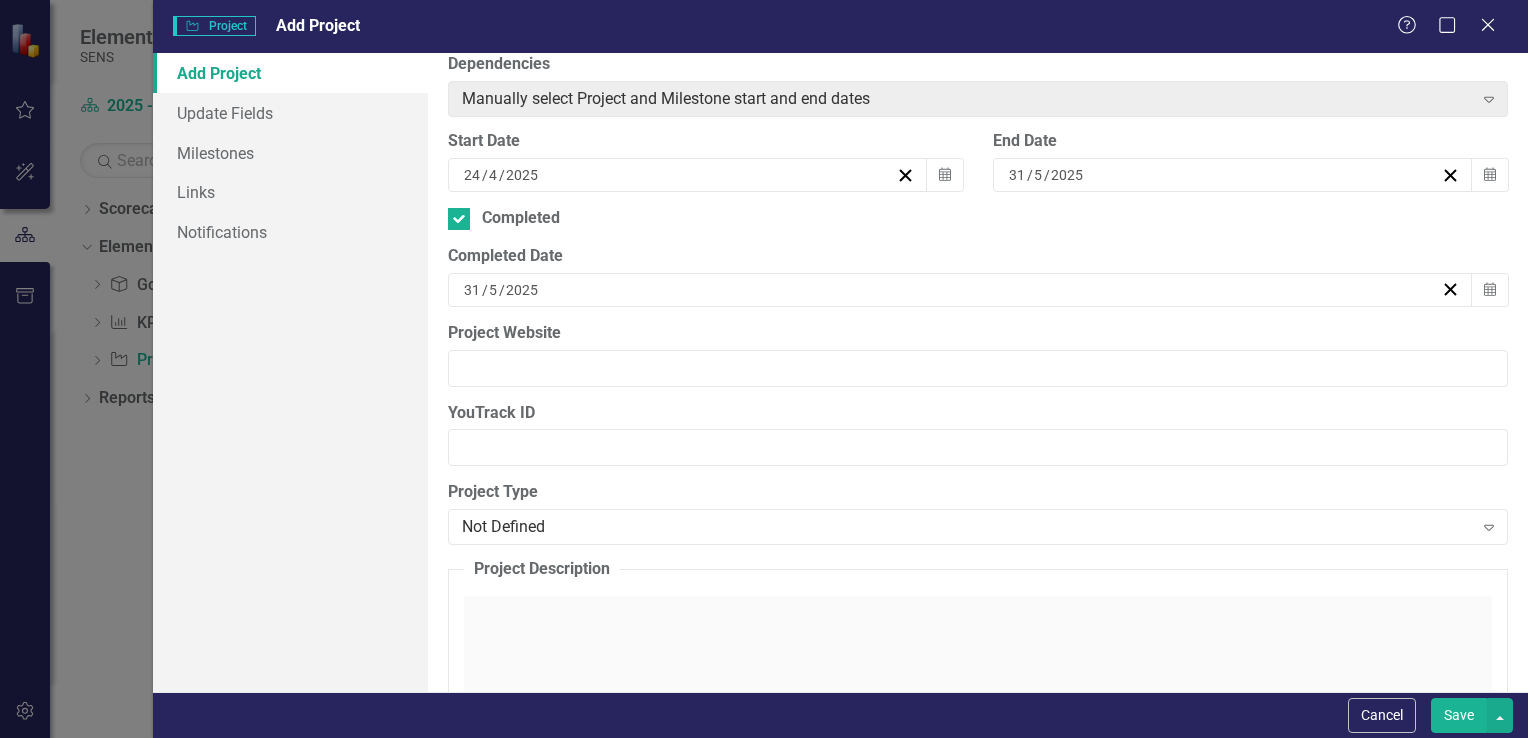 click on "Save" at bounding box center (1459, 715) 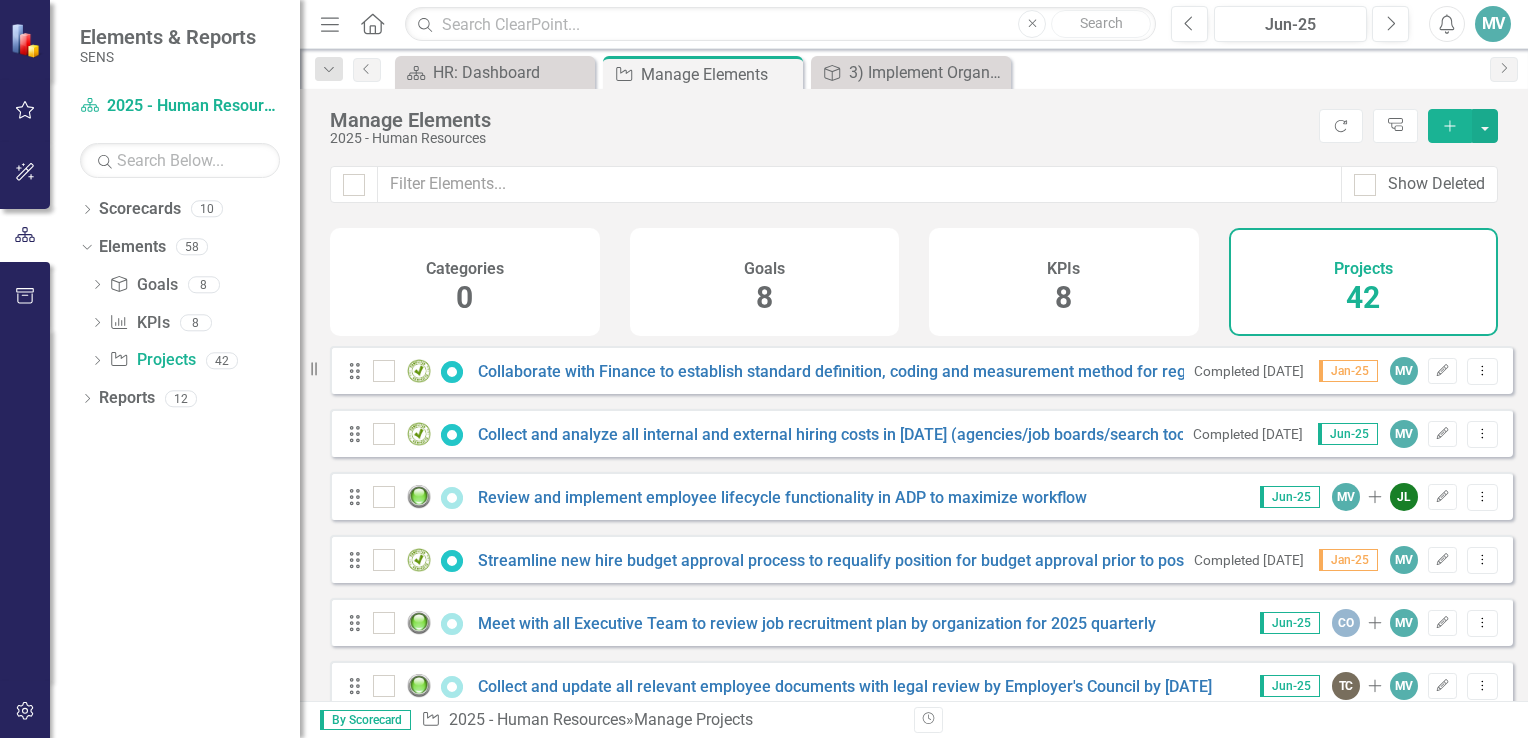 click on "Add" at bounding box center [1450, 126] 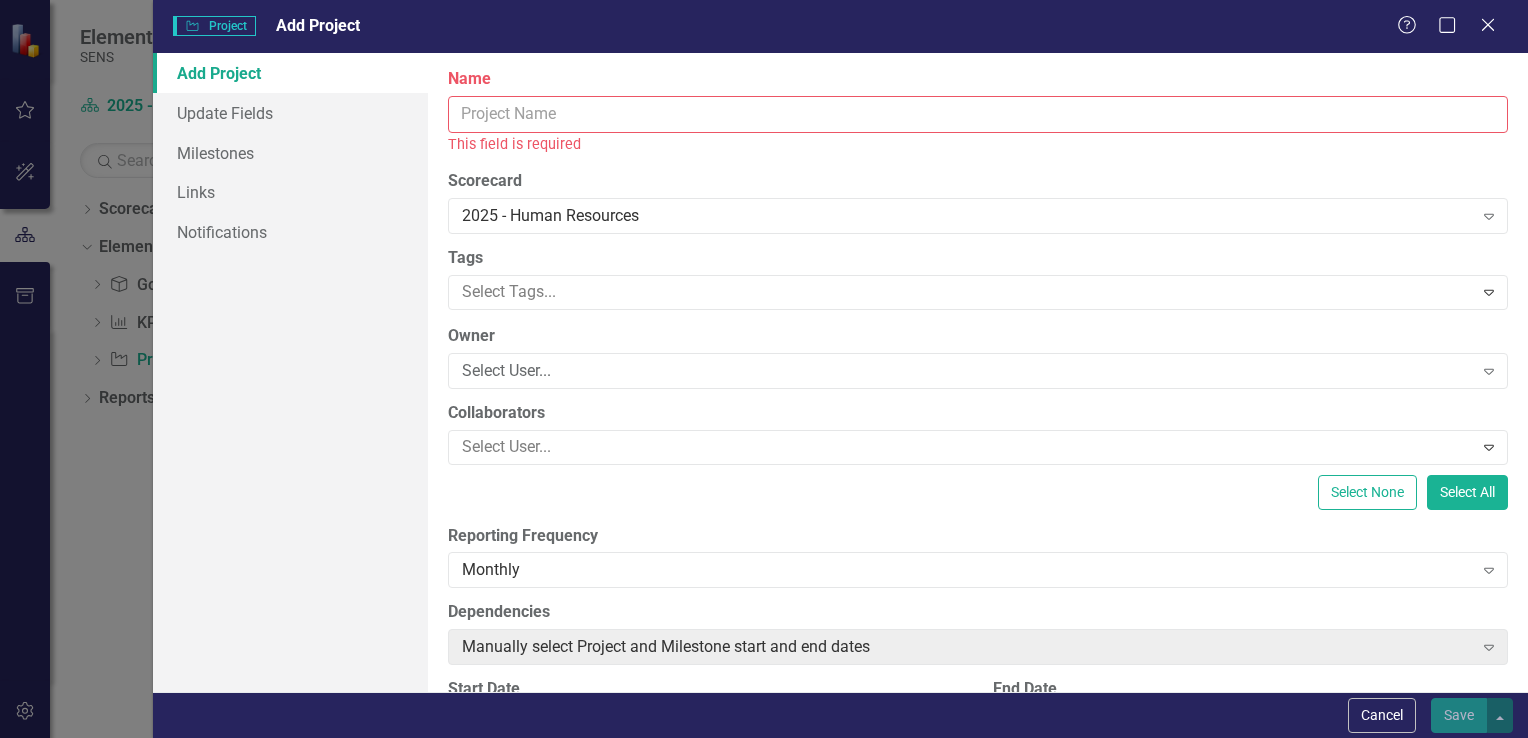 click on "Name" at bounding box center (978, 114) 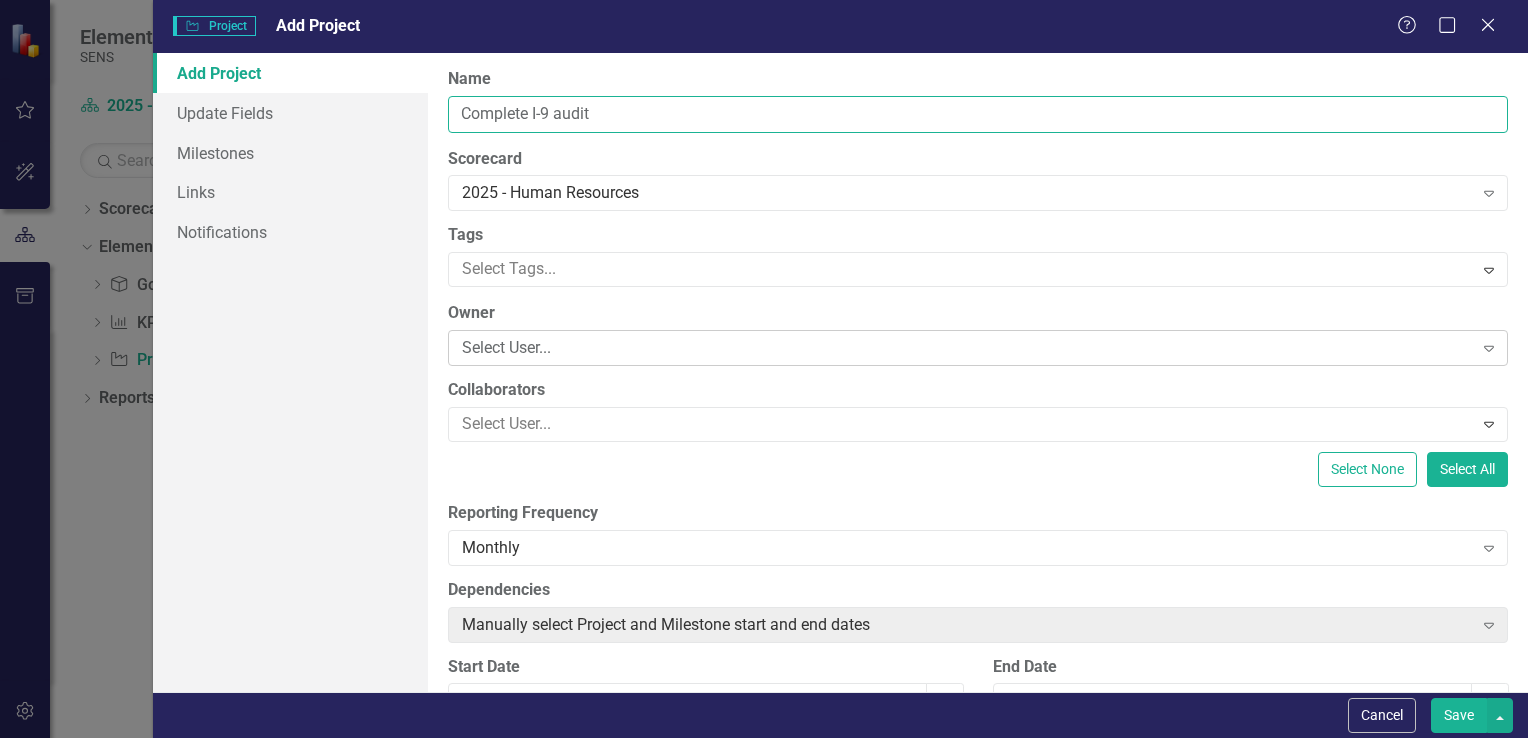 type on "Complete I-9 audit" 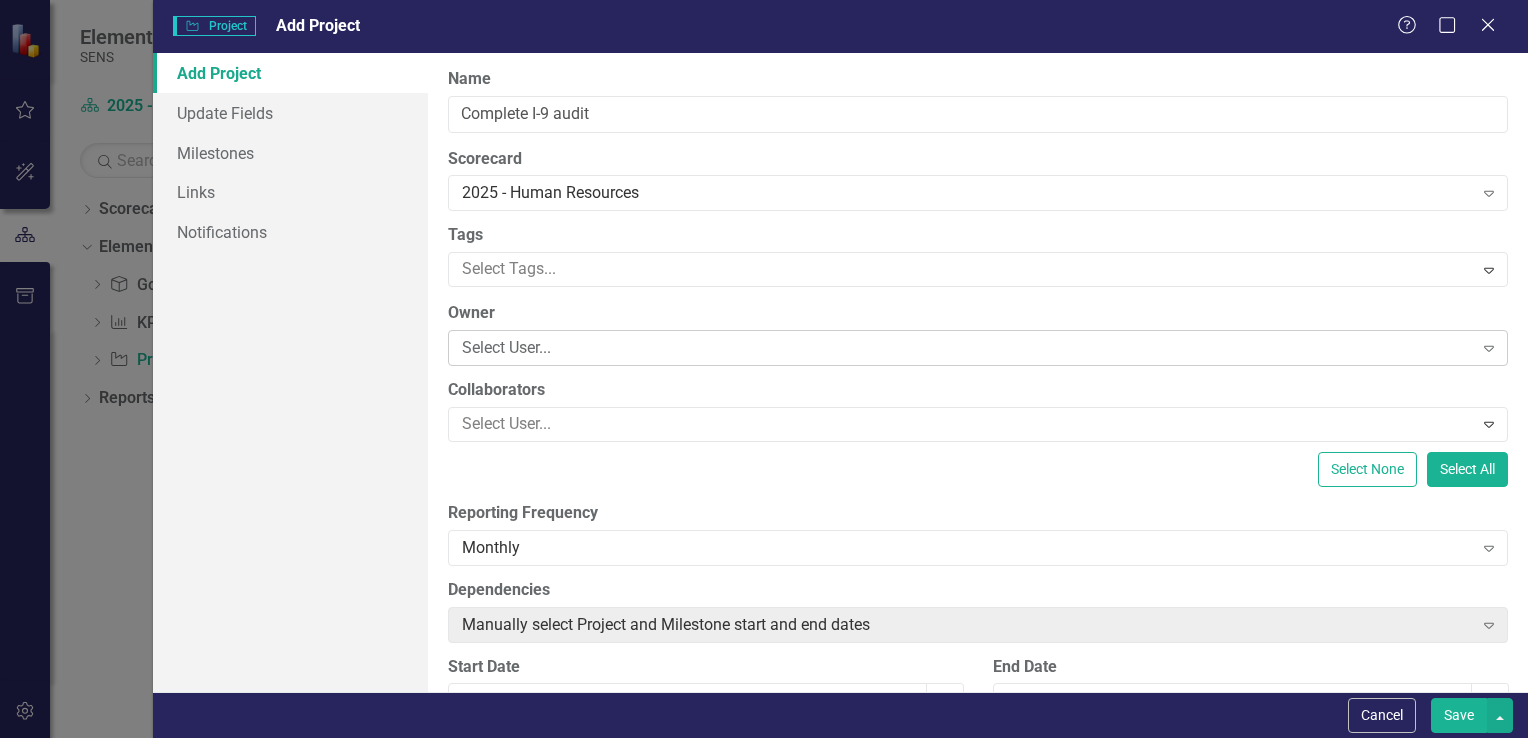 click on "Select User..." at bounding box center (967, 348) 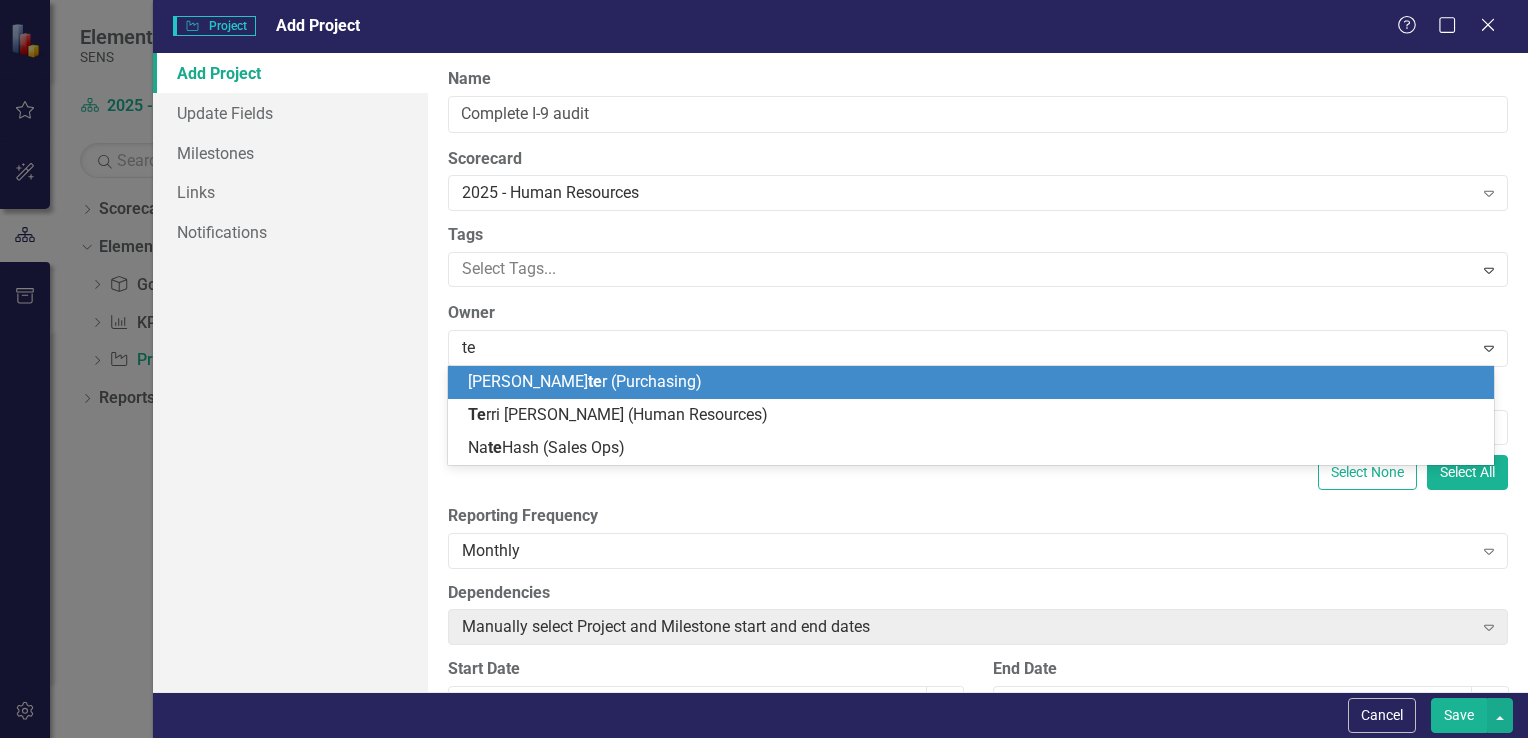 type on "ter" 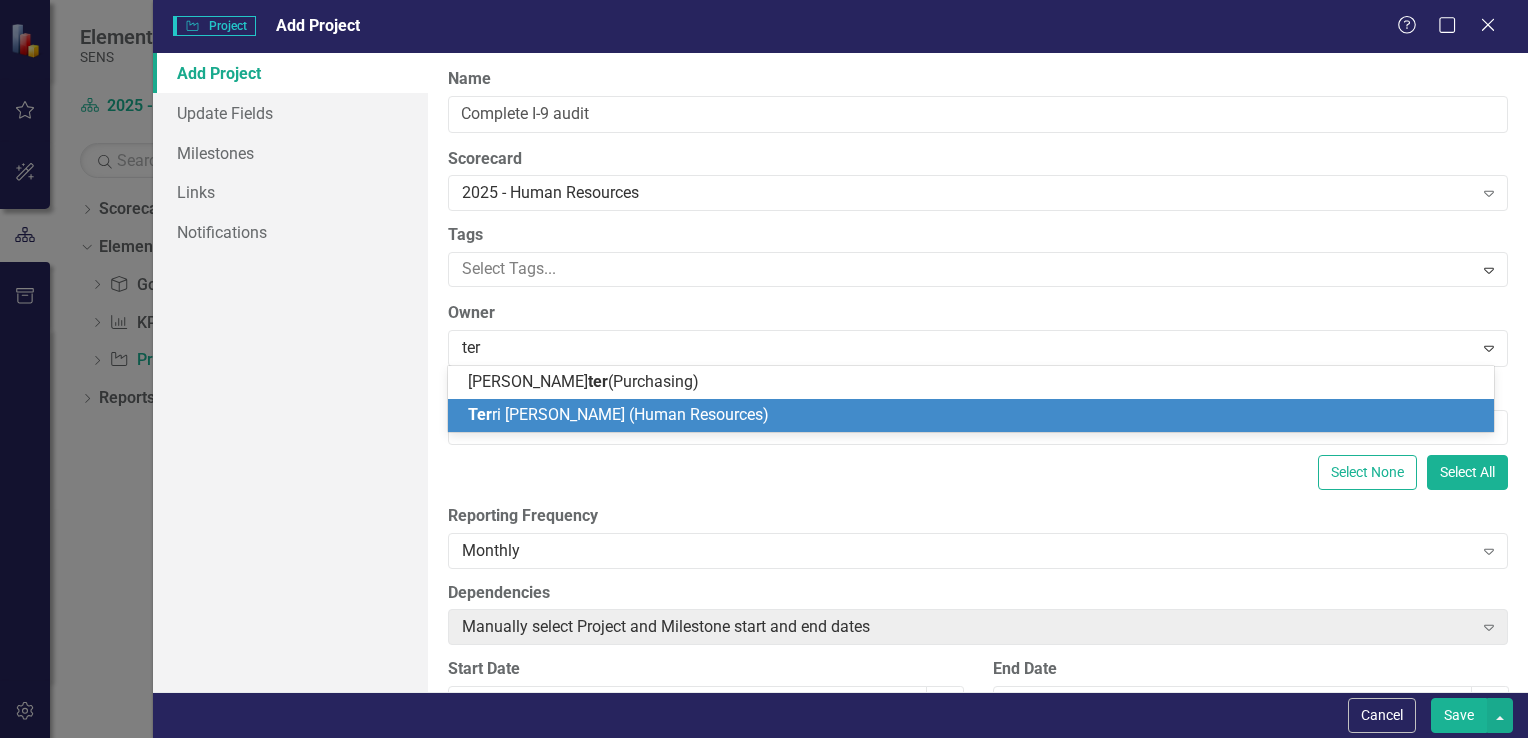 click on "Ter ri [PERSON_NAME] (Human Resources)" at bounding box center [618, 414] 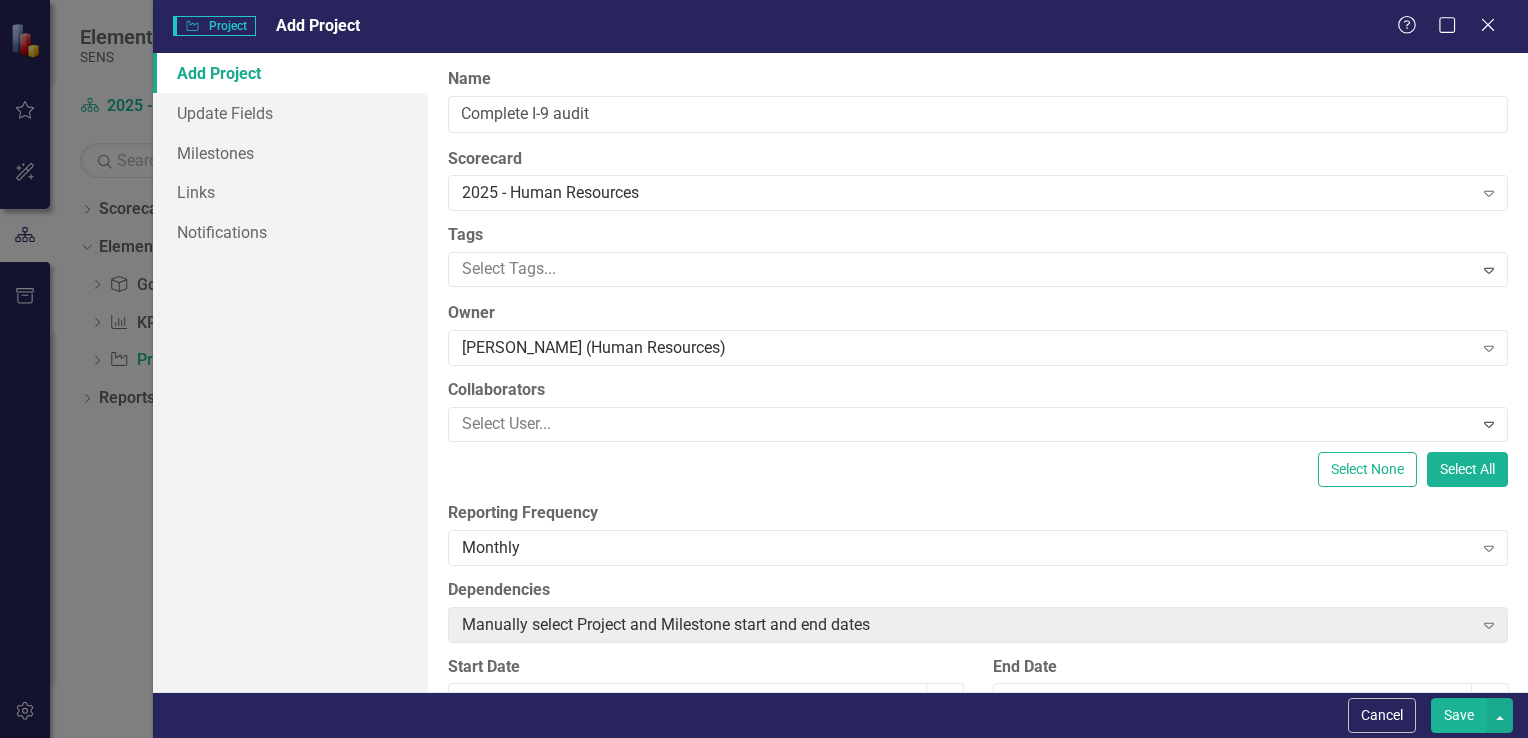 scroll, scrollTop: 560, scrollLeft: 0, axis: vertical 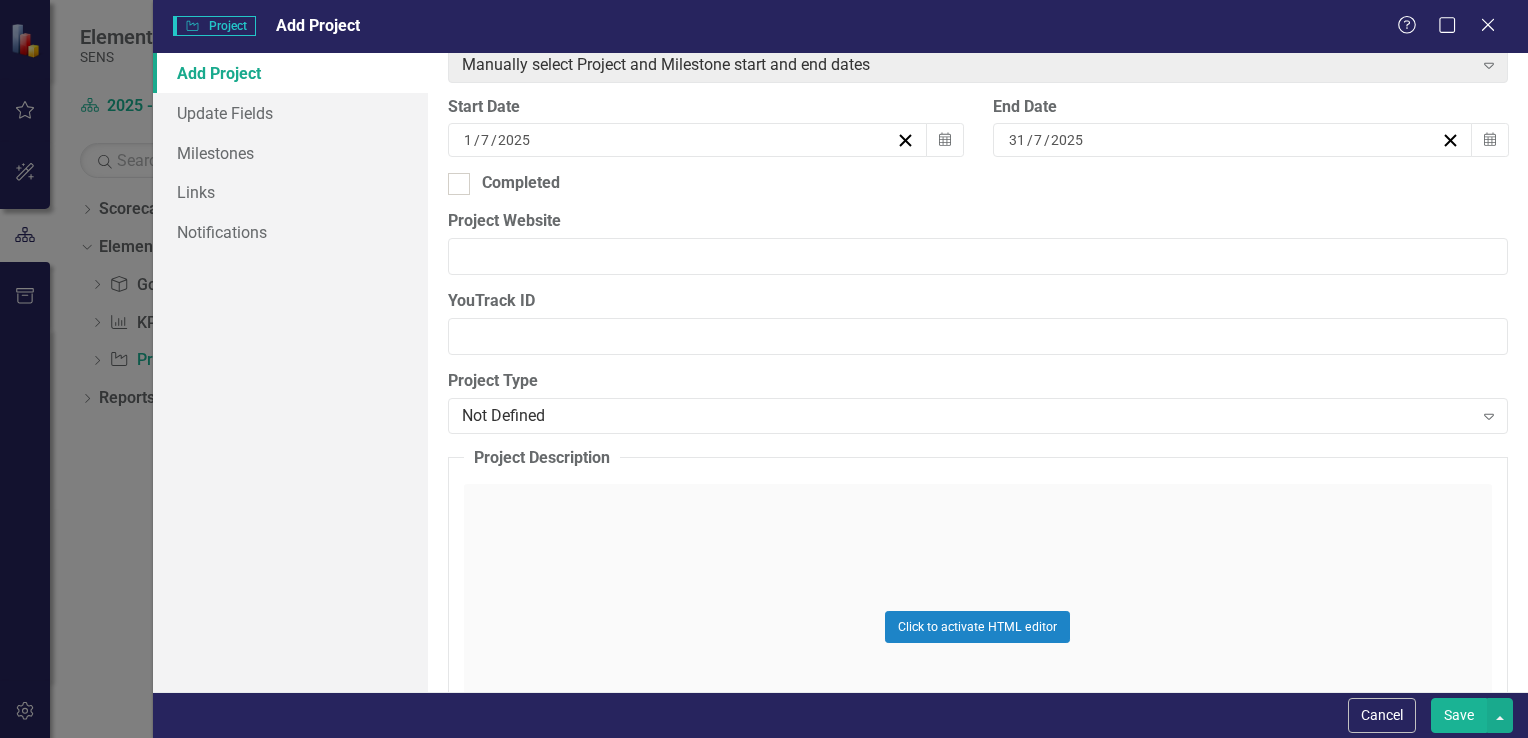 click on "[DATE]" at bounding box center (678, 140) 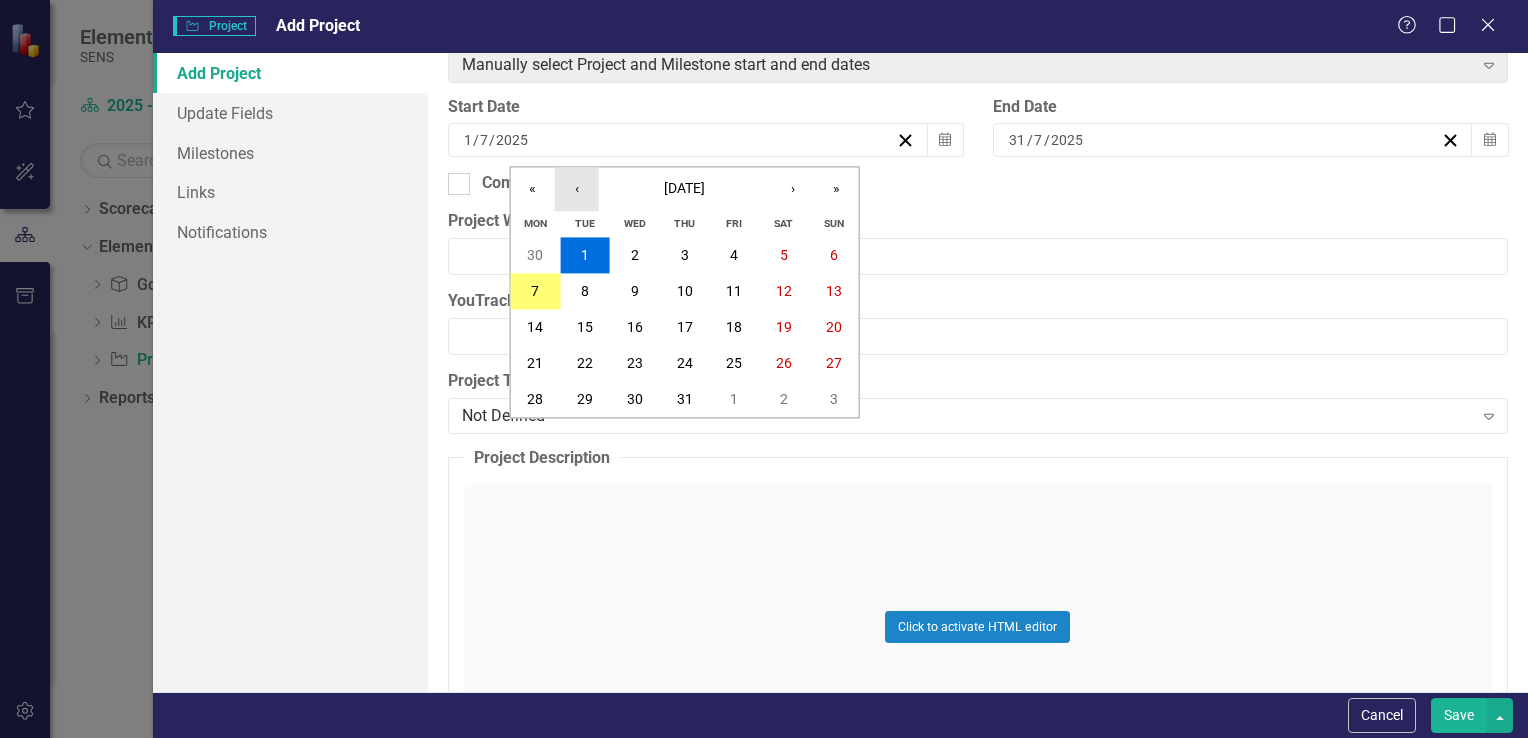 click on "‹" at bounding box center (577, 189) 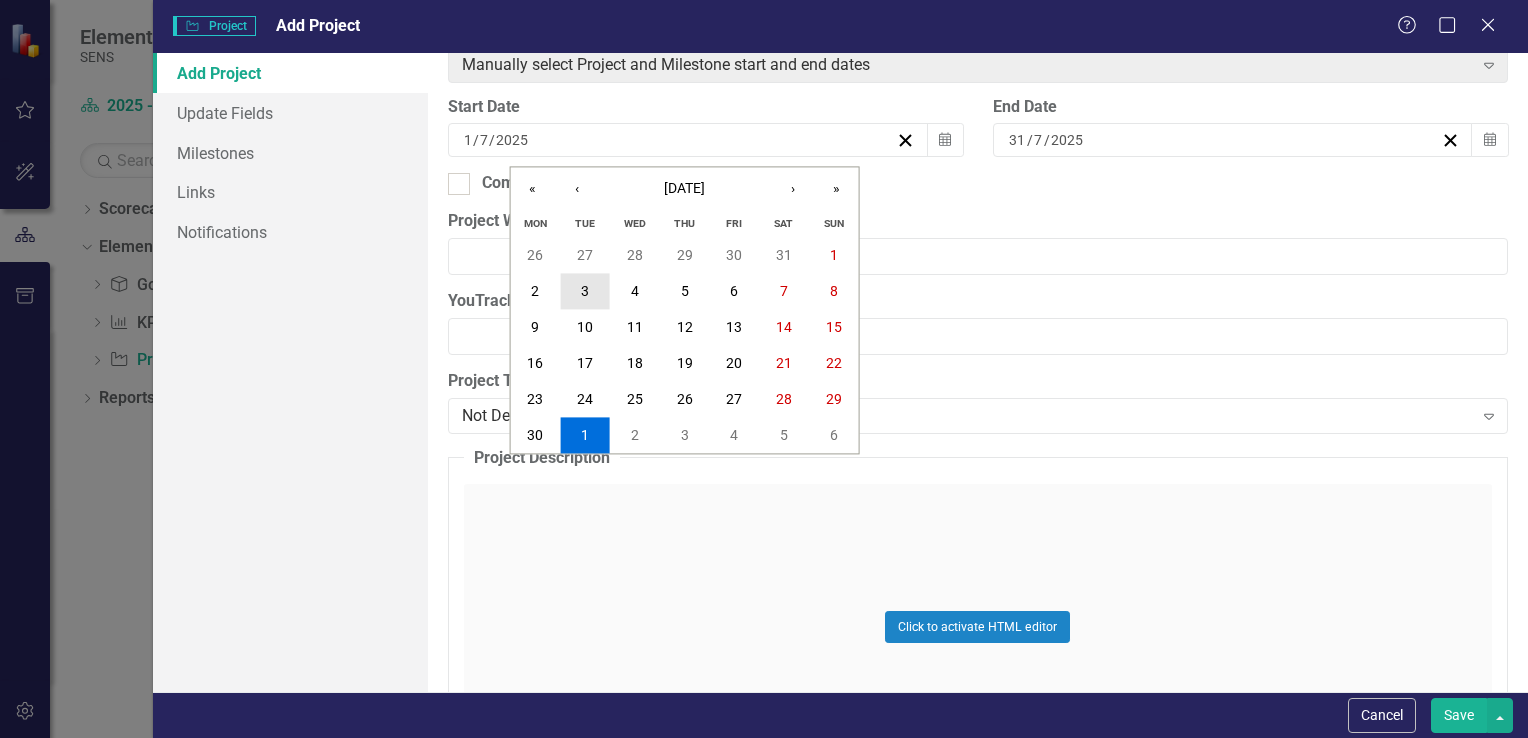 click on "3" at bounding box center (585, 292) 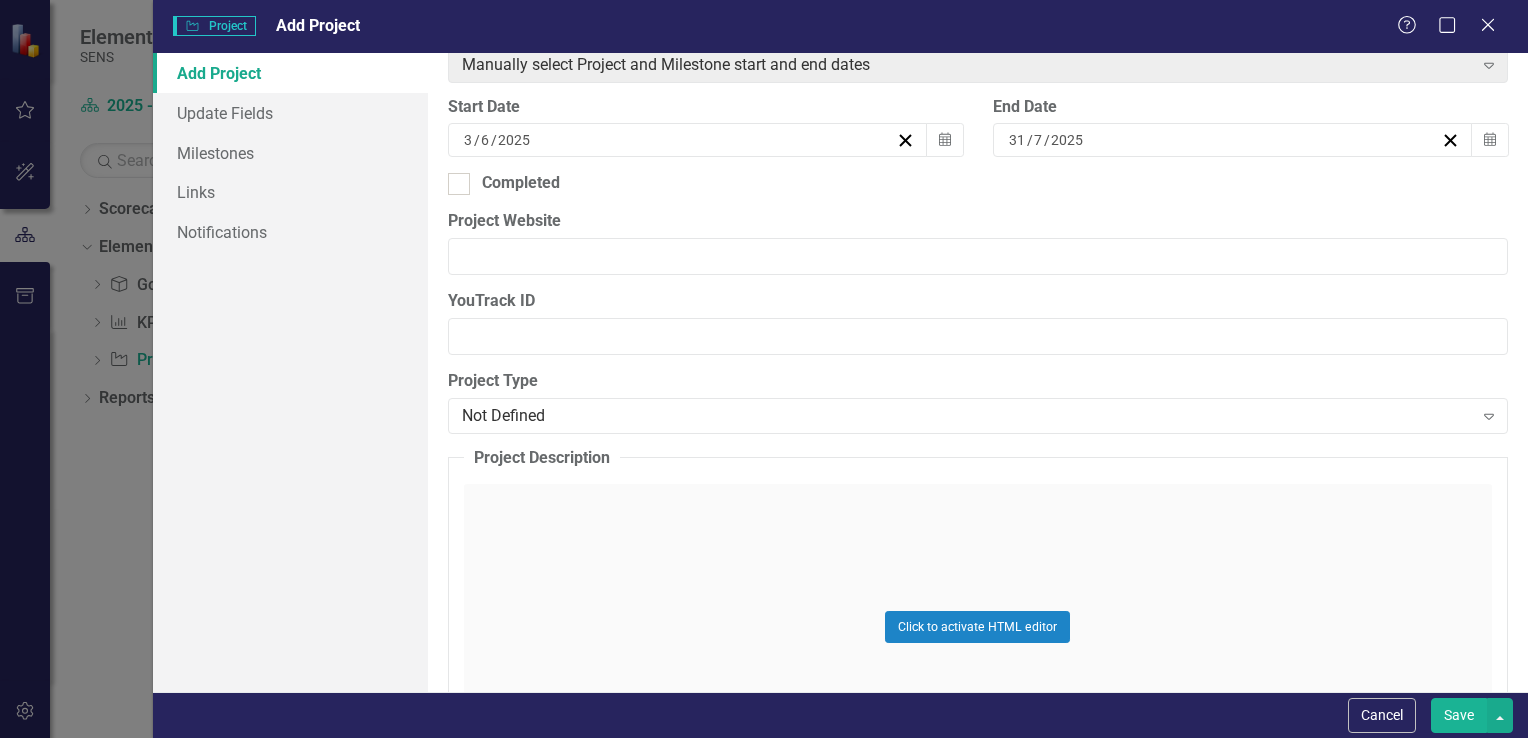 click on "2025" at bounding box center [1067, 140] 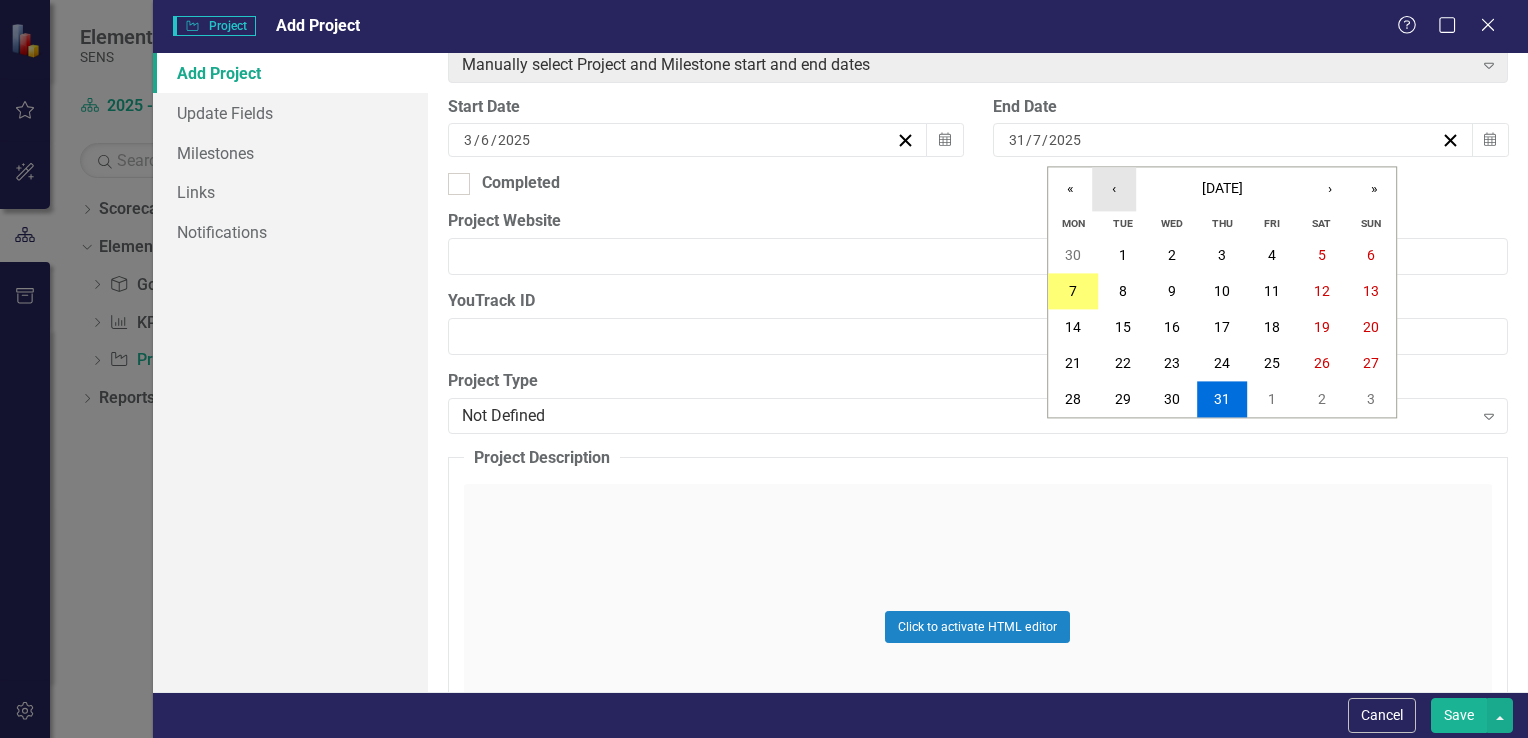 click on "‹" at bounding box center (1114, 189) 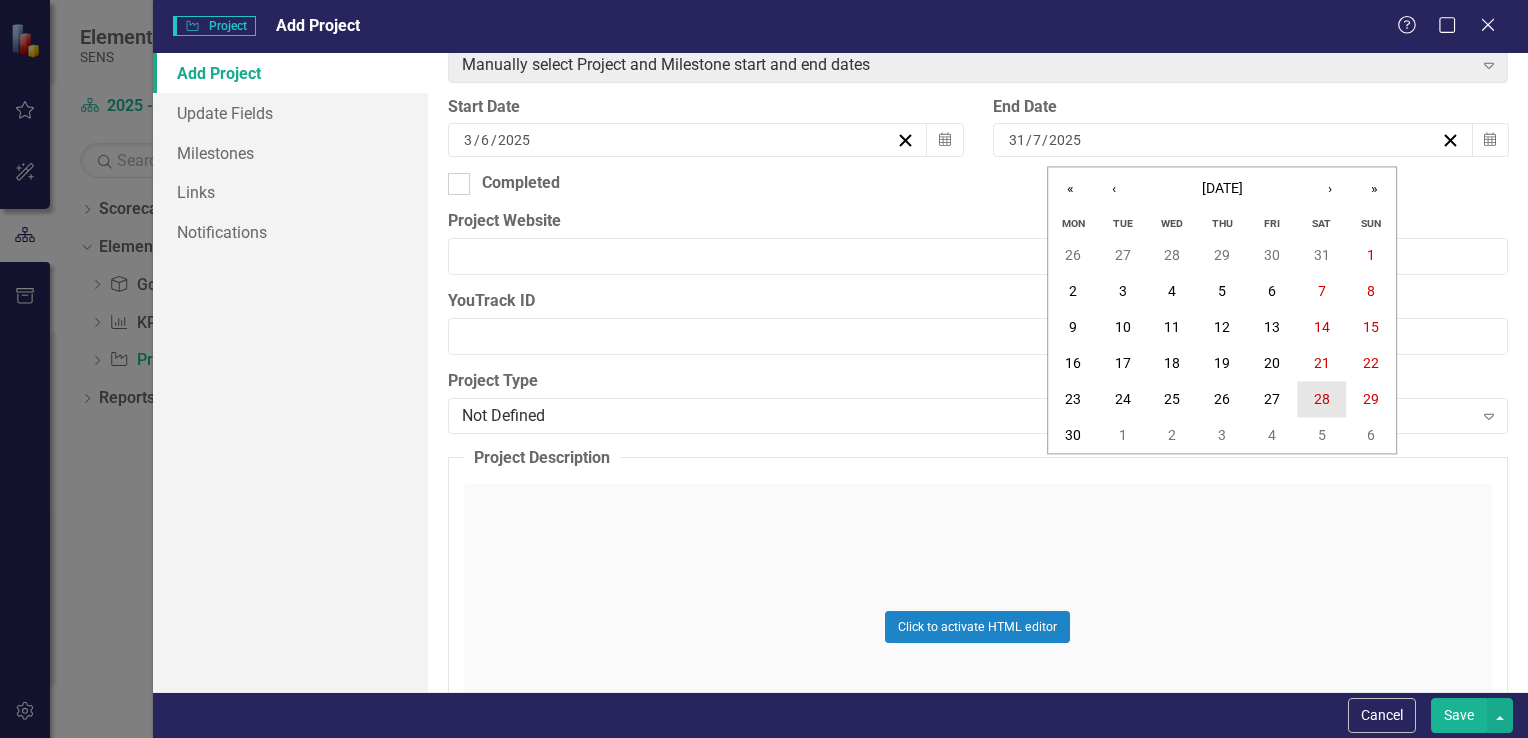 click on "28" at bounding box center (1322, 400) 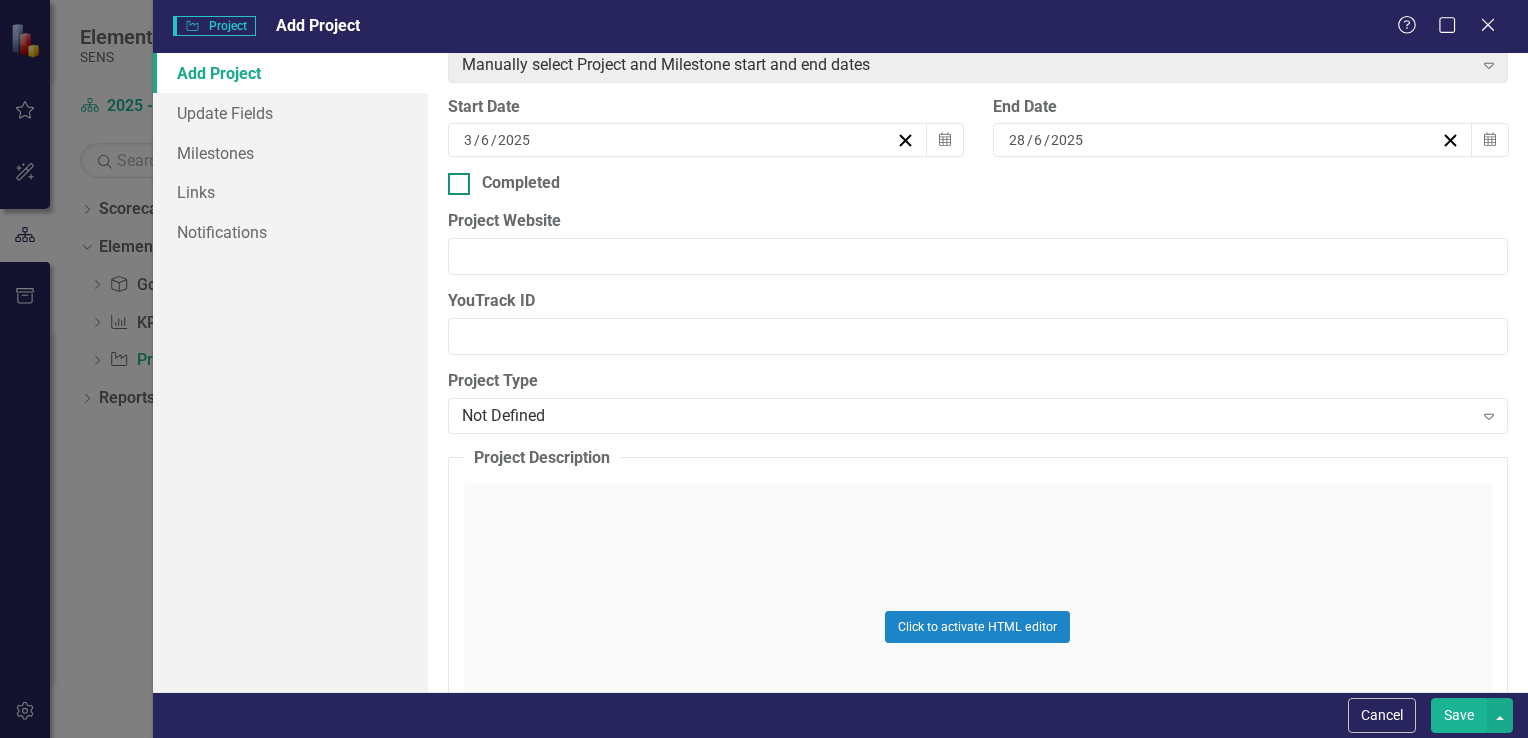 click on "Completed" at bounding box center [521, 183] 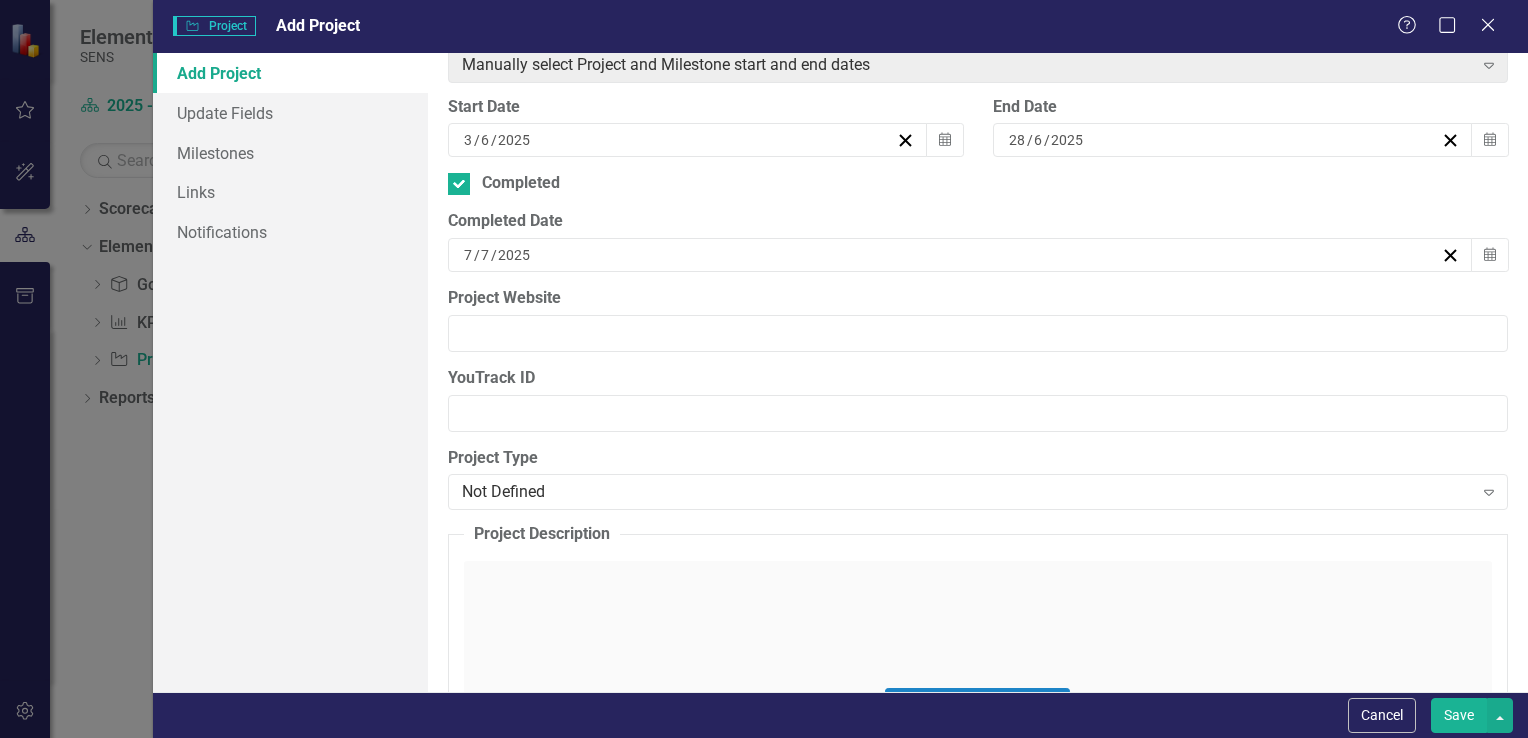 click on "[DATE]" at bounding box center (960, 255) 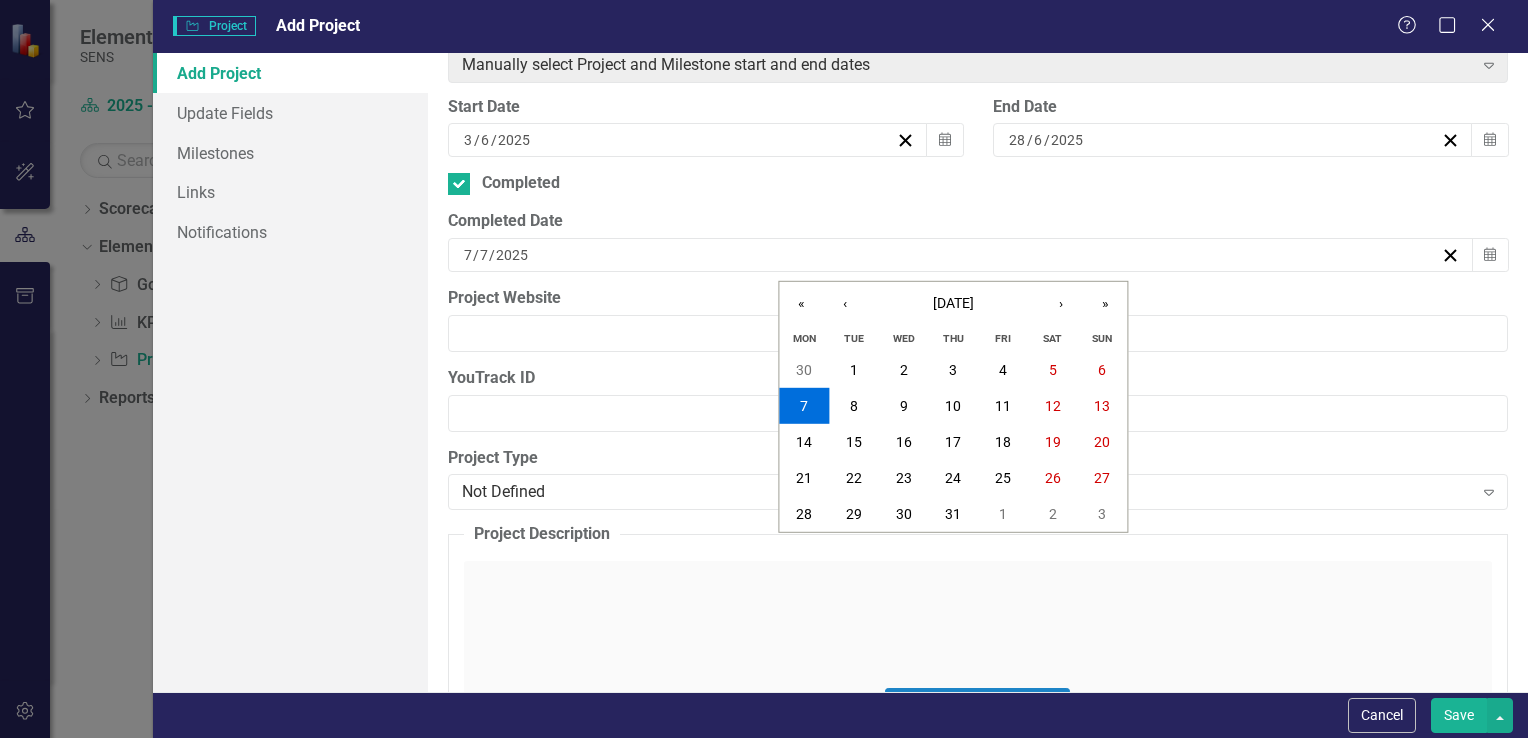 click on "‹" at bounding box center [845, 304] 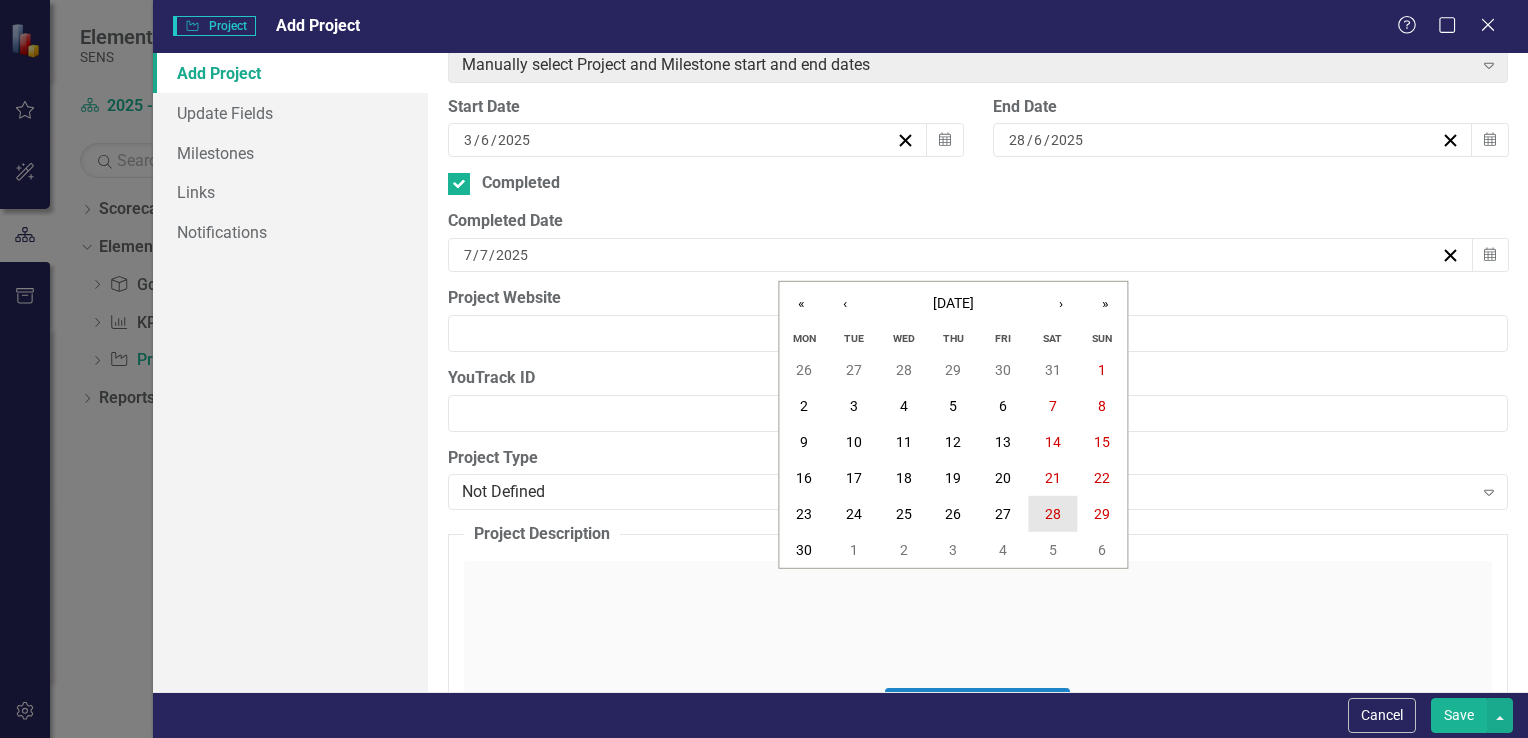 click on "28" at bounding box center (1053, 514) 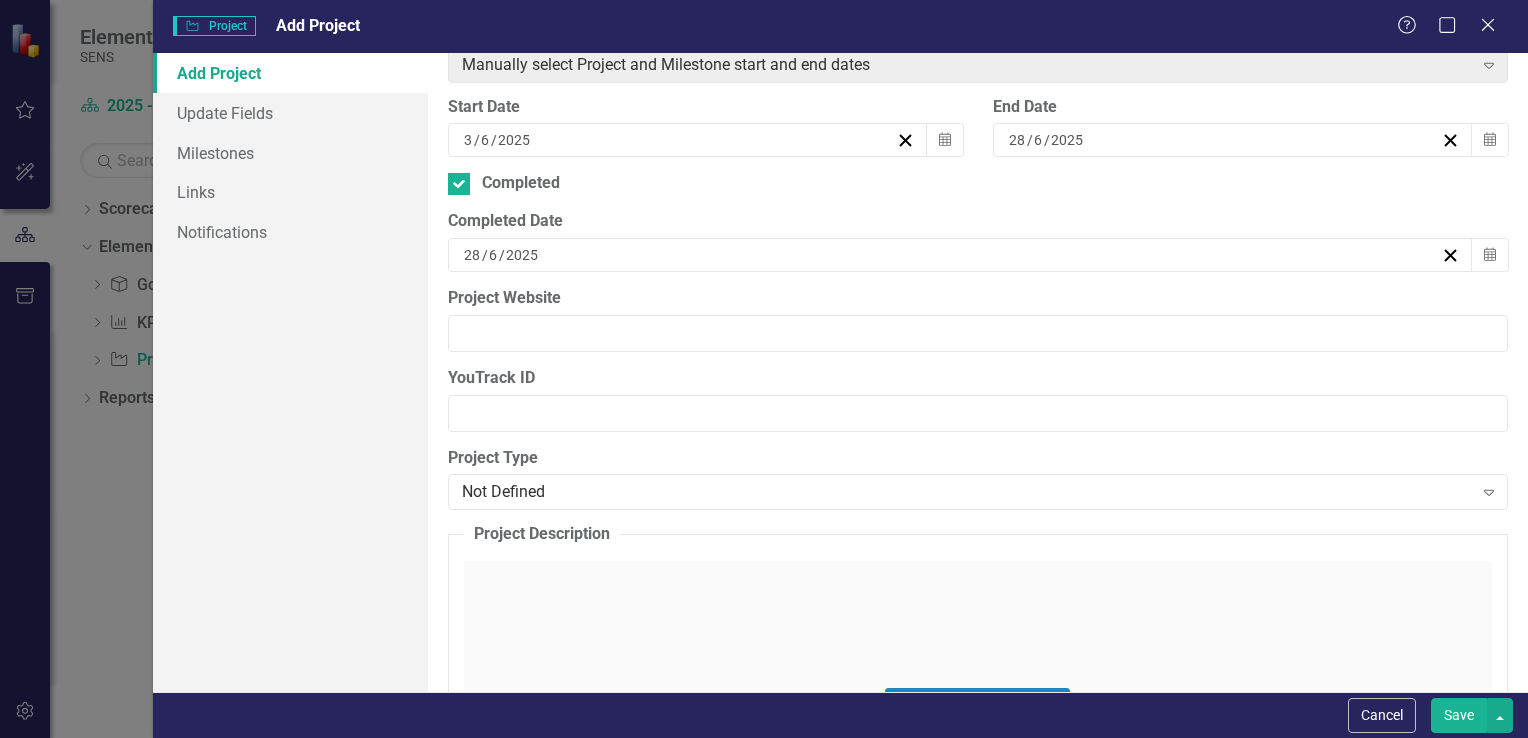 click on "Save" at bounding box center (1459, 715) 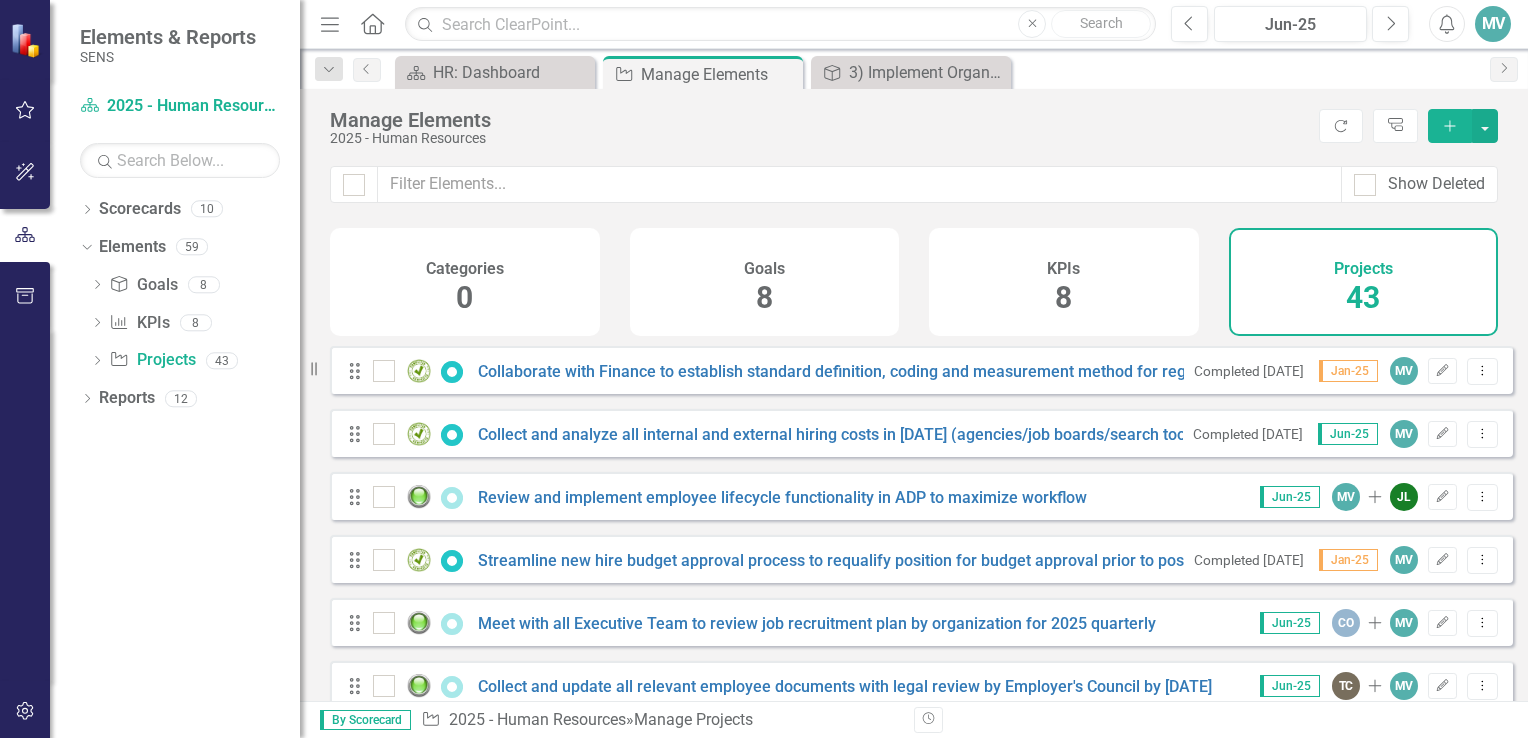 click on "Add" 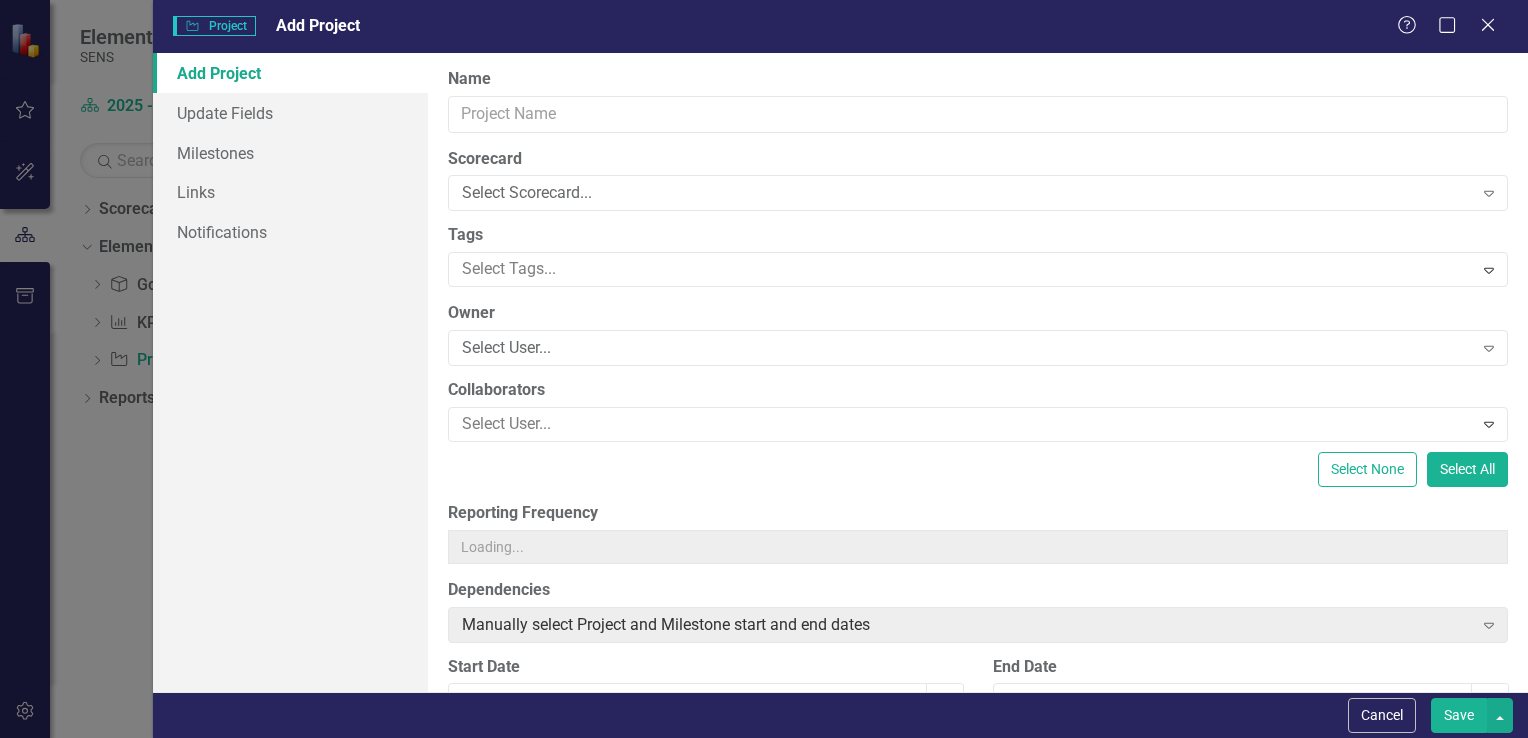 type on "0" 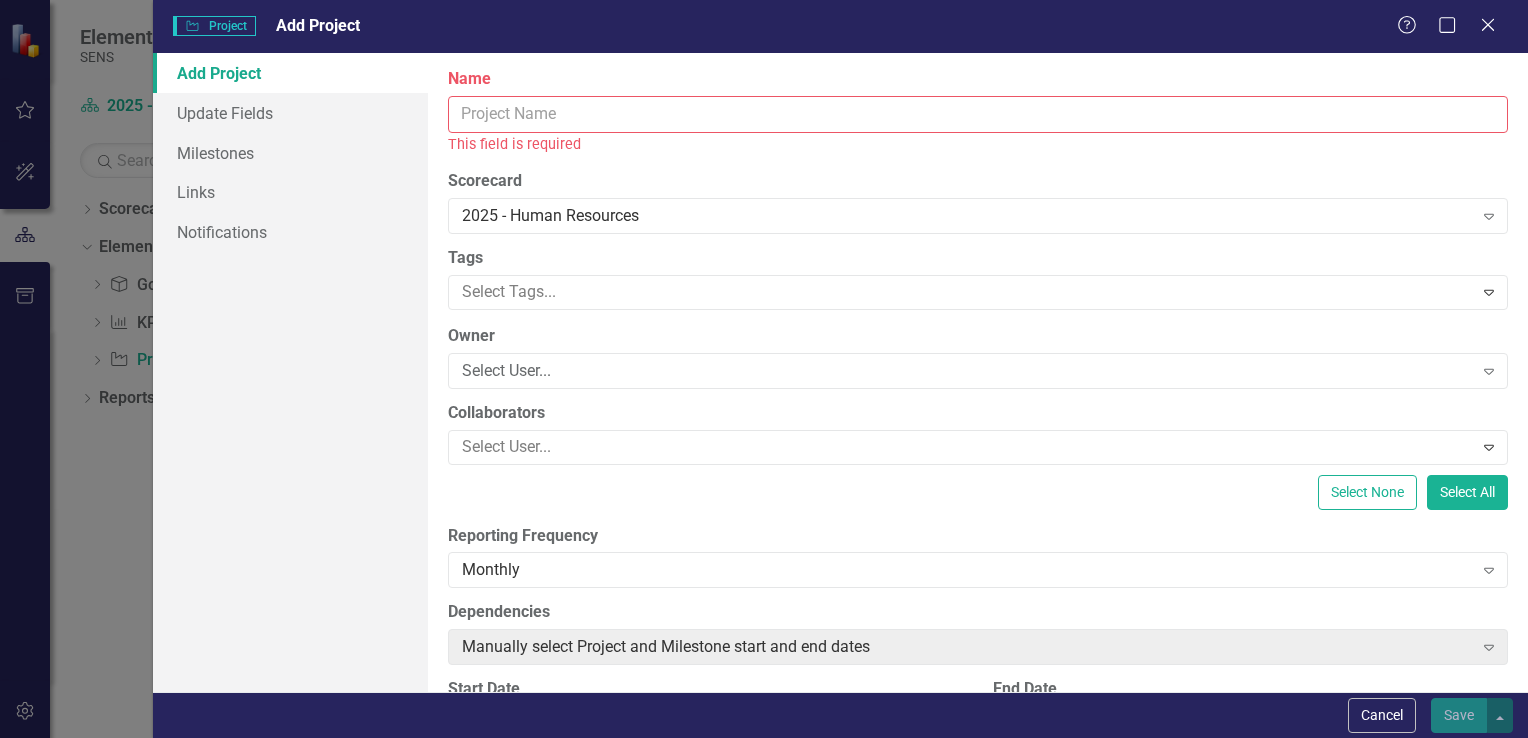 click on "Name" at bounding box center (978, 114) 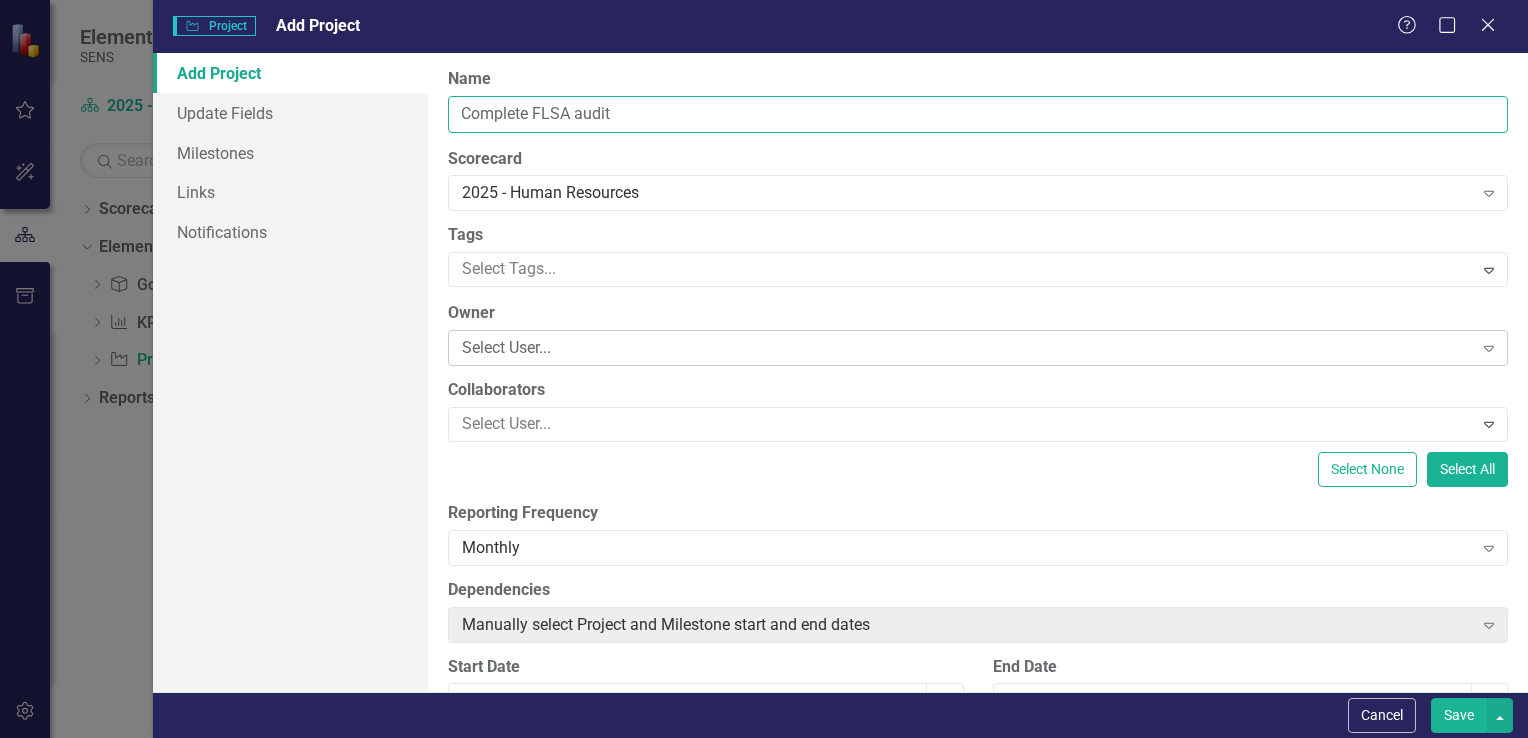 type on "Complete FLSA audit" 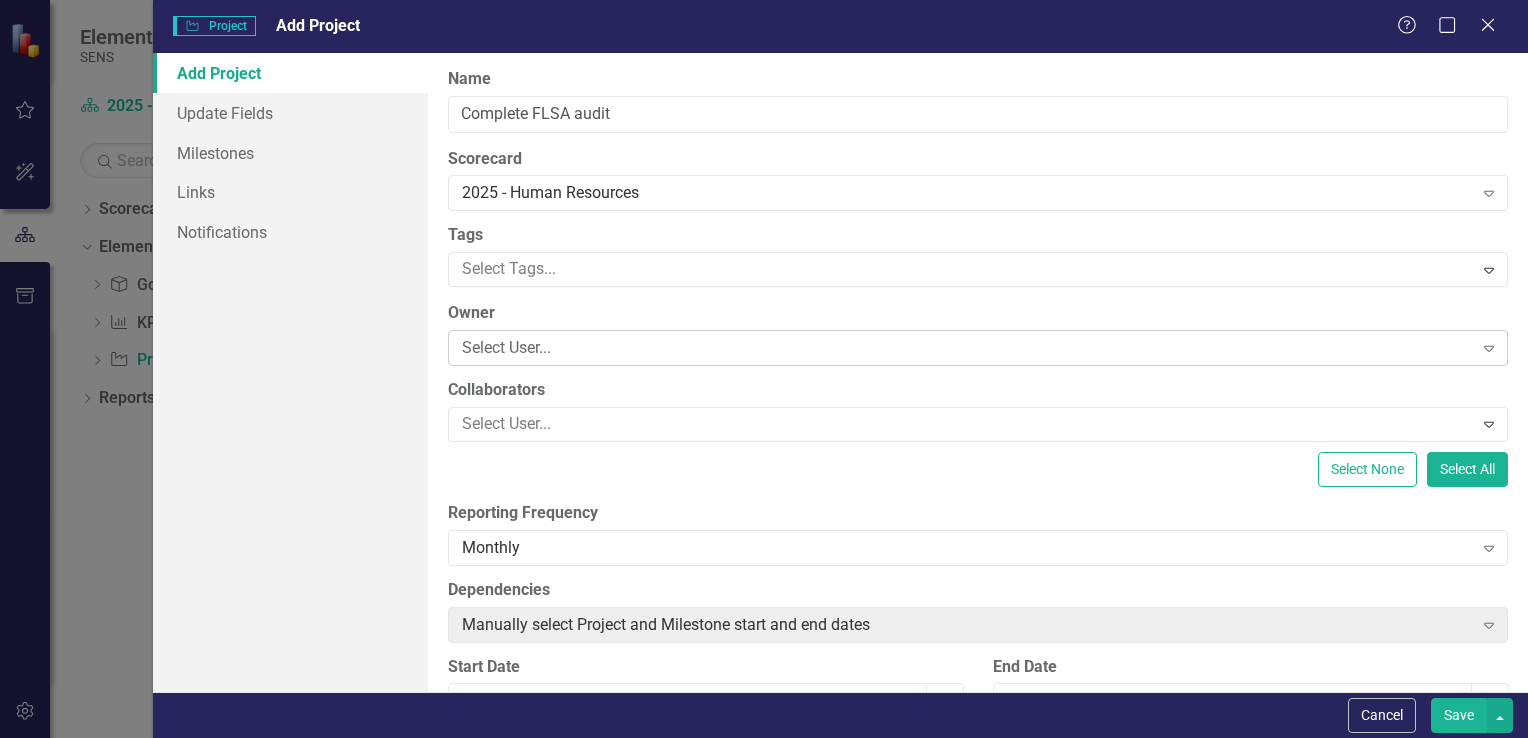 click on "Select User..." at bounding box center [967, 348] 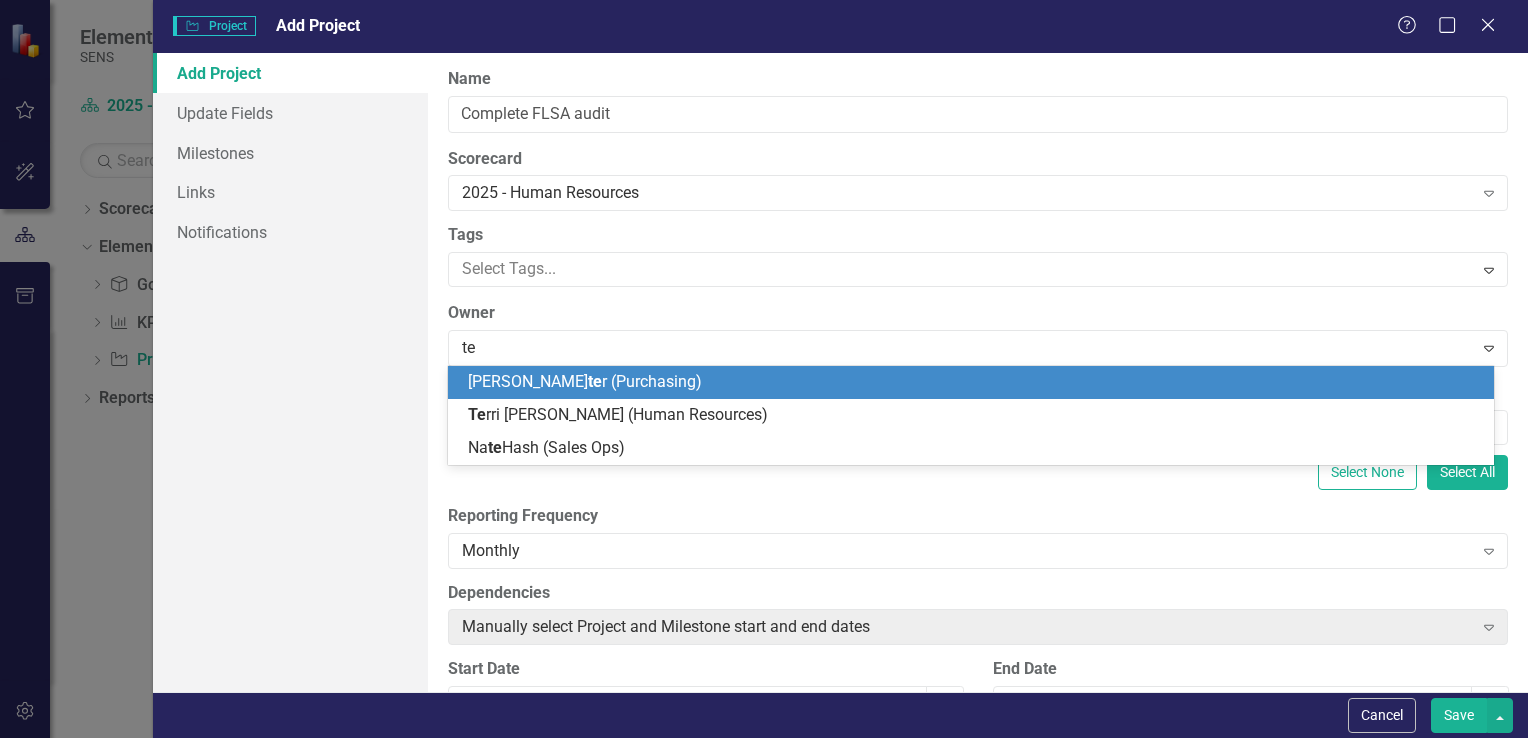 type on "ter" 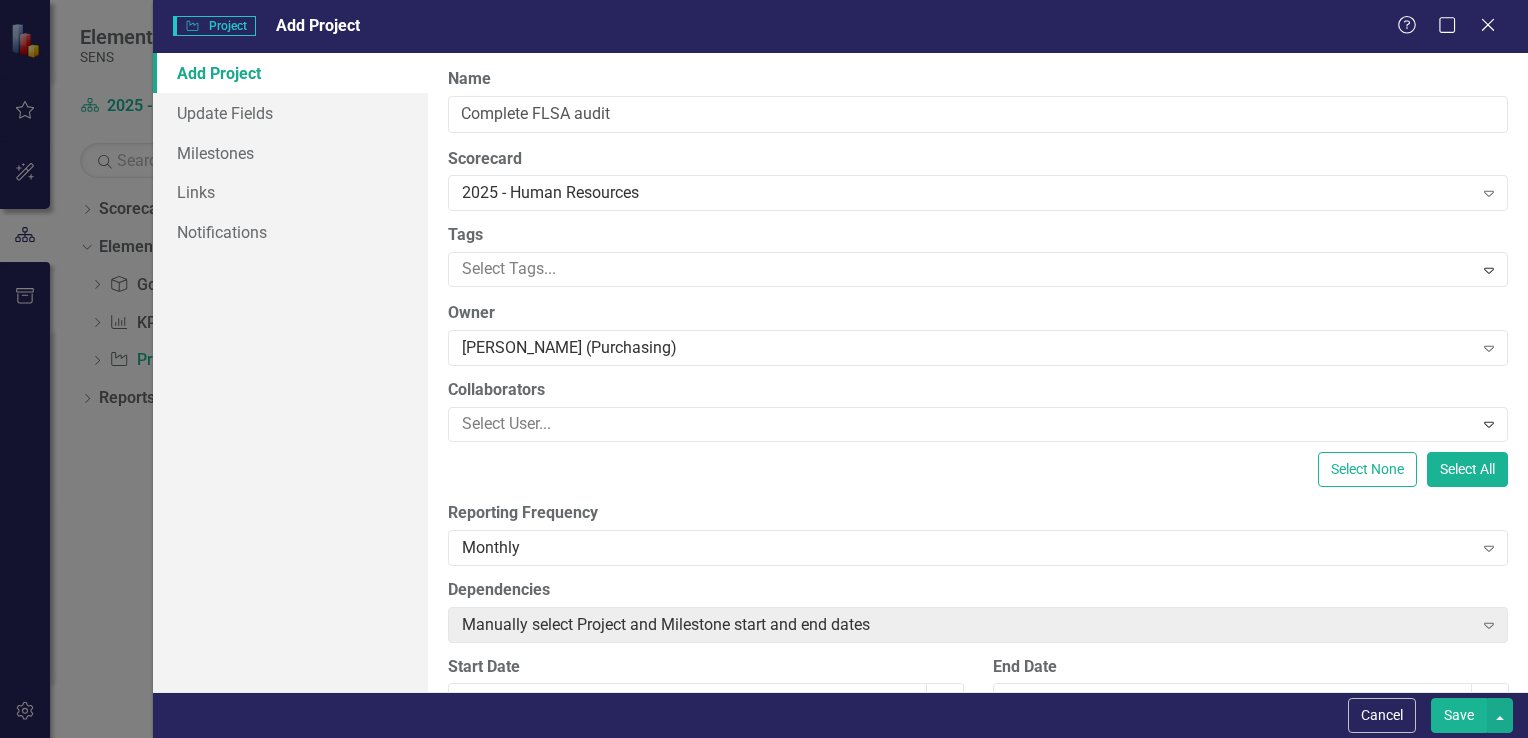 click on "[PERSON_NAME] (Purchasing)" at bounding box center [967, 348] 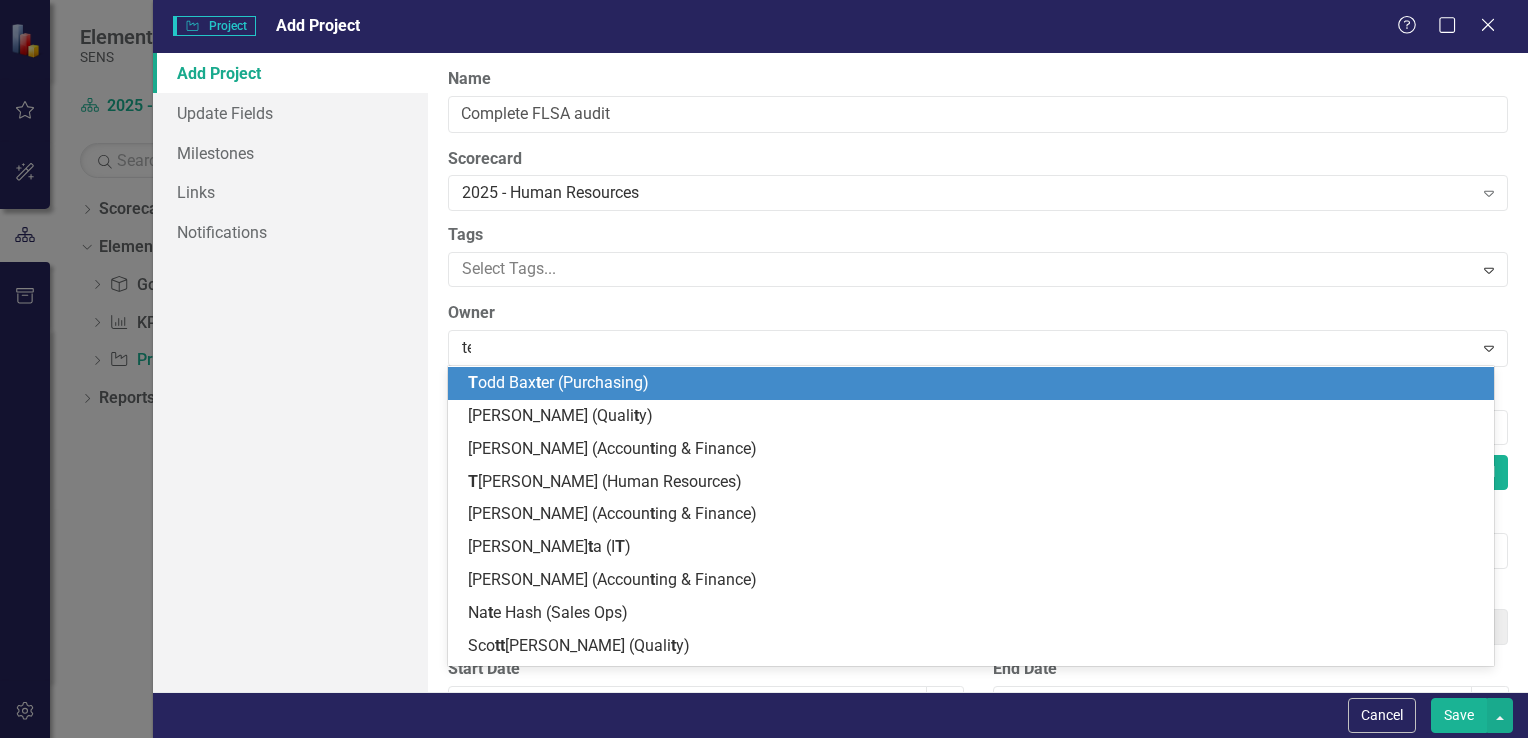 scroll, scrollTop: 0, scrollLeft: 0, axis: both 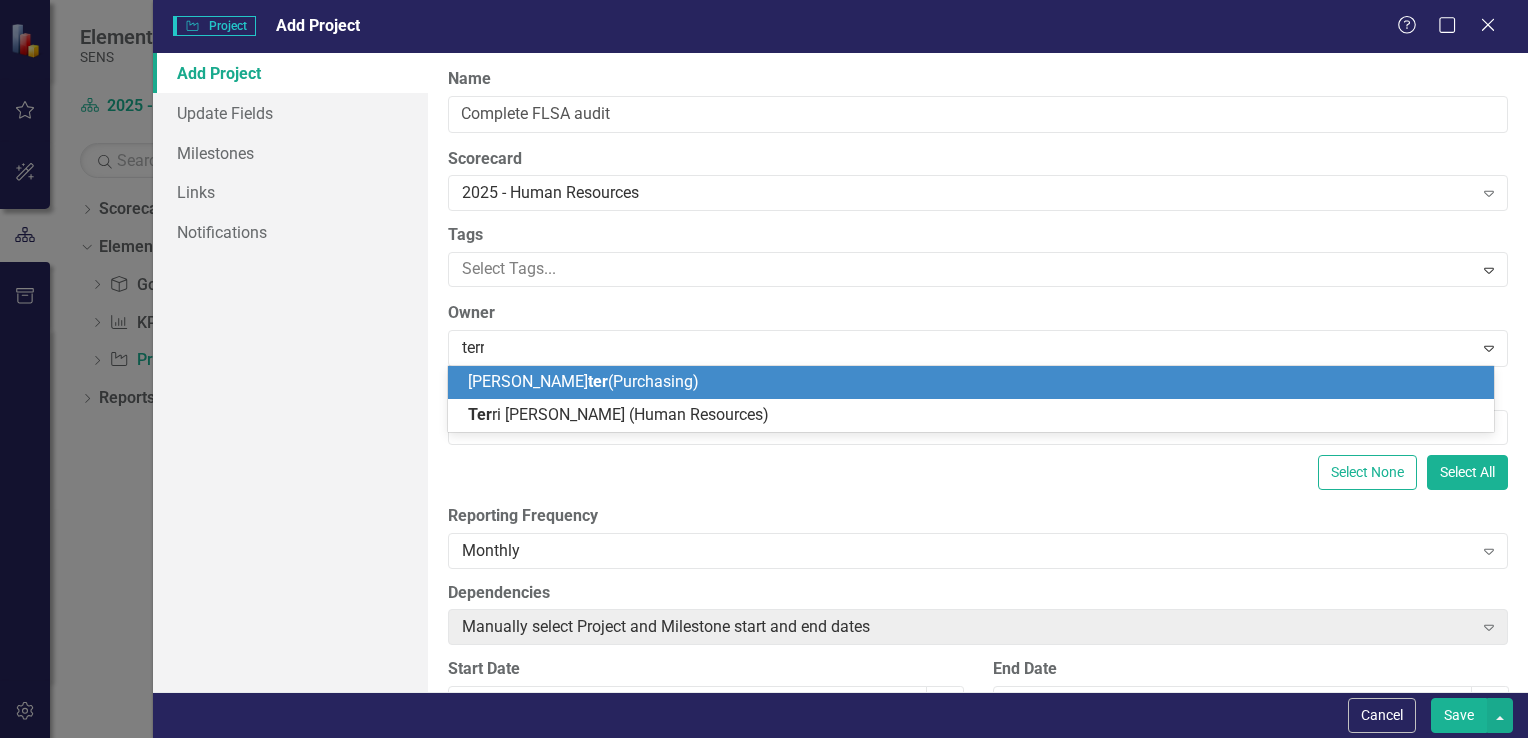 type on "[PERSON_NAME]" 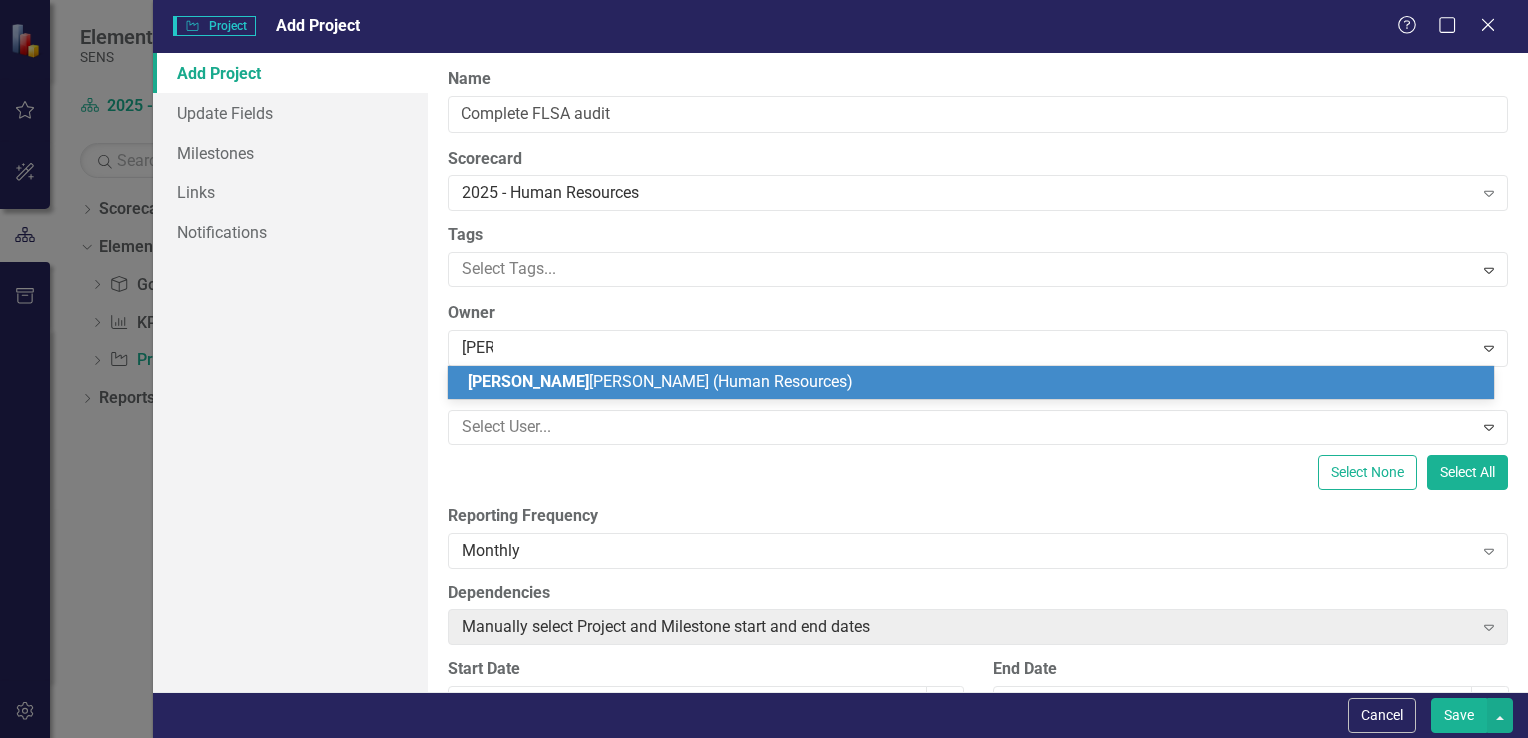click on "[PERSON_NAME] (Human Resources)" at bounding box center [660, 381] 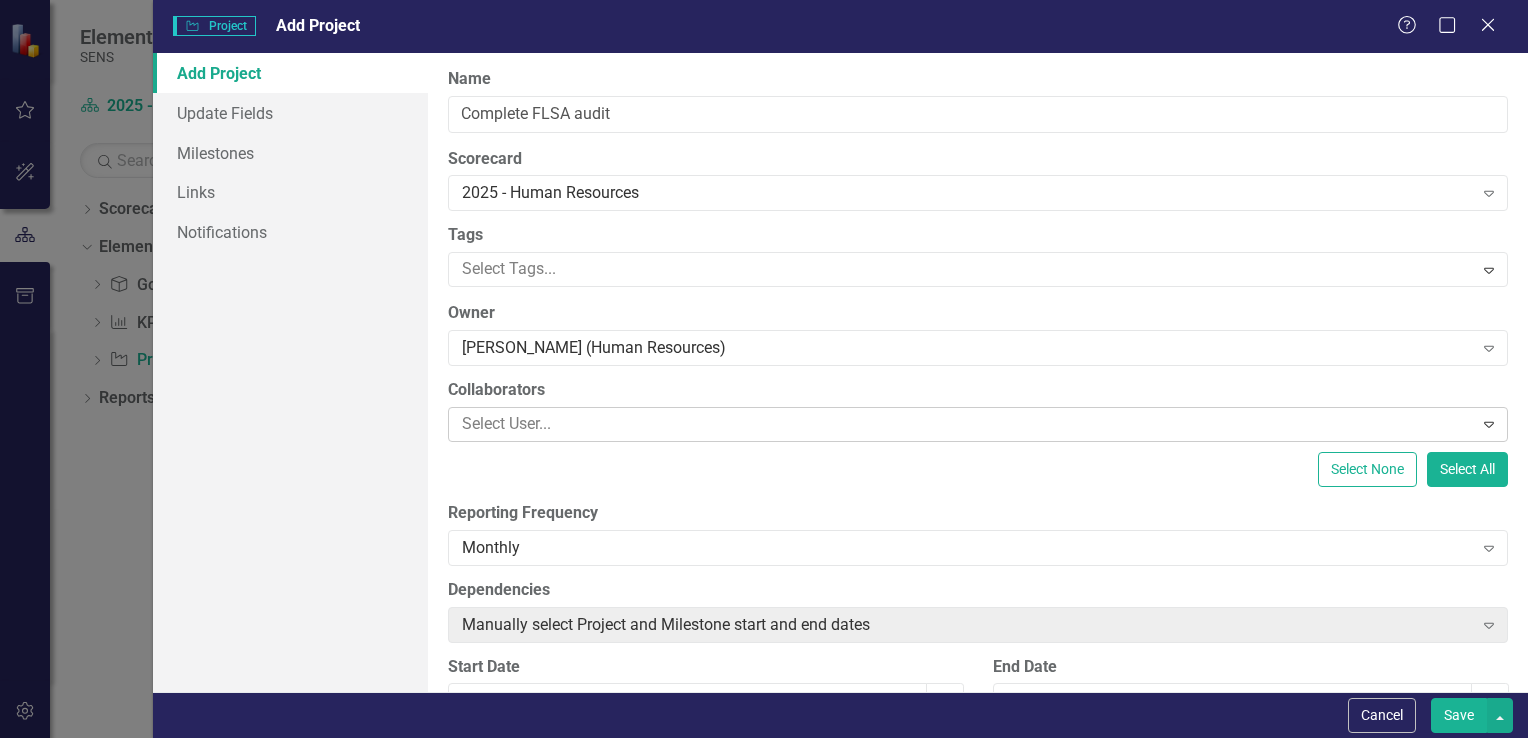 click at bounding box center (963, 424) 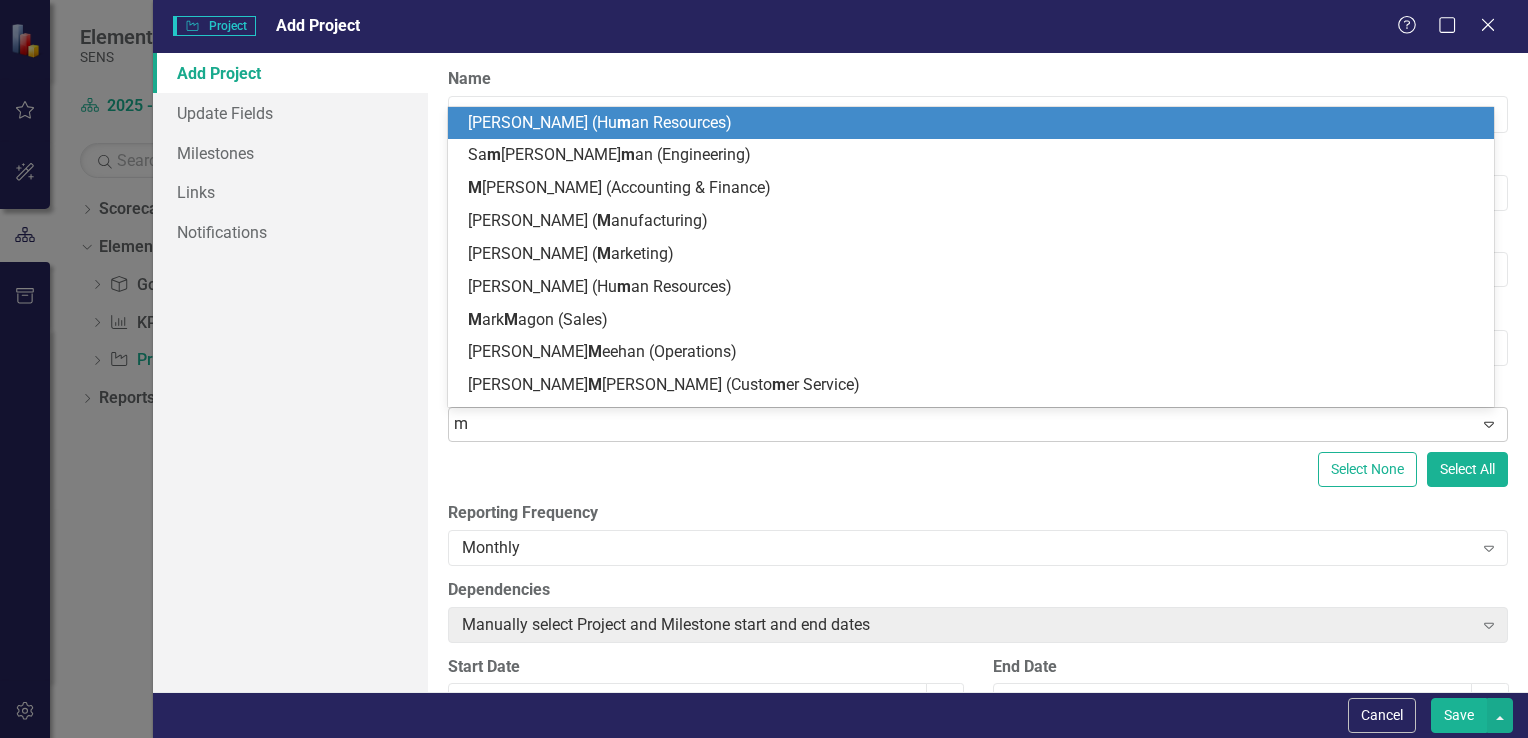 type on "mi" 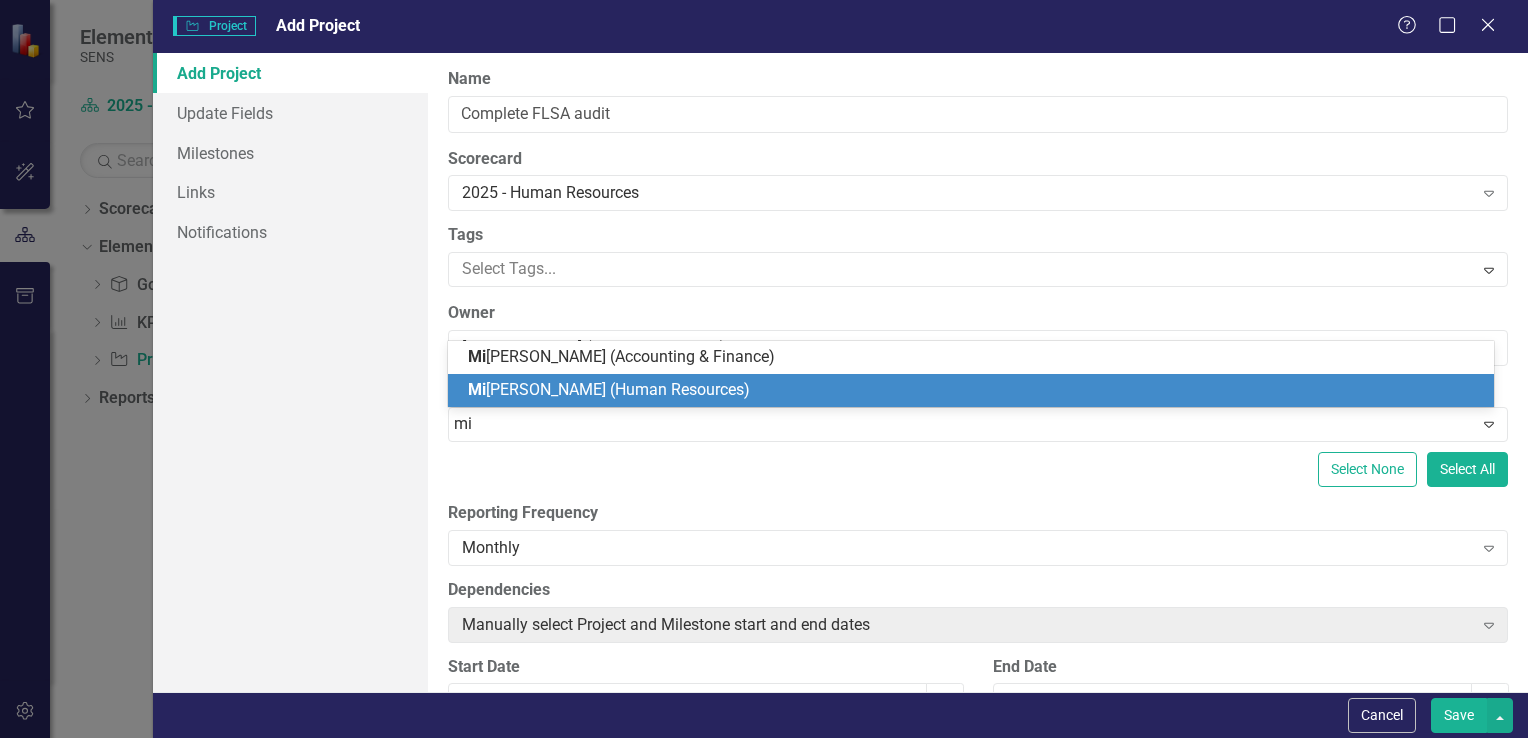 click on "Mi [PERSON_NAME] (Human Resources)" at bounding box center (609, 389) 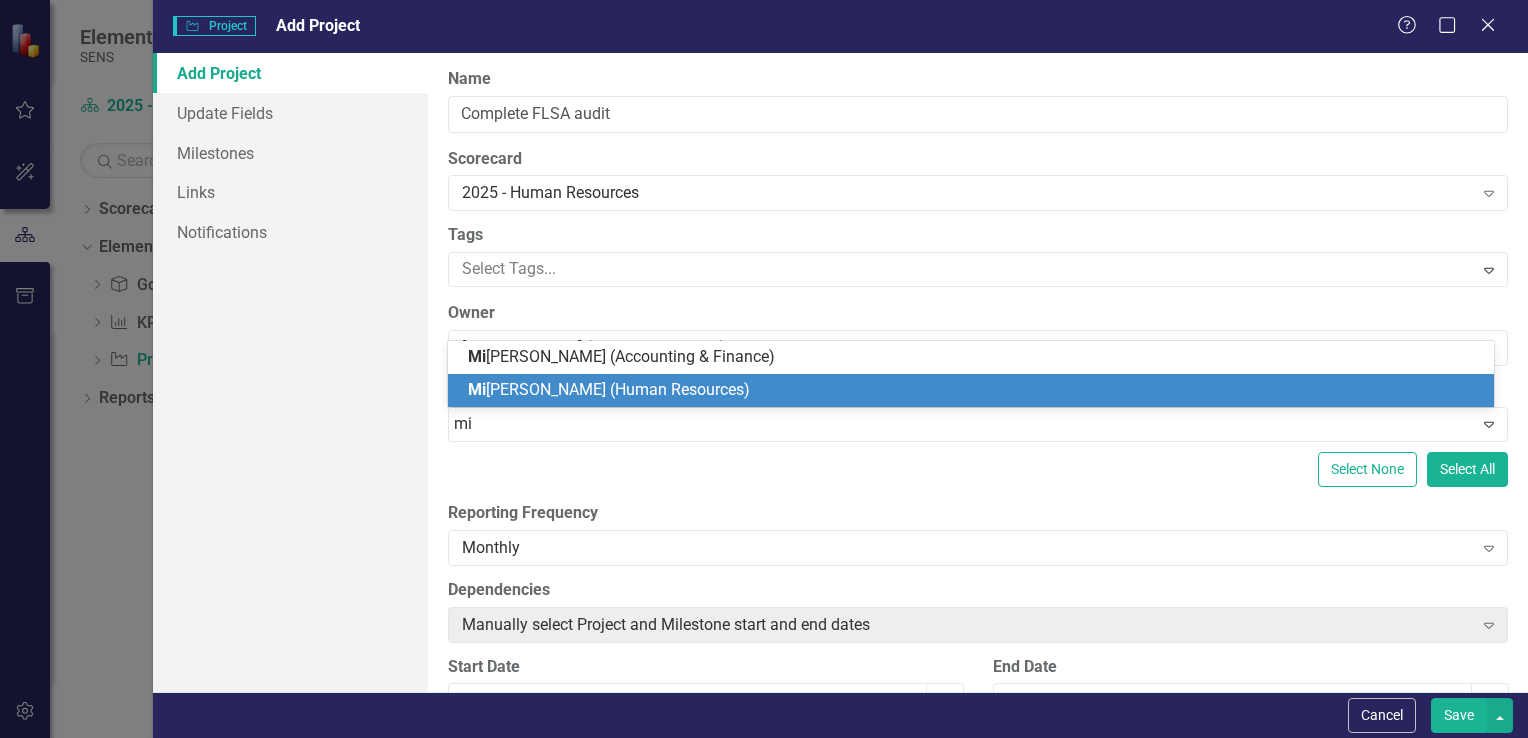 type 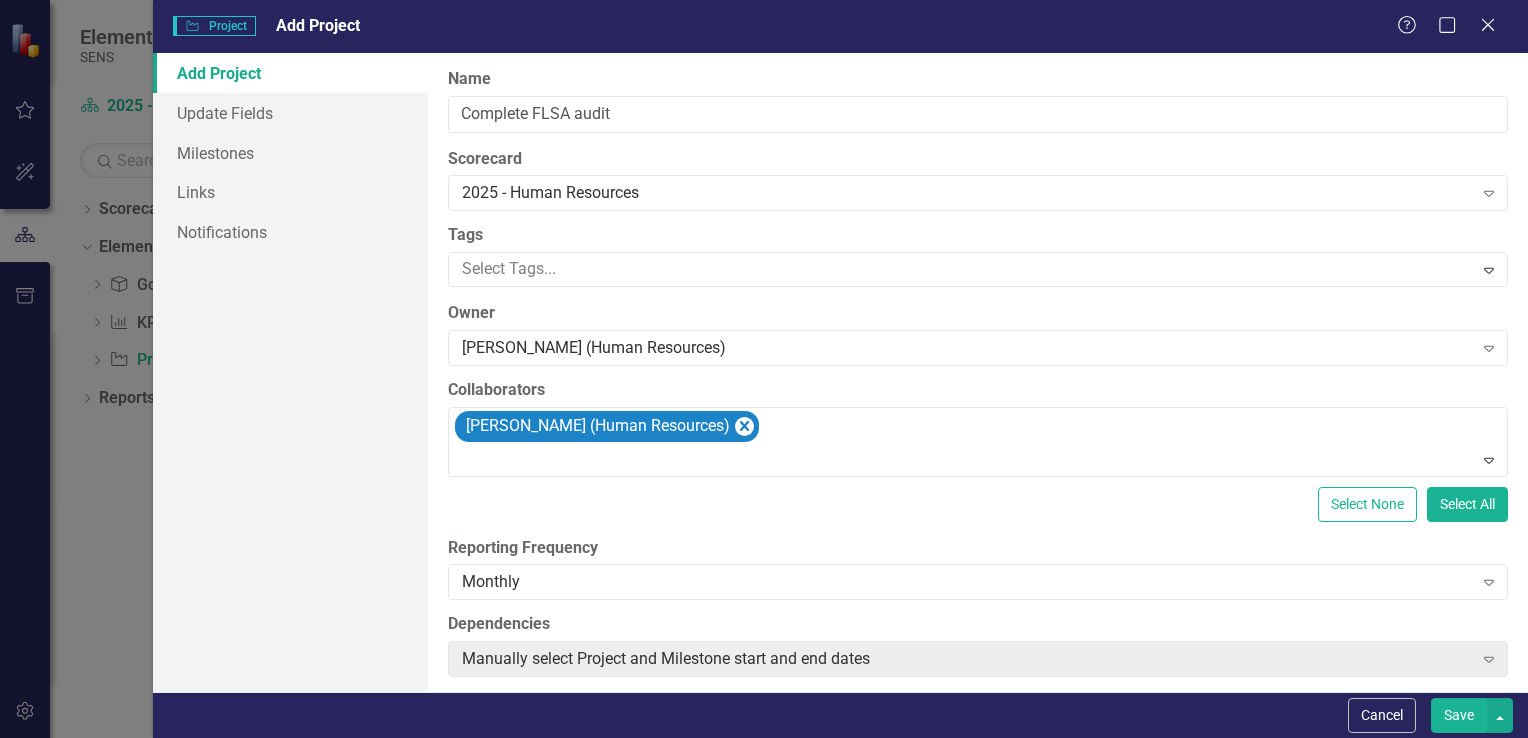 click on "Reporting Frequency" at bounding box center [978, 548] 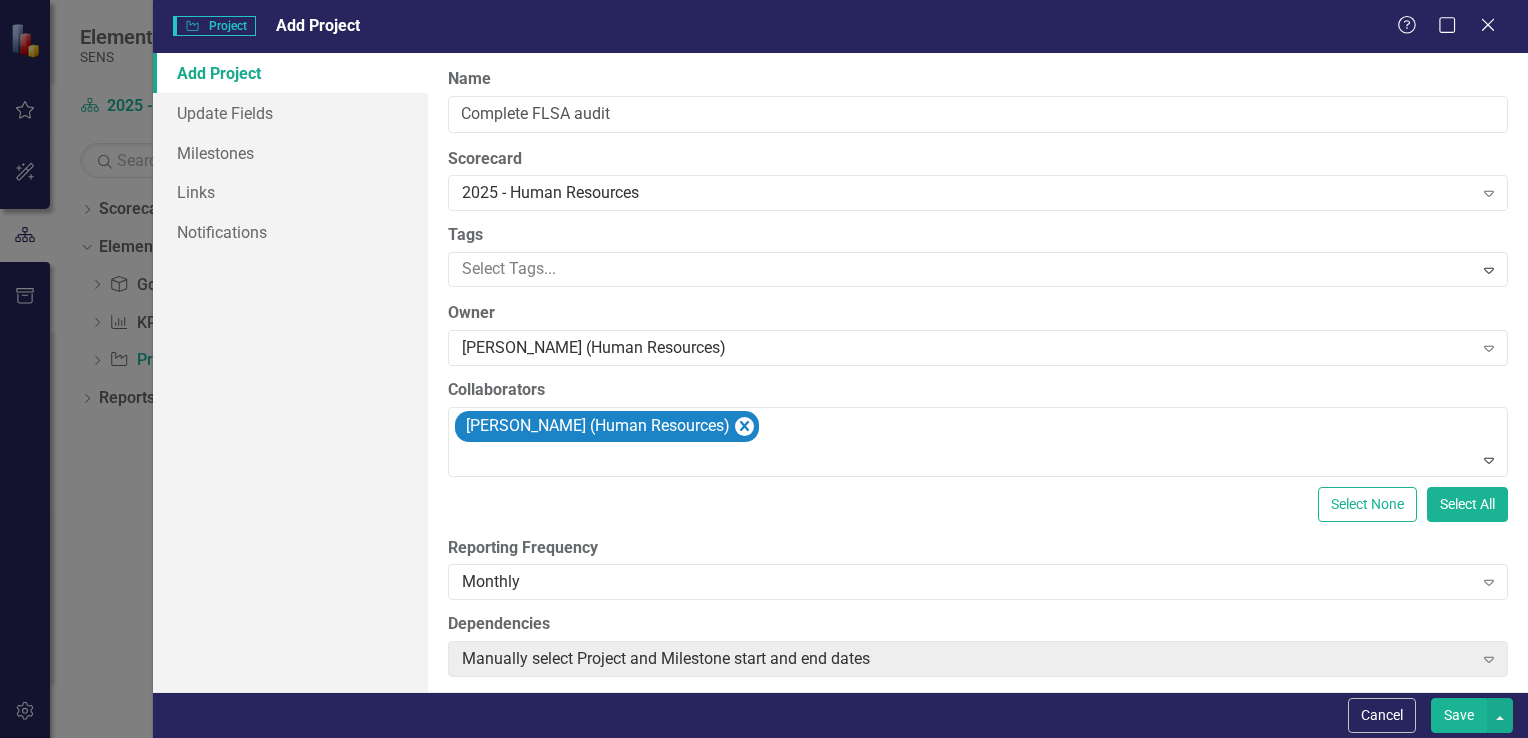 scroll, scrollTop: 560, scrollLeft: 0, axis: vertical 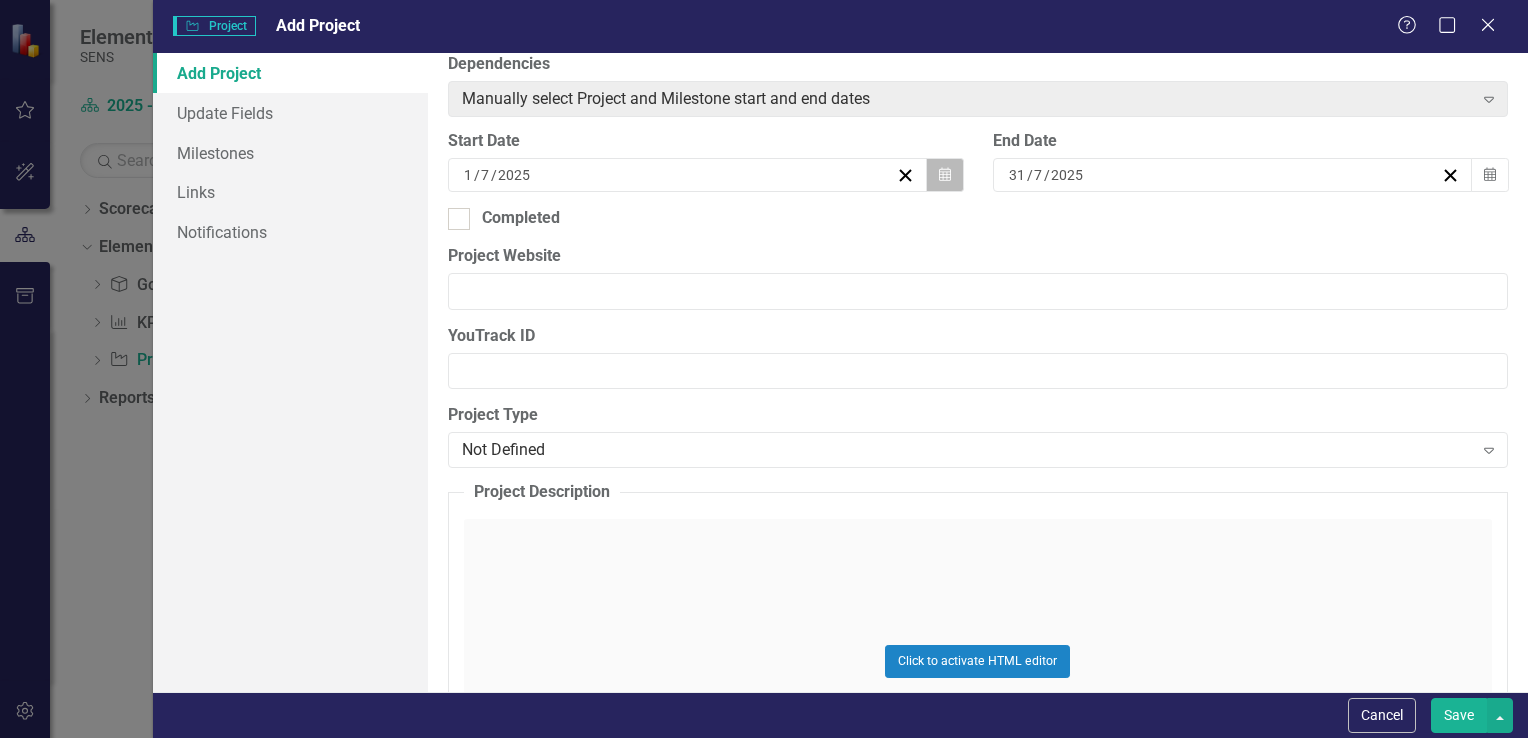 click on "Calendar" at bounding box center [945, 175] 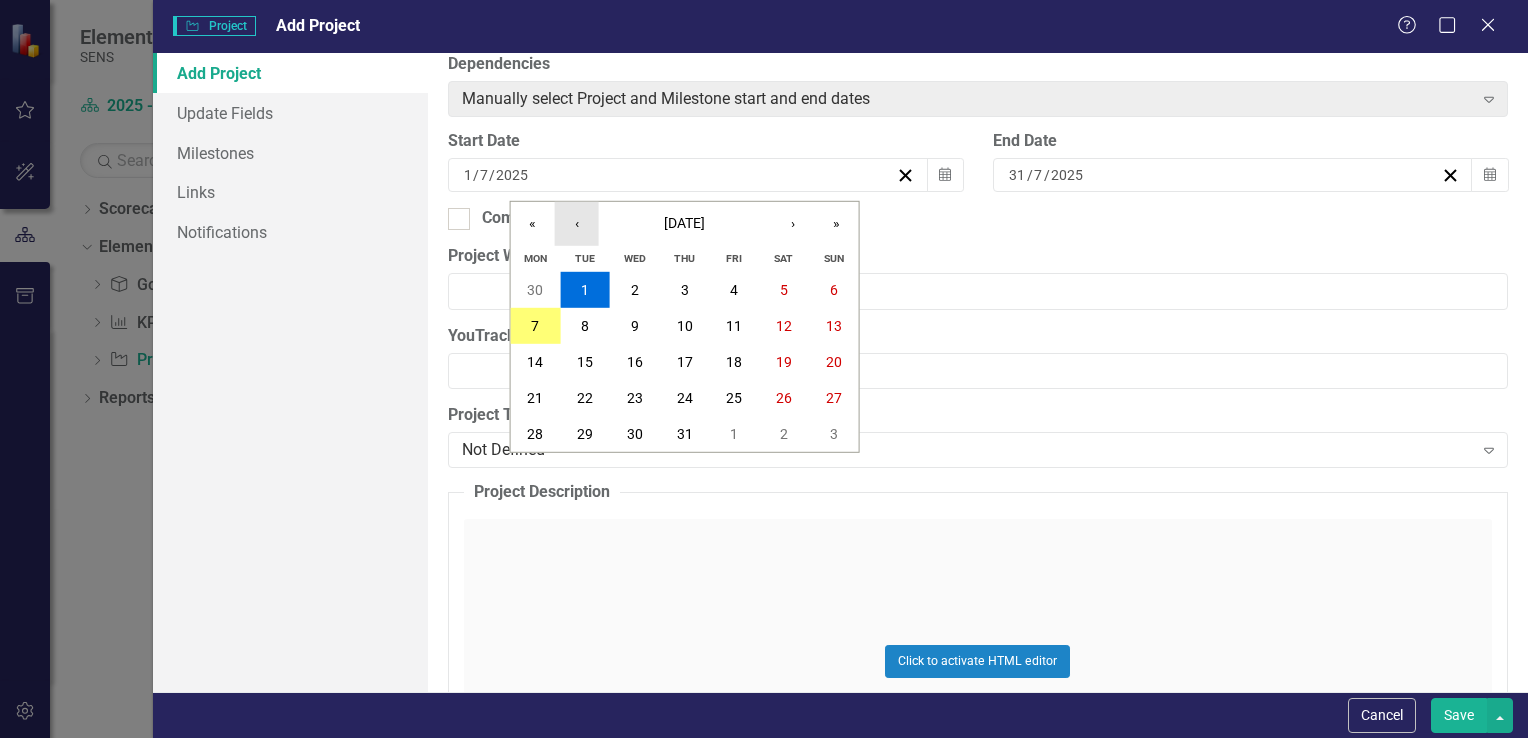 click on "‹" at bounding box center (577, 224) 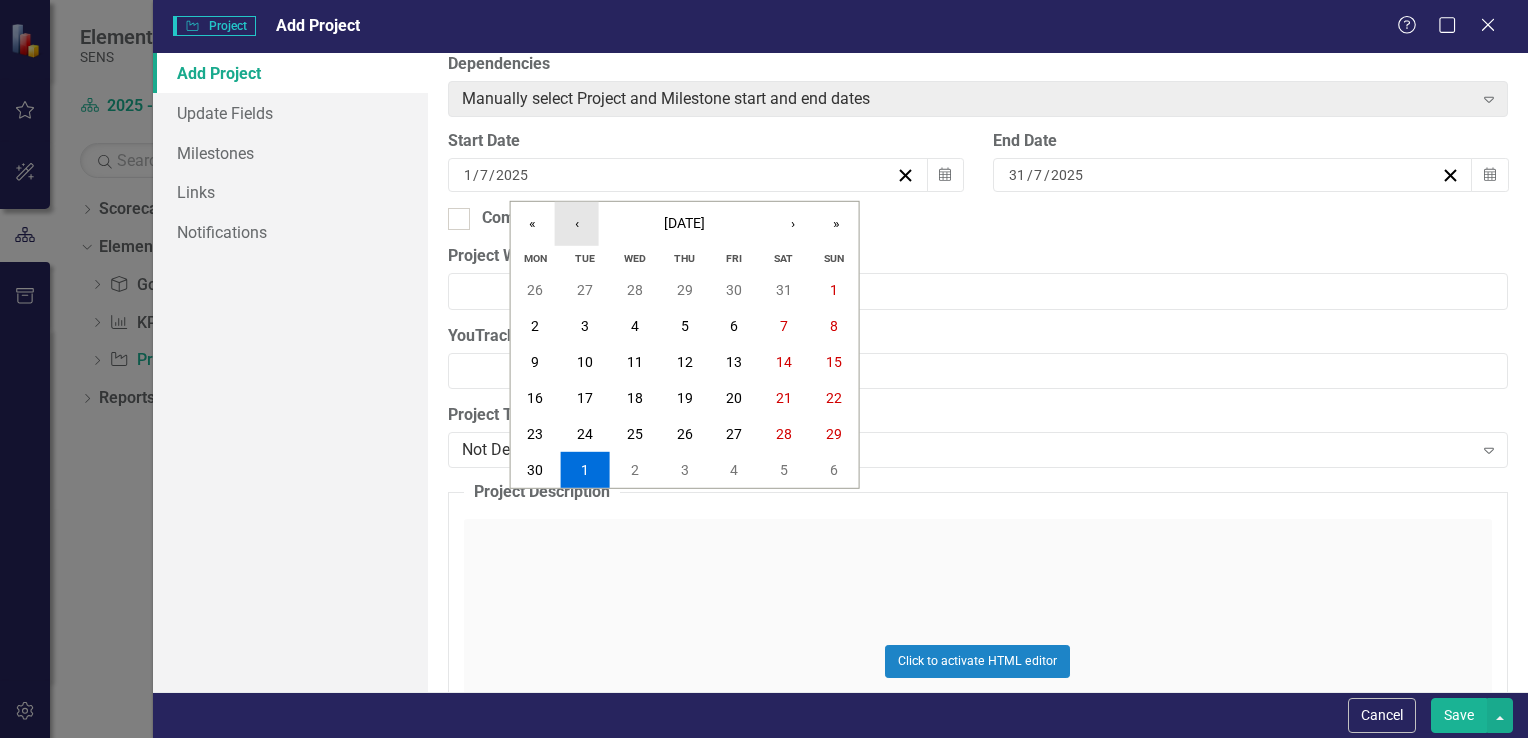 click on "‹" at bounding box center (577, 224) 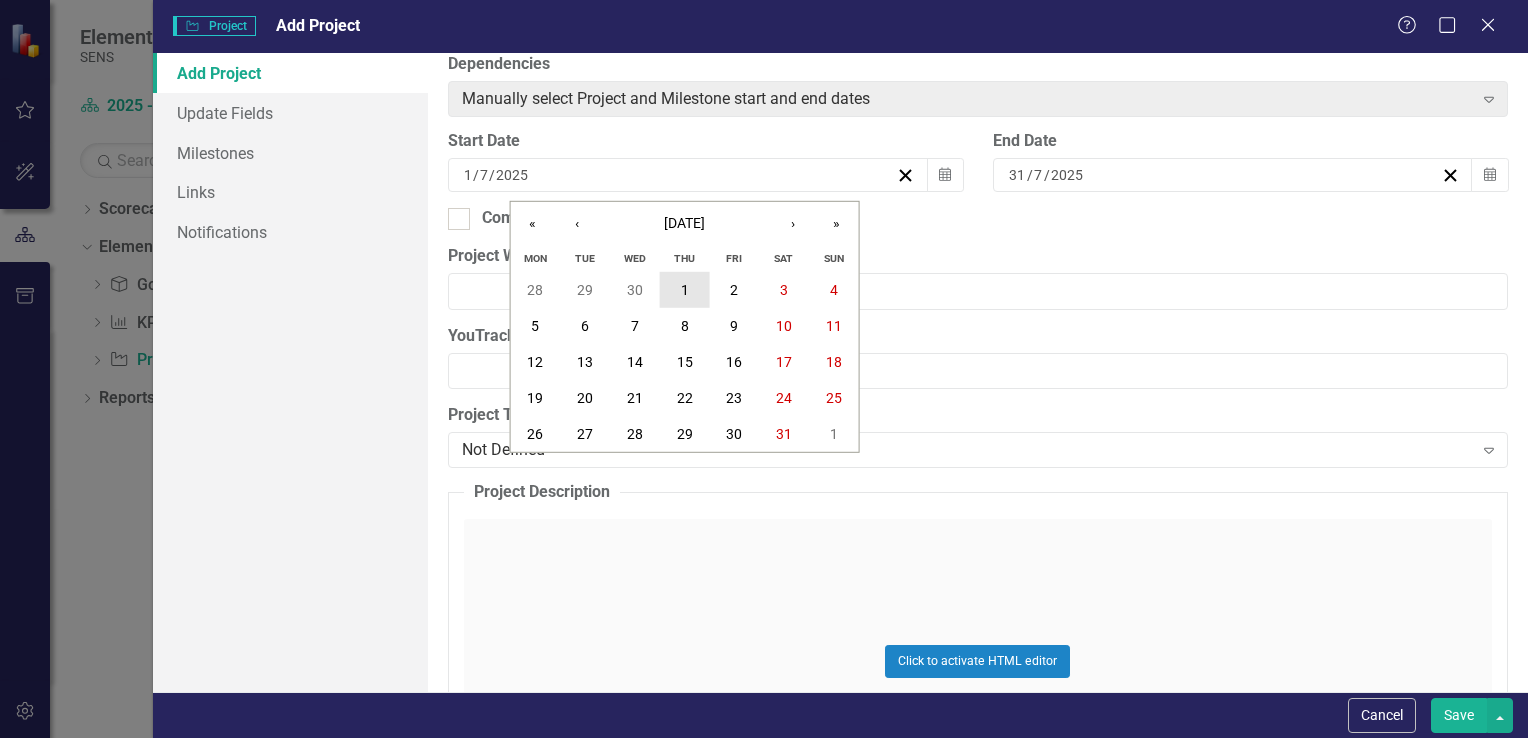 click on "1" at bounding box center (685, 290) 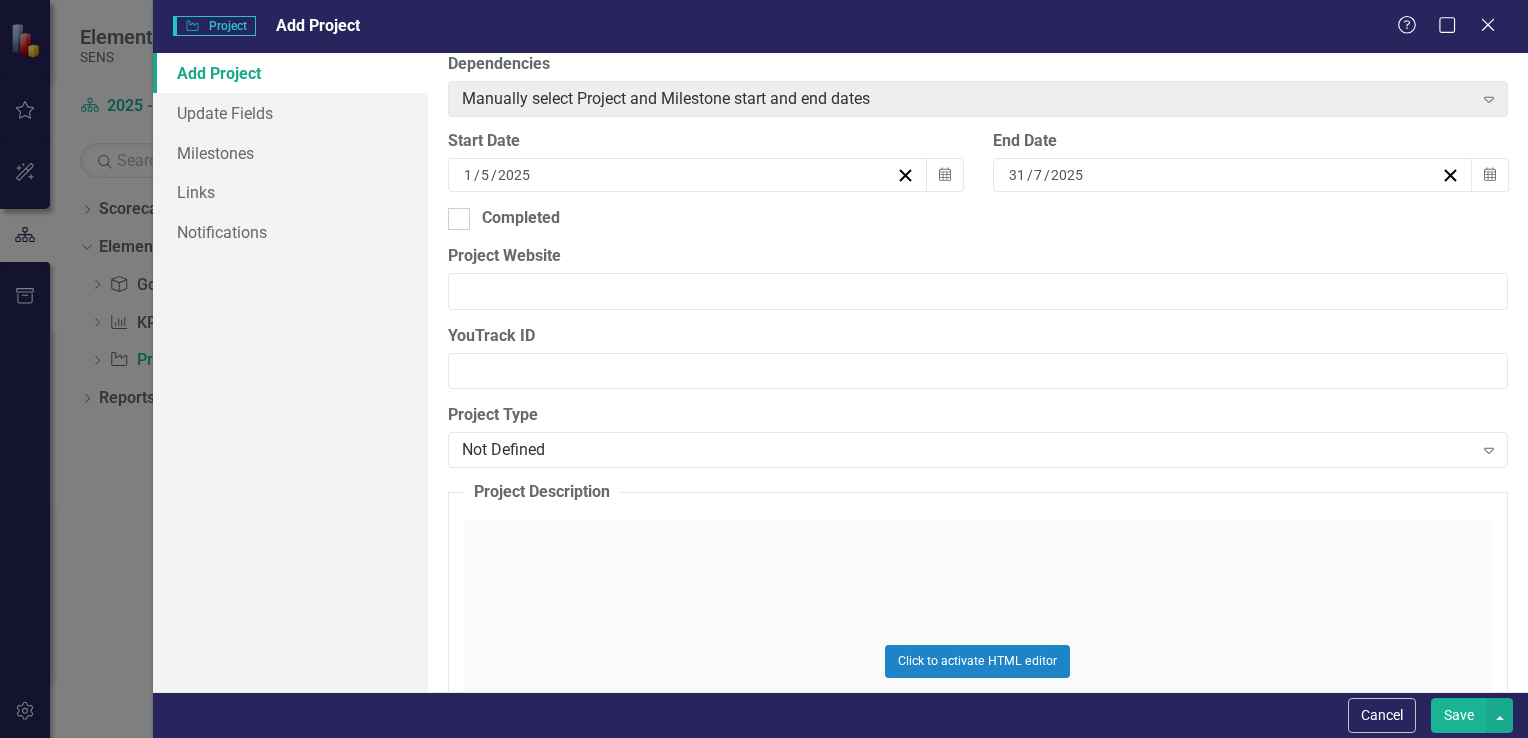 click on "Save" at bounding box center [1459, 715] 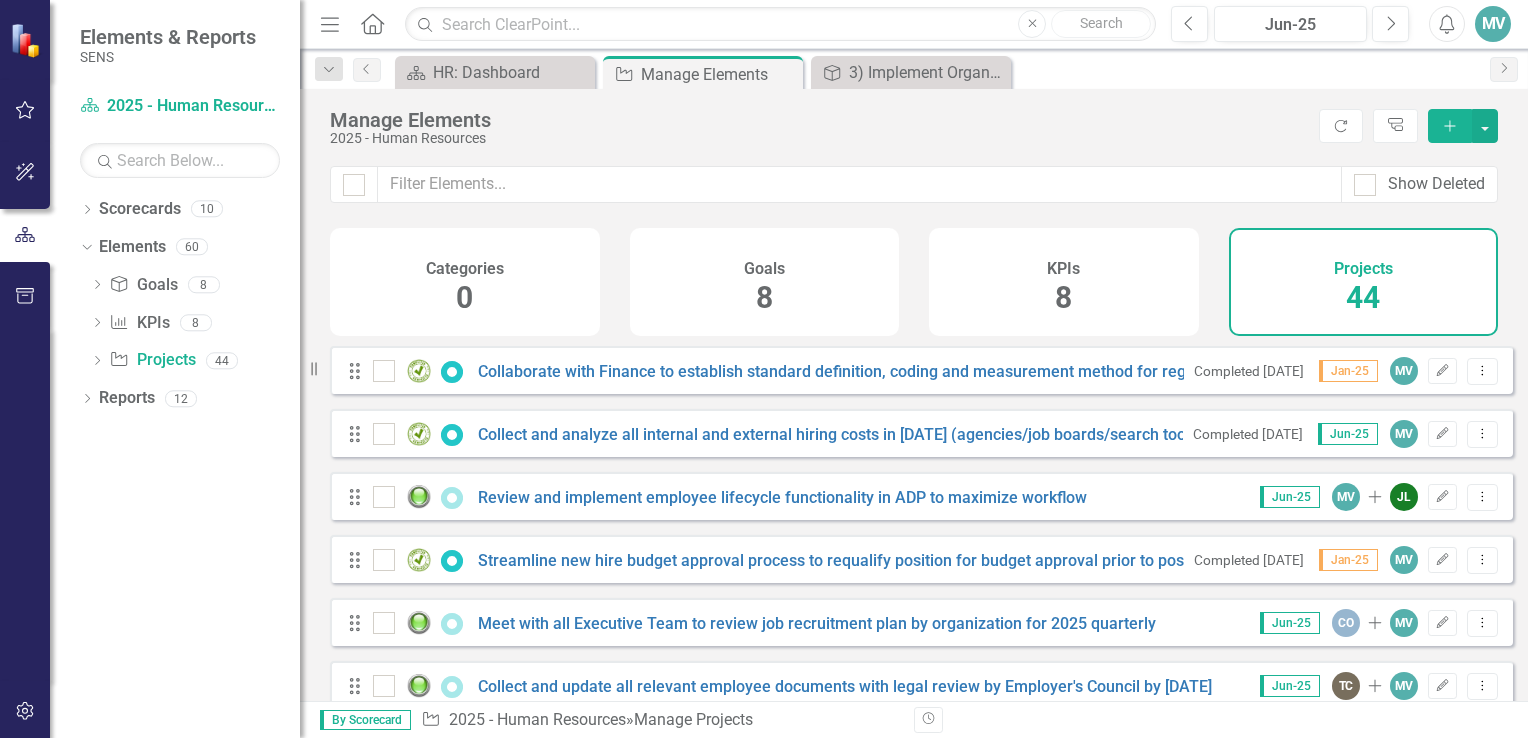 click on "Add" 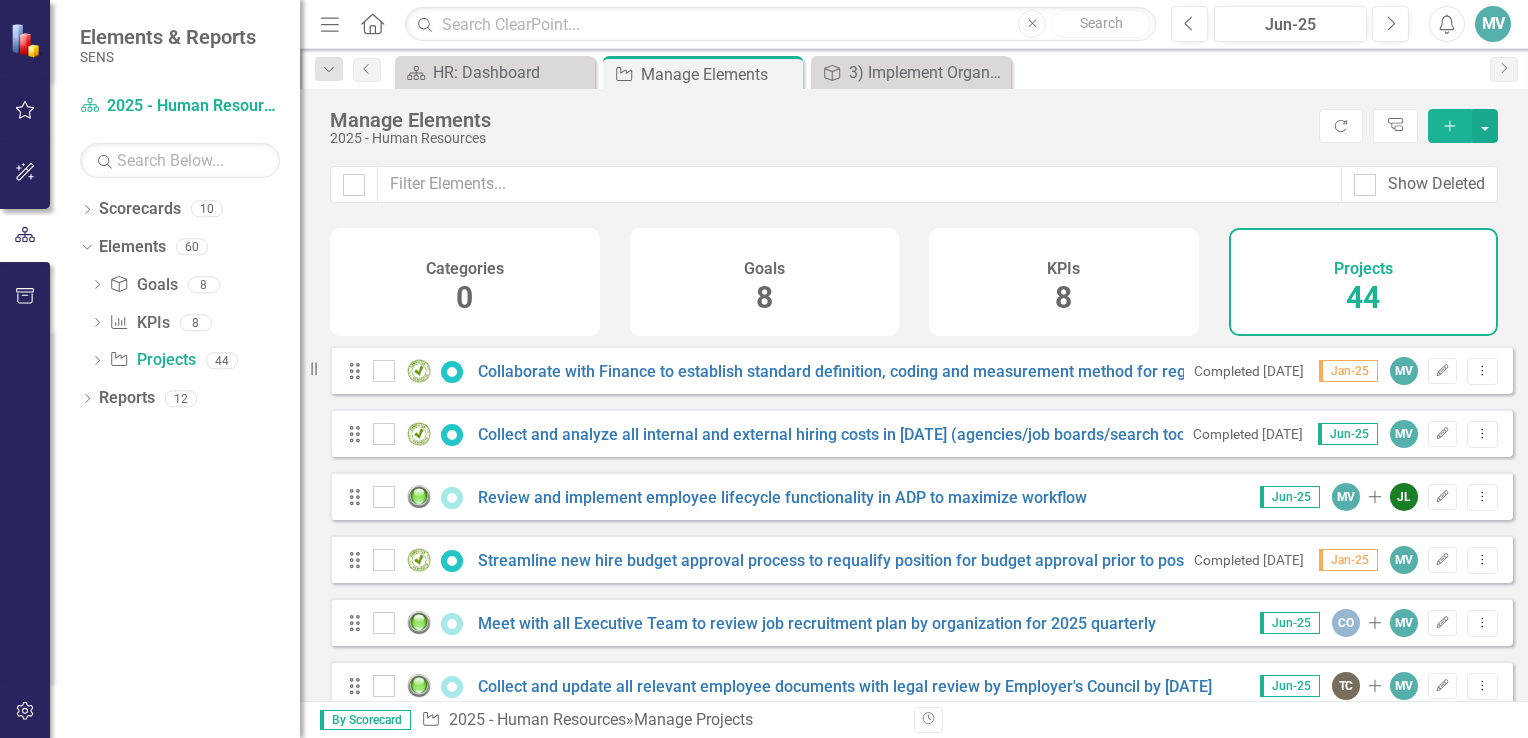 click on "Name" 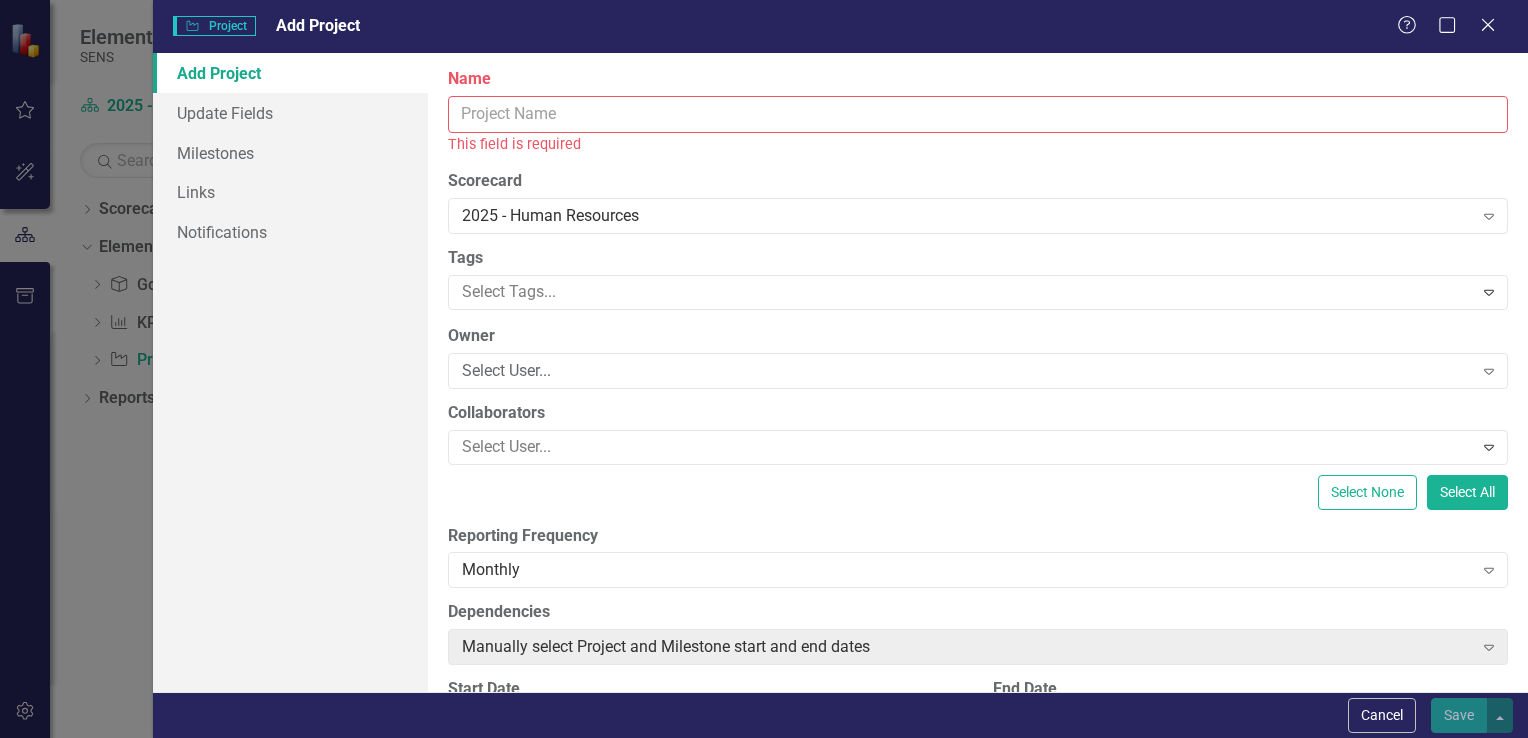 click on "Name" at bounding box center [978, 79] 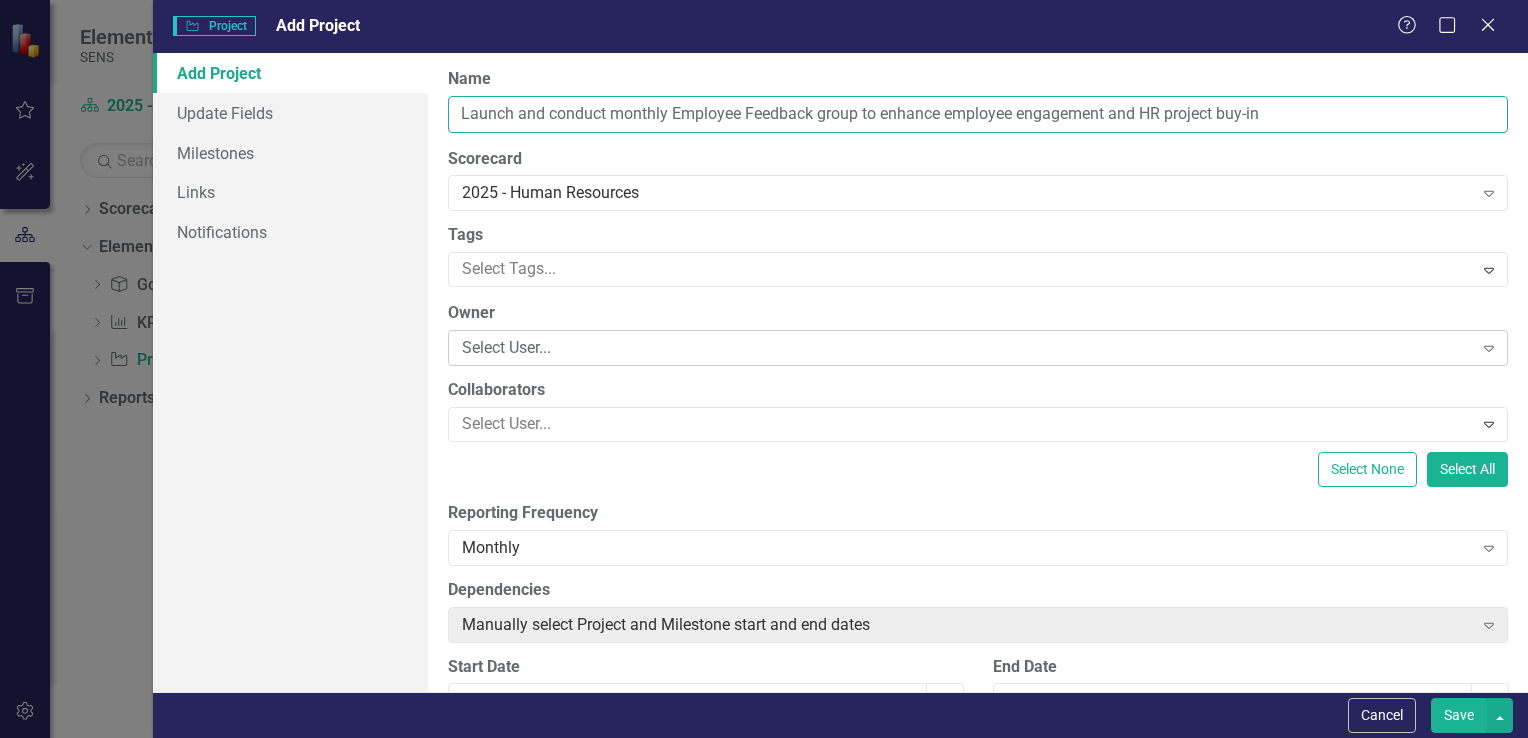 type on "Launch and conduct monthly Employee Feedback group to enhance employee engagement and HR project buy-in" 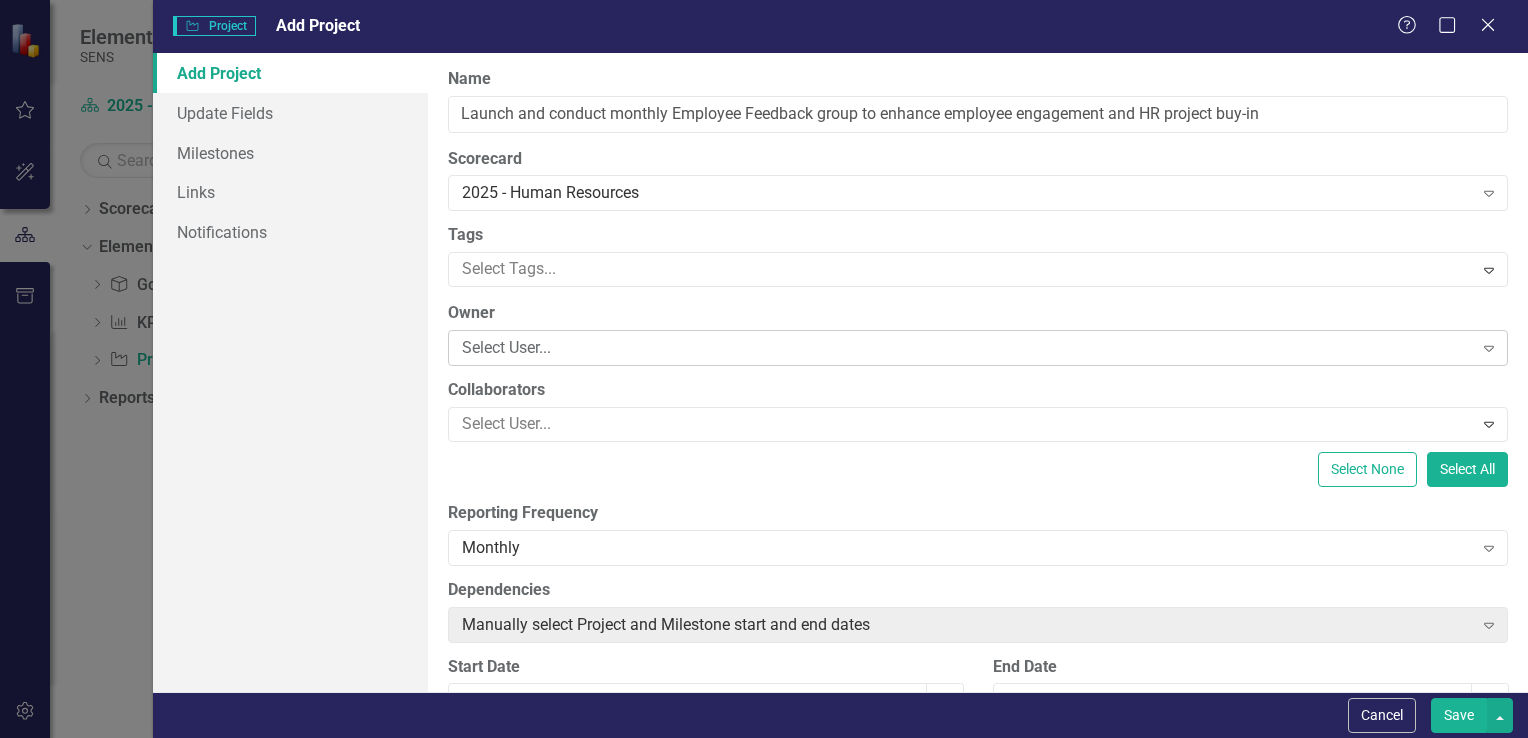 click on "Select User..." at bounding box center (967, 348) 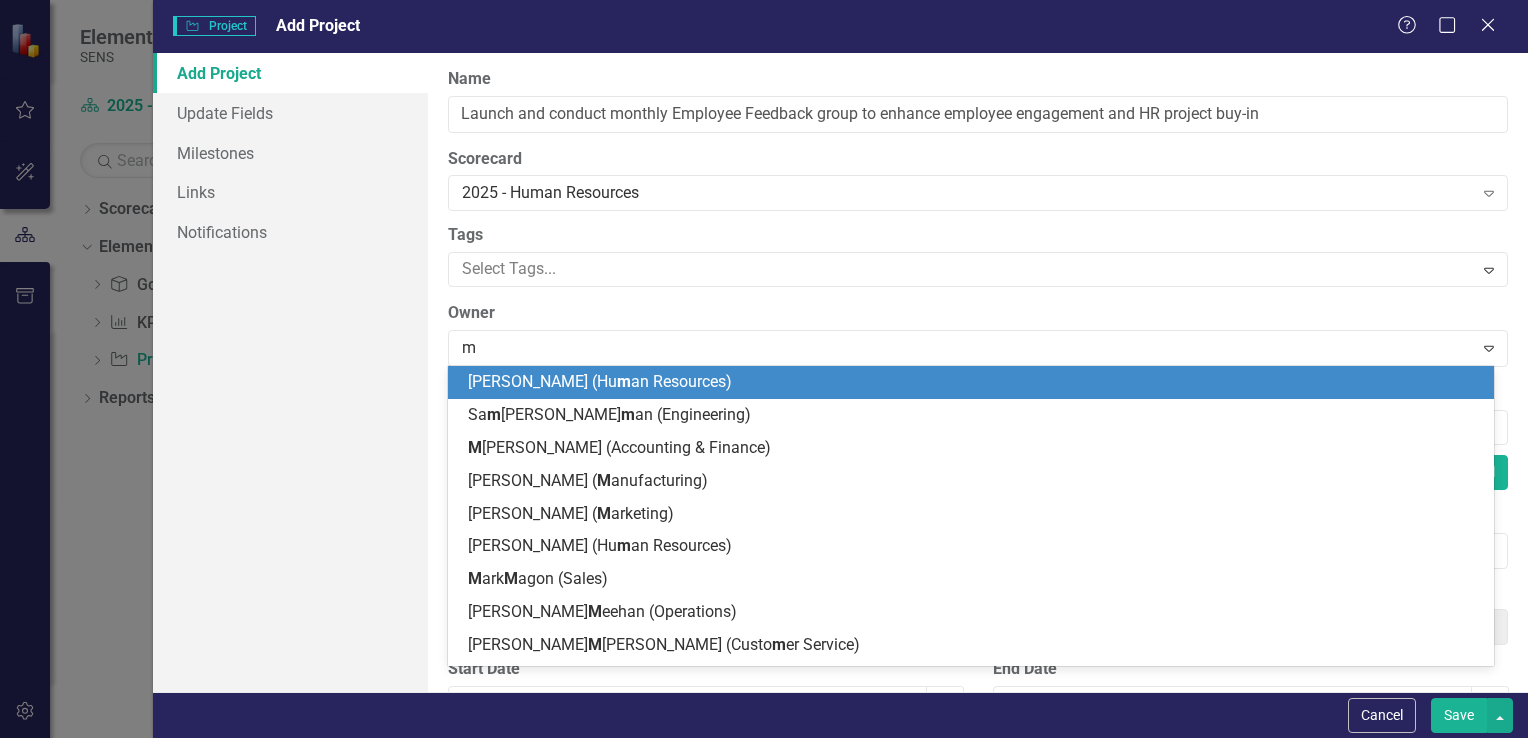 type on "mi" 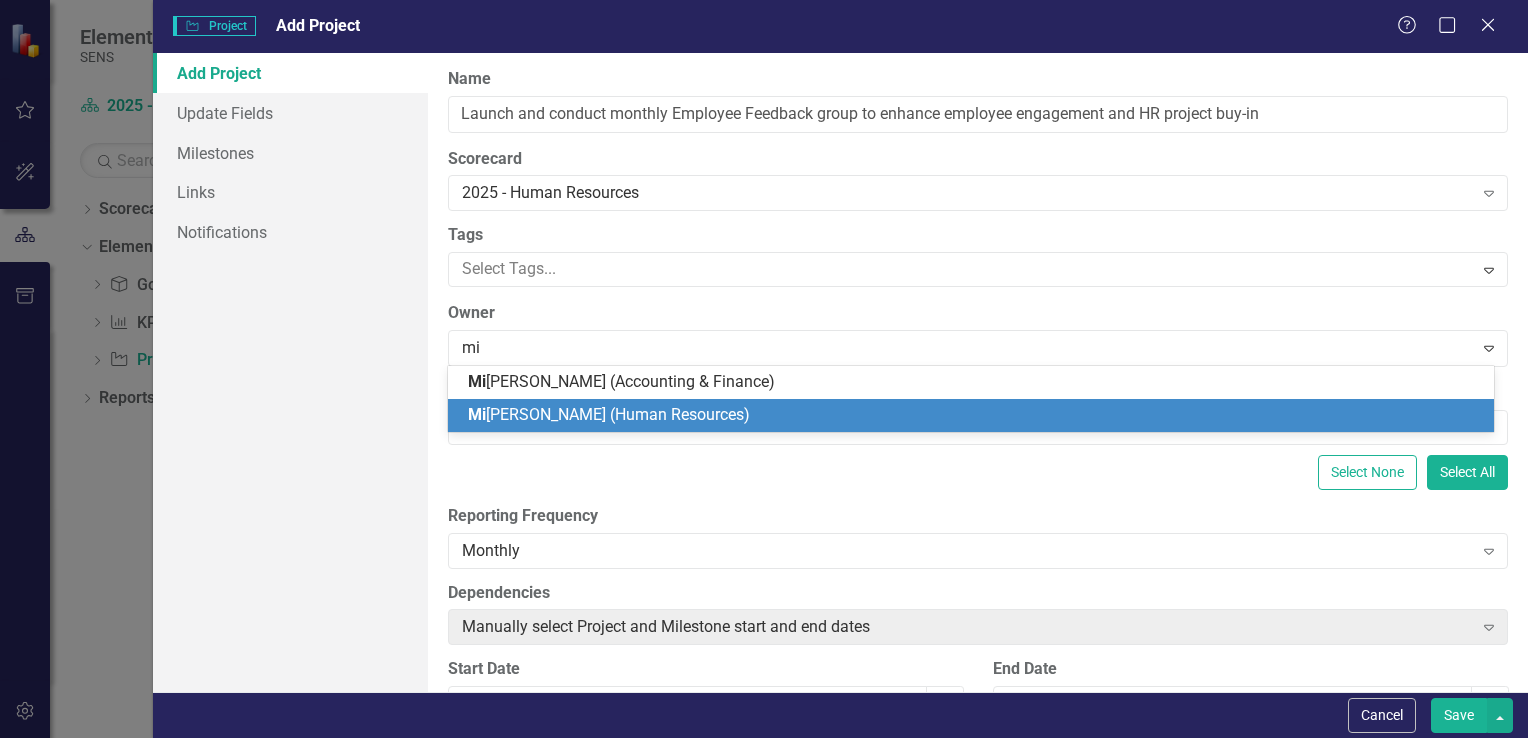 click on "Mi [PERSON_NAME] (Human Resources)" at bounding box center [609, 414] 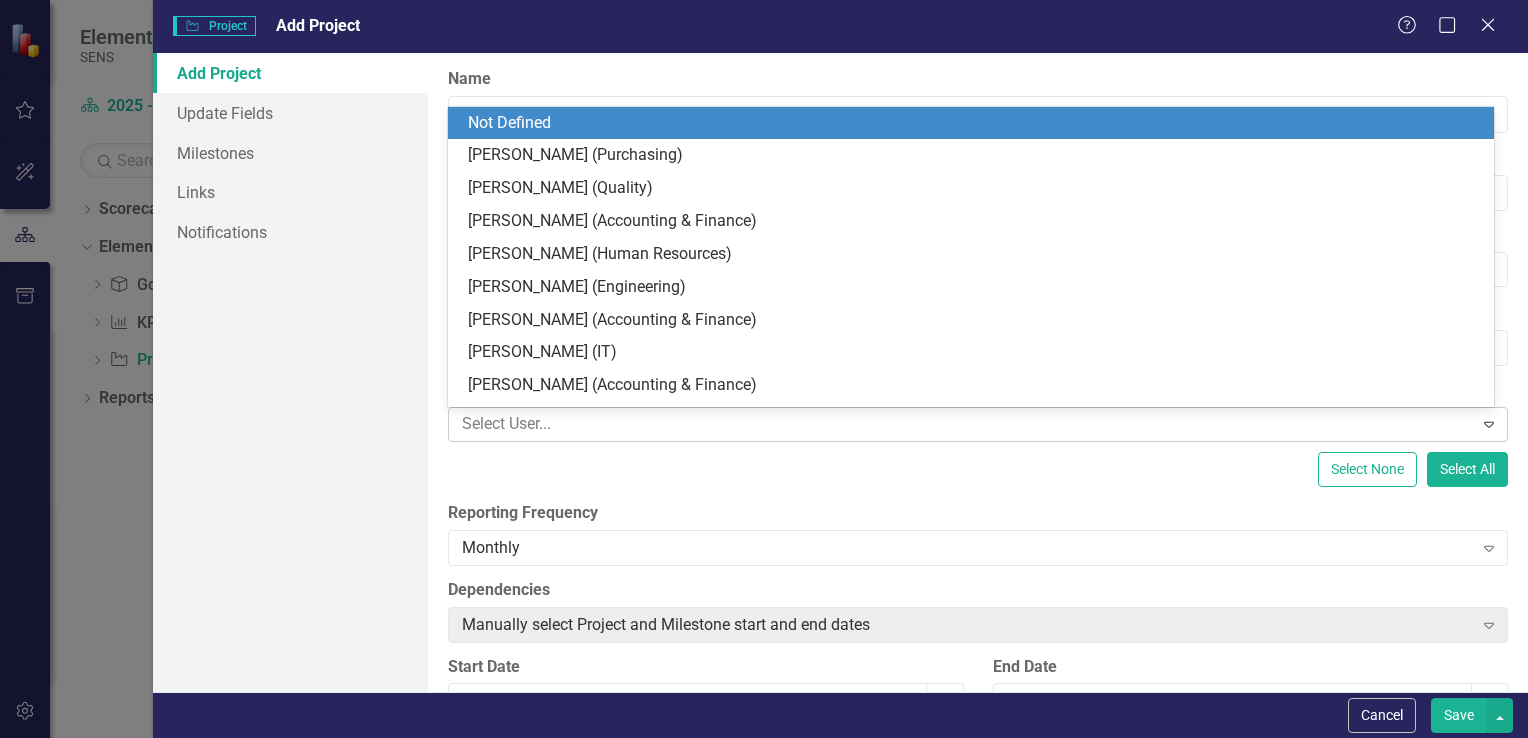 click at bounding box center (963, 424) 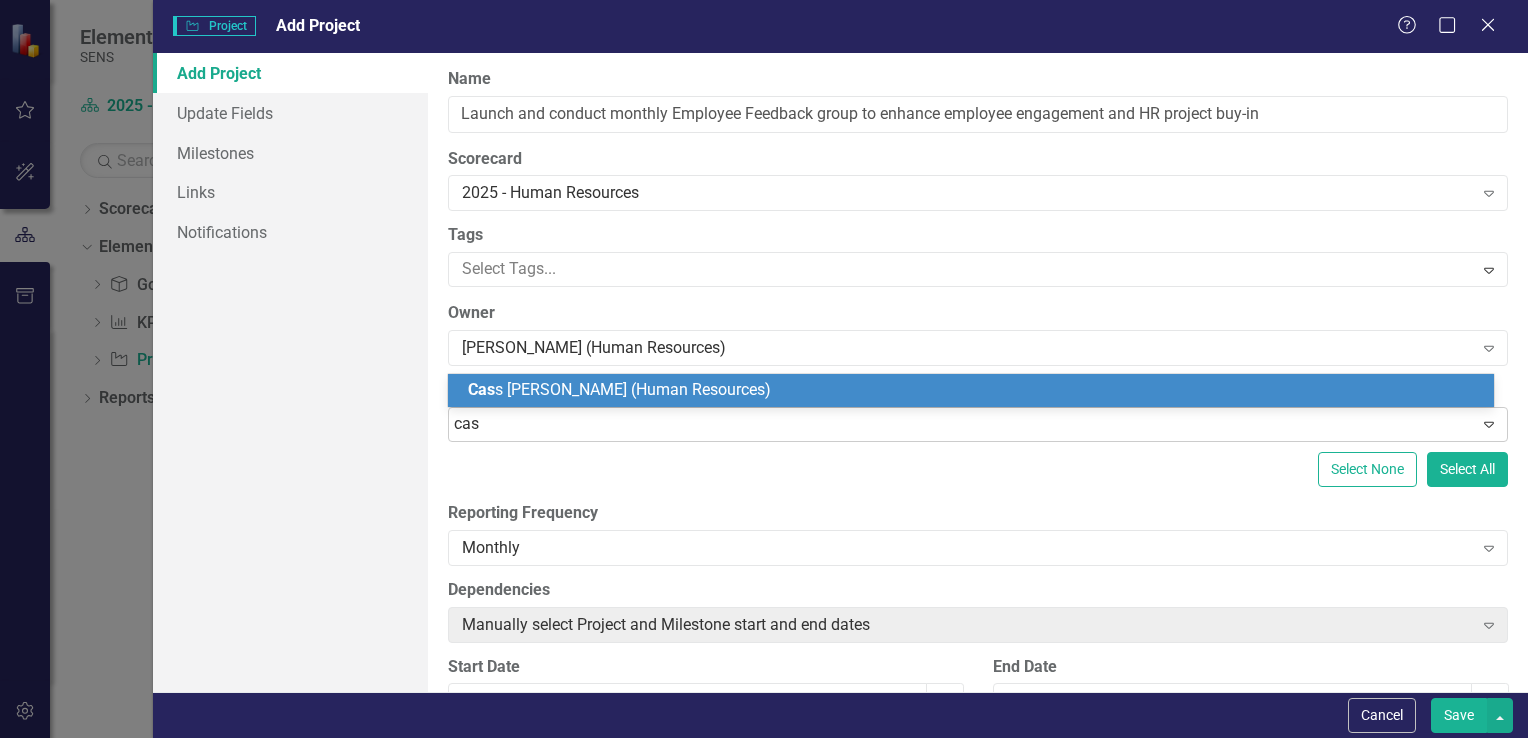 type on "cass" 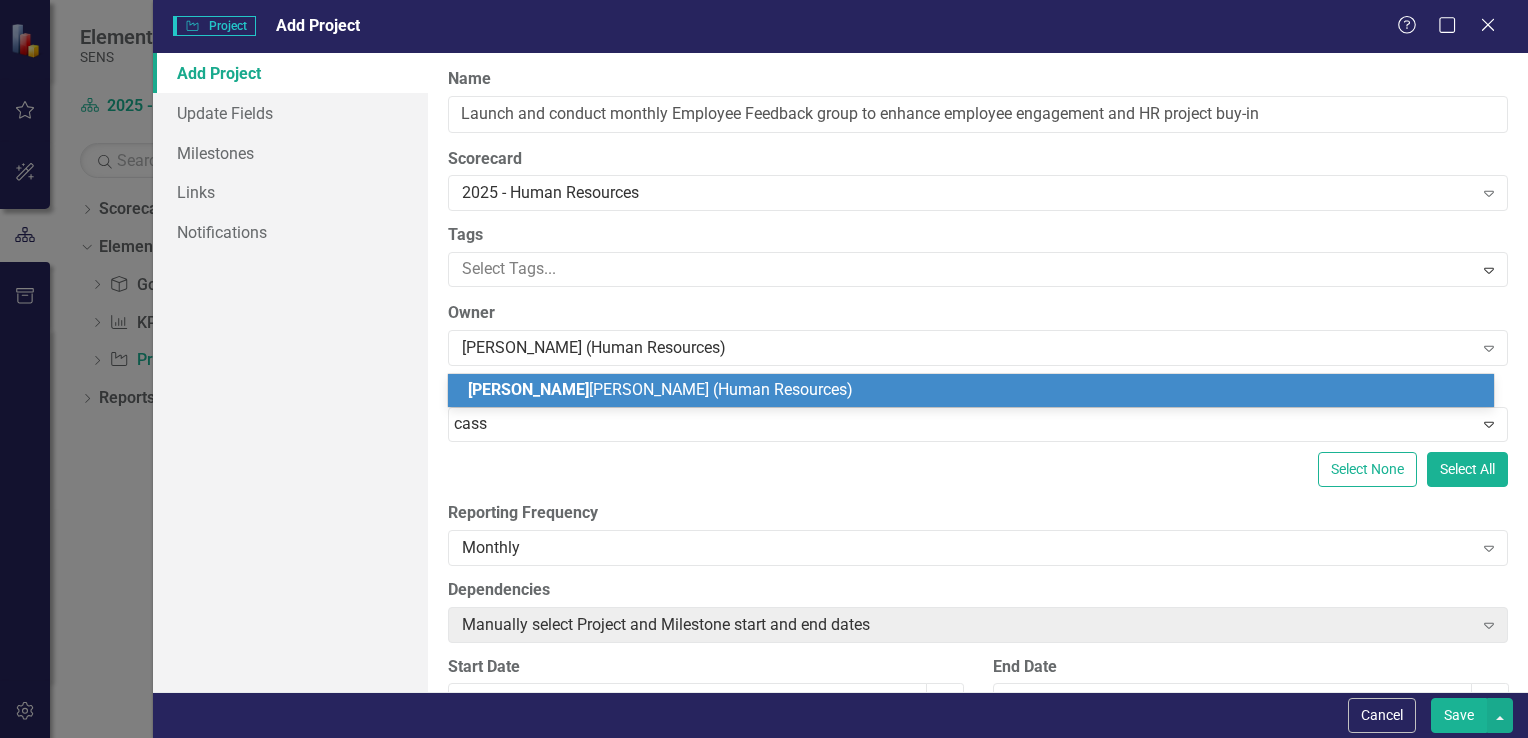 click on "[PERSON_NAME] (Human Resources)" at bounding box center (660, 389) 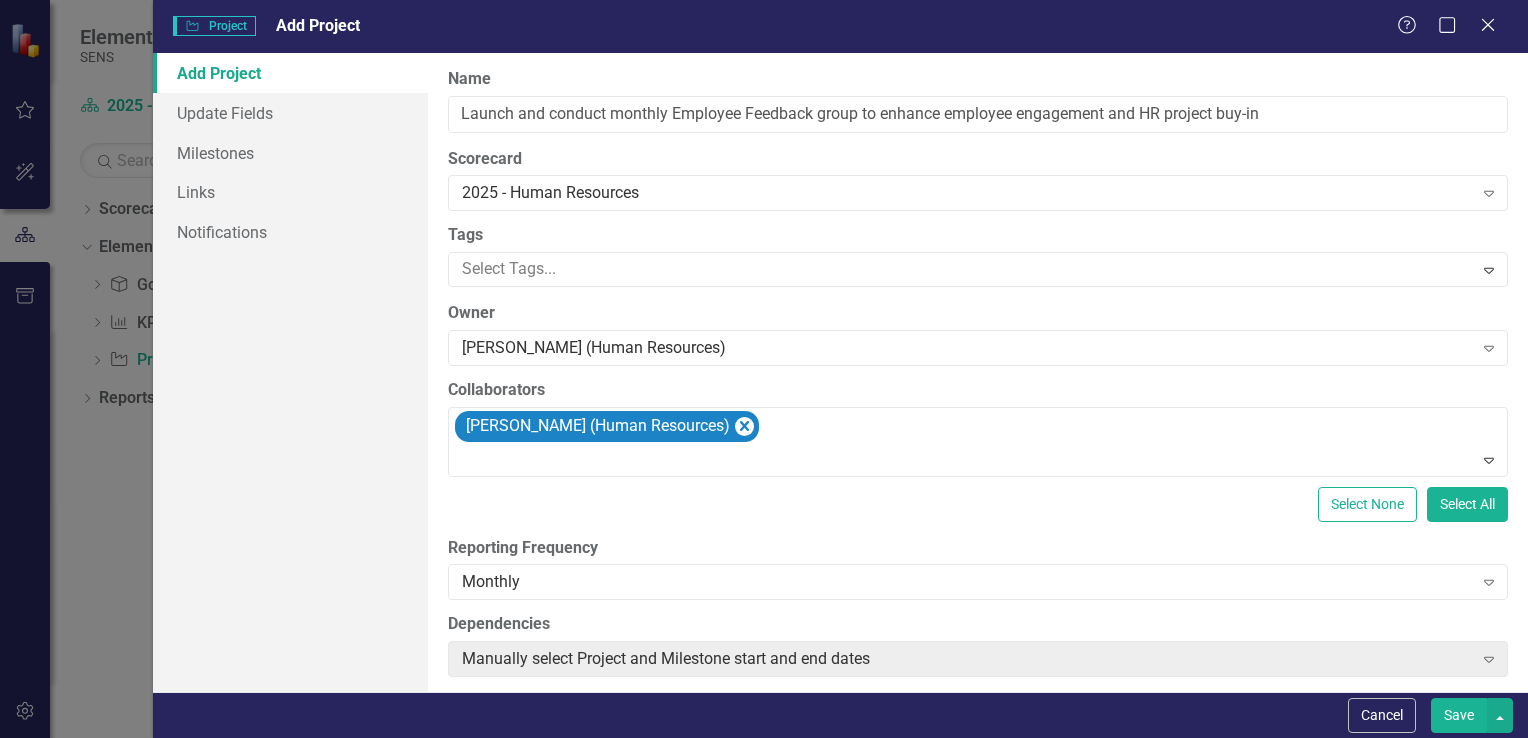 click on "ClearPoint Can Do More! How ClearPoint Can Help Close Enterprise  plans can automatically adjust milestone or initiative dates based on their linked elements. For example, you could set up your initiatives to automatically calculate start and end dates based on their milestones' dates, or automatically shift milestone dates when the initiative start date changes.  Please contact   [EMAIL_ADDRESS][DOMAIN_NAME]   for more information or to upgrade your account View Plans Learn More "Edit" fields in ClearPoint are the fields that do not change from reporting period to reporting period. For example, the element name would be consistent in all reporting periods.   Learn more in the ClearPoint Support Center. Close Help Name Launch and conduct monthly Employee Feedback group to enhance employee engagement and HR project buy-in Scorecard 2025 - Human Resources Expand Tags Select Tags... Expand Owner [PERSON_NAME] (Human Resources) Expand Collaborators [PERSON_NAME] (Human Resources) Expand Select None Select All" at bounding box center (978, 372) 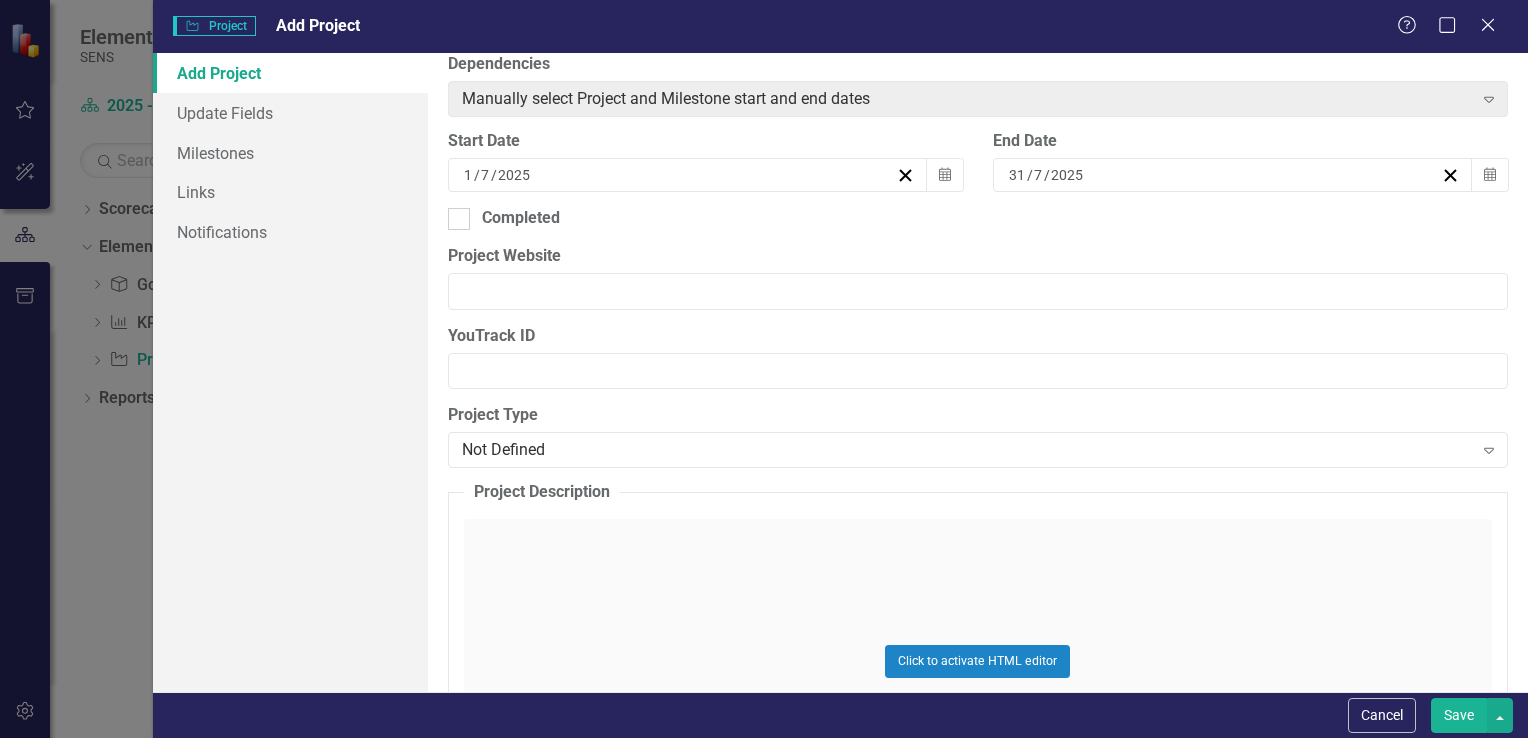click on "[DATE]" at bounding box center (688, 175) 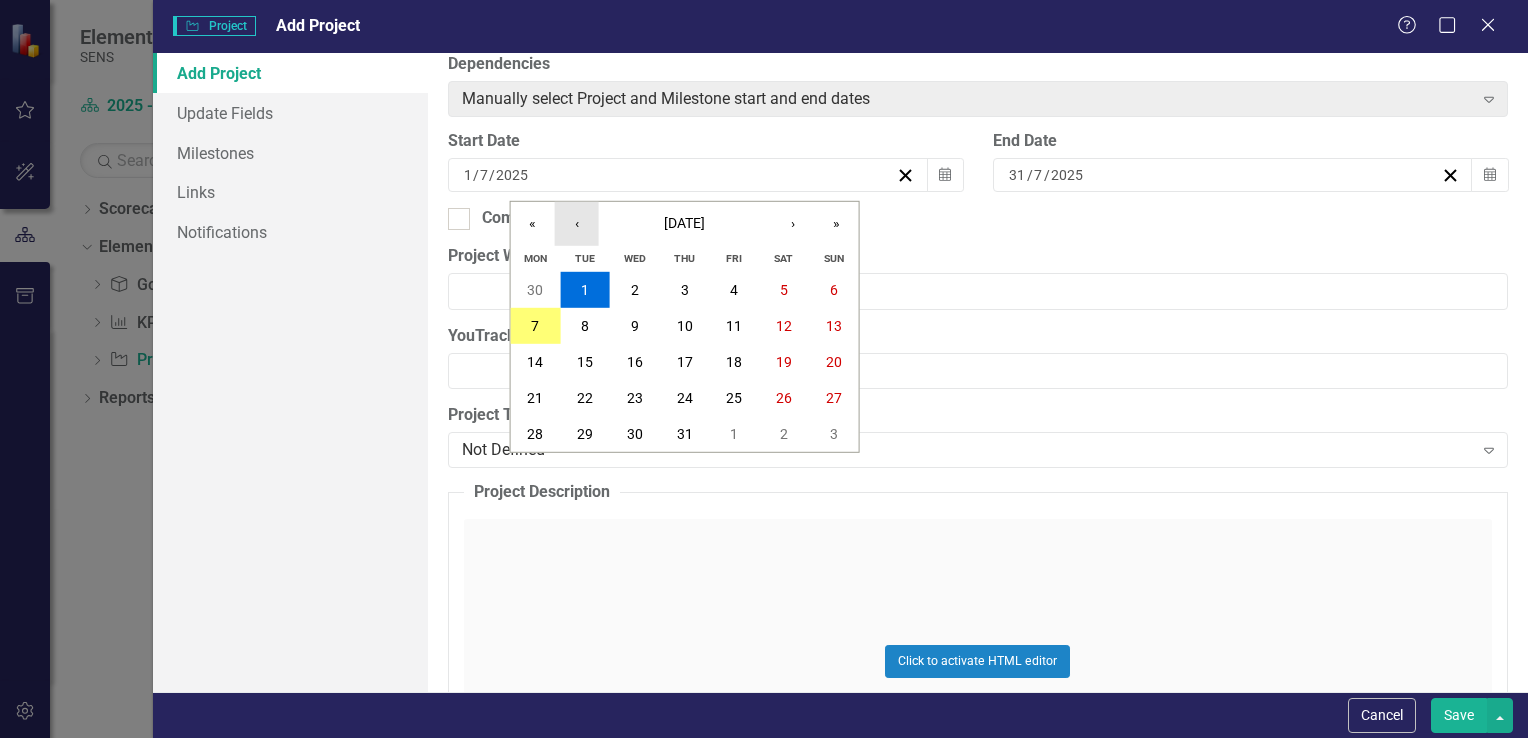 click on "‹" at bounding box center (577, 224) 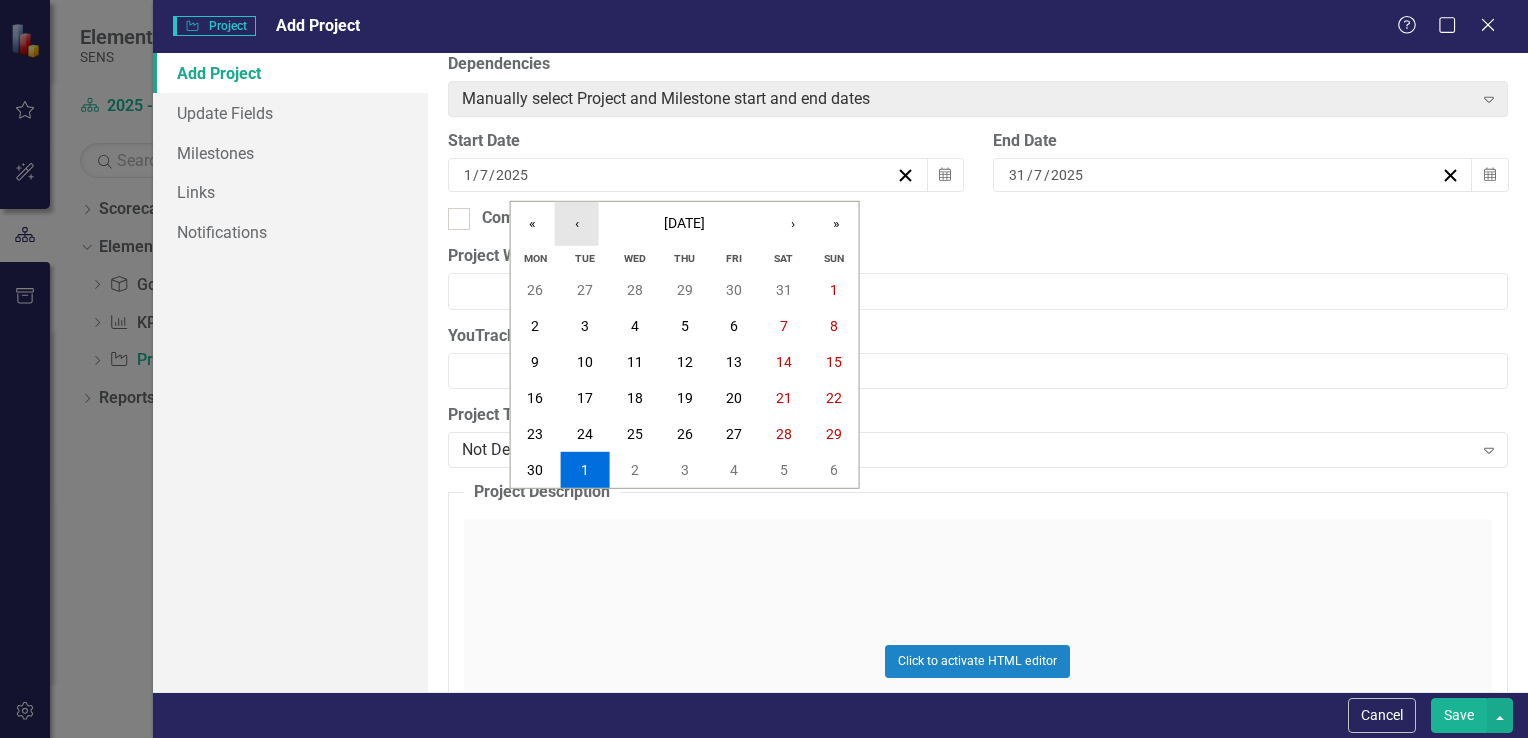 click on "‹" at bounding box center [577, 224] 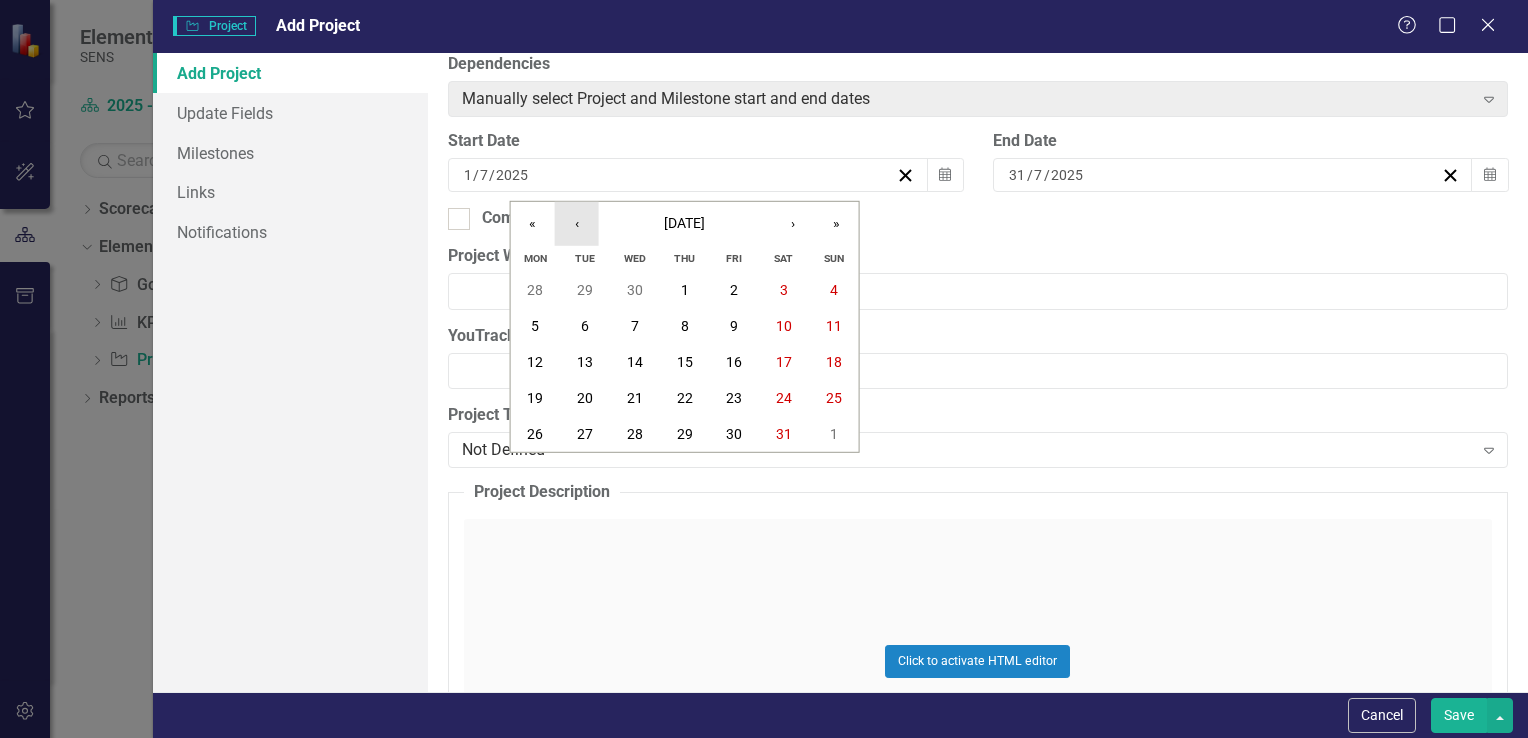 click on "‹" at bounding box center [577, 224] 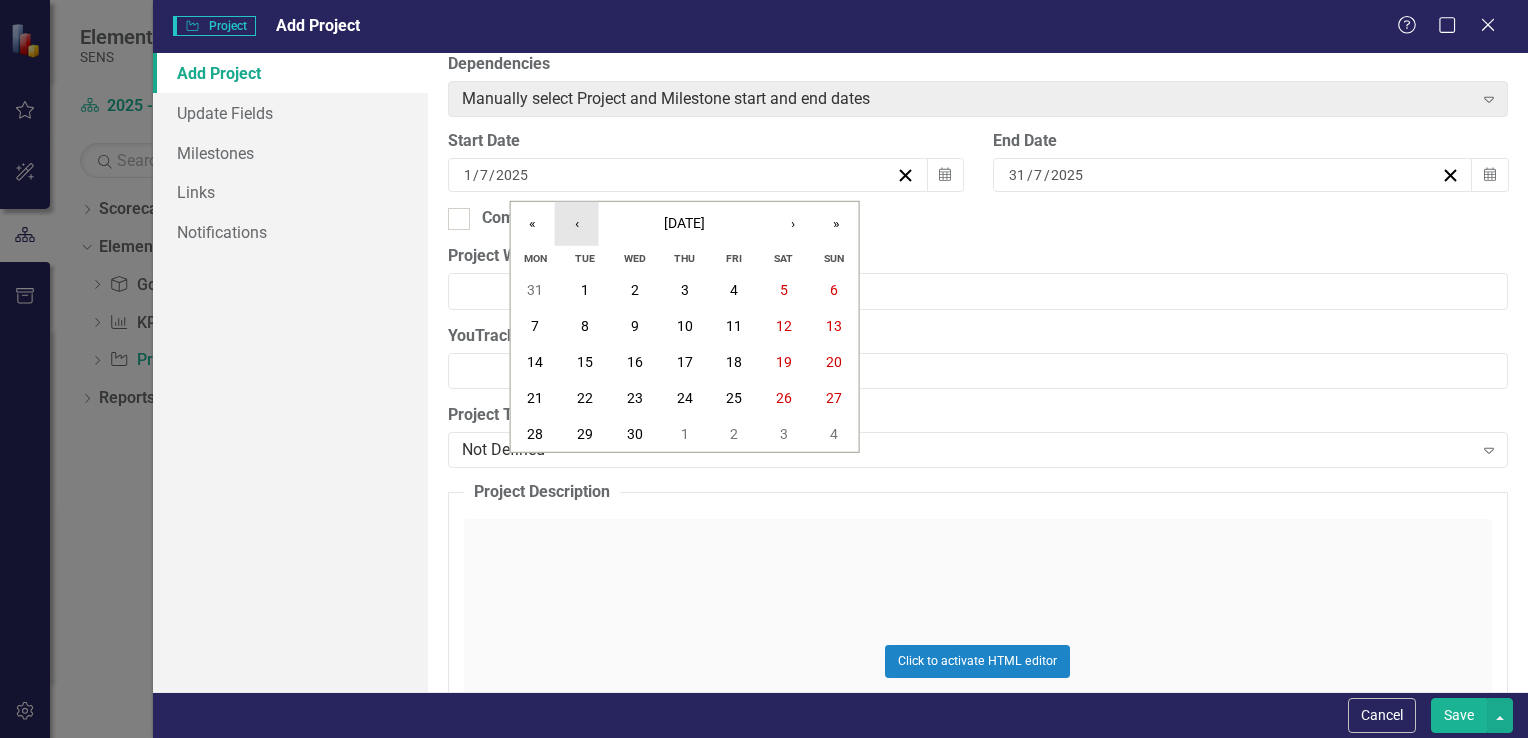 click on "‹" at bounding box center (577, 224) 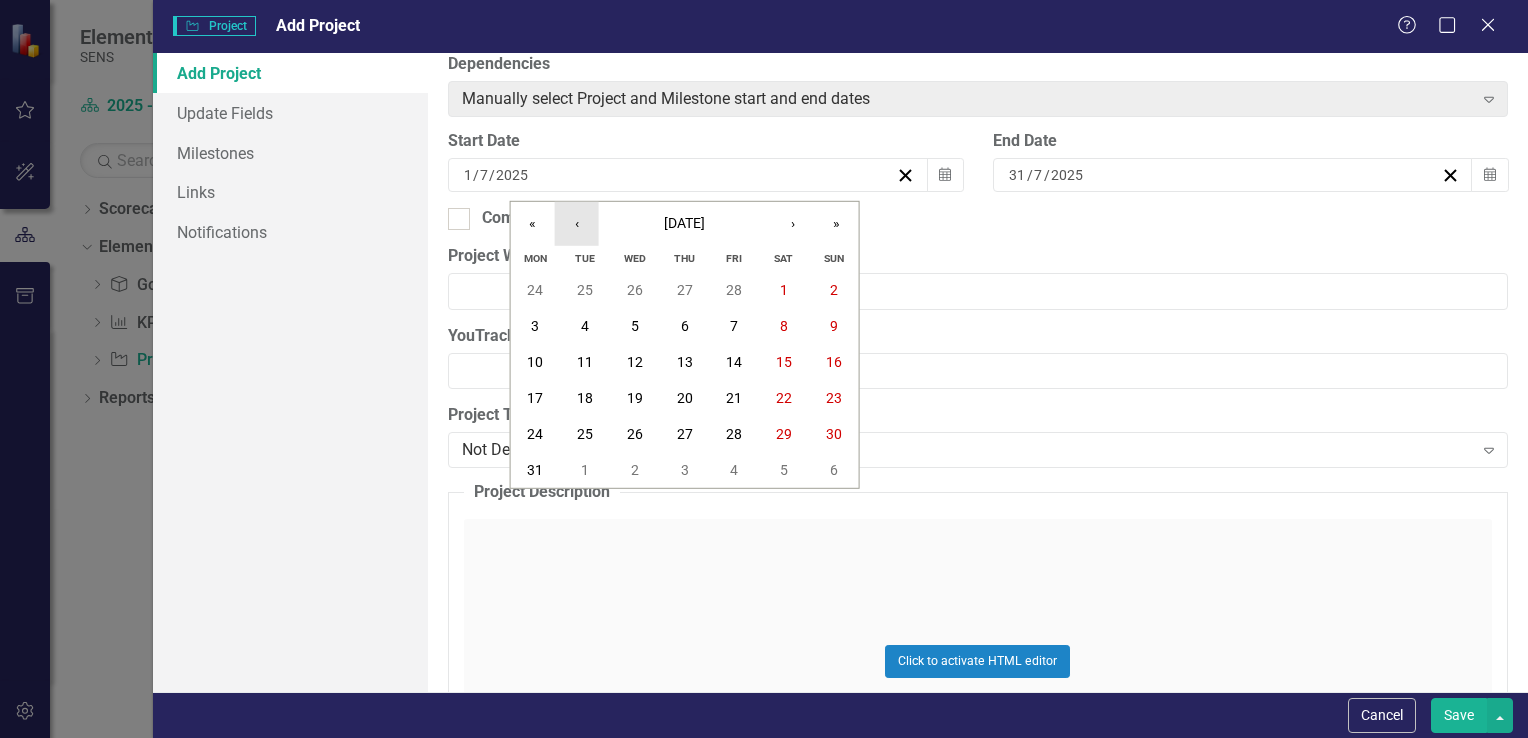 click on "‹" at bounding box center [577, 224] 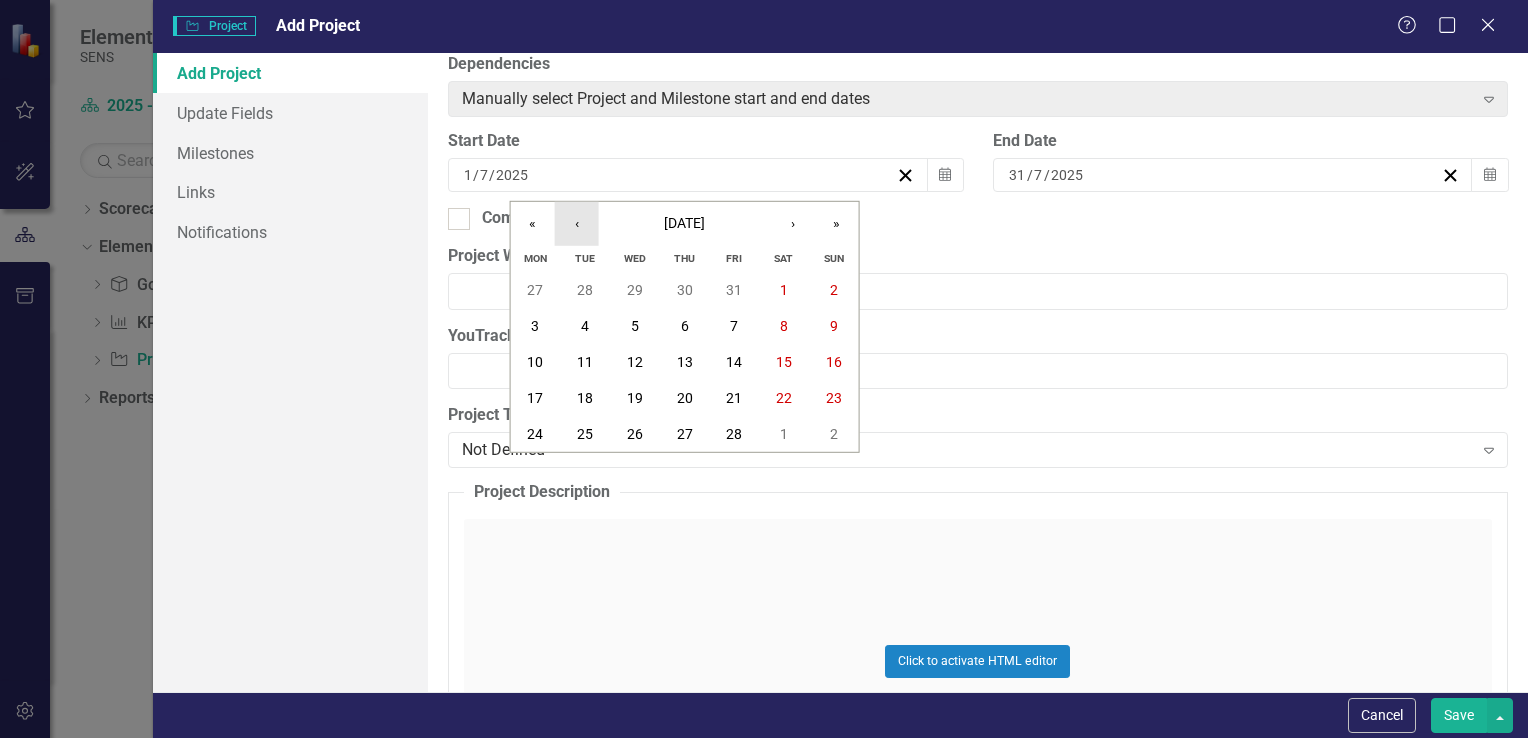 click on "‹" at bounding box center [577, 224] 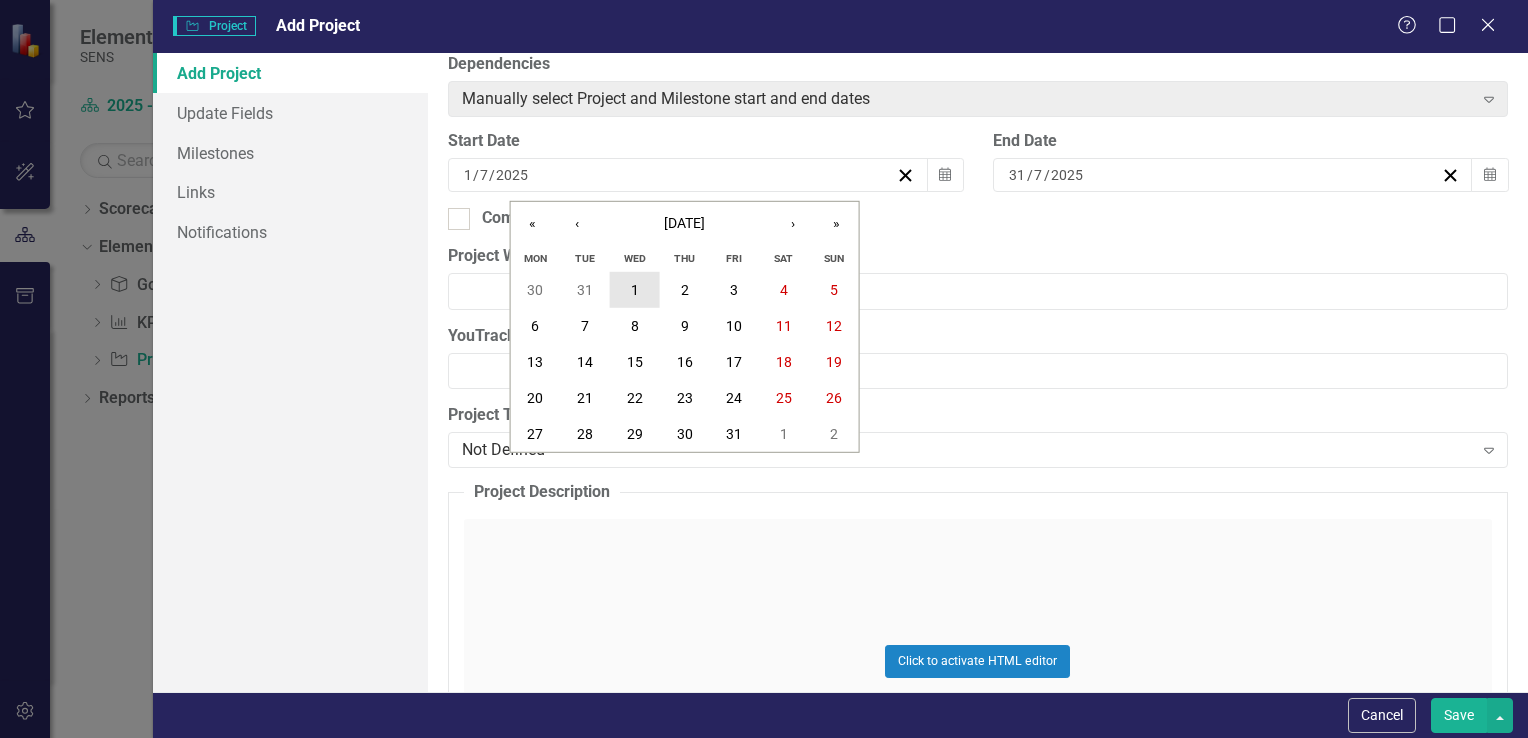click on "1" at bounding box center (635, 290) 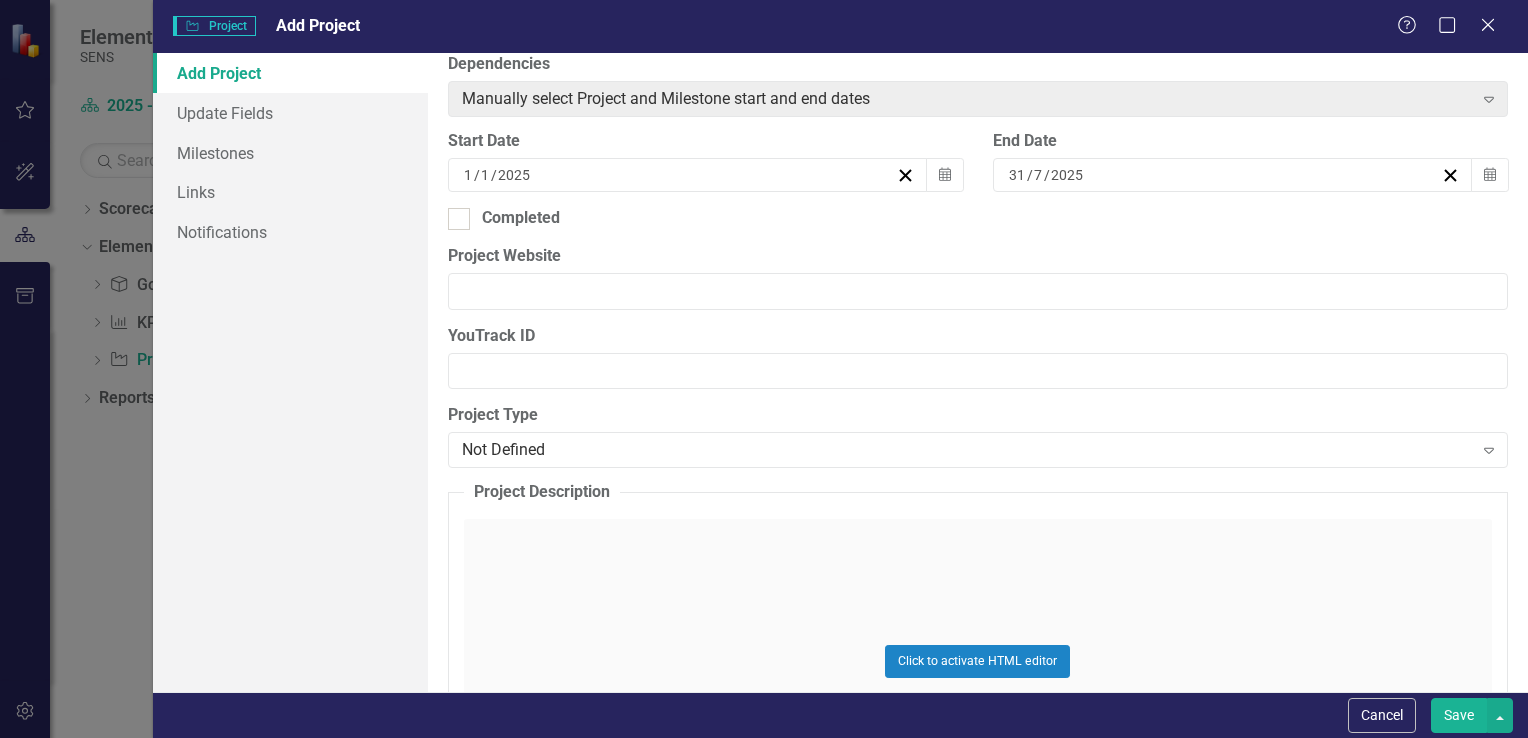 click on "2025" at bounding box center (1067, 175) 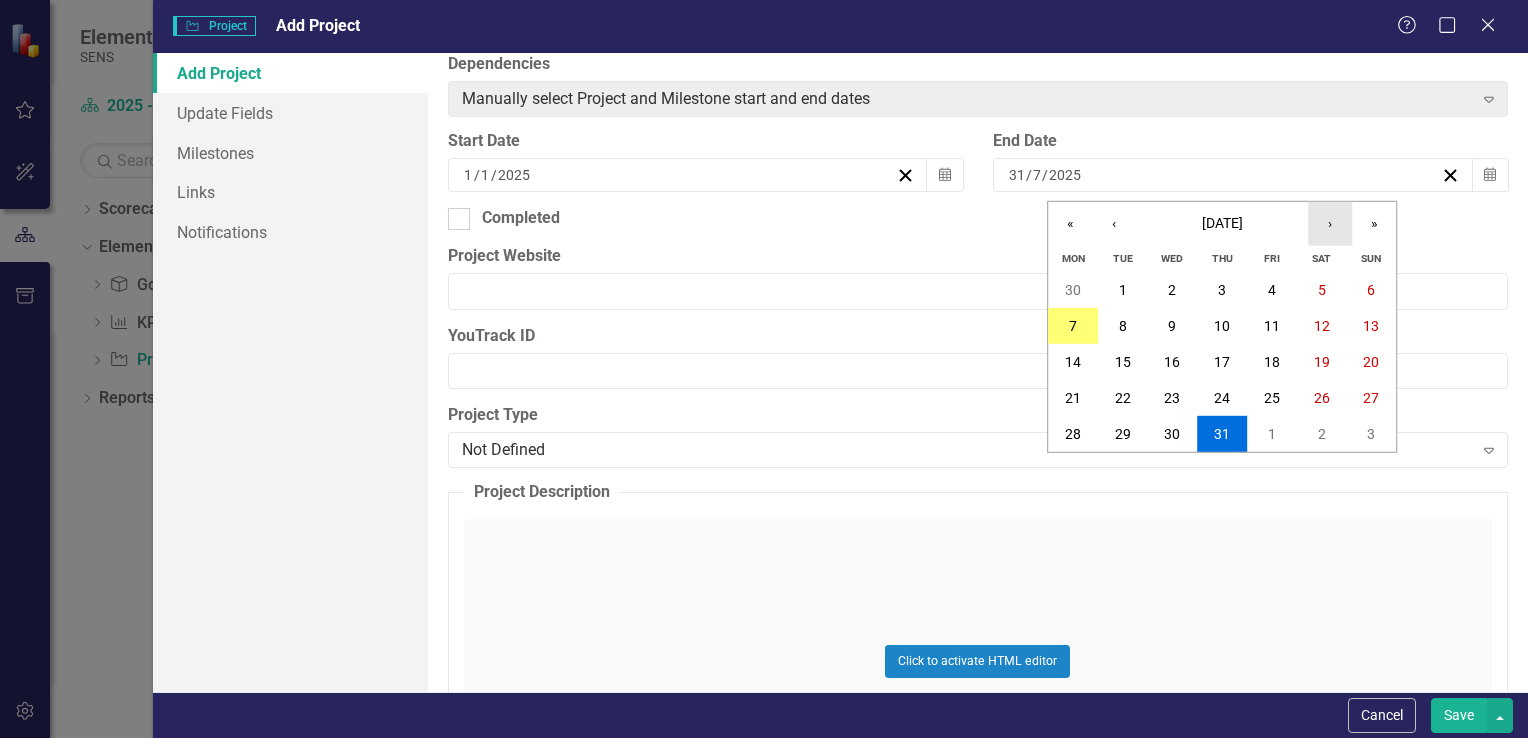 click on "›" at bounding box center (1330, 224) 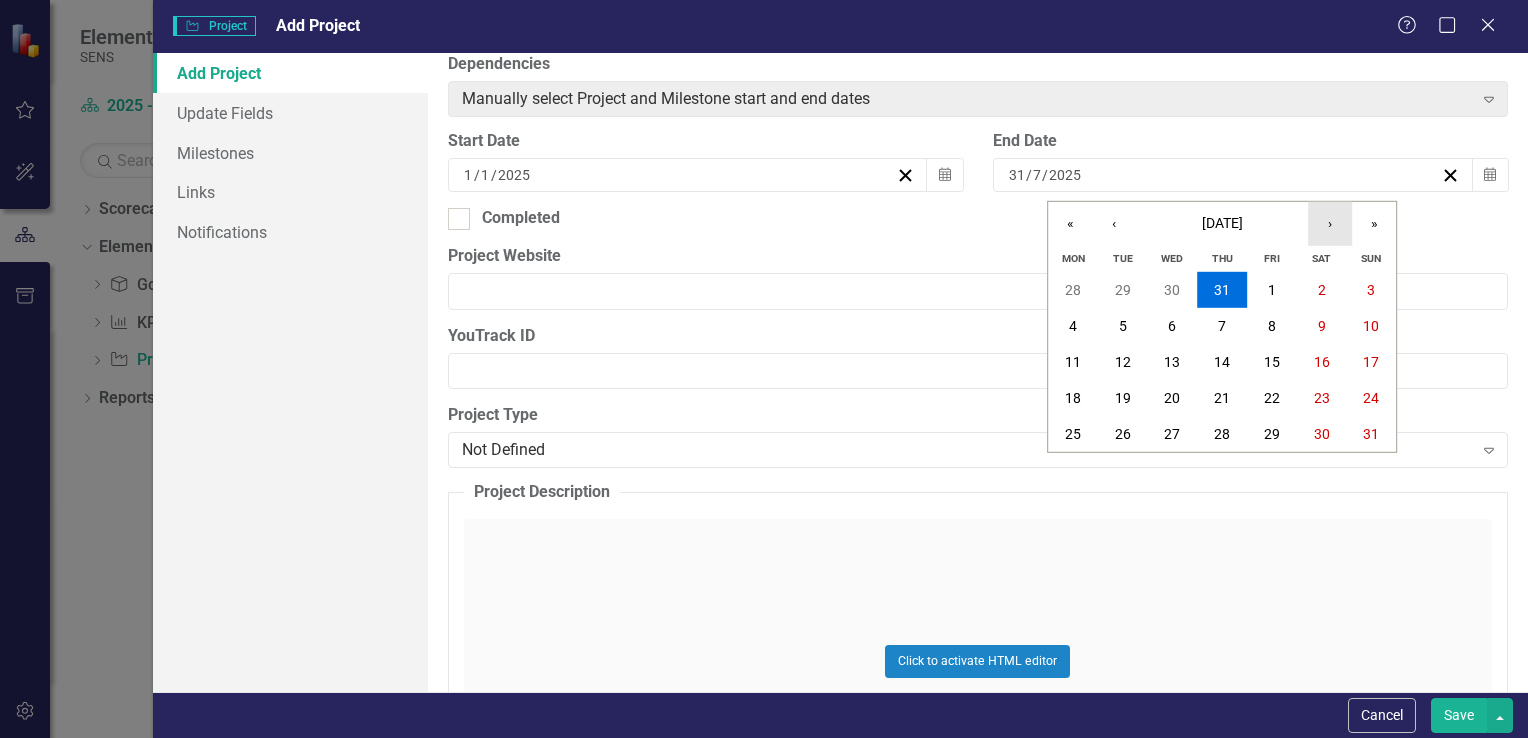 click on "›" at bounding box center (1330, 224) 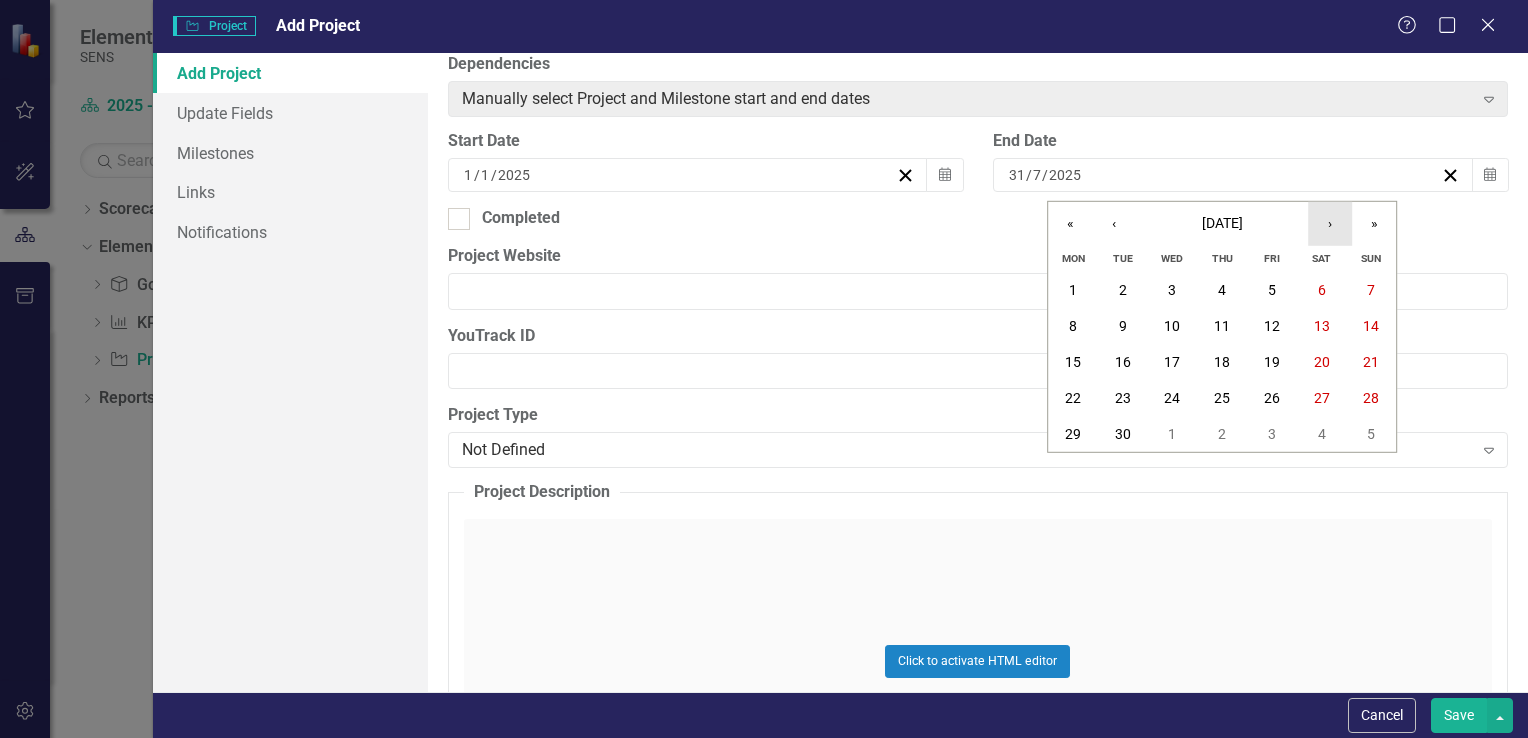 click on "›" at bounding box center (1330, 224) 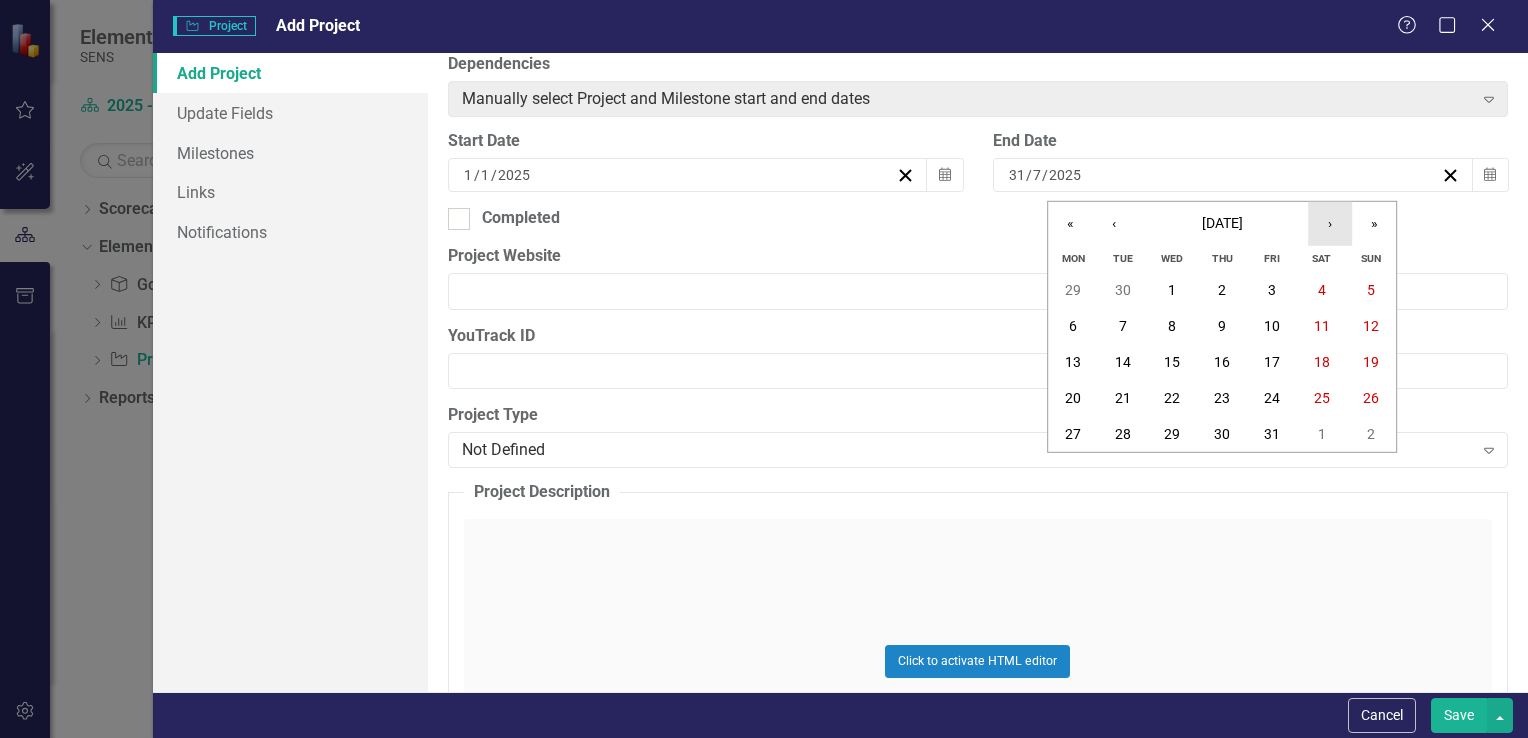 click on "›" at bounding box center (1330, 224) 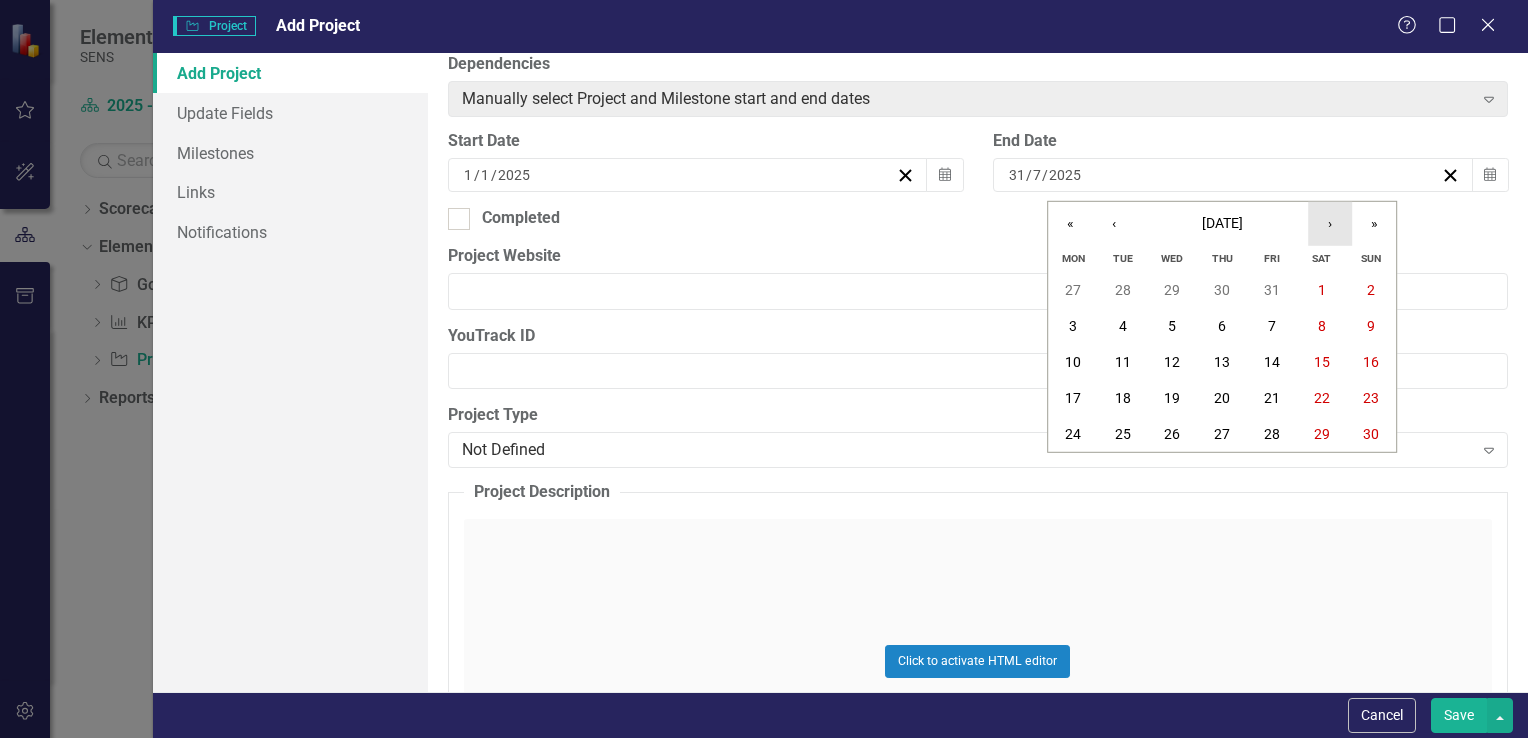 click on "›" at bounding box center [1330, 224] 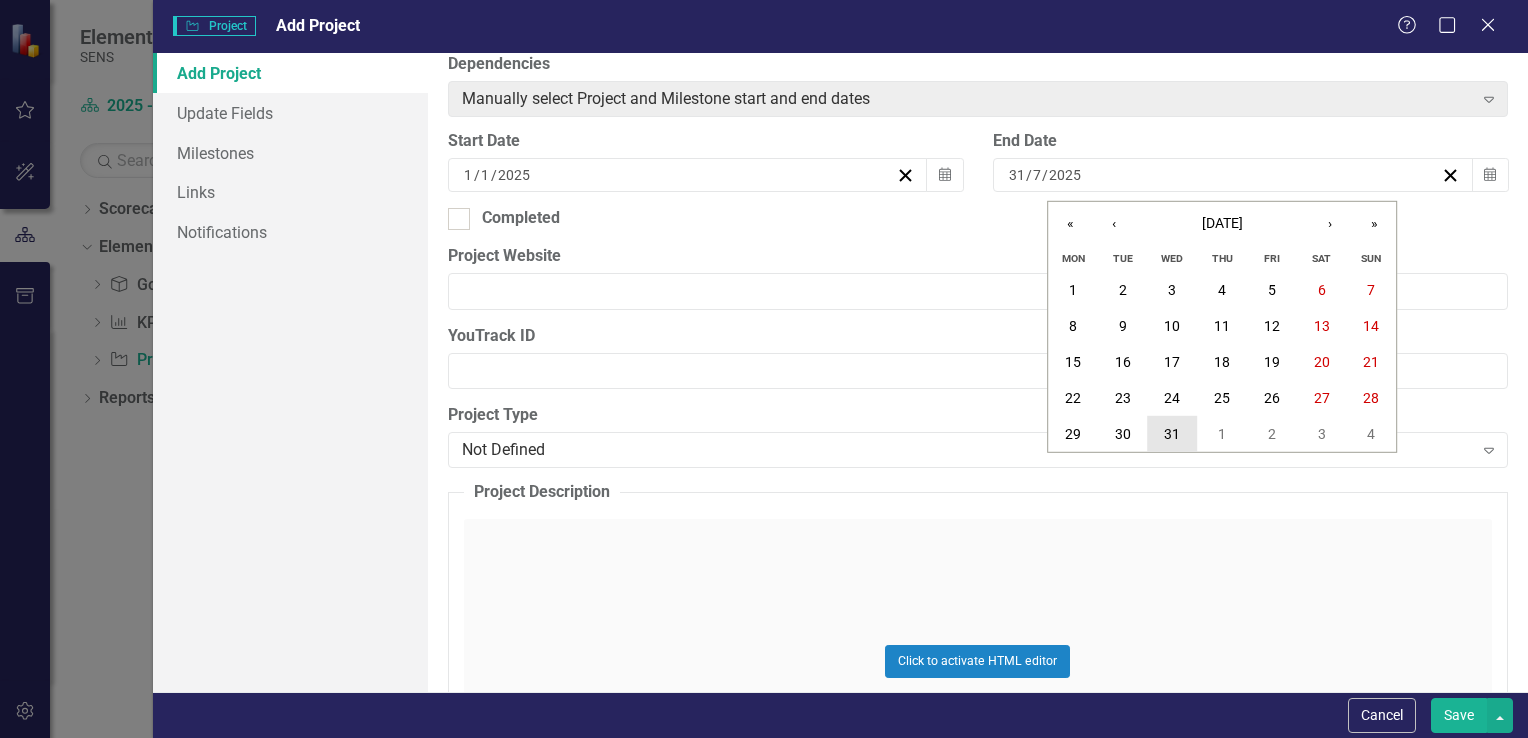 click on "31" at bounding box center (1173, 434) 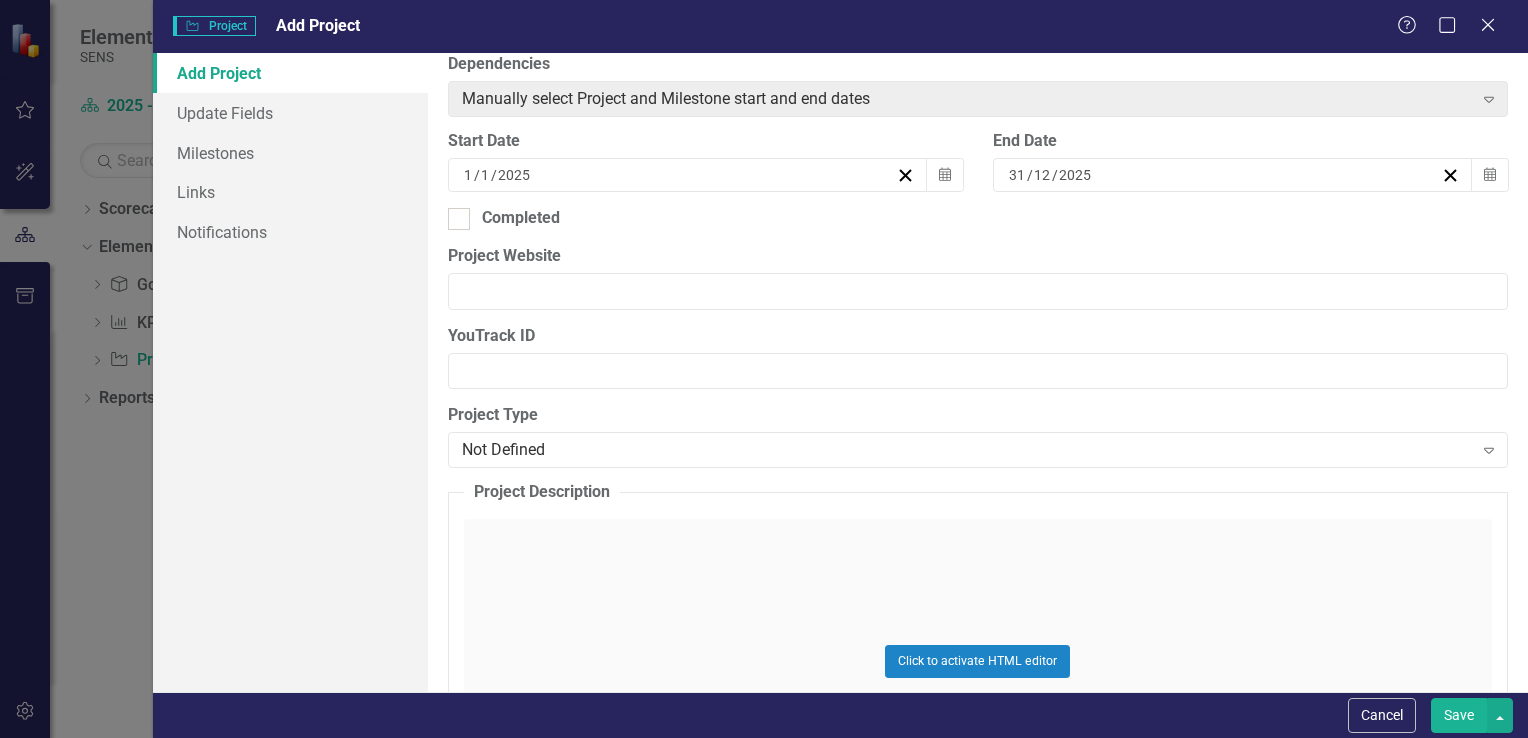click on "Save" at bounding box center (1459, 715) 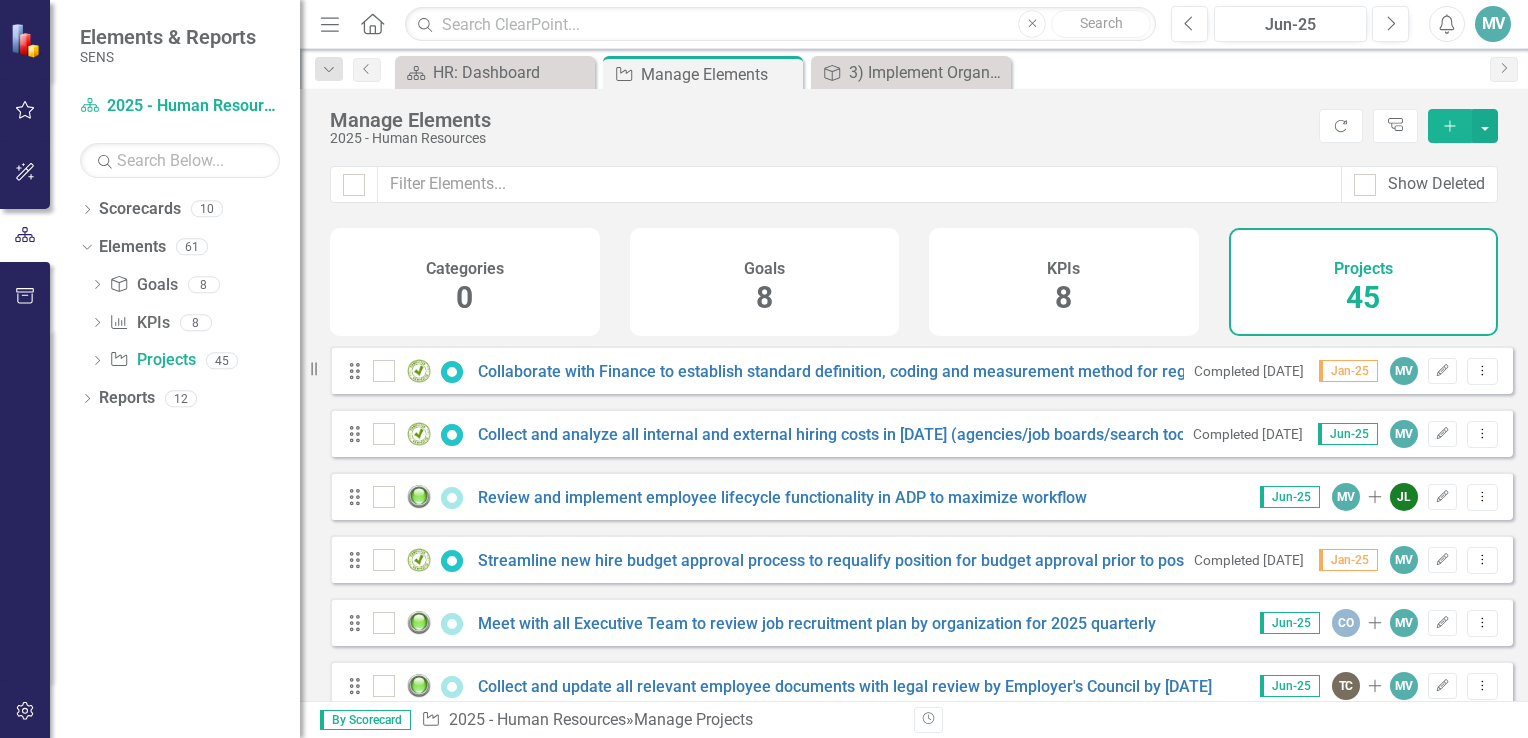 type 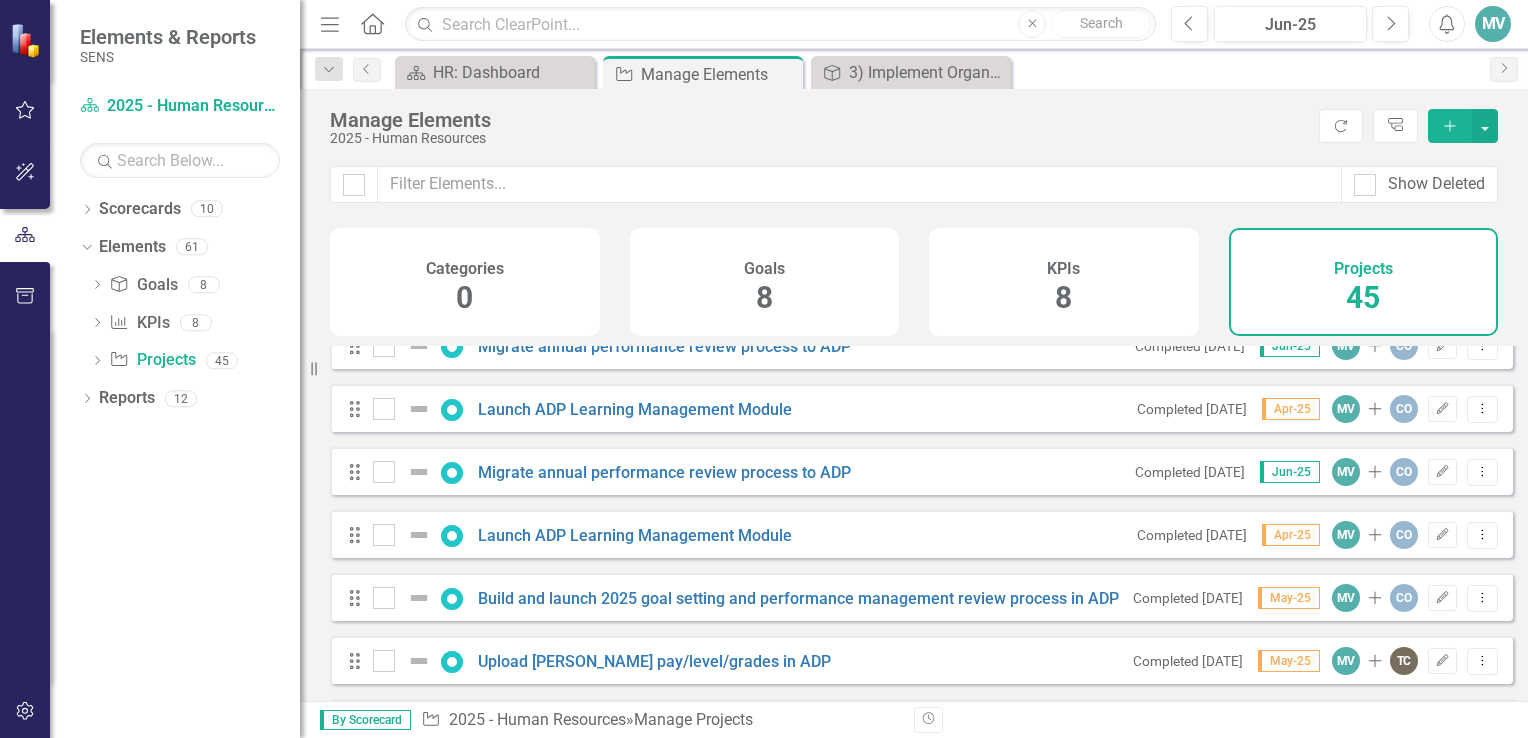 scroll, scrollTop: 1491, scrollLeft: 0, axis: vertical 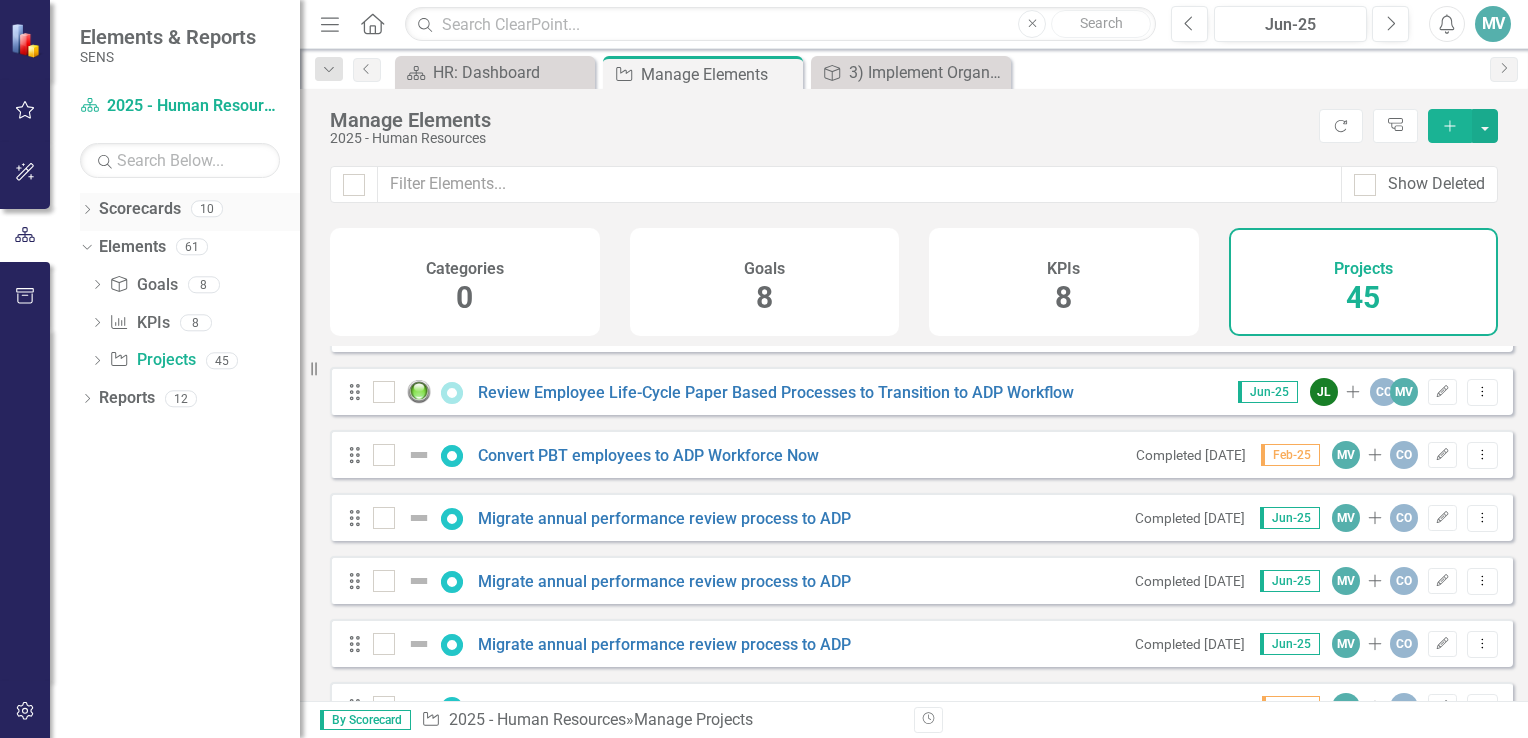 click on "Dropdown" 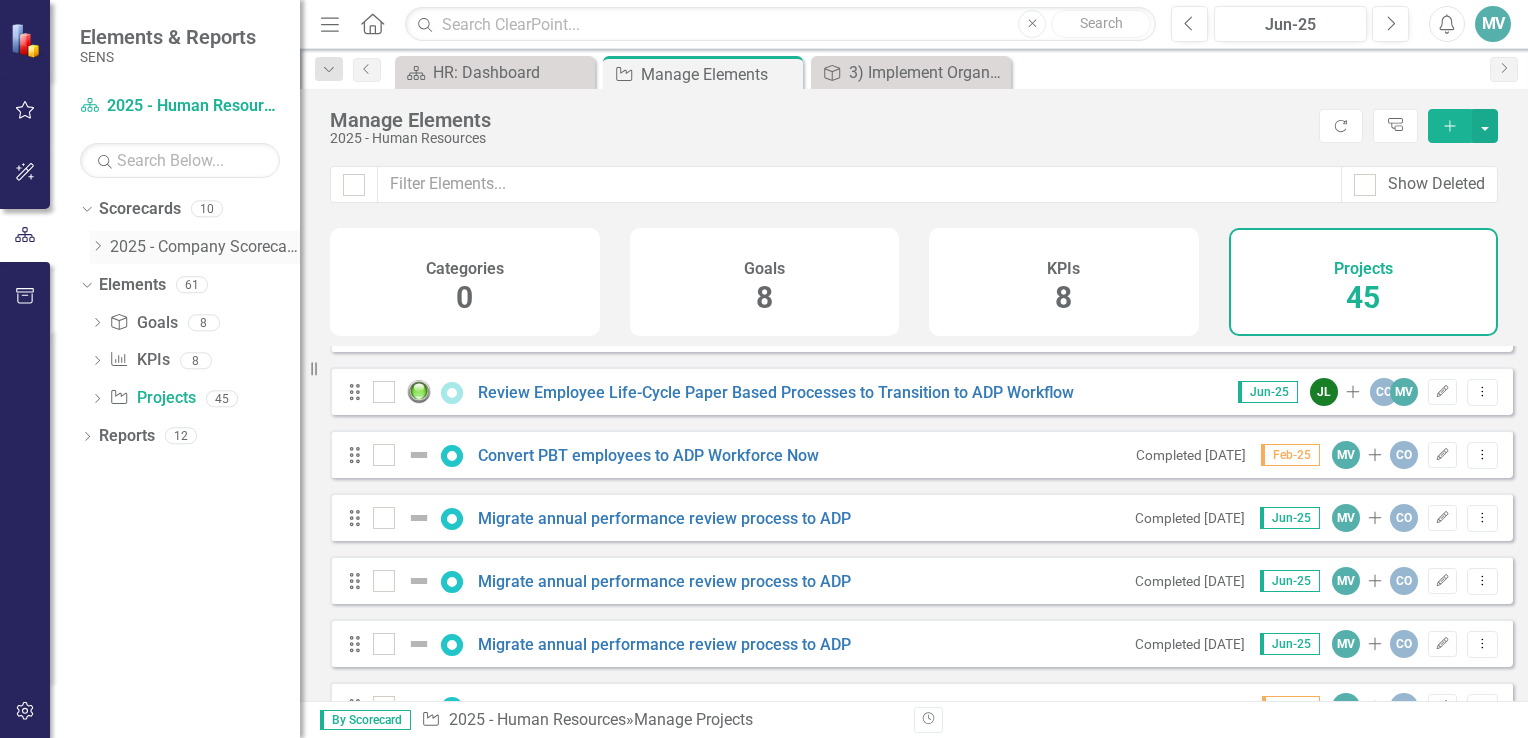 click on "Dropdown" 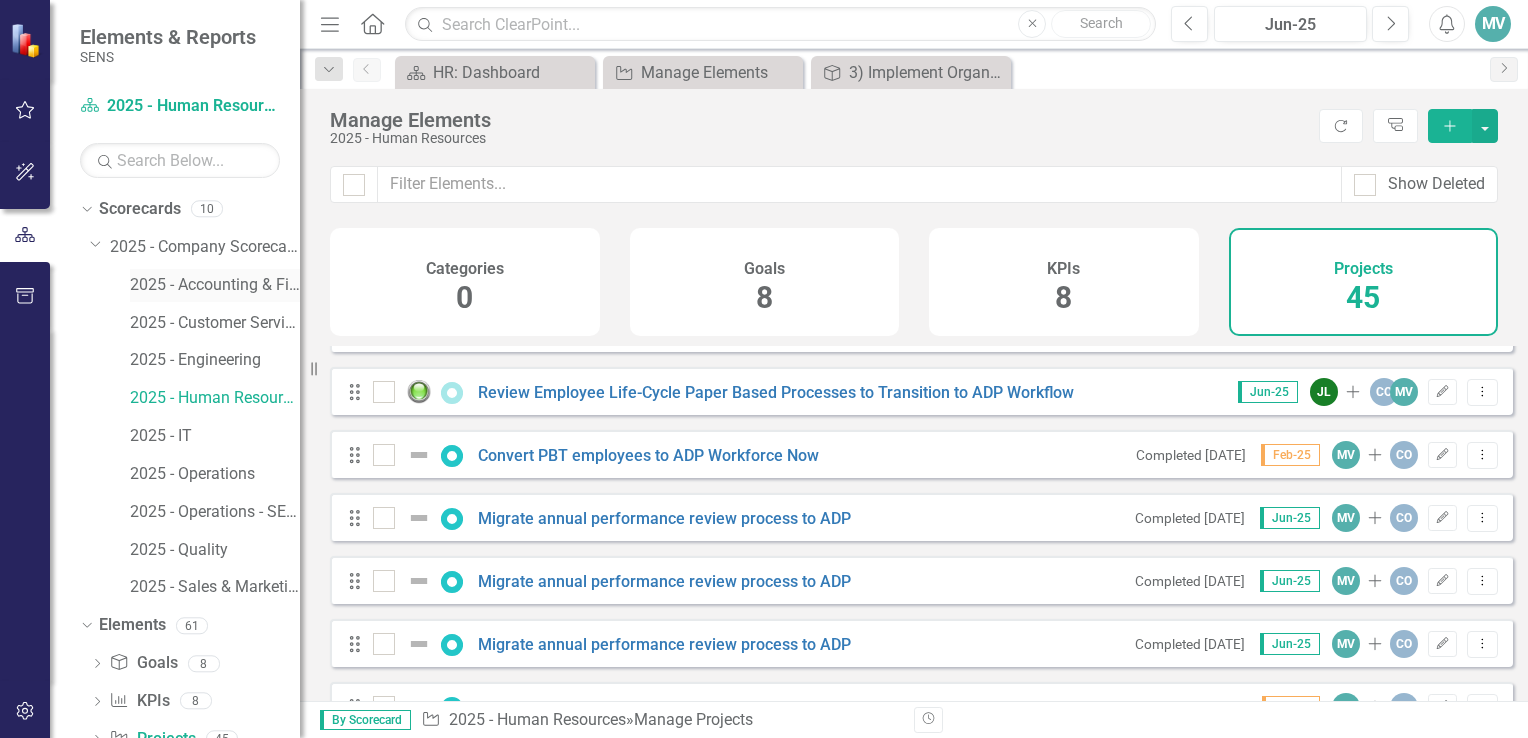 click on "2025 - Accounting & Finance" at bounding box center [215, 285] 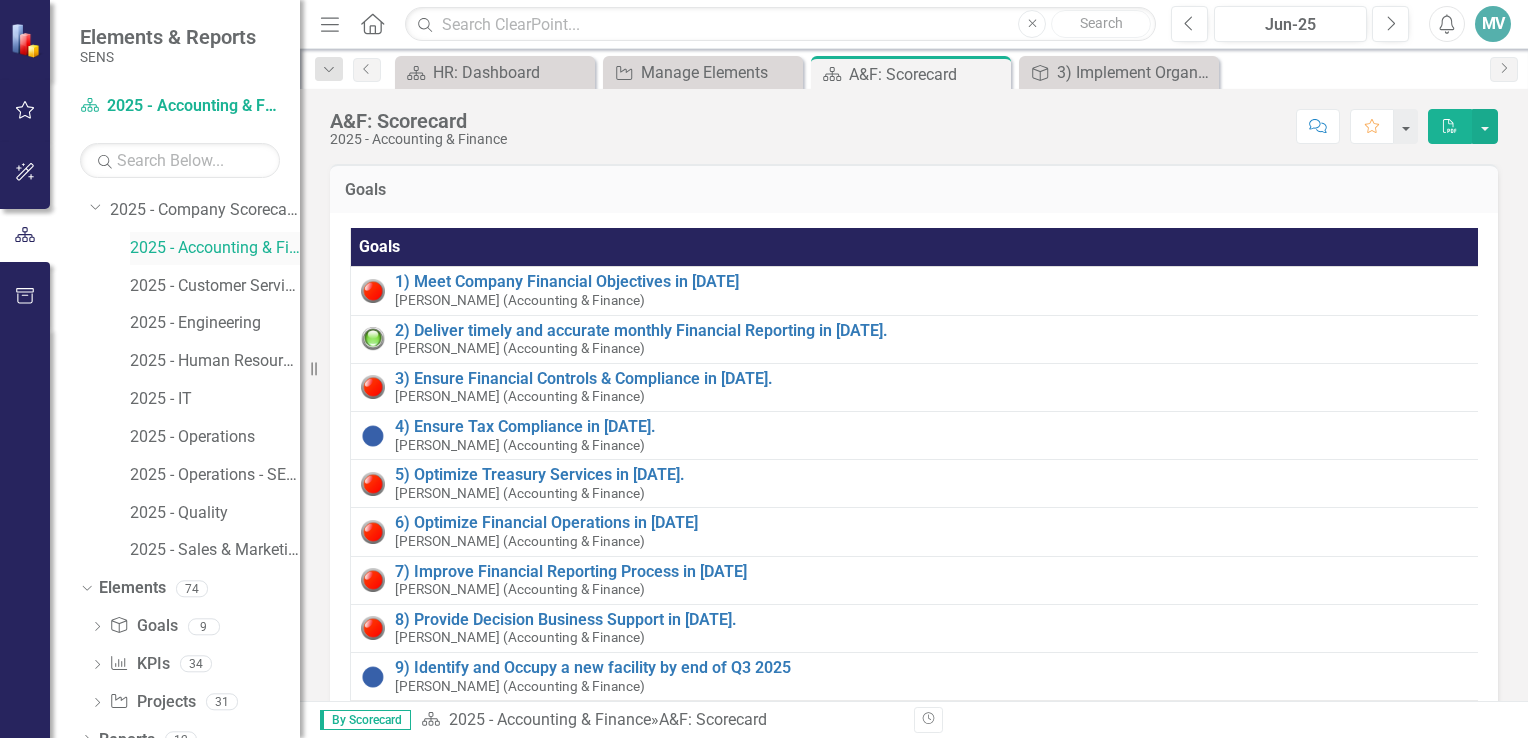 scroll, scrollTop: 40, scrollLeft: 0, axis: vertical 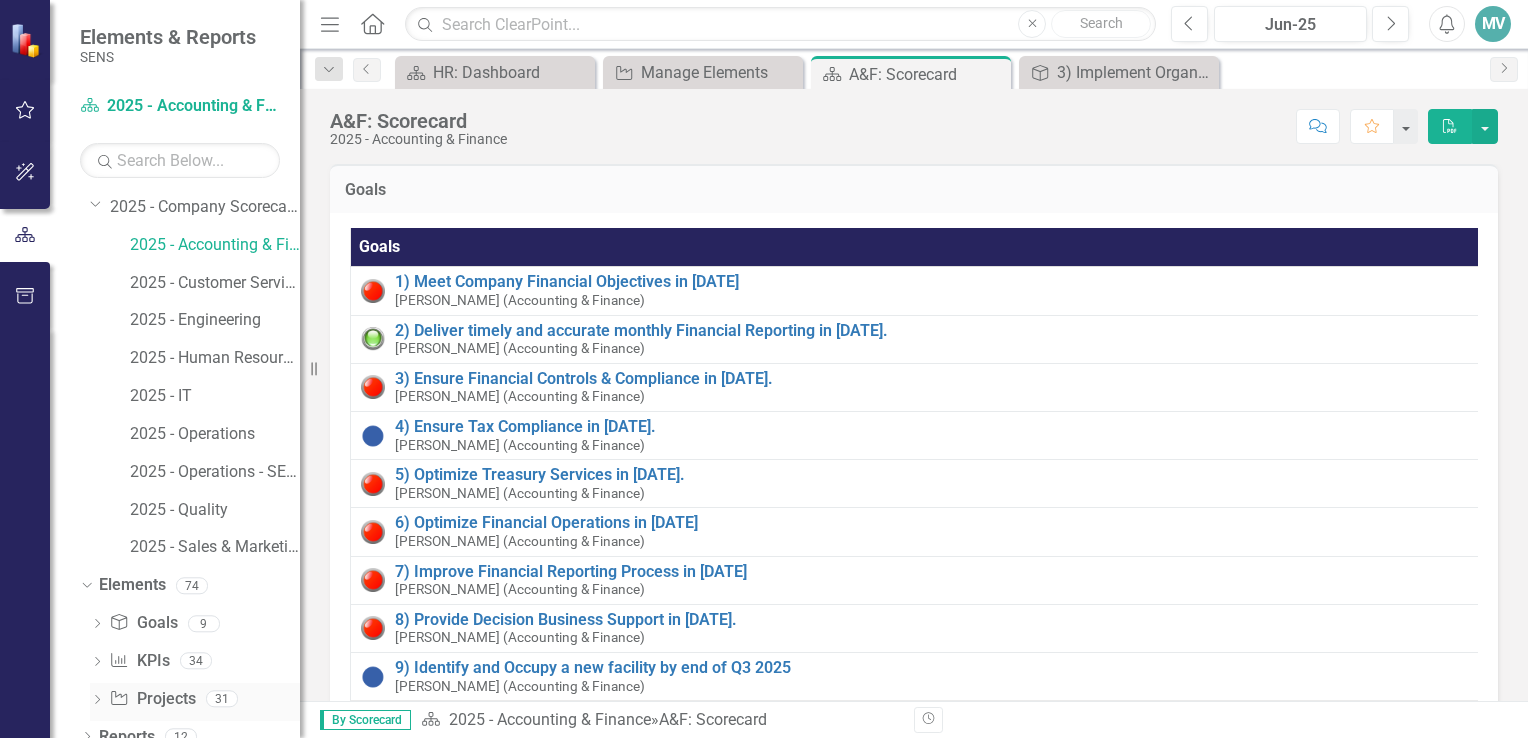 click on "Dropdown" 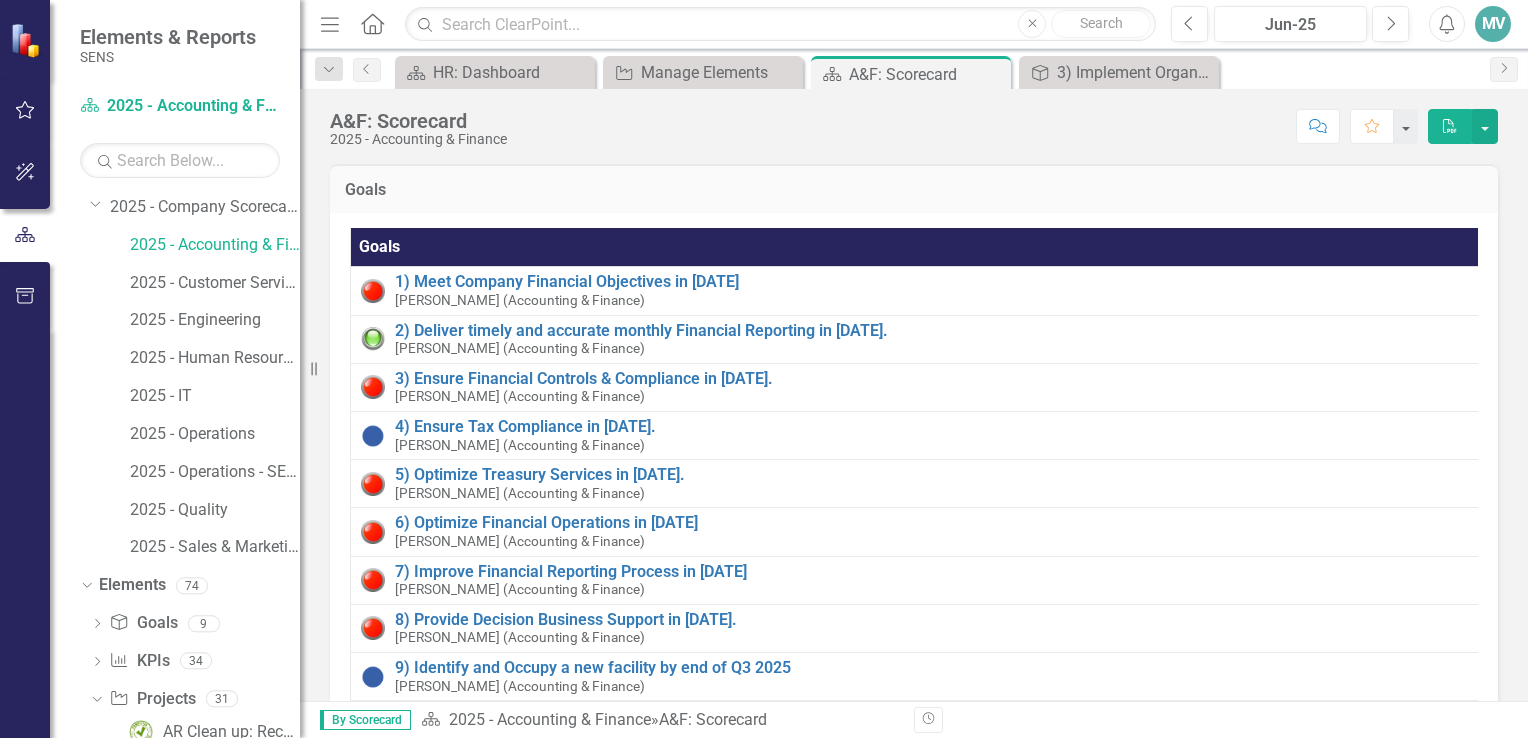 click on "Dropdown Scorecards 10 Dropdown 2025 - Company Scorecard 2025 - Accounting & Finance 2025 - Customer Service 2025 - Engineering 2025 - Human Resources 2025 - IT 2025 - Operations 2025 - Operations - SENS Legacy KPIs 2025 - Quality 2025 - Sales & Marketing Dropdown Elements 74 Dropdown Goal Goals 9 1) Meet Company Financial Objectives in [DATE]  2) Deliver timely and accurate monthly Financial Reporting in [DATE]. 3) Ensure Financial Controls & Compliance in [DATE]. 4) Ensure Tax Compliance in [DATE]. 5) Optimize Treasury Services in [DATE]. 6) Optimize Financial Operations in [DATE] 7) Improve Financial Reporting Process in [DATE] 8) Provide Decision Business Support in [DATE]. 9) Identify and Occupy a new facility by end of Q3 2025 Dropdown KPI KPIs 34 A&F: AR Days 60 or more Past Past Due (SENS only % of AR) A&F: % of Journal Entry automated or System Generated (SENS only) A&F: Business Day Financials sent out to Sr. Leadership A&F:  Financial Close Meeting with Sr. Leadership A&F:  % of account recons tied out for PBT 31" at bounding box center (175, 465) 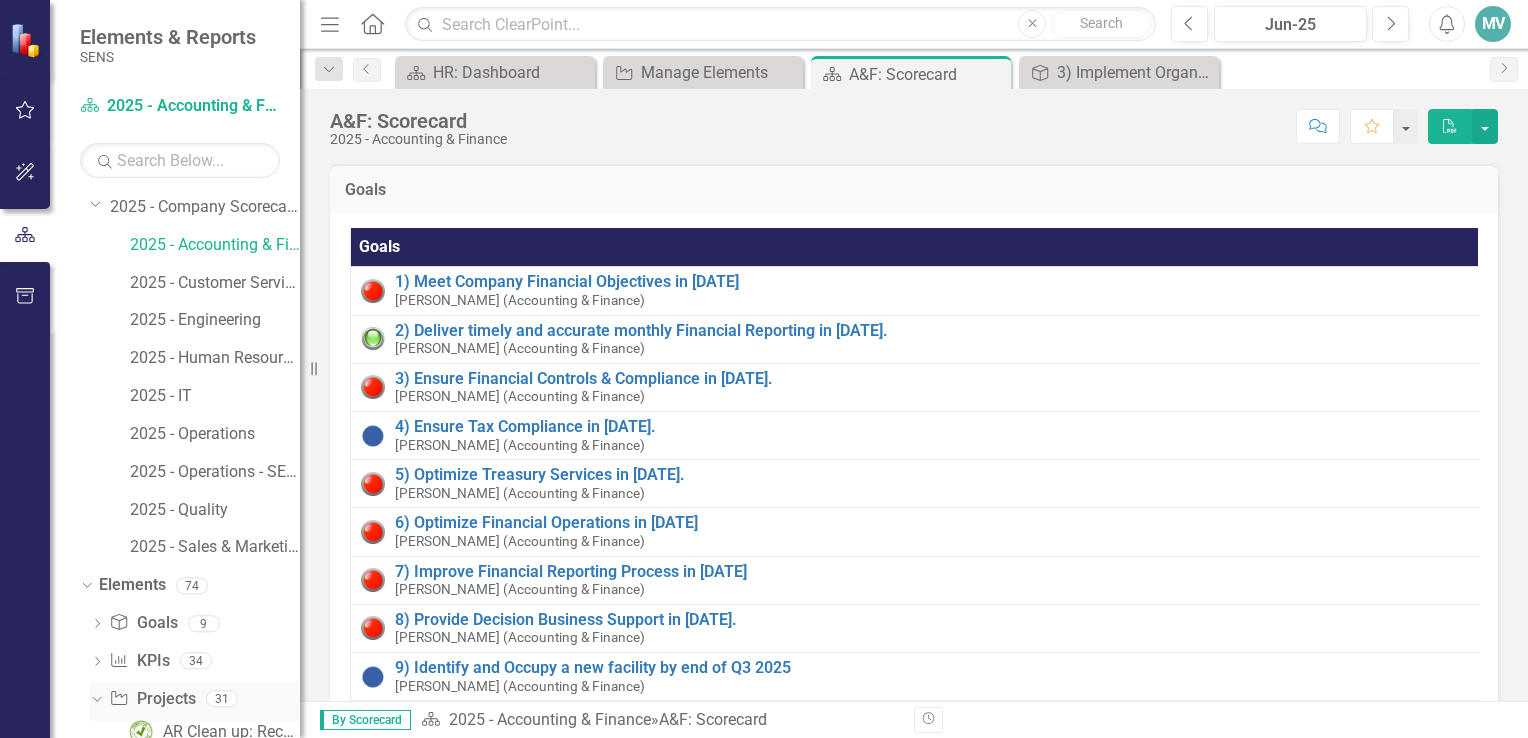 click on "Project Projects" at bounding box center [152, 699] 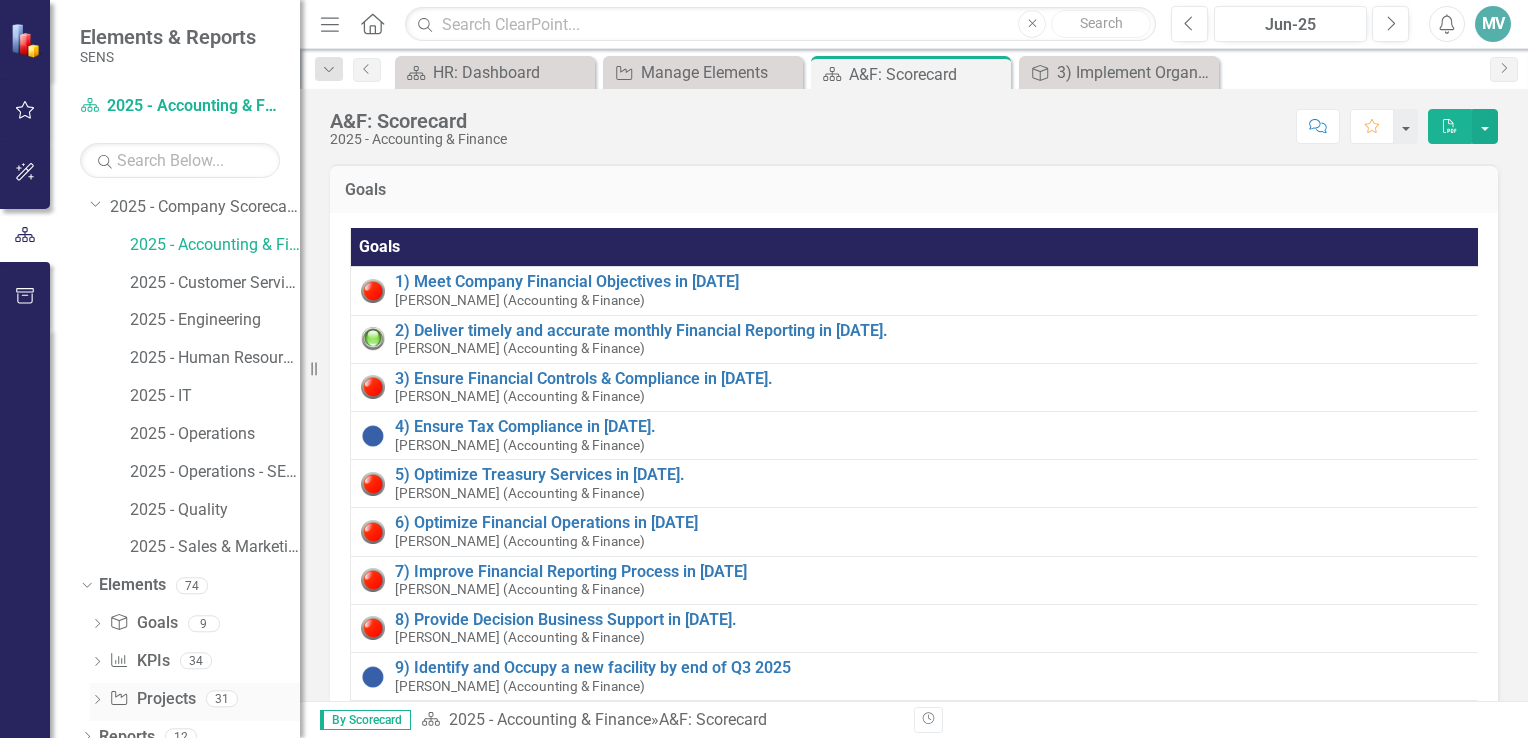 click 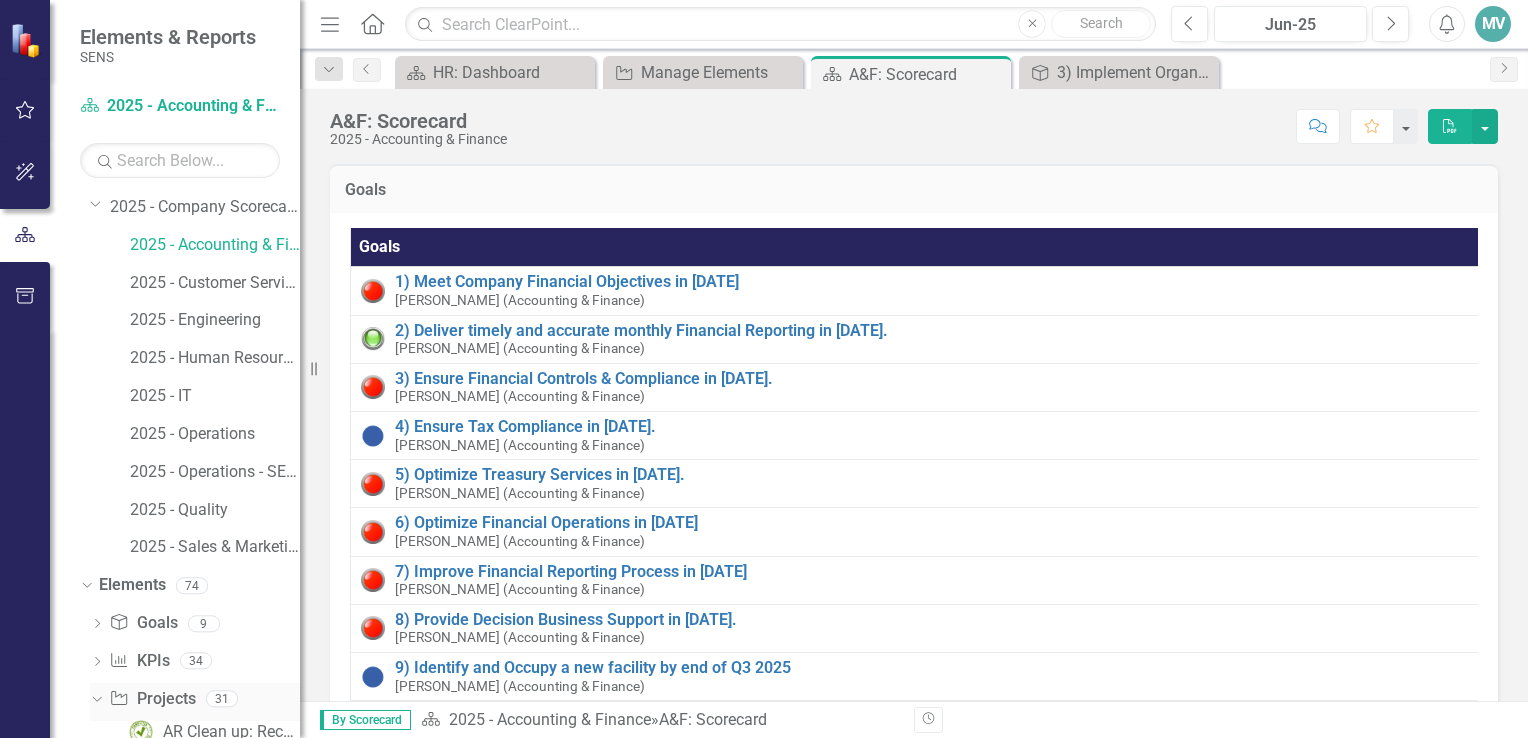 click on "Project Projects" at bounding box center (152, 699) 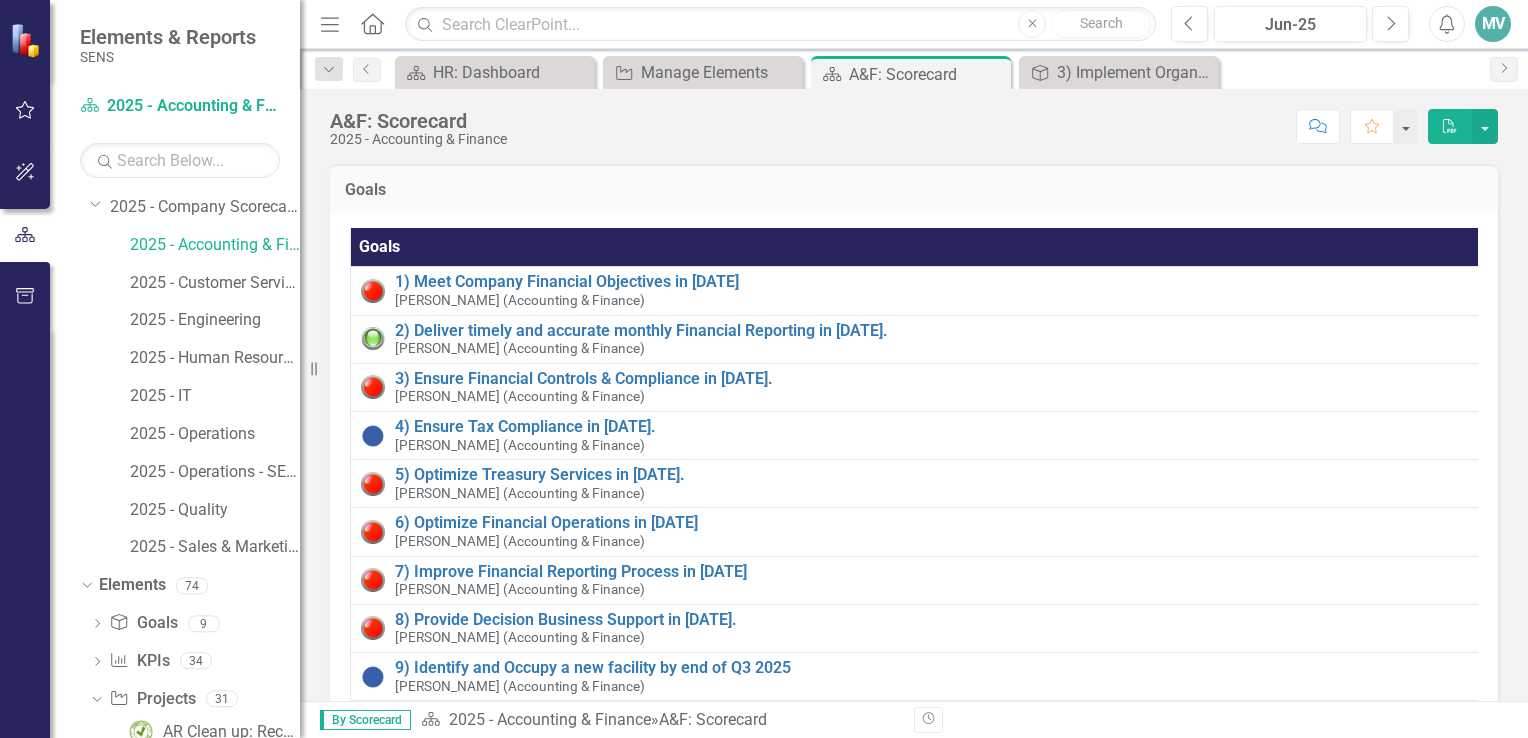 scroll, scrollTop: 470, scrollLeft: 0, axis: vertical 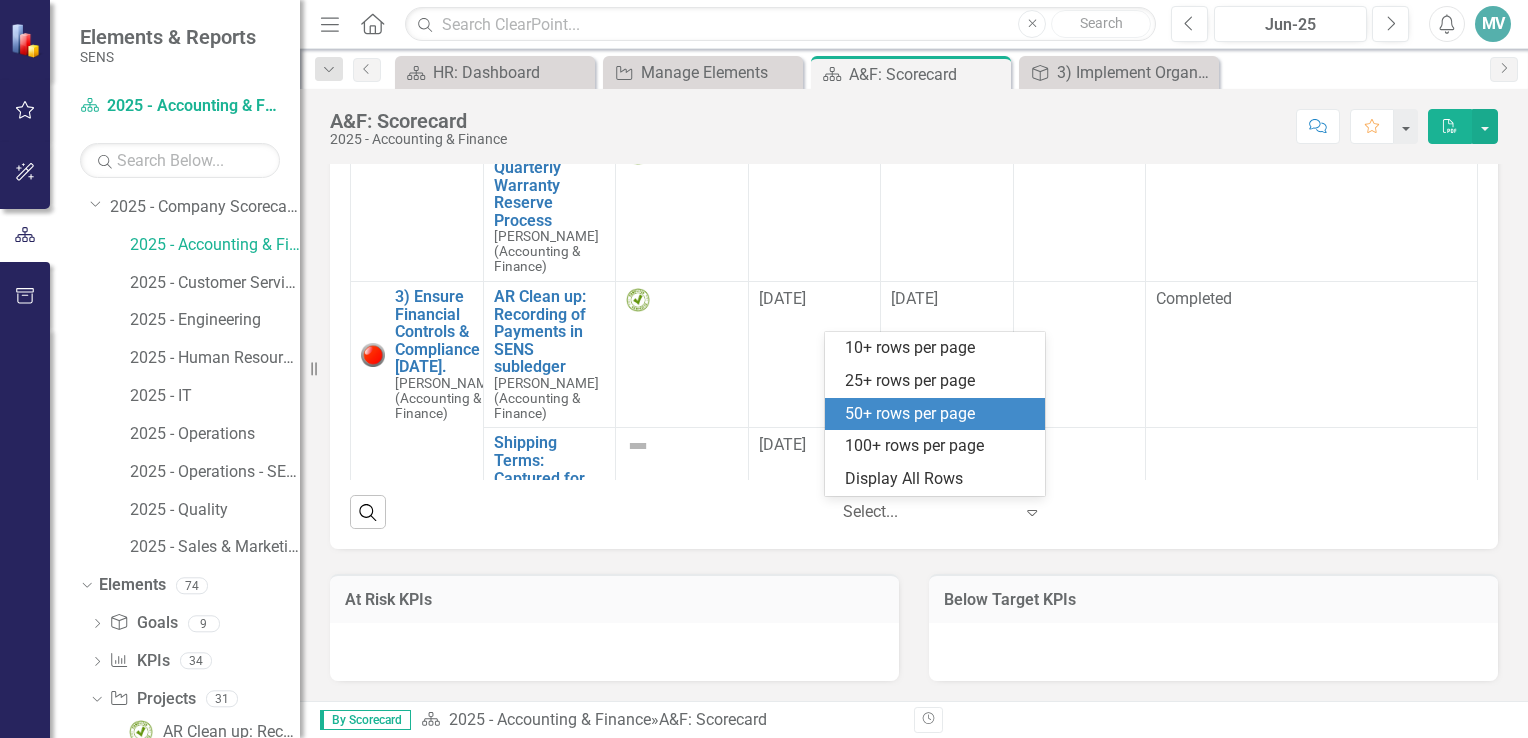click on "Expand" 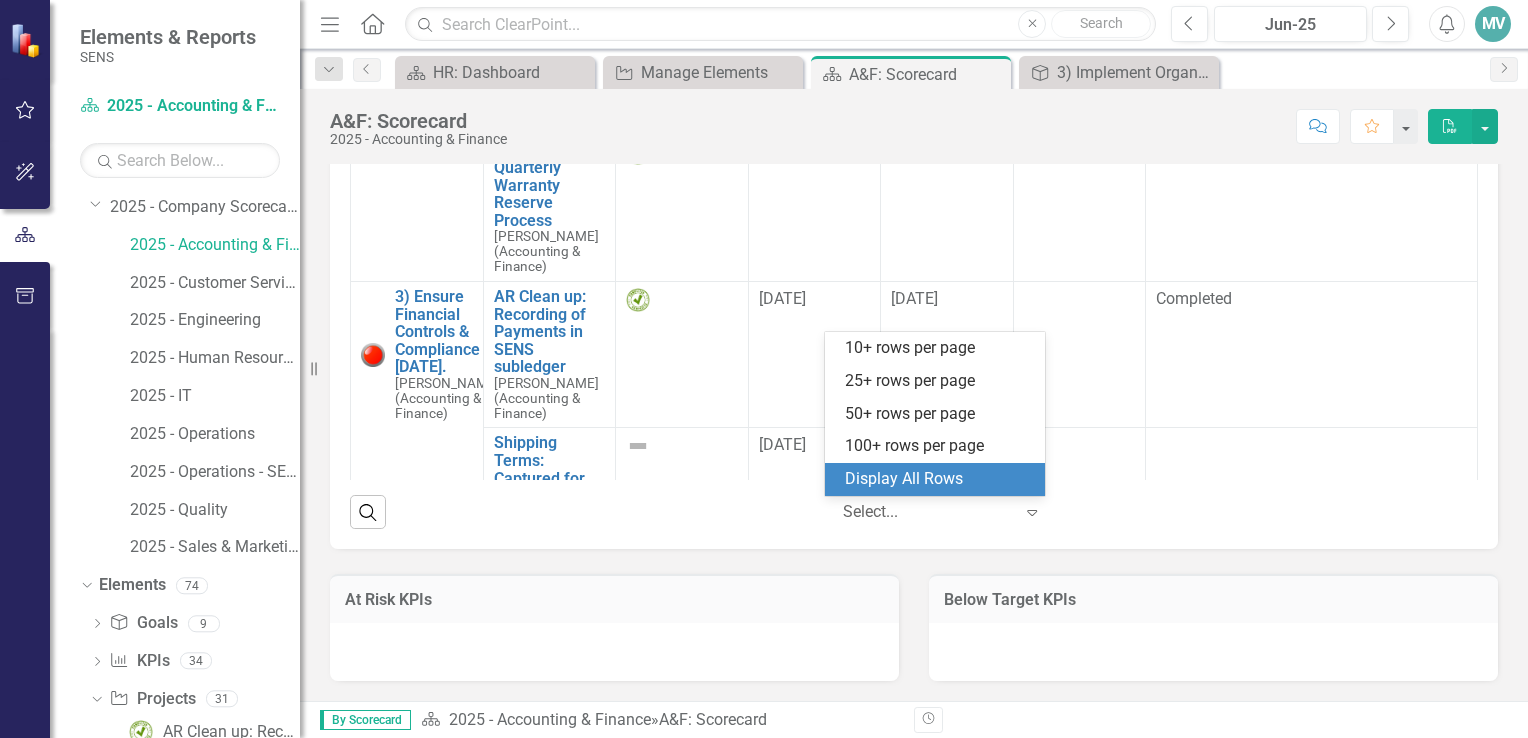 click on "Display All Rows" at bounding box center (939, 479) 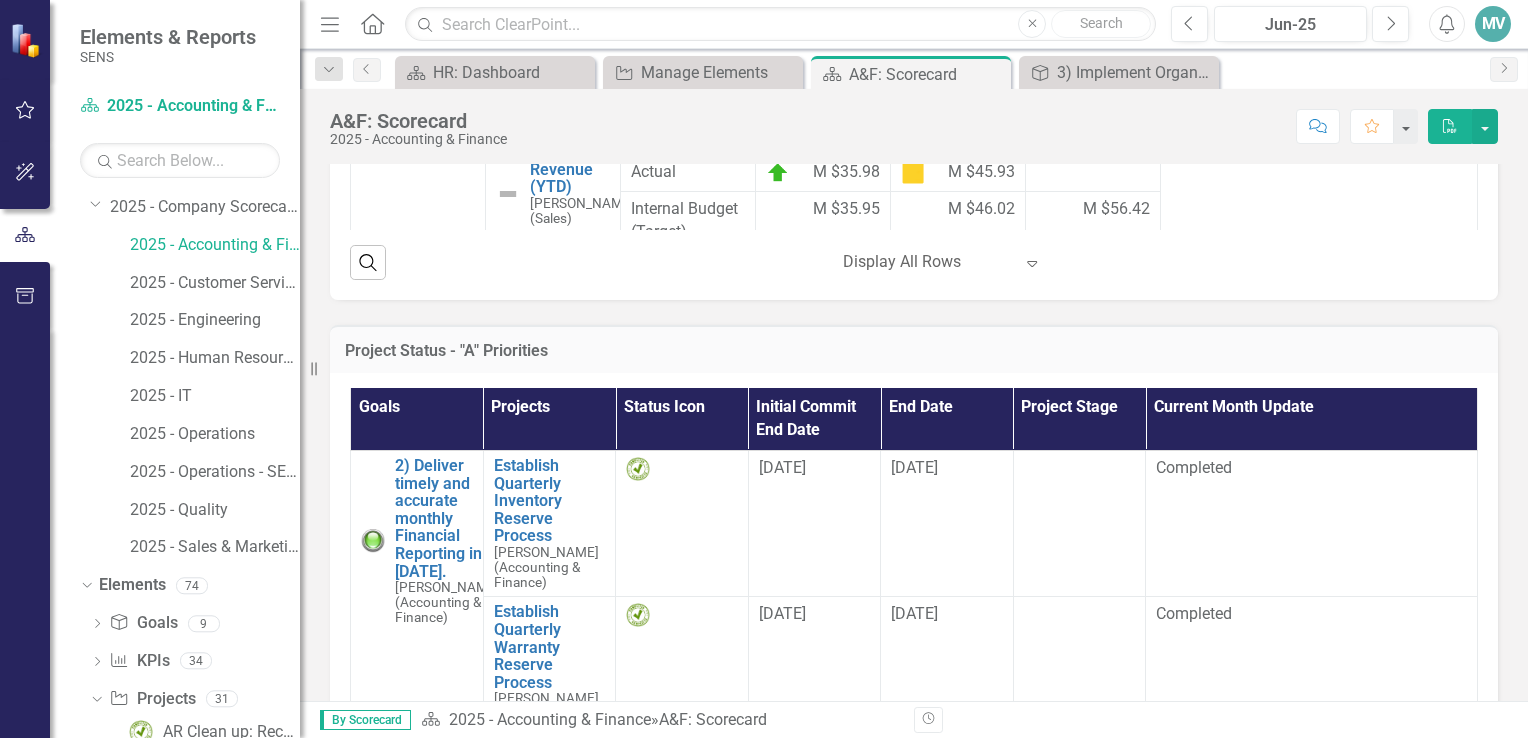 scroll, scrollTop: 712, scrollLeft: 0, axis: vertical 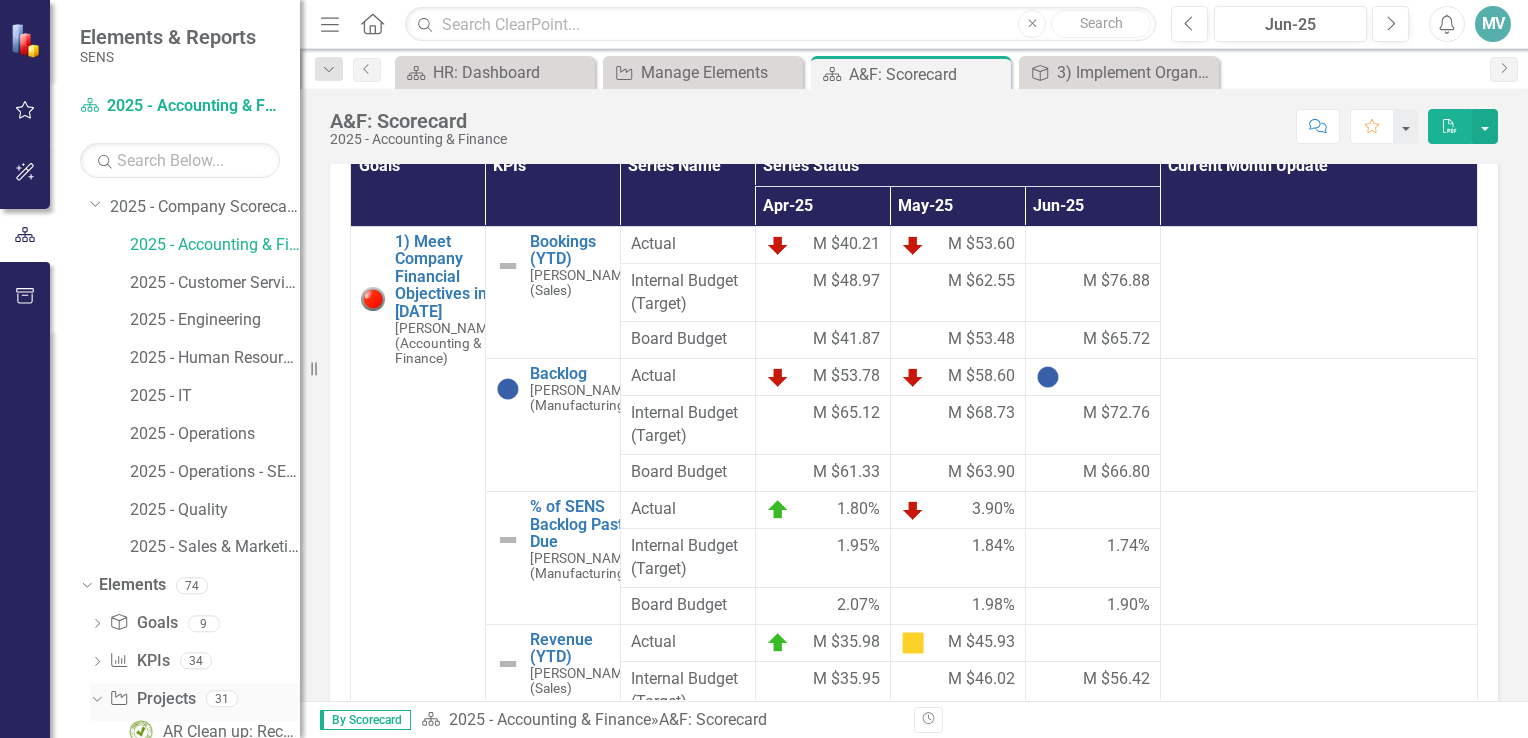 click on "Project Projects" at bounding box center (152, 699) 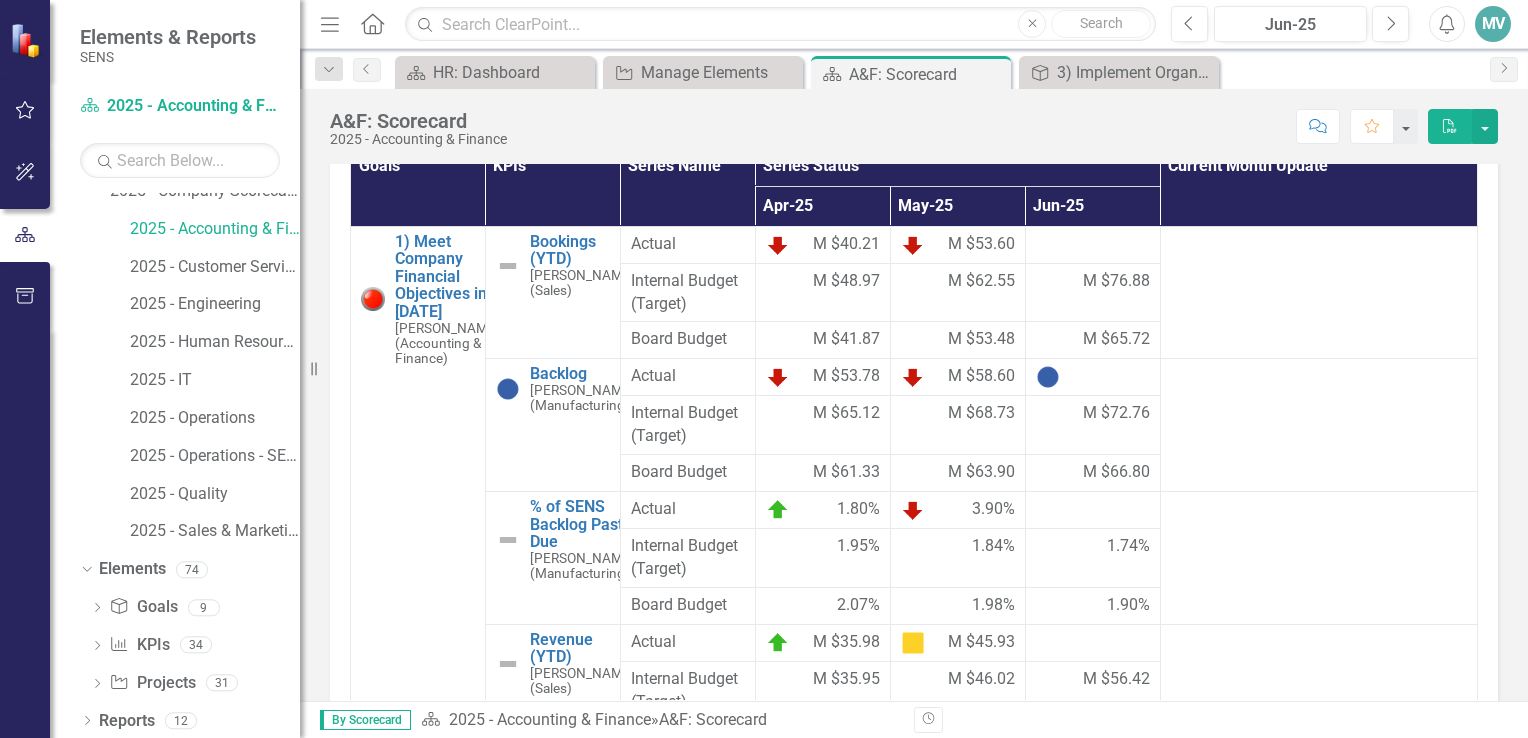 scroll, scrollTop: 60, scrollLeft: 0, axis: vertical 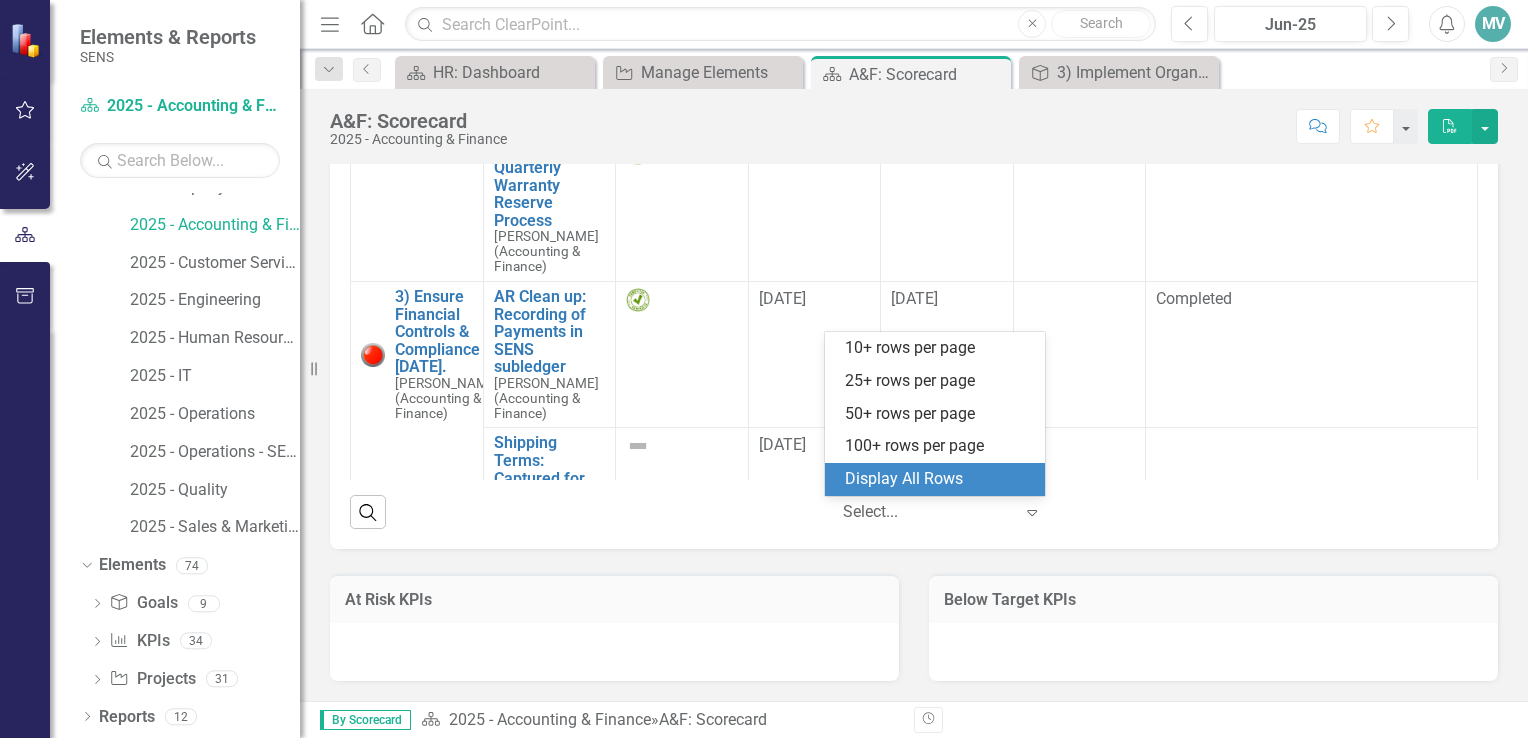 click at bounding box center (928, 512) 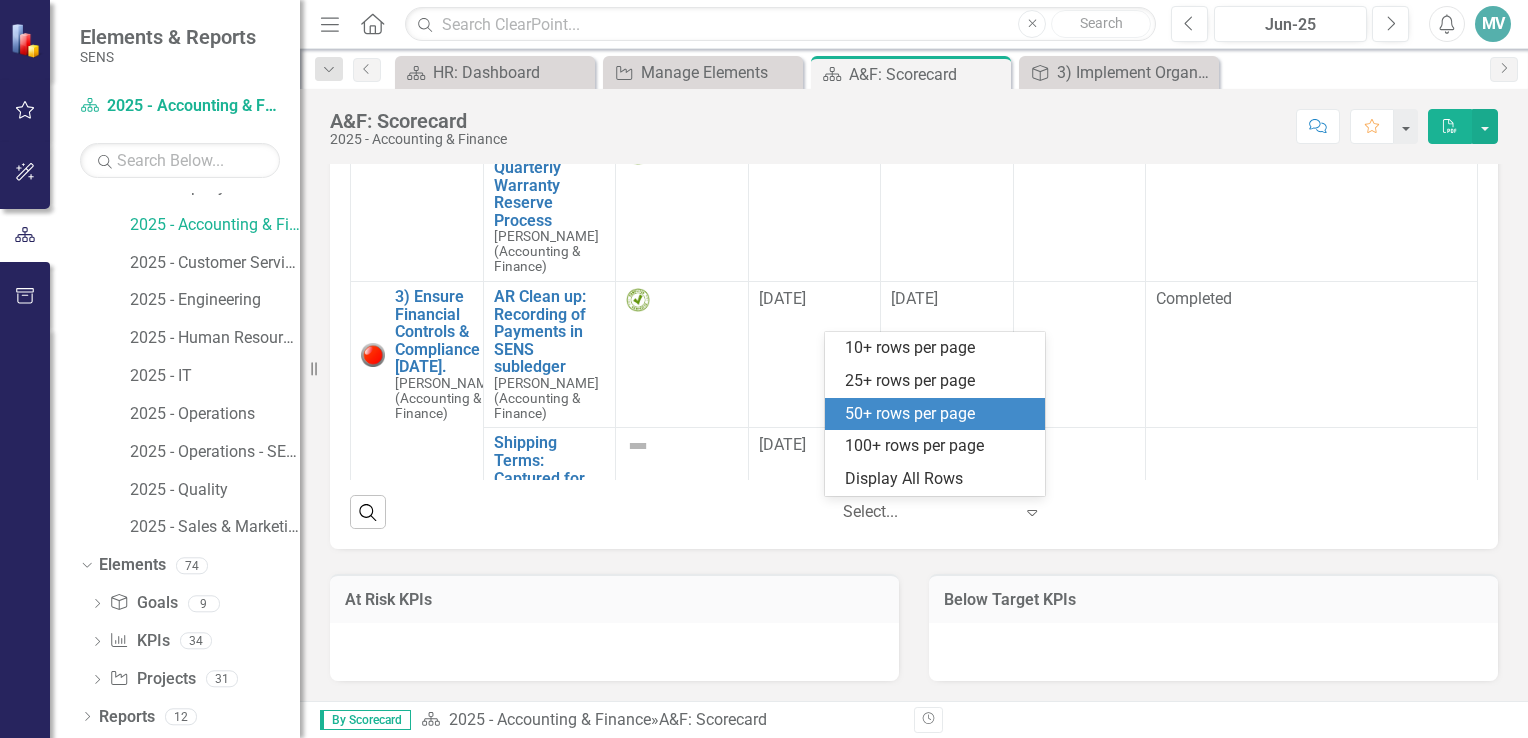 click on "50+ rows per page" at bounding box center [939, 414] 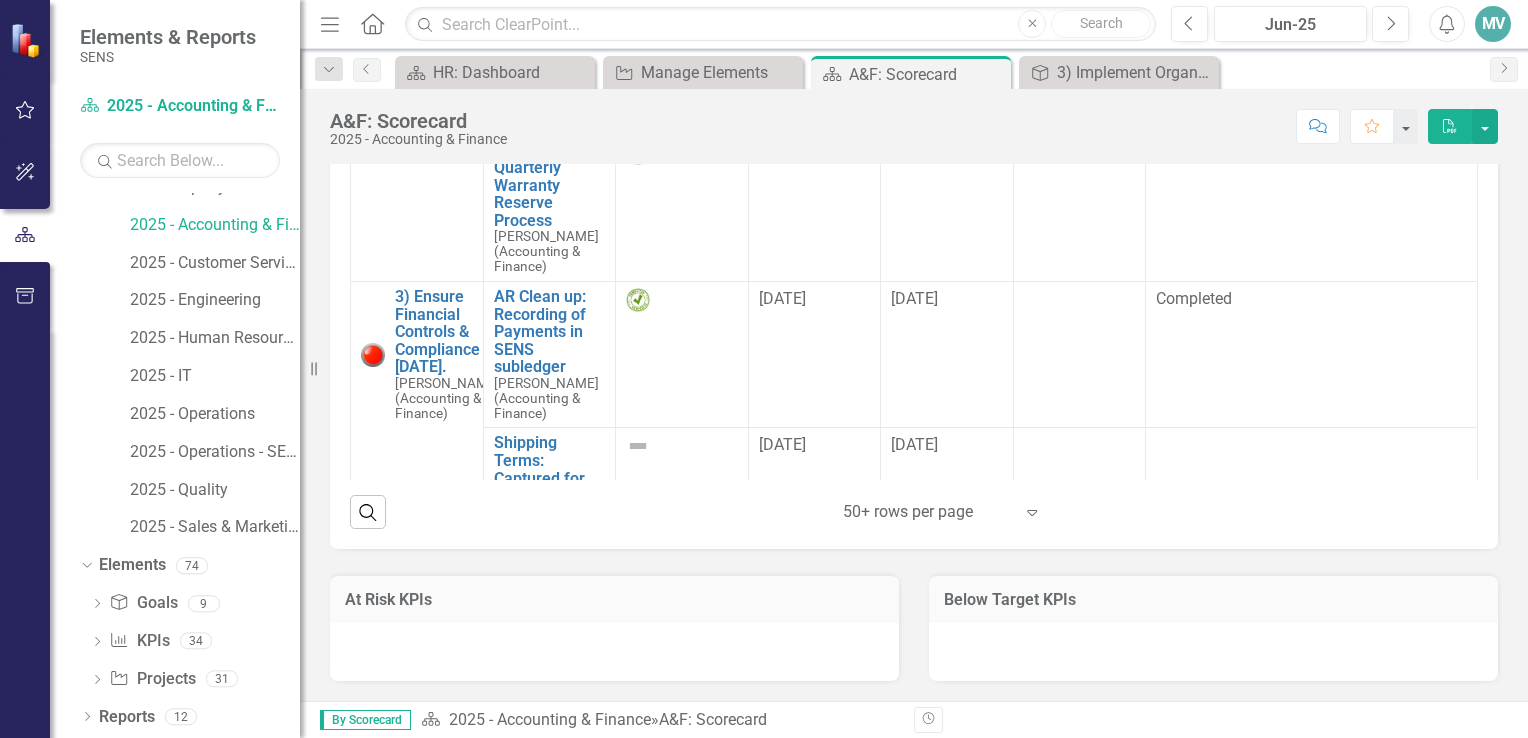 scroll, scrollTop: 1182, scrollLeft: 0, axis: vertical 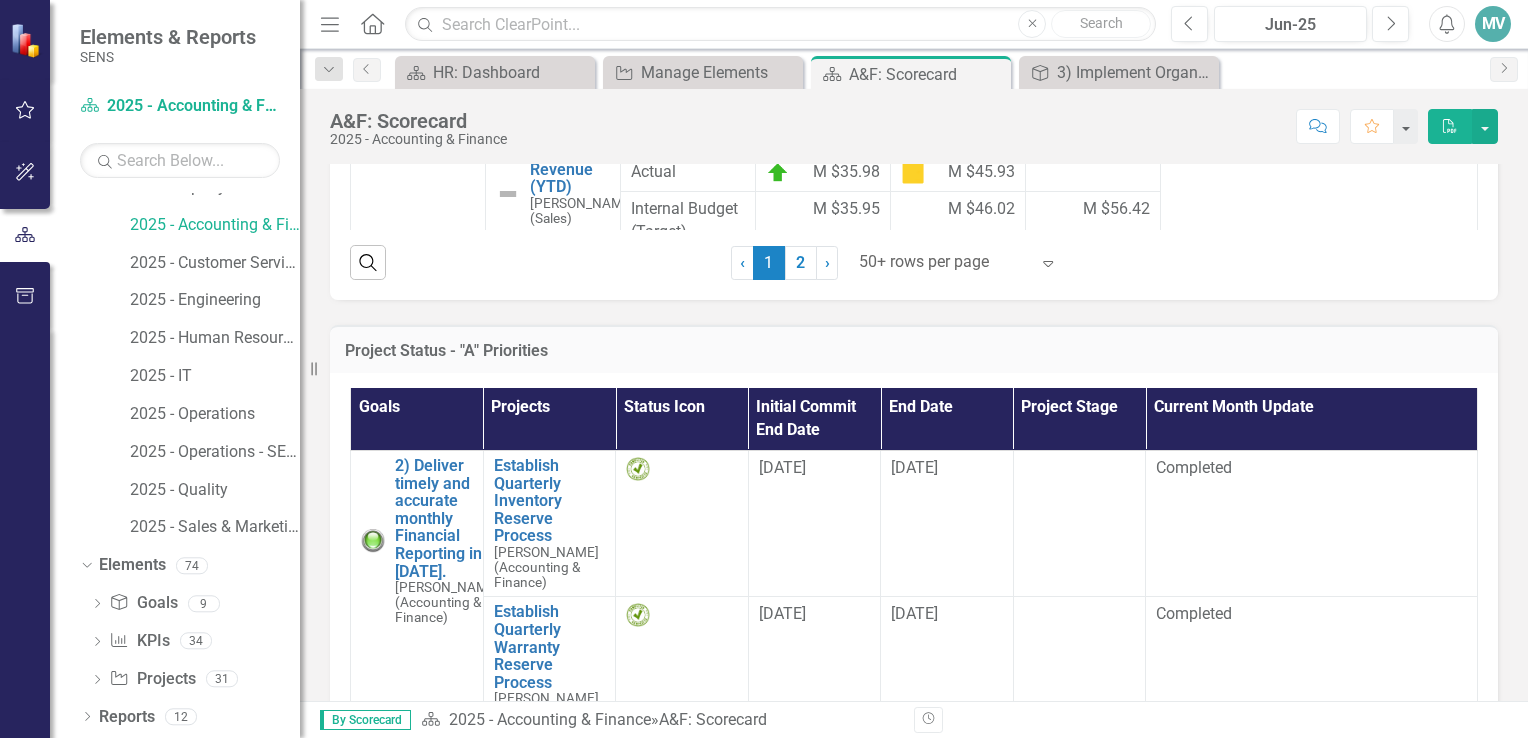 click at bounding box center (1079, 524) 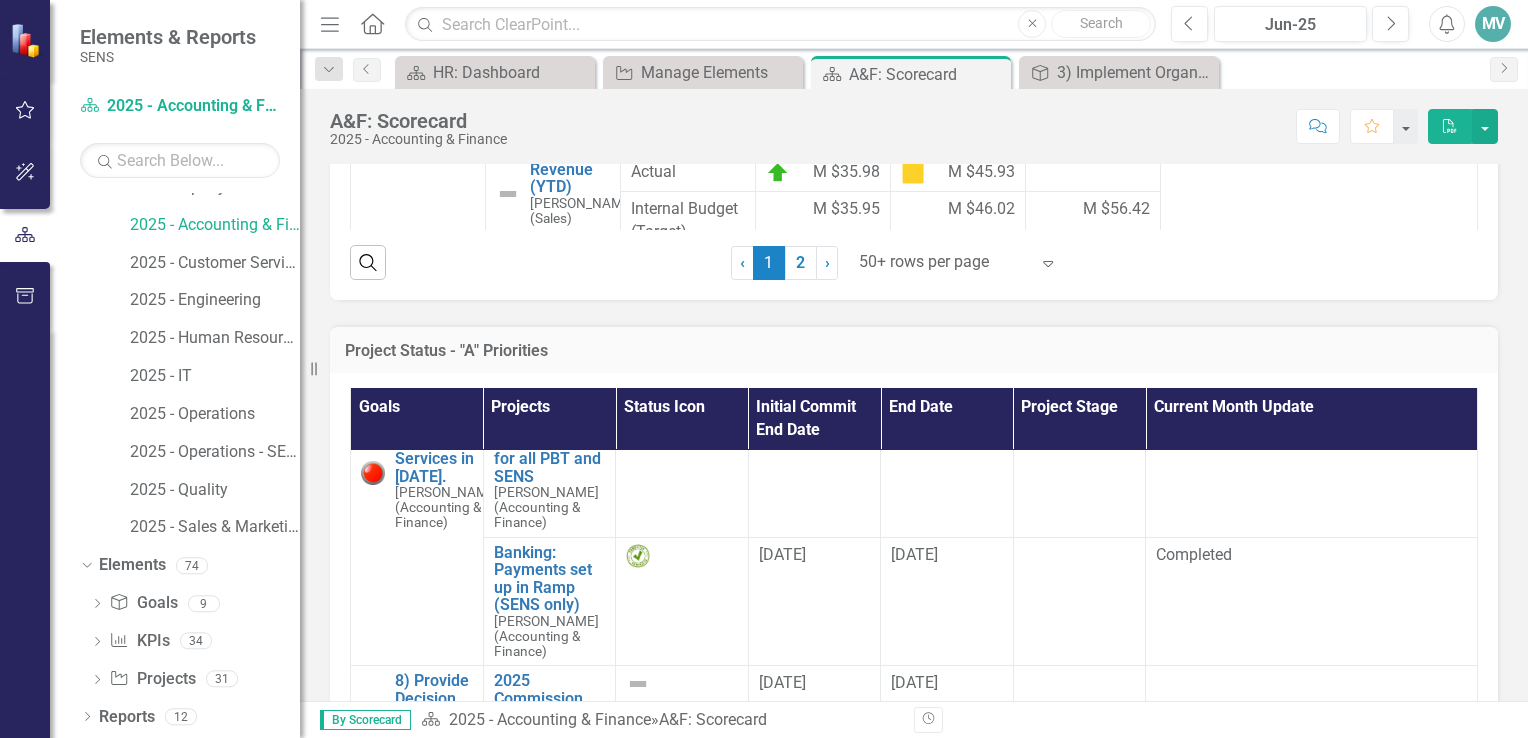 scroll, scrollTop: 1038, scrollLeft: 0, axis: vertical 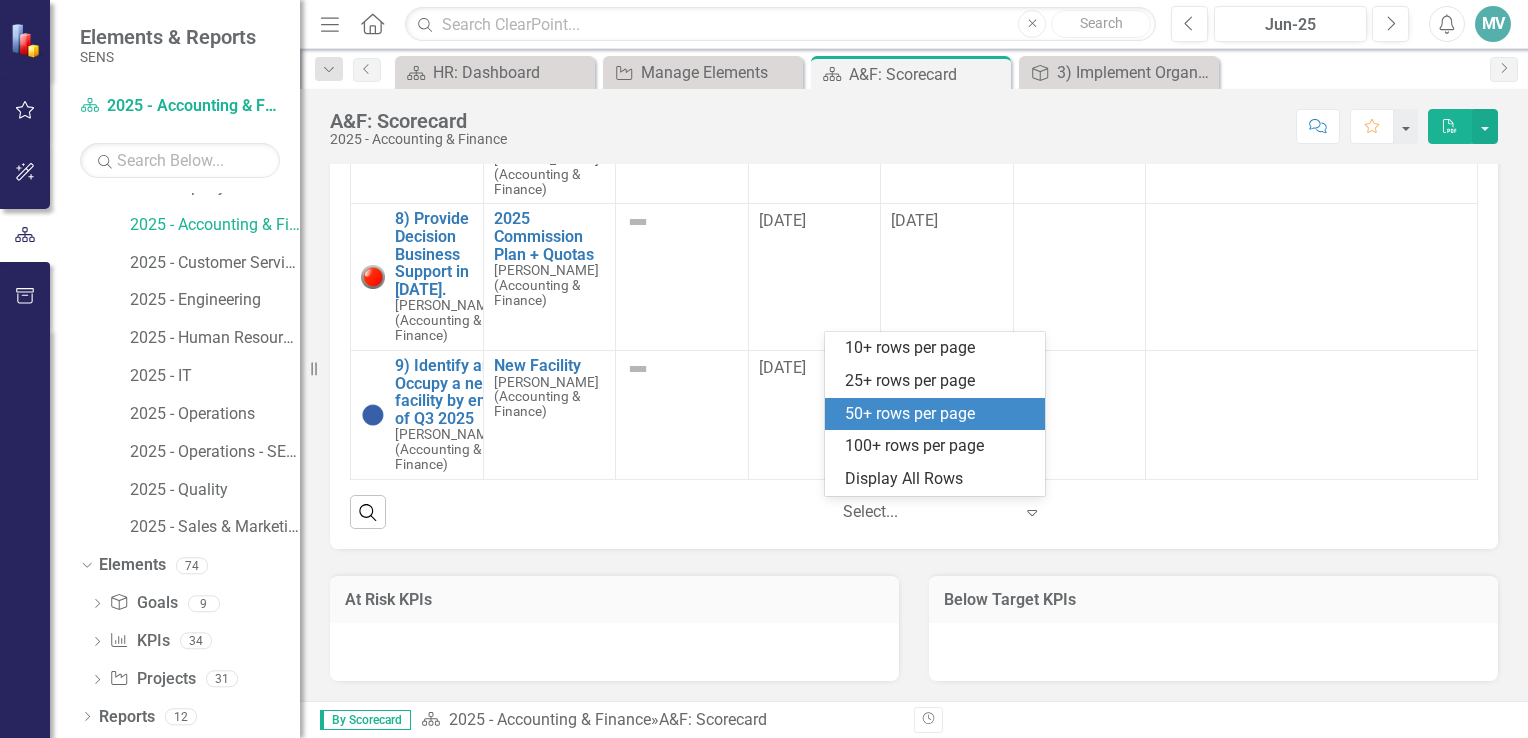 click on "Expand" 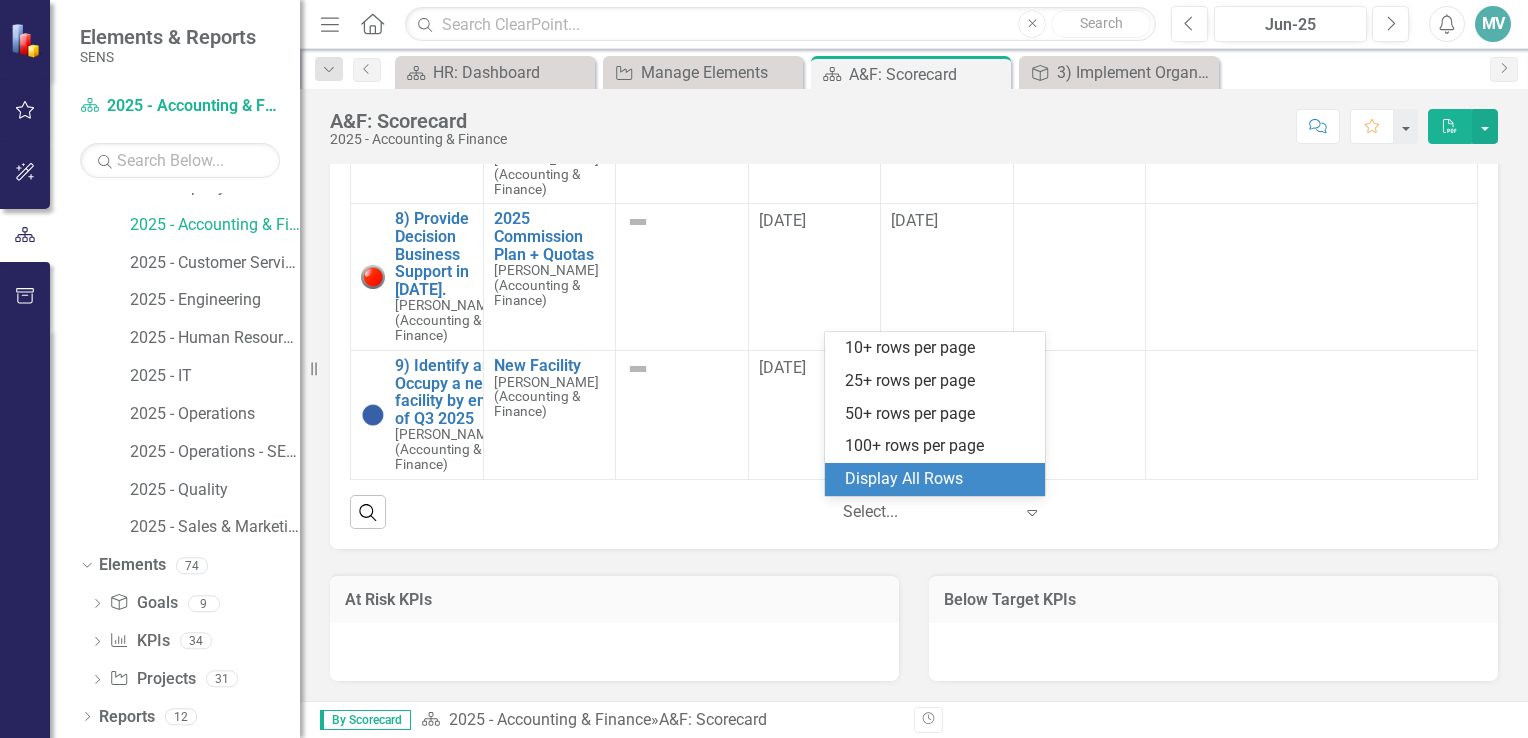 click on "Display All Rows" at bounding box center (939, 479) 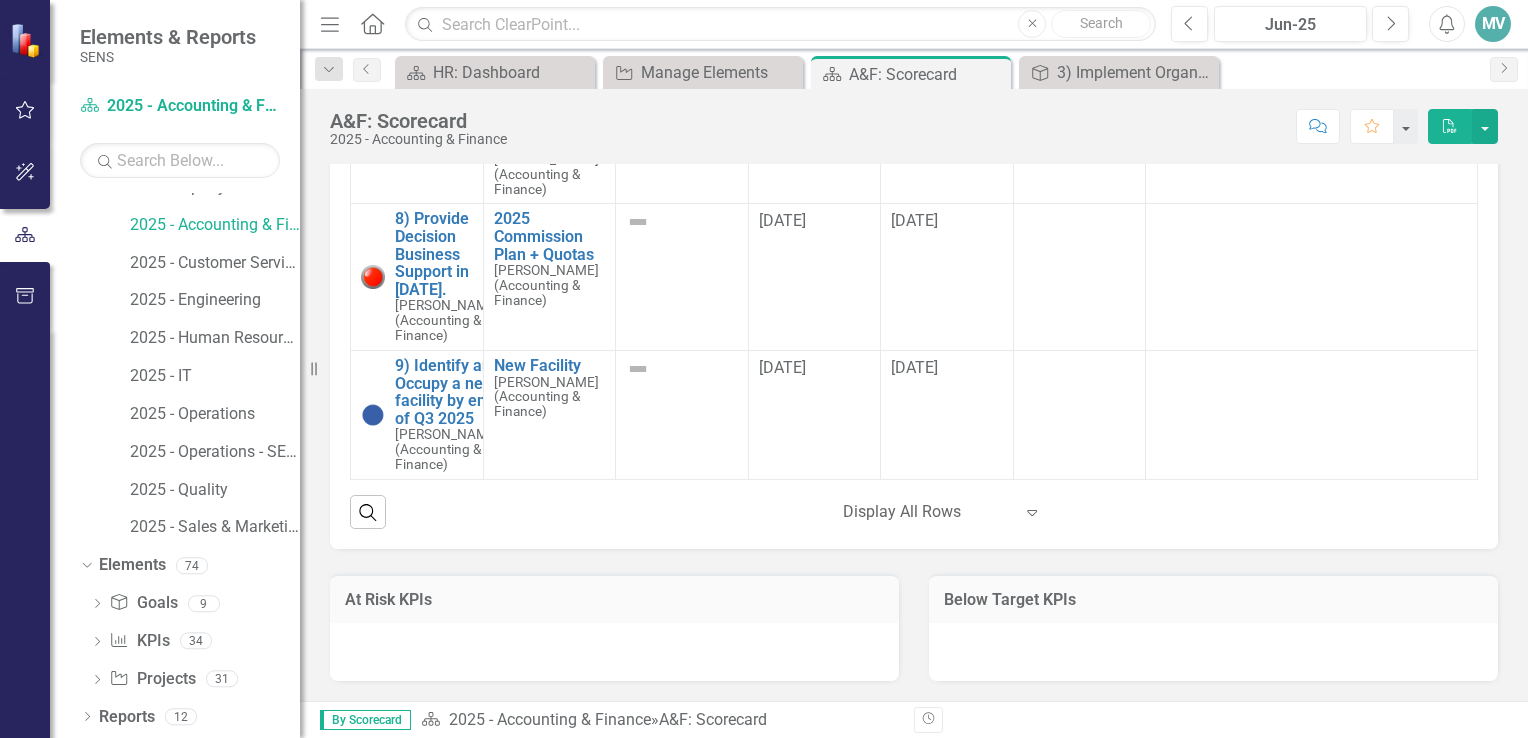 click at bounding box center [1312, 414] 